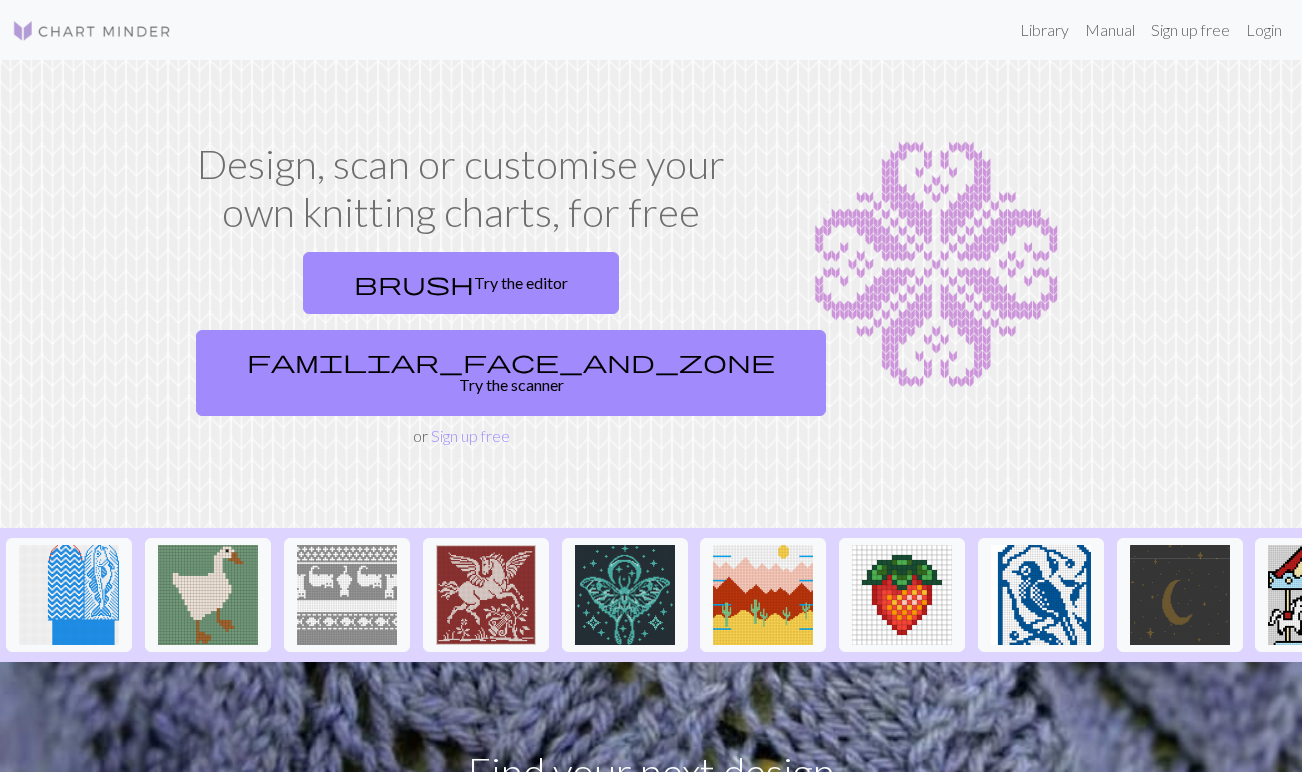 scroll, scrollTop: 0, scrollLeft: 0, axis: both 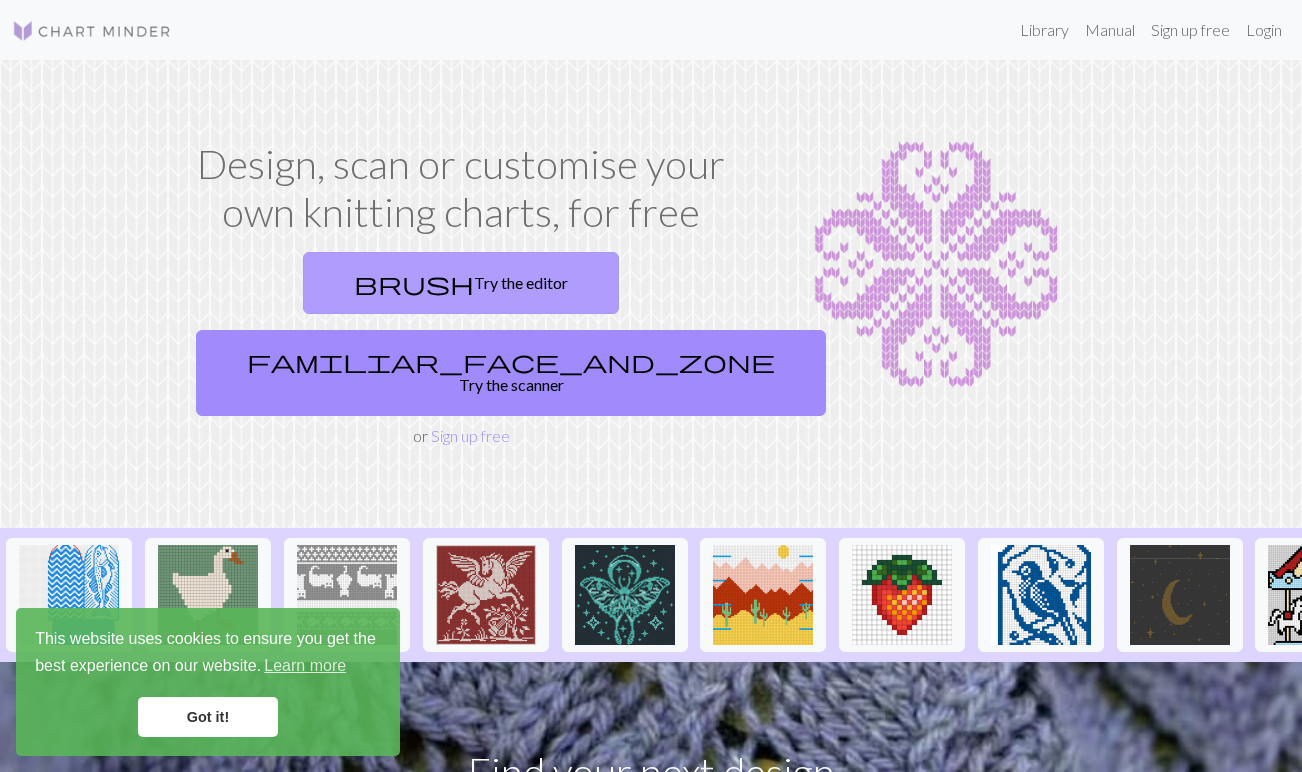 click on "brush  Try the editor" at bounding box center (461, 283) 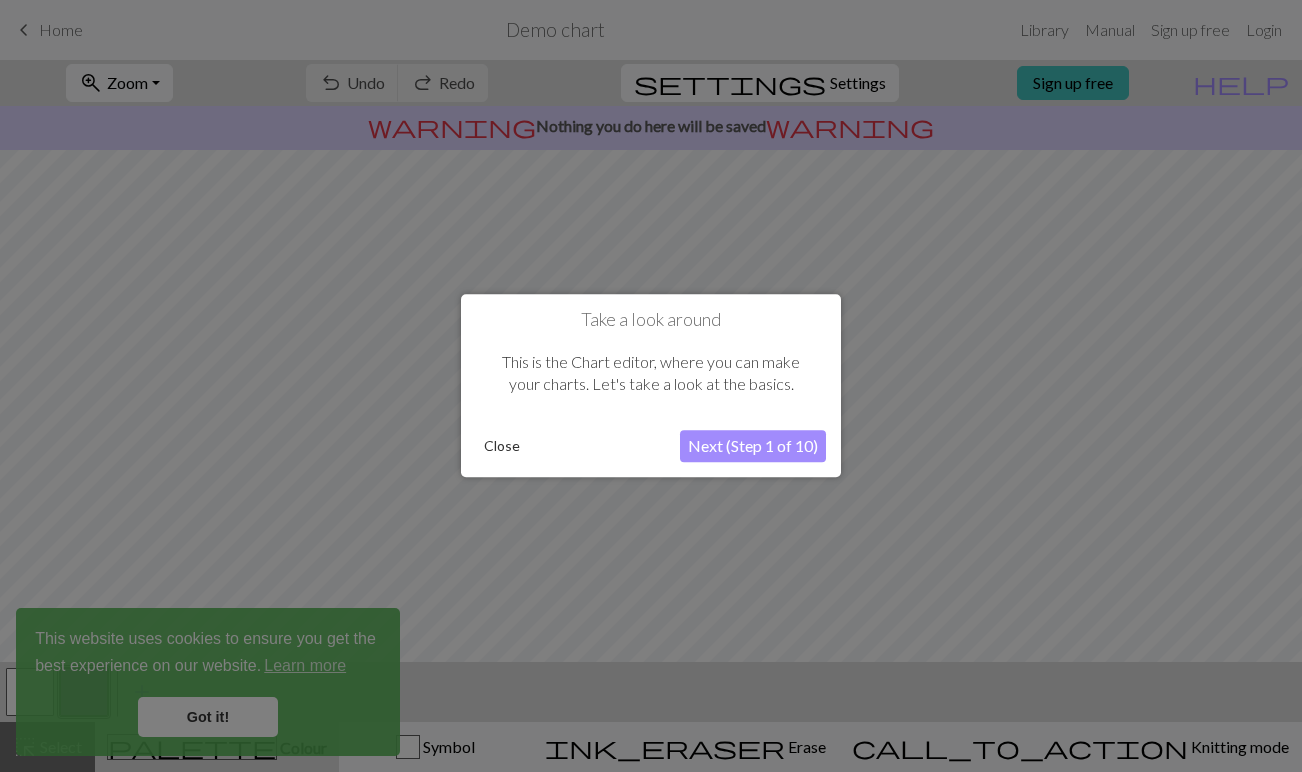 click on "Close" at bounding box center (502, 447) 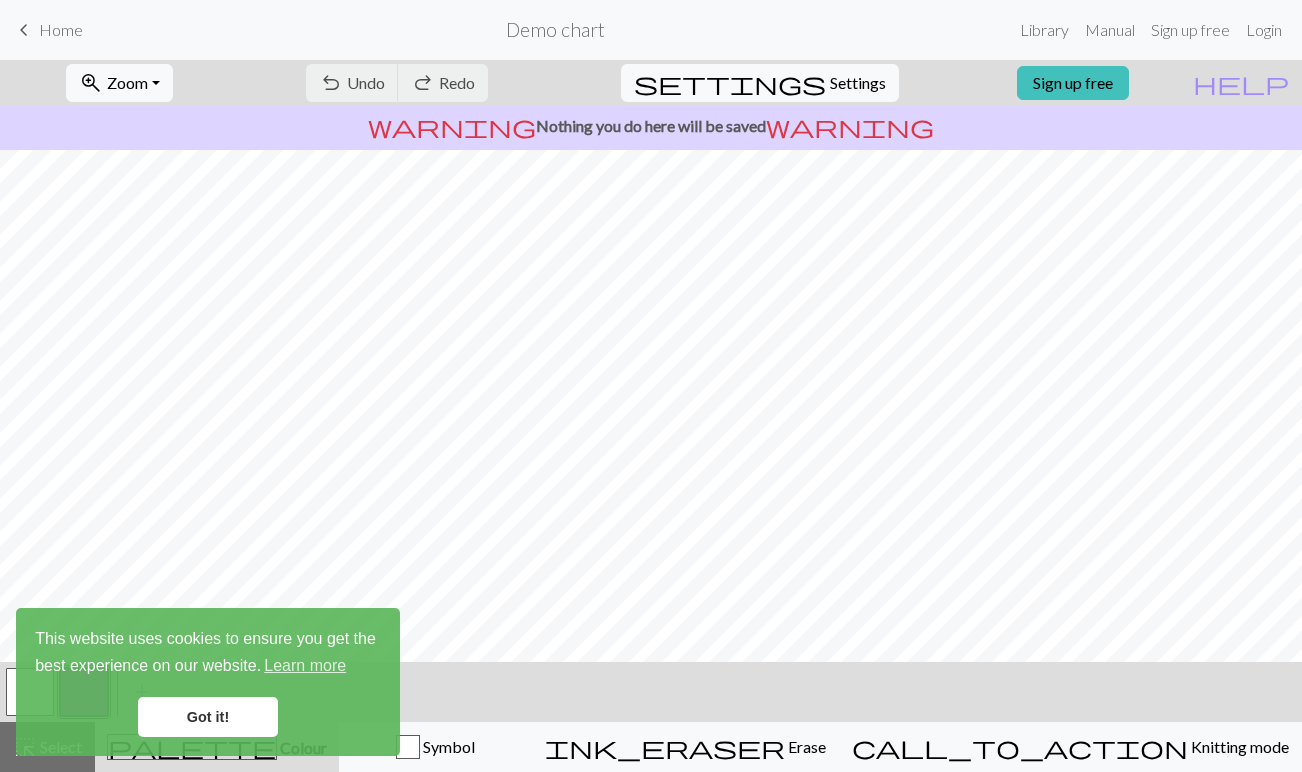 click on "Got it!" at bounding box center [208, 717] 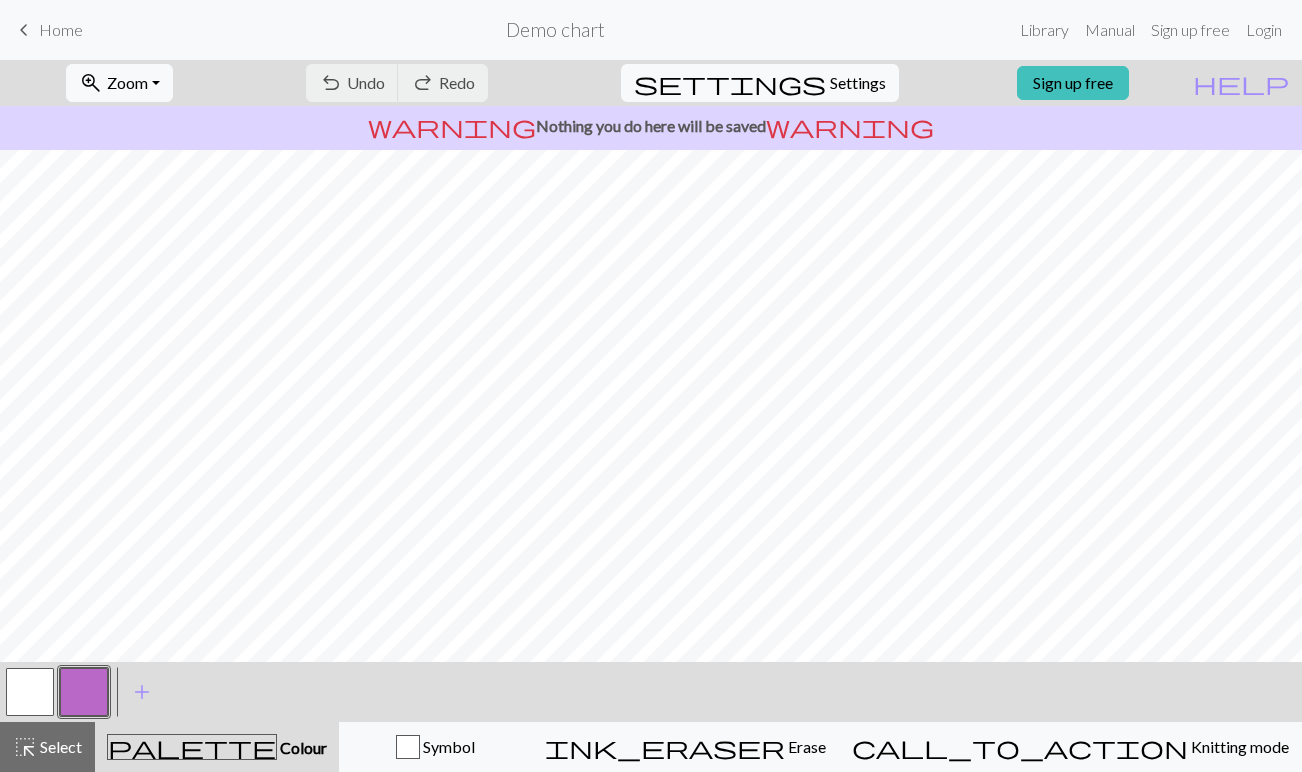 click on "Home" at bounding box center (61, 29) 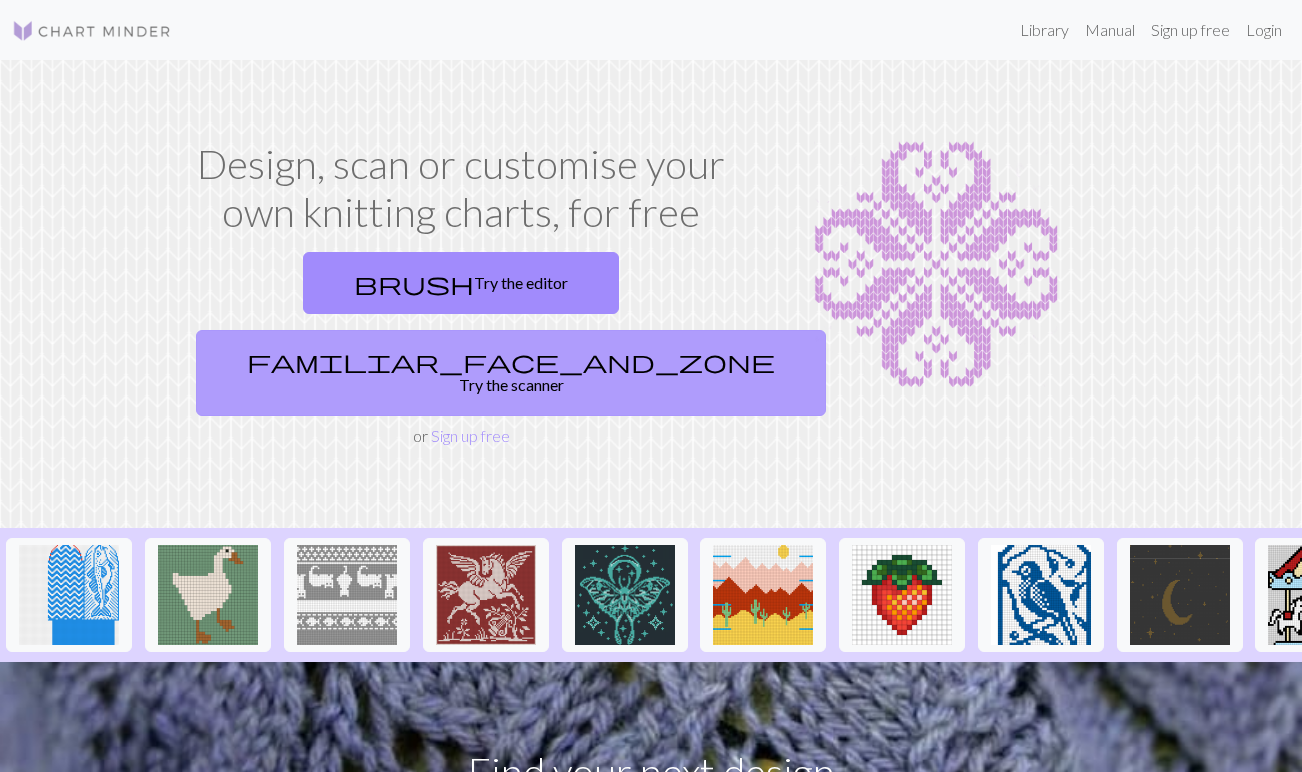 click on "familiar_face_and_zone  Try the scanner" at bounding box center (511, 373) 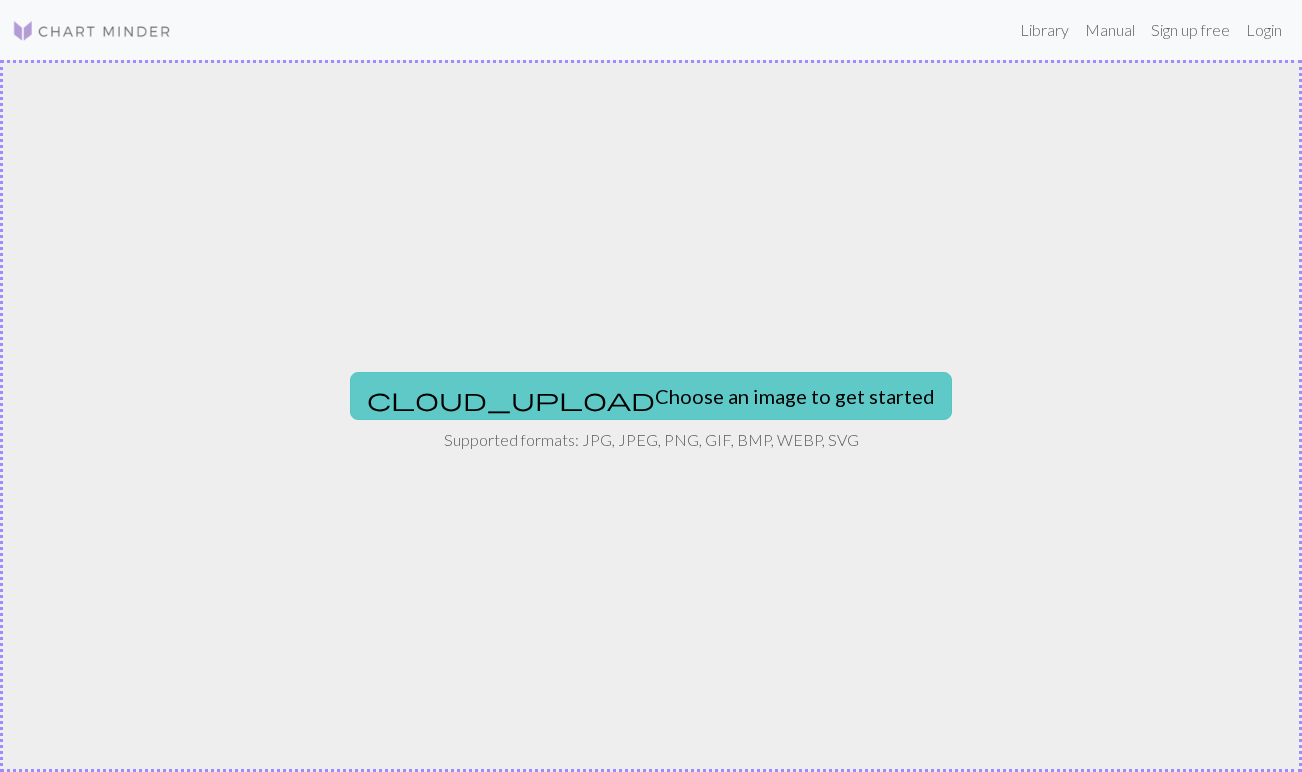 click on "cloud_upload  Choose an image to get started" at bounding box center [651, 396] 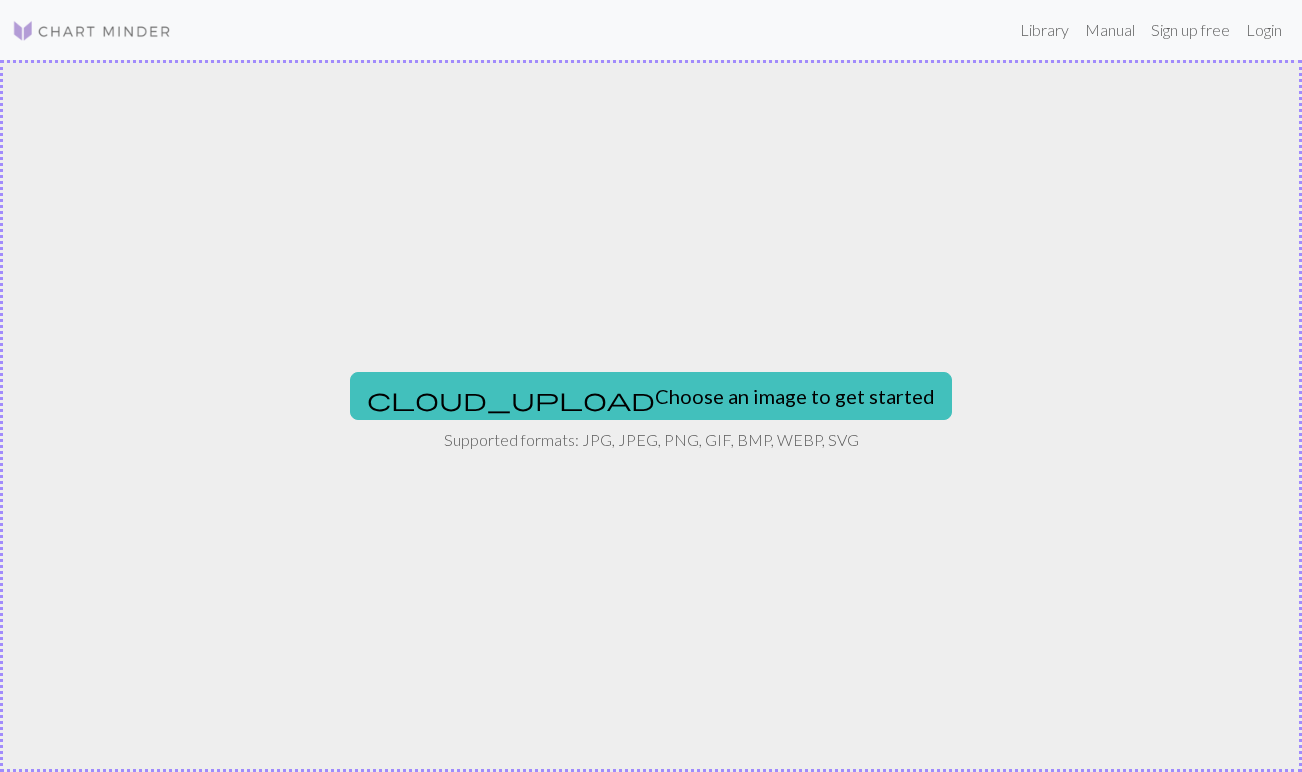 type 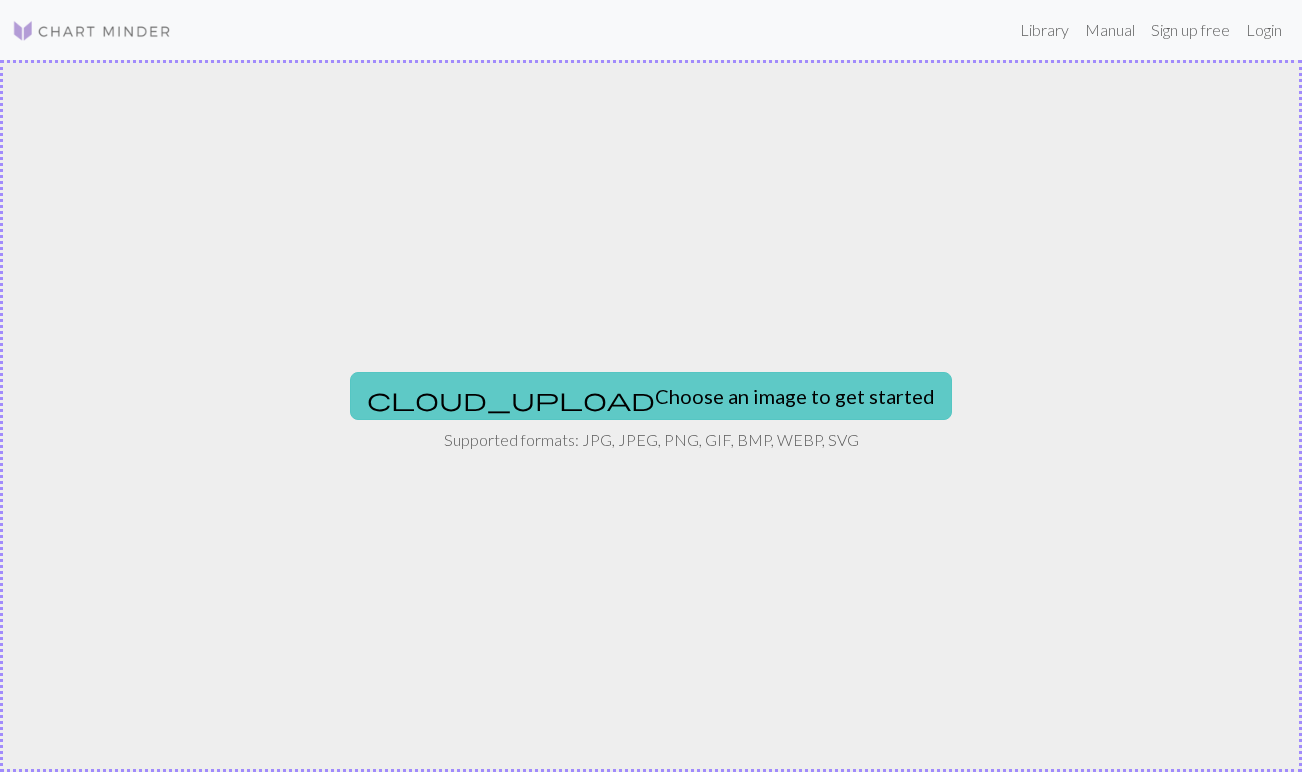 click on "cloud_upload  Choose an image to get started" at bounding box center (651, 396) 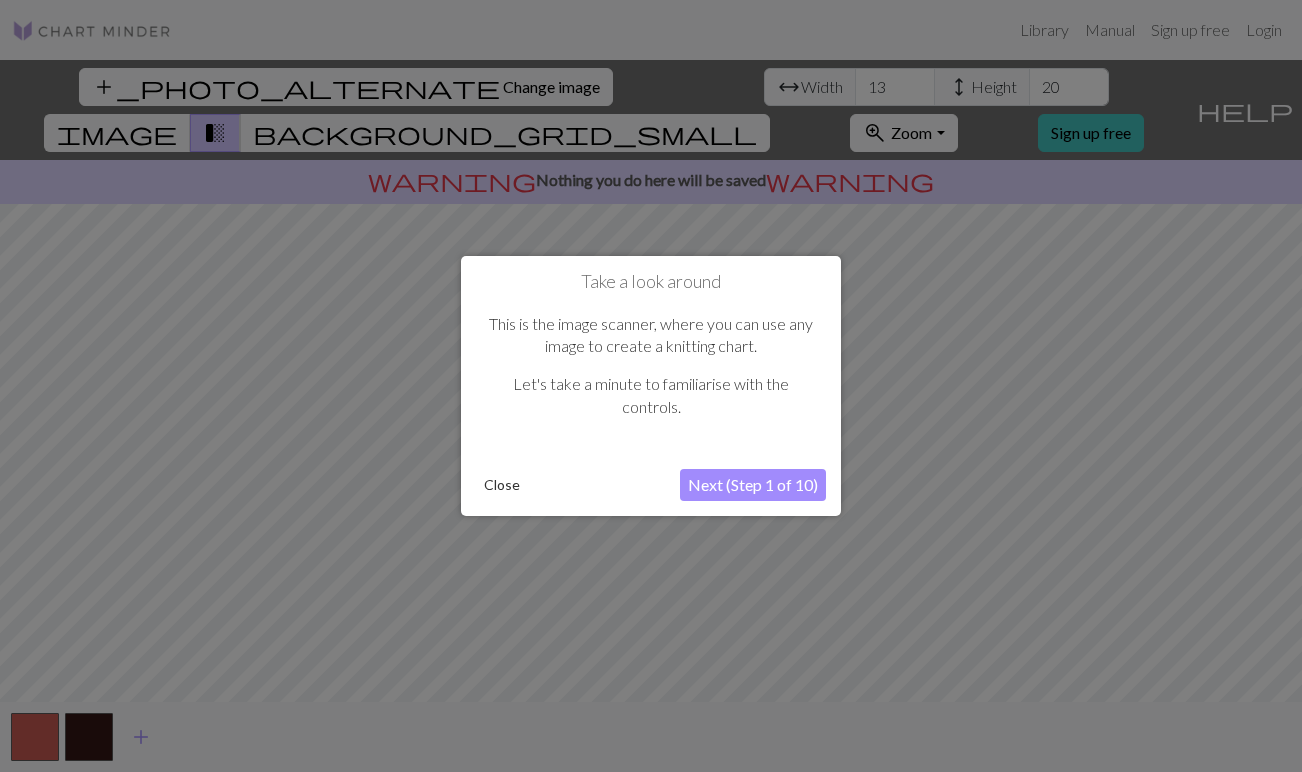 click on "Close" at bounding box center [502, 485] 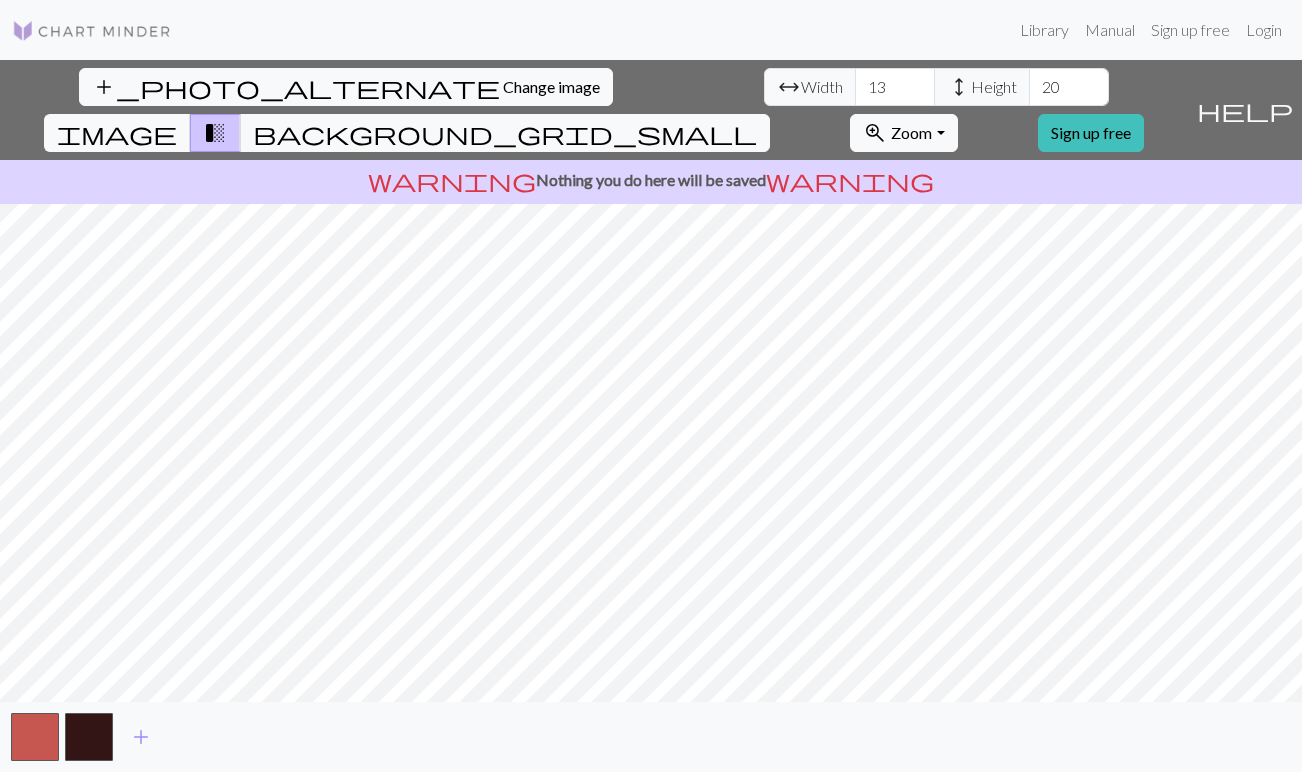 click on "add_photo_alternate   Change image arrow_range   Width 13 height   Height 20 image transition_fade background_grid_small zoom_in Zoom Zoom Fit all Fit width Fit height 50% 100% 150% 200% Sign up free help Show me around warning  Nothing you do here will be saved  warning add" at bounding box center (651, 416) 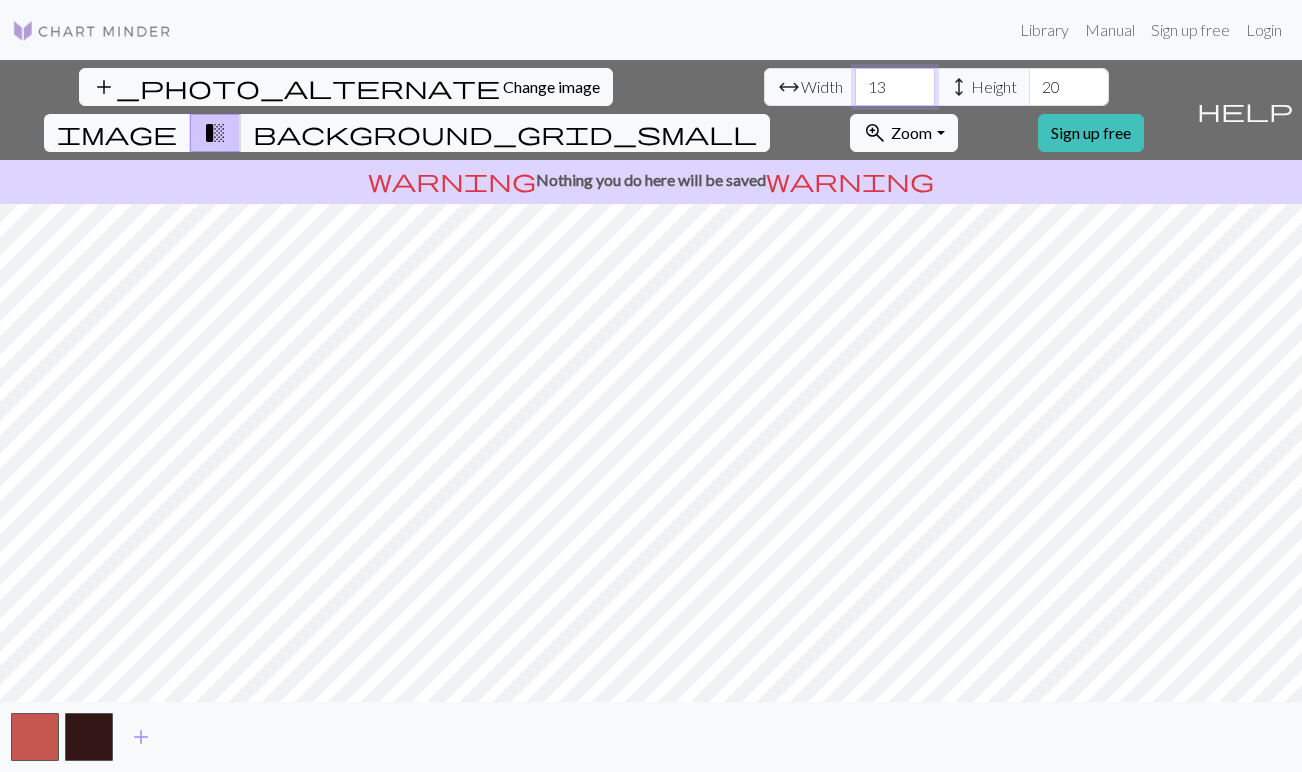 click on "13" at bounding box center (895, 87) 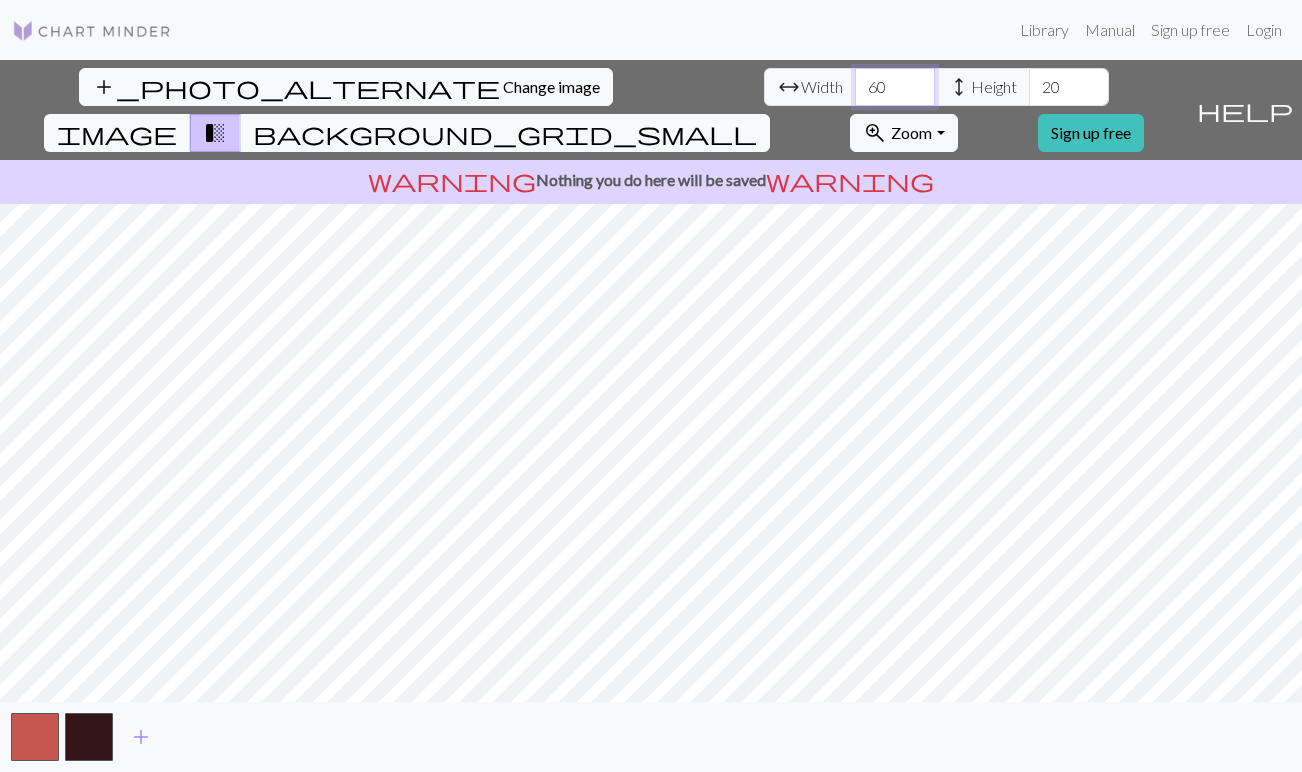 type on "60" 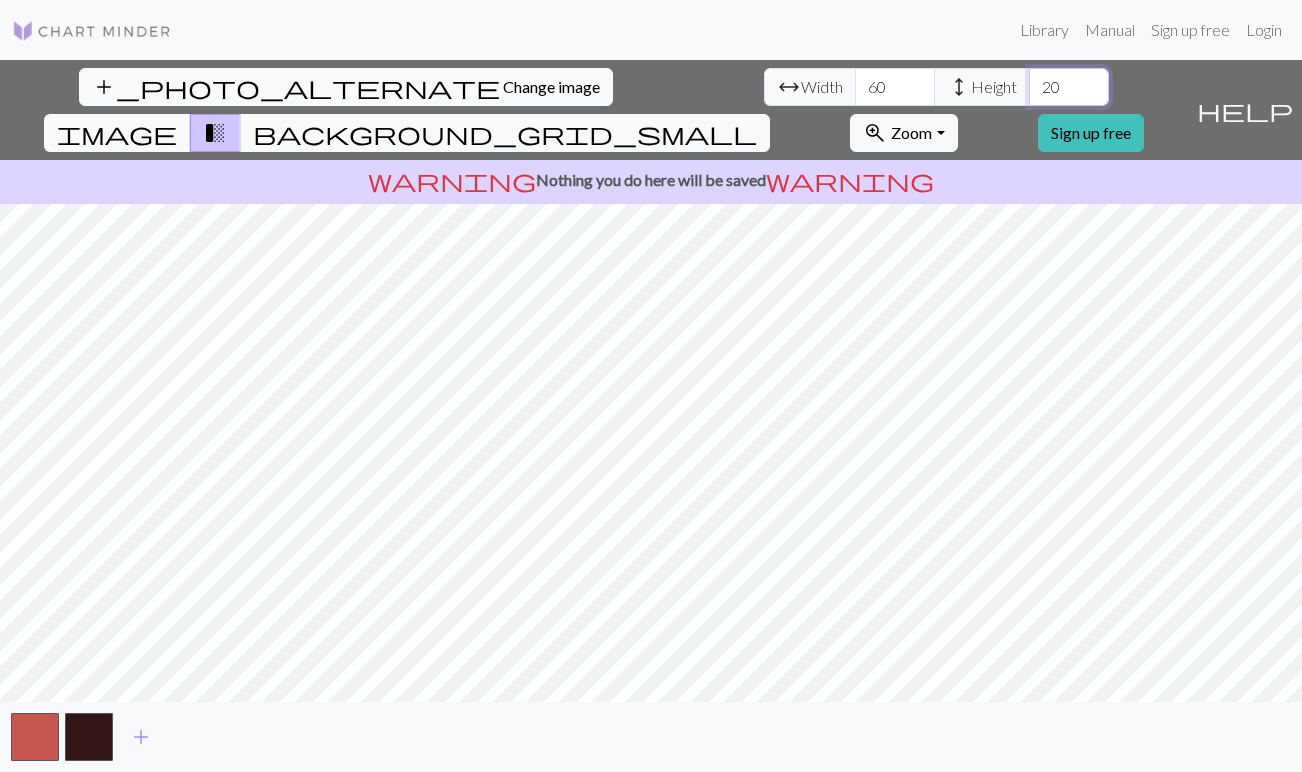 click on "20" at bounding box center (1069, 87) 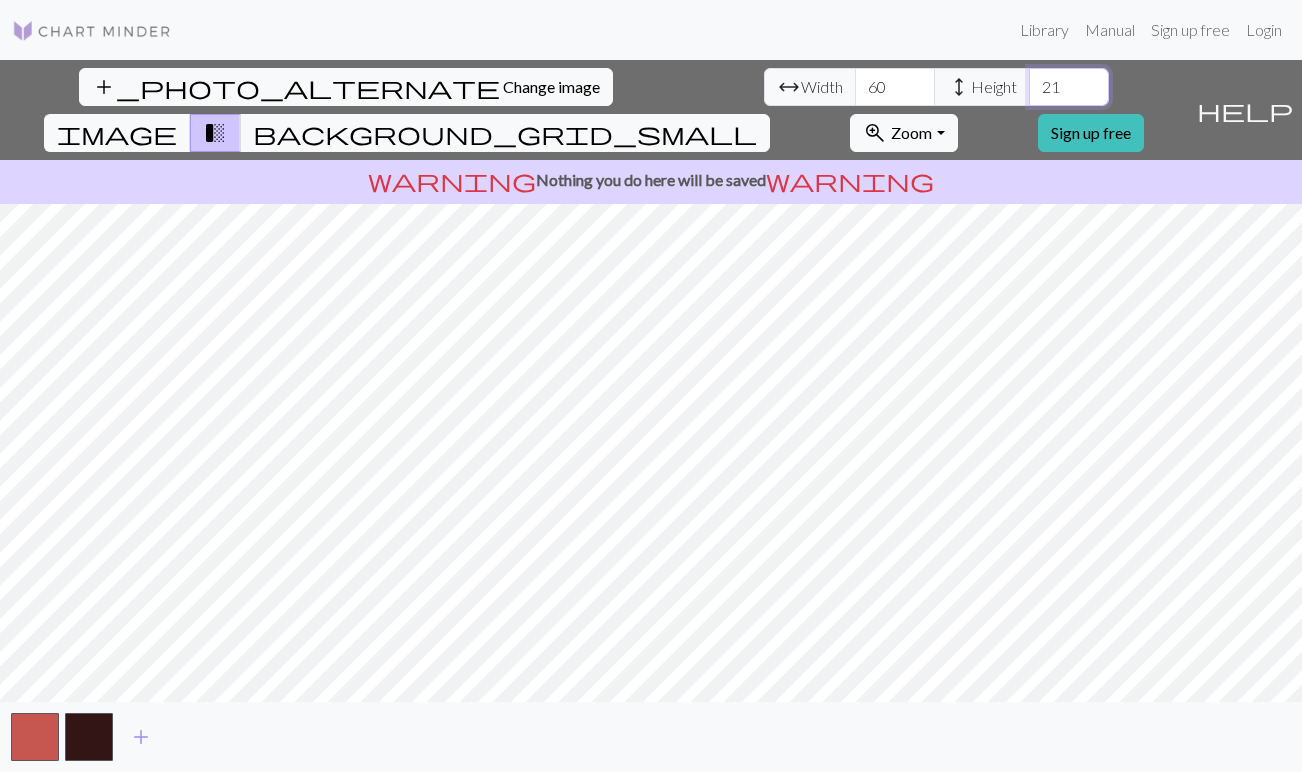 click on "21" at bounding box center [1069, 87] 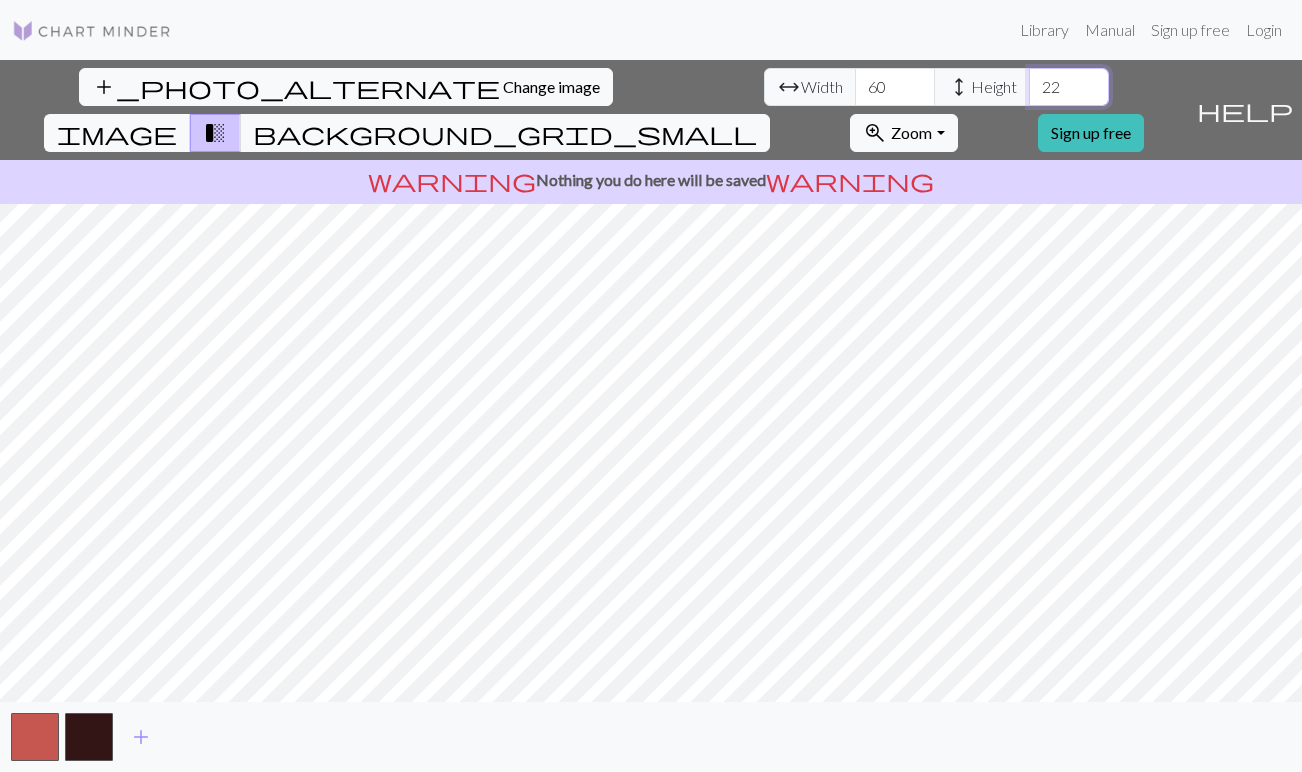 click on "22" at bounding box center [1069, 87] 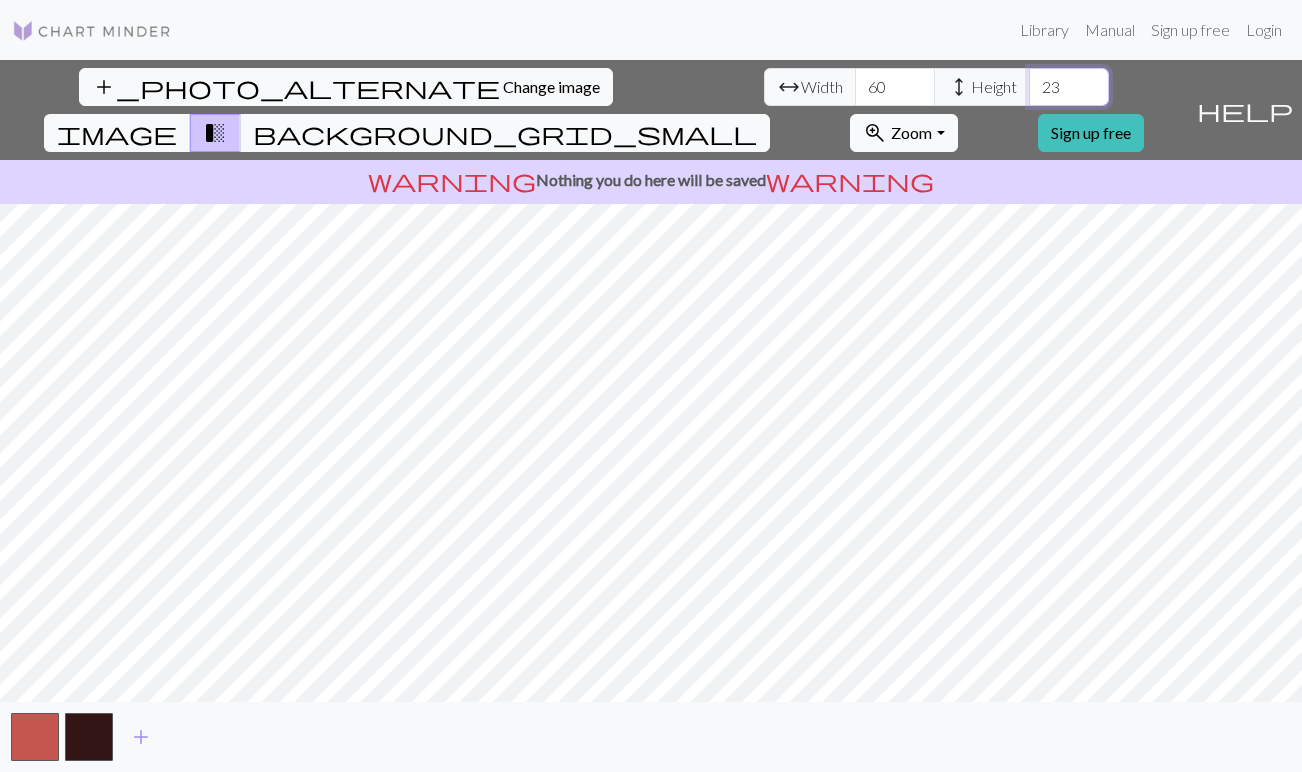 click on "23" at bounding box center (1069, 87) 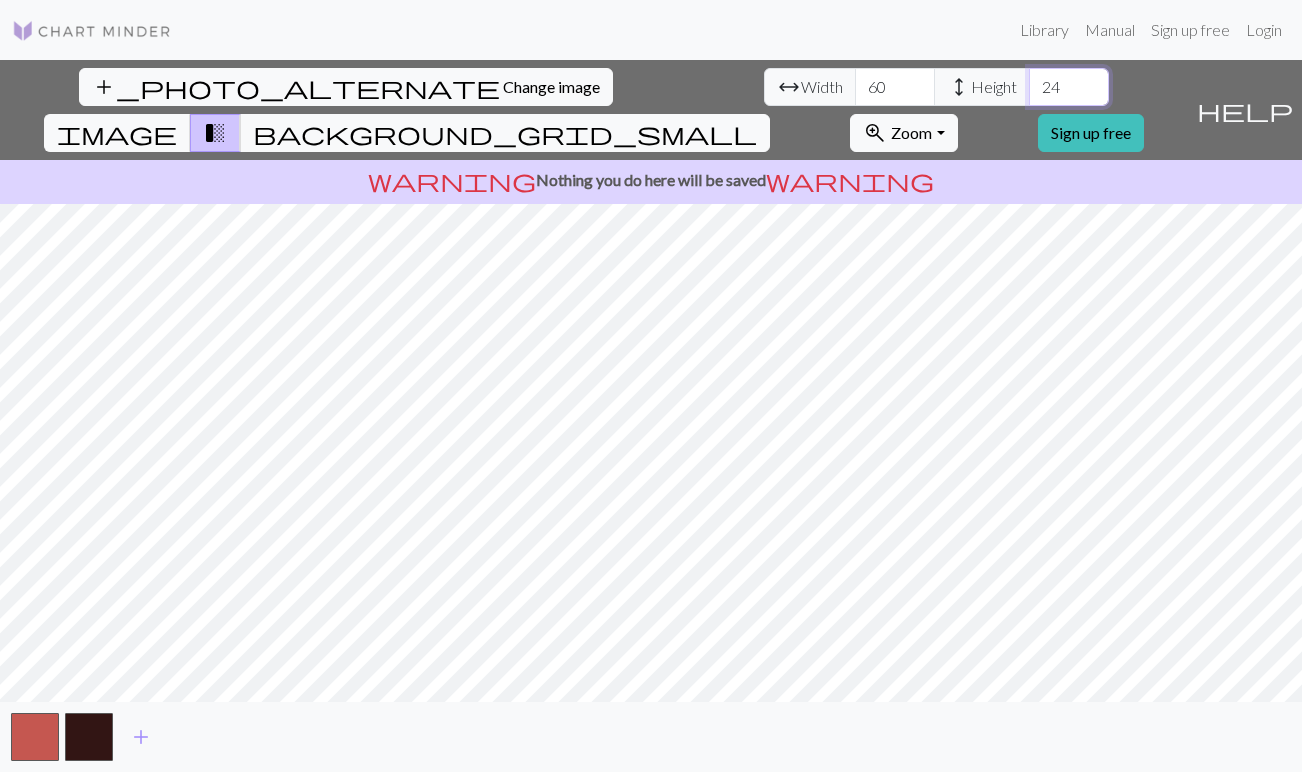 click on "24" at bounding box center (1069, 87) 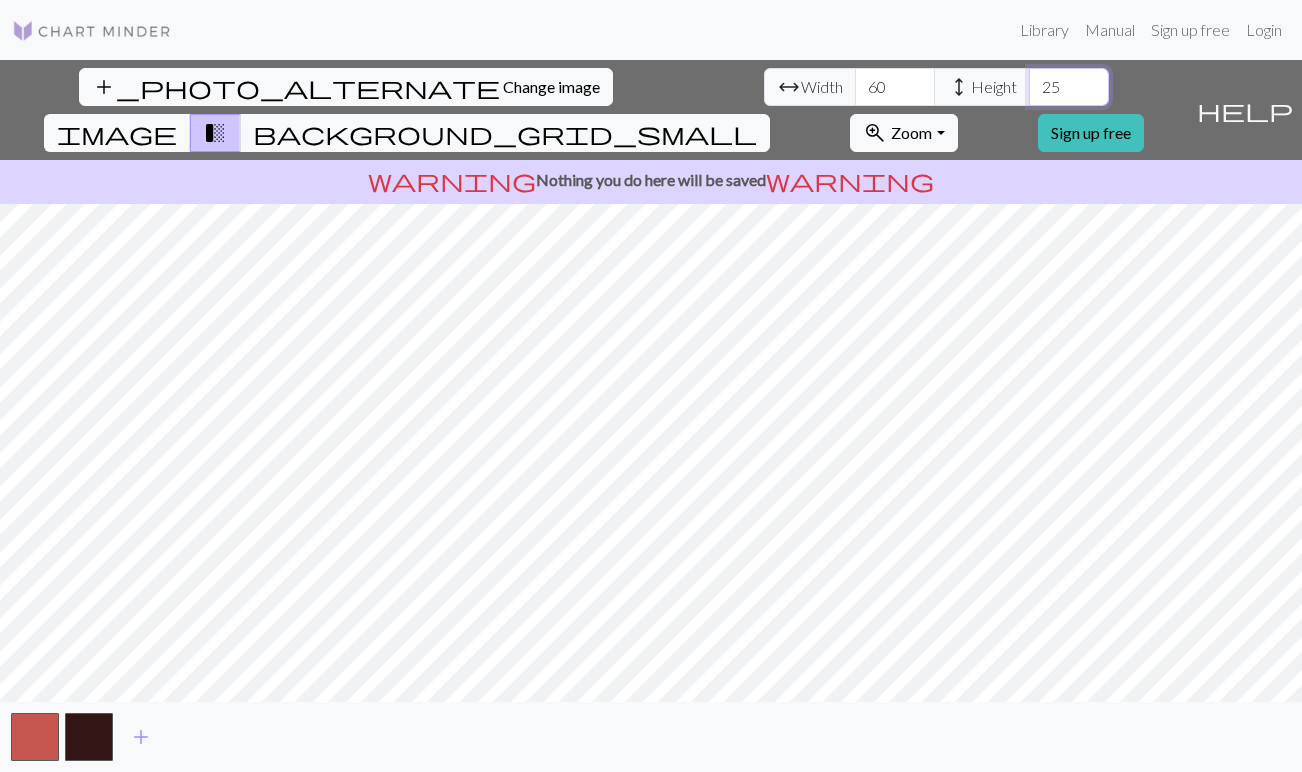 click on "25" at bounding box center (1069, 87) 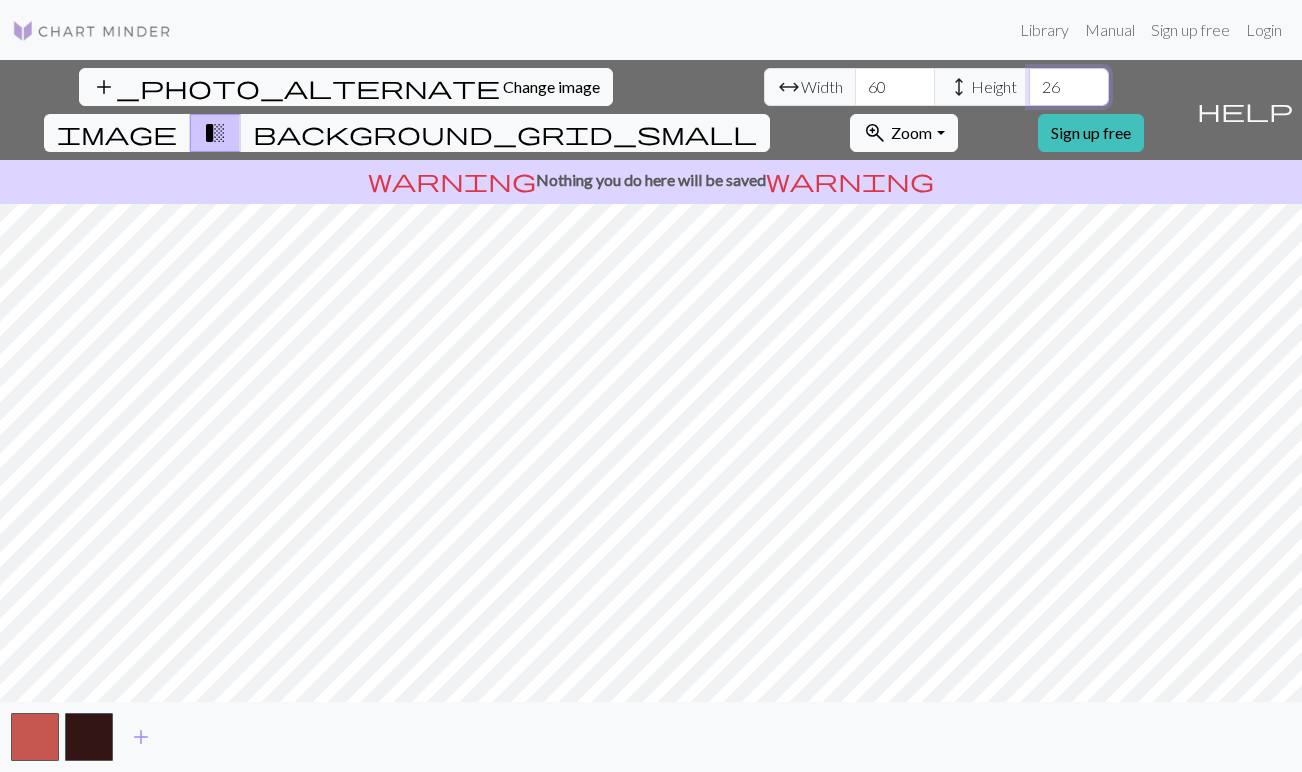 click on "26" at bounding box center (1069, 87) 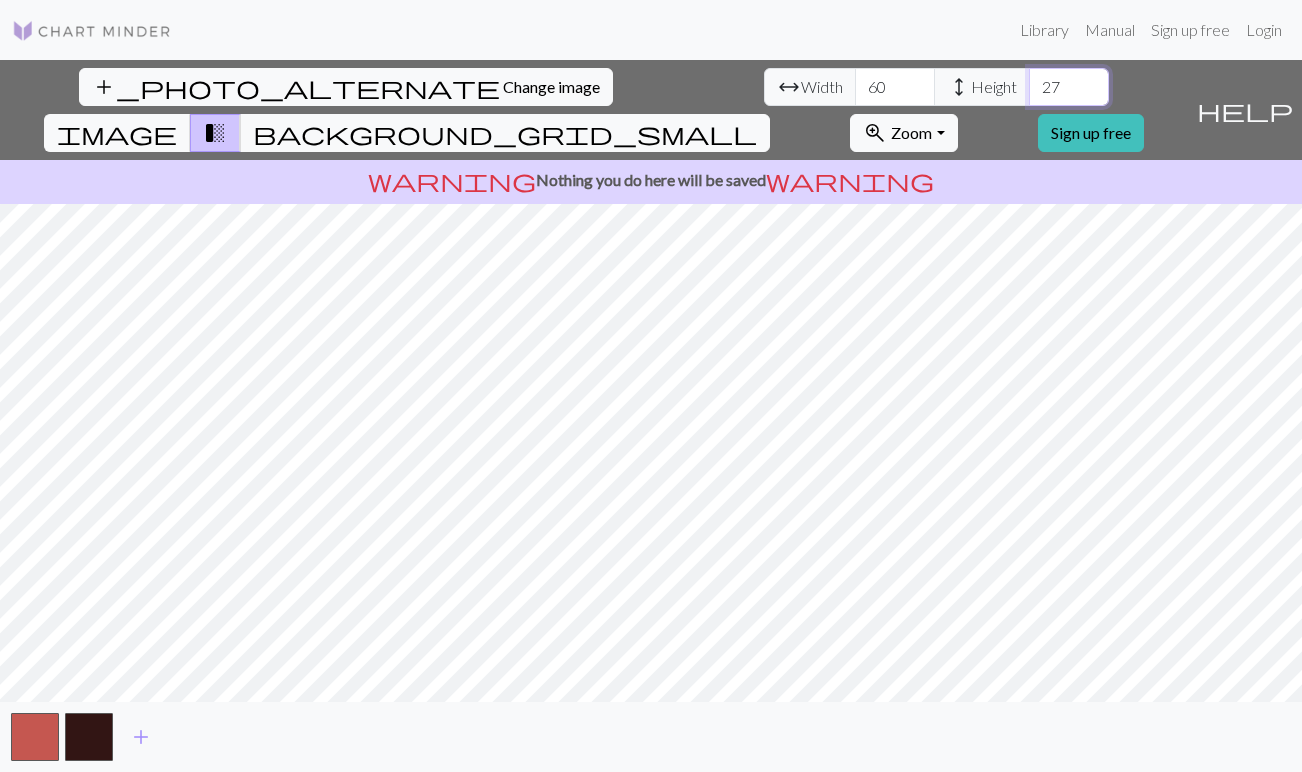click on "27" at bounding box center [1069, 87] 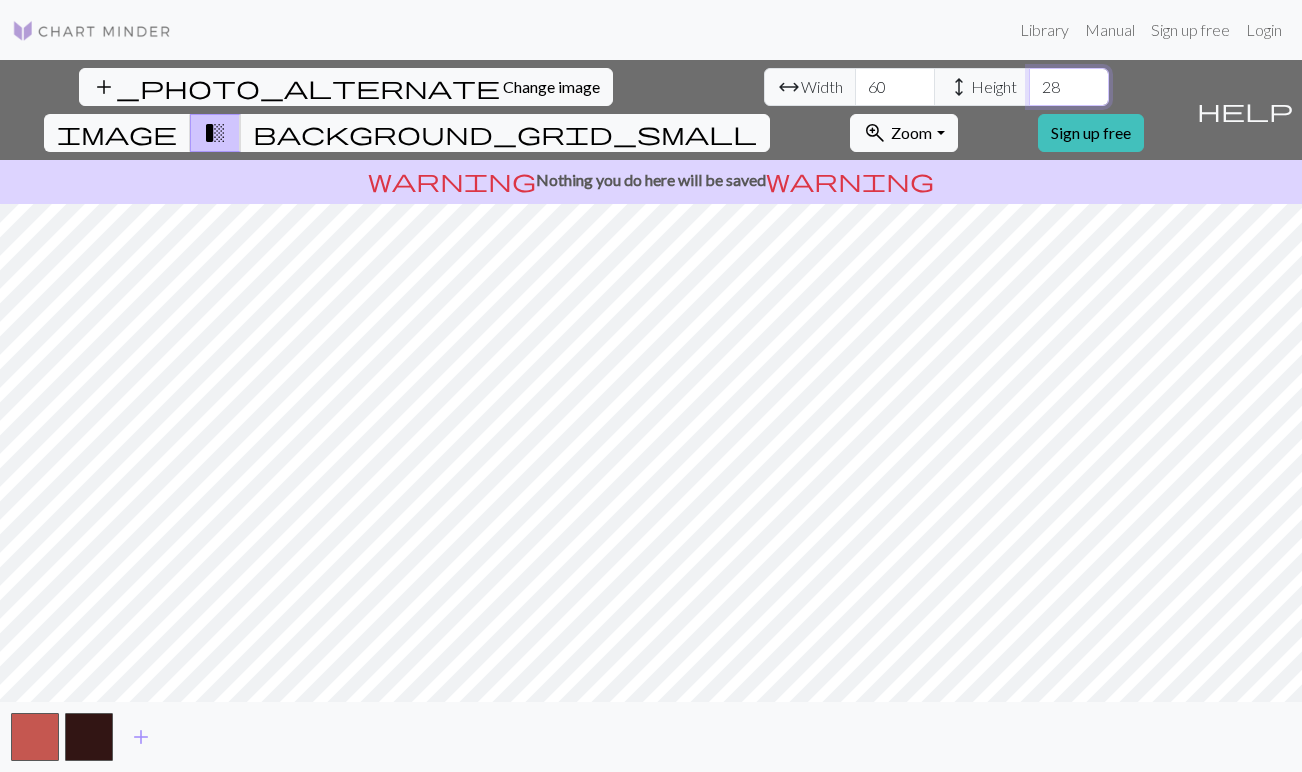 click on "28" at bounding box center (1069, 87) 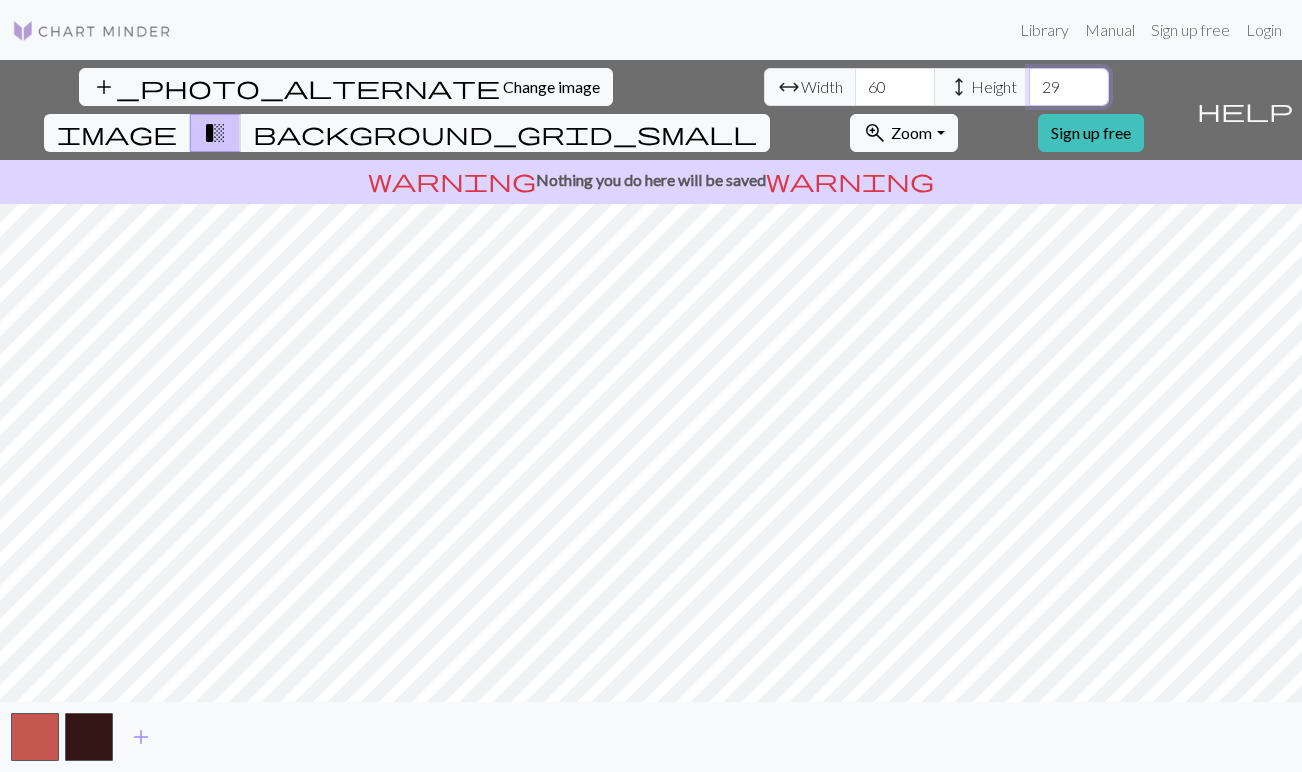 click on "29" at bounding box center [1069, 87] 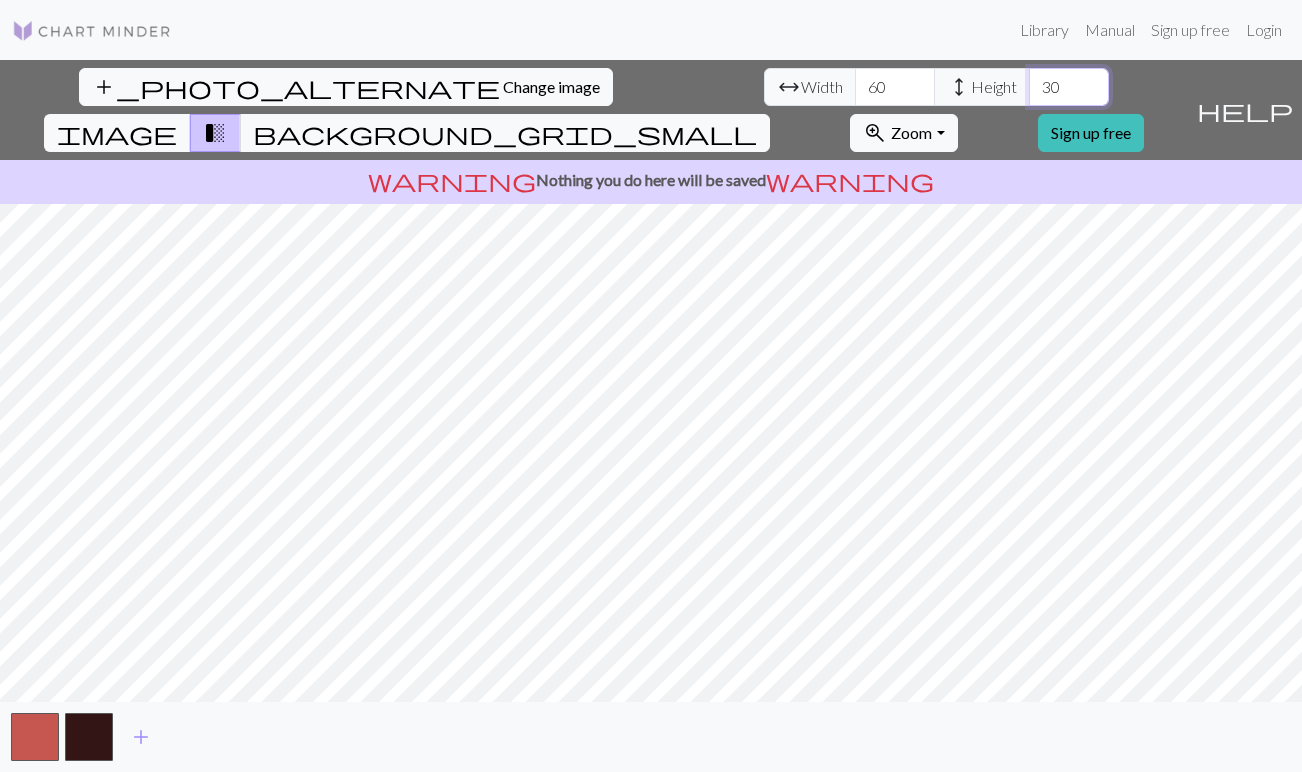 click on "30" at bounding box center (1069, 87) 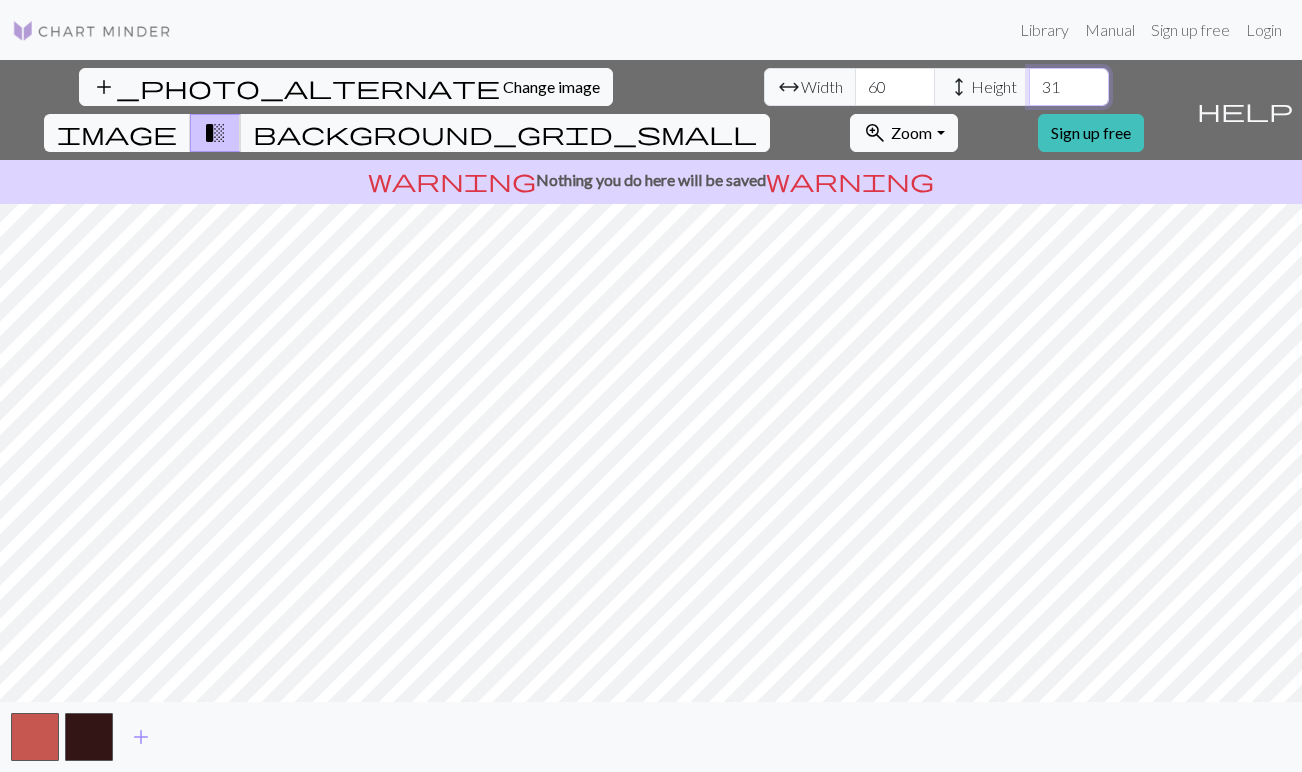 click on "31" at bounding box center (1069, 87) 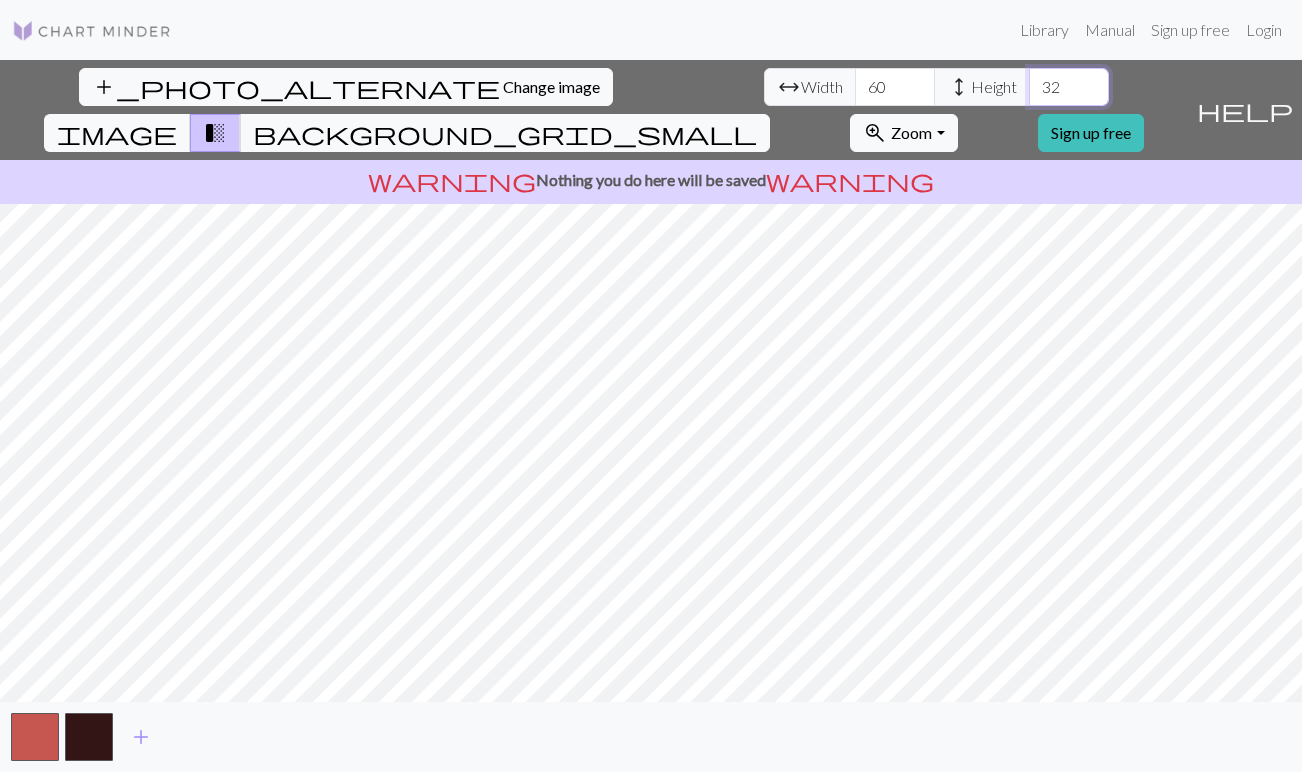 click on "32" at bounding box center (1069, 87) 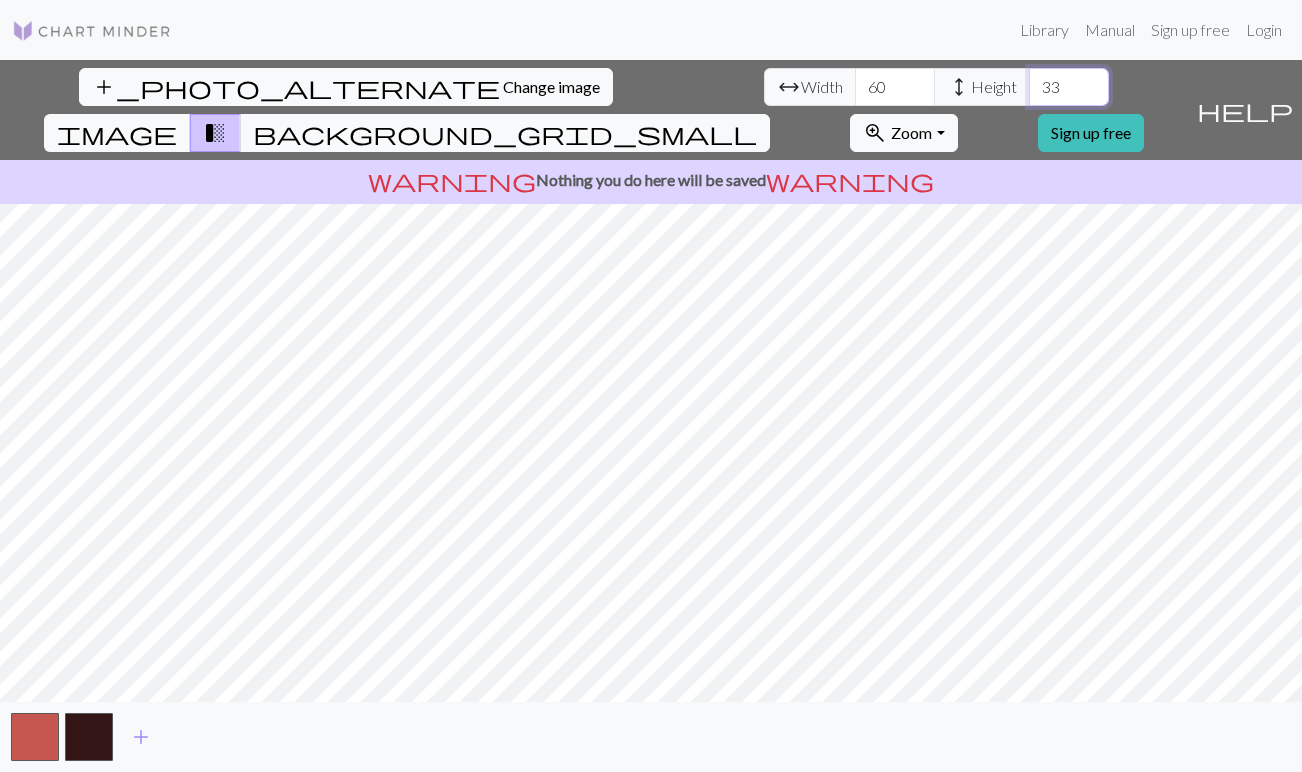 click on "33" at bounding box center [1069, 87] 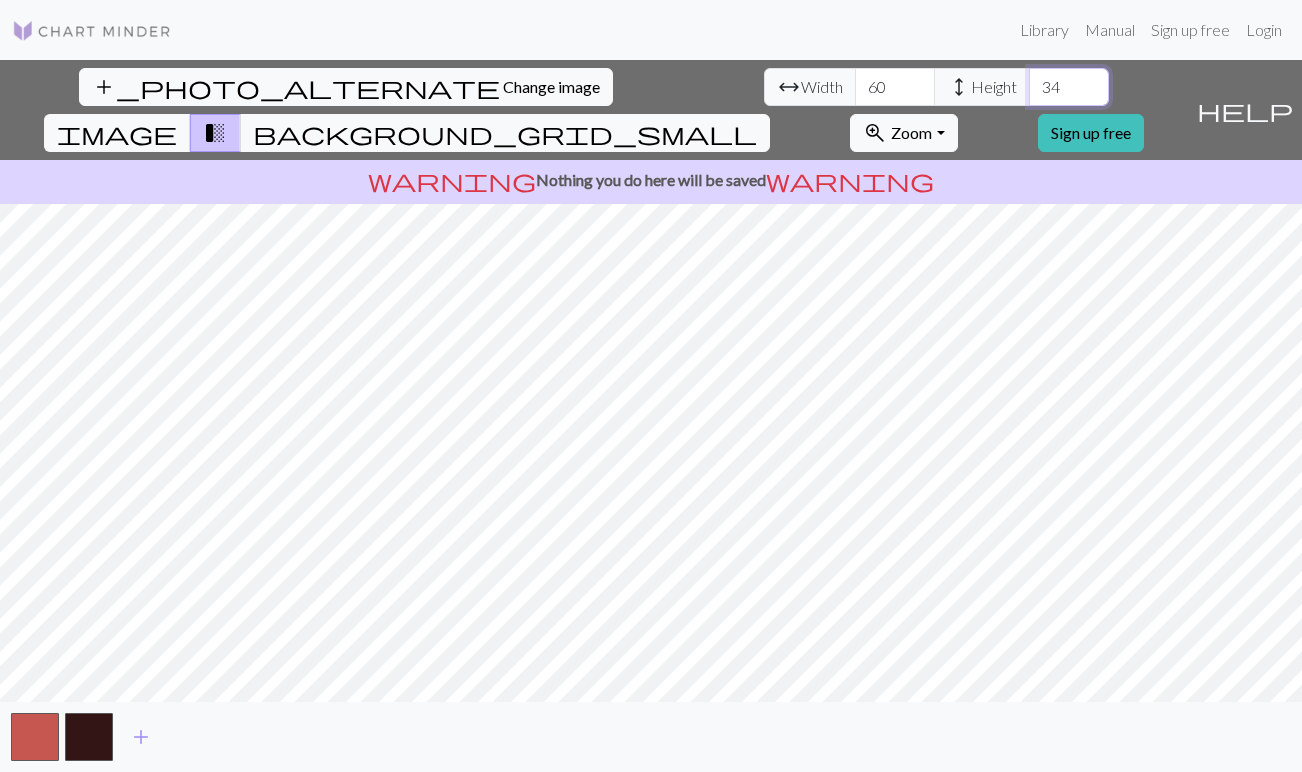click on "34" at bounding box center (1069, 87) 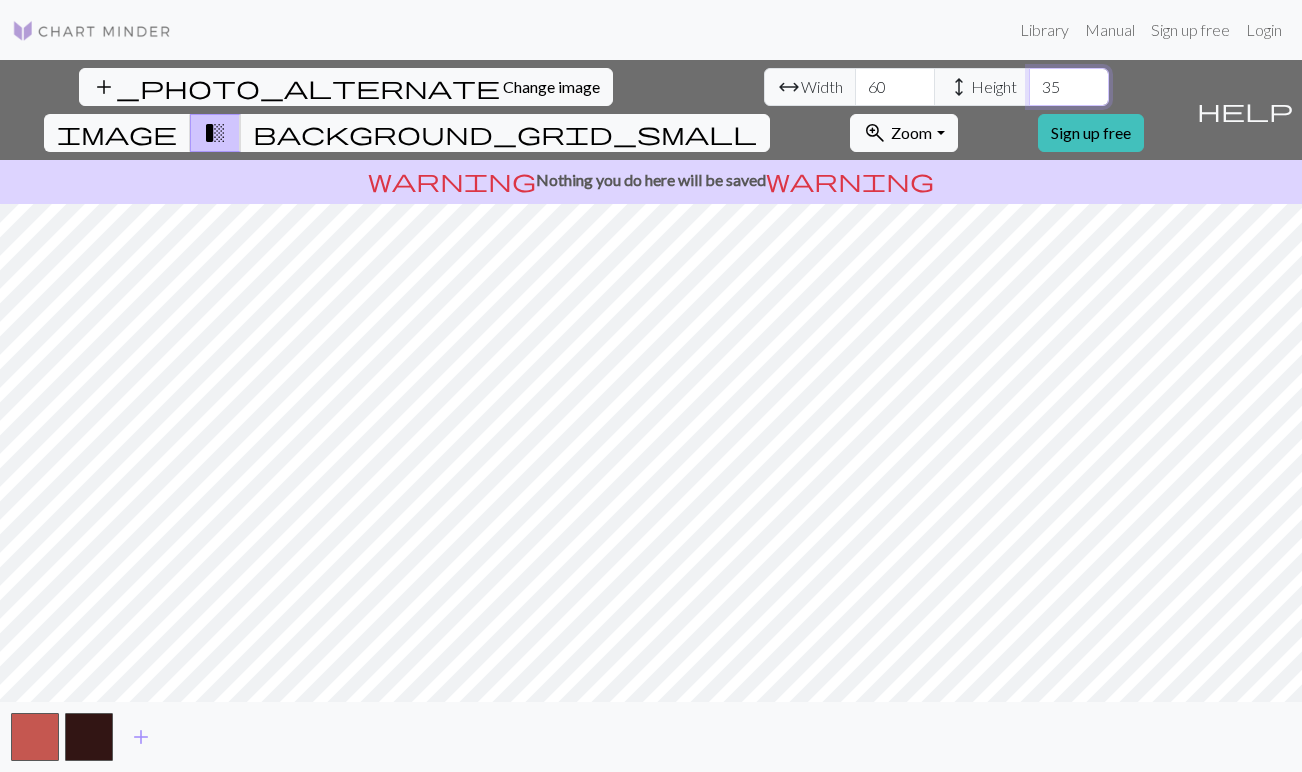 click on "35" at bounding box center (1069, 87) 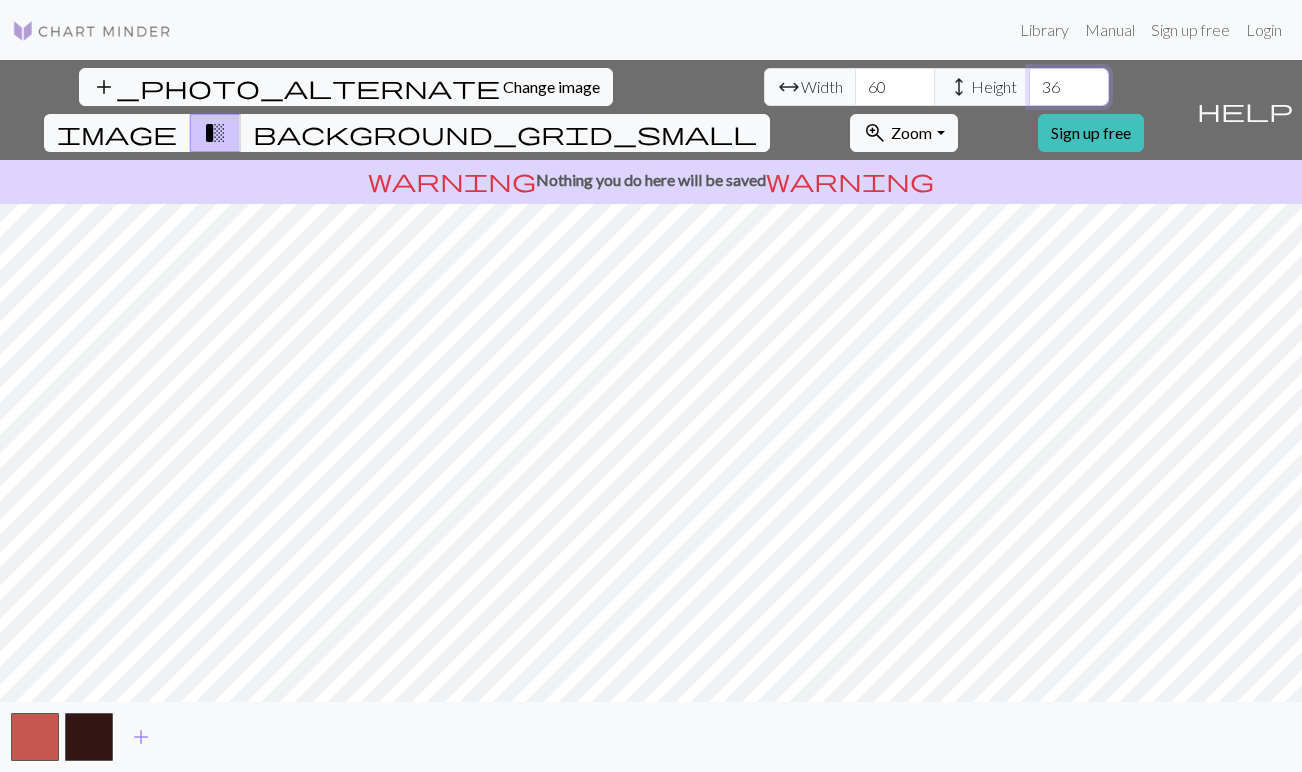 click on "36" at bounding box center (1069, 87) 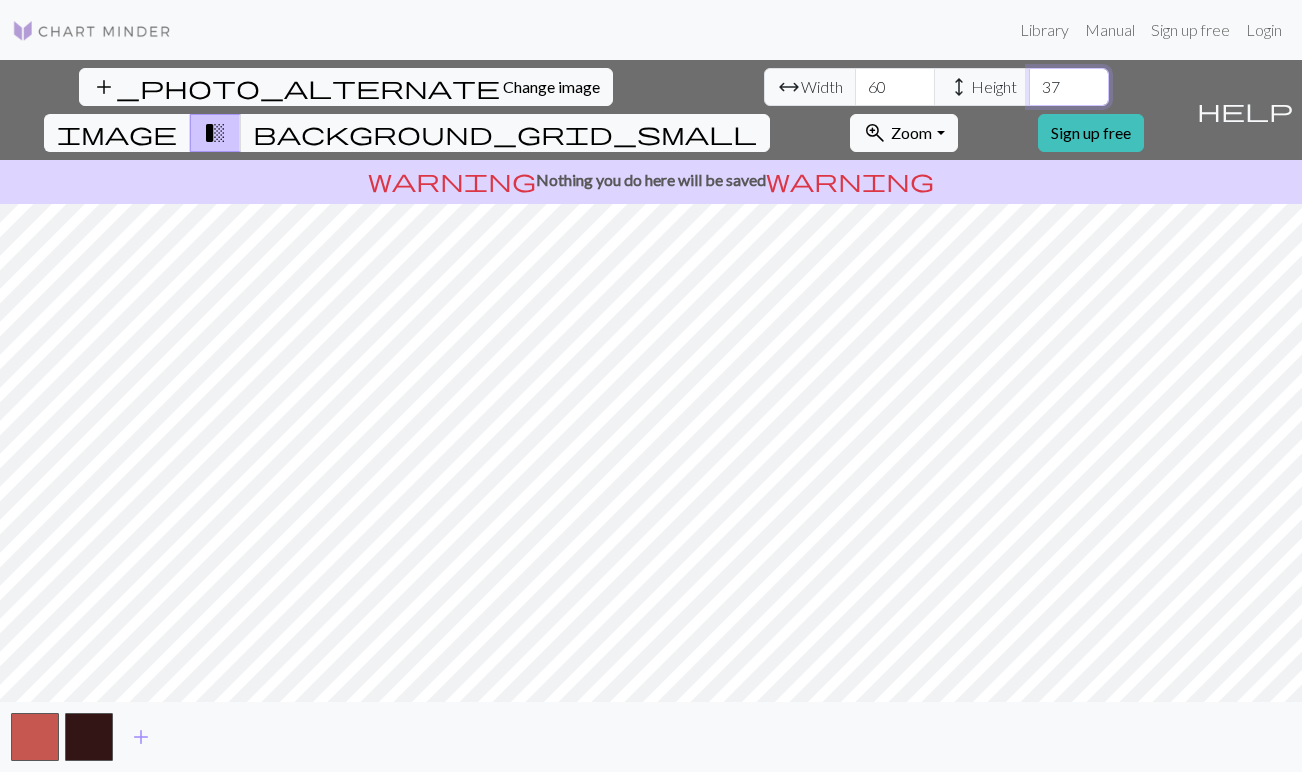 click on "37" at bounding box center (1069, 87) 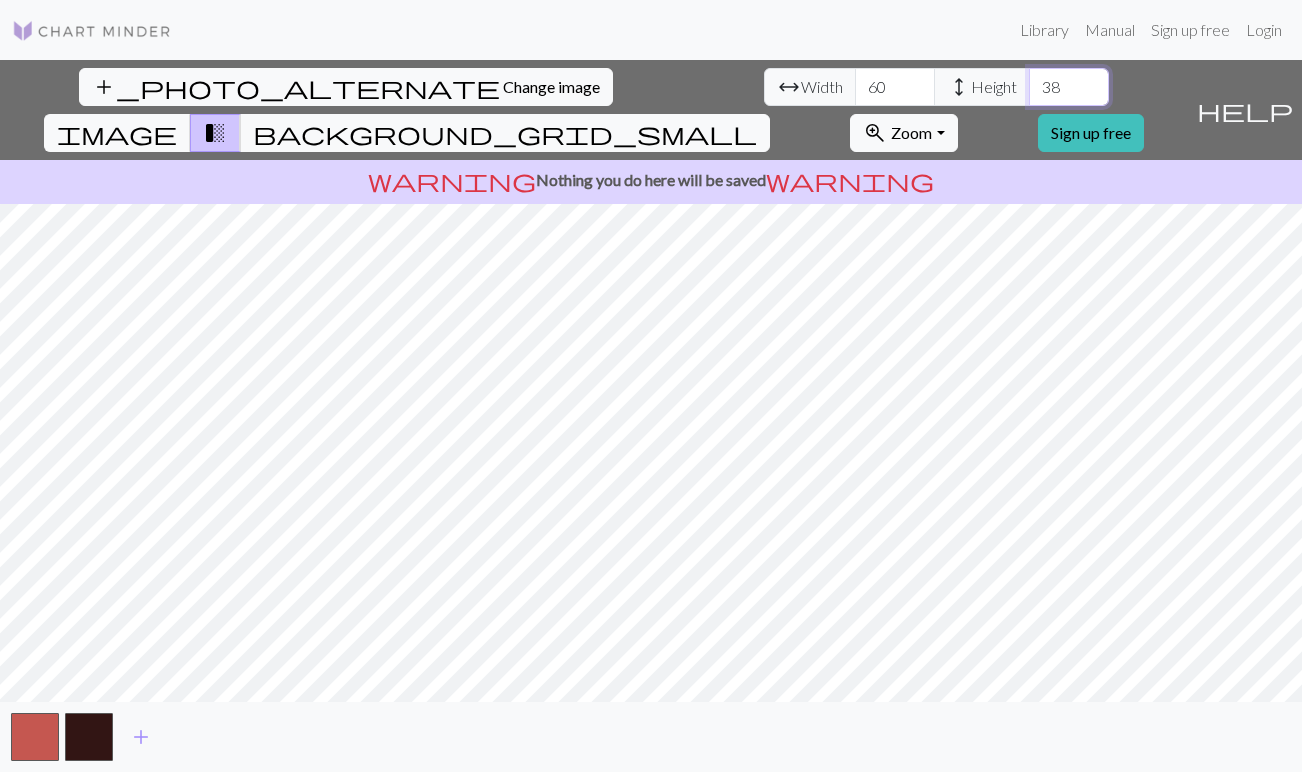 click on "38" at bounding box center [1069, 87] 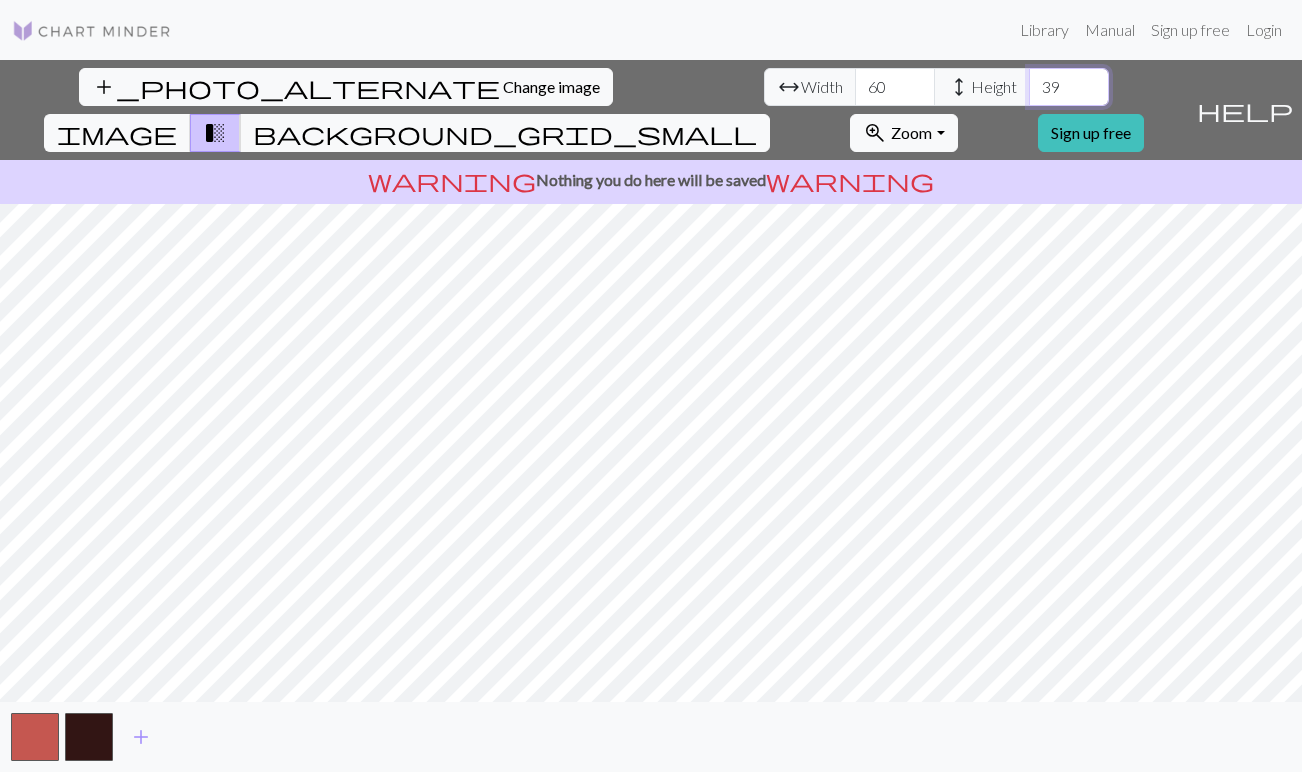 click on "39" at bounding box center [1069, 87] 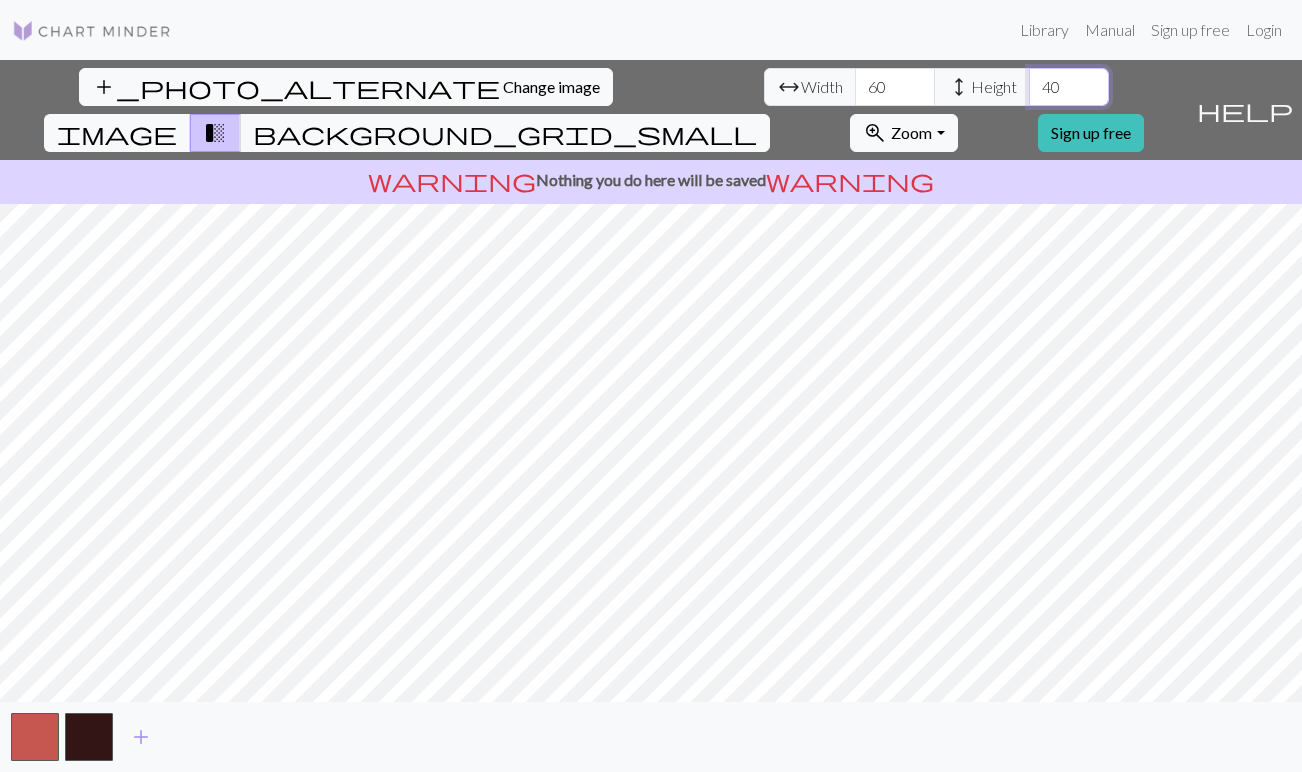click on "40" at bounding box center [1069, 87] 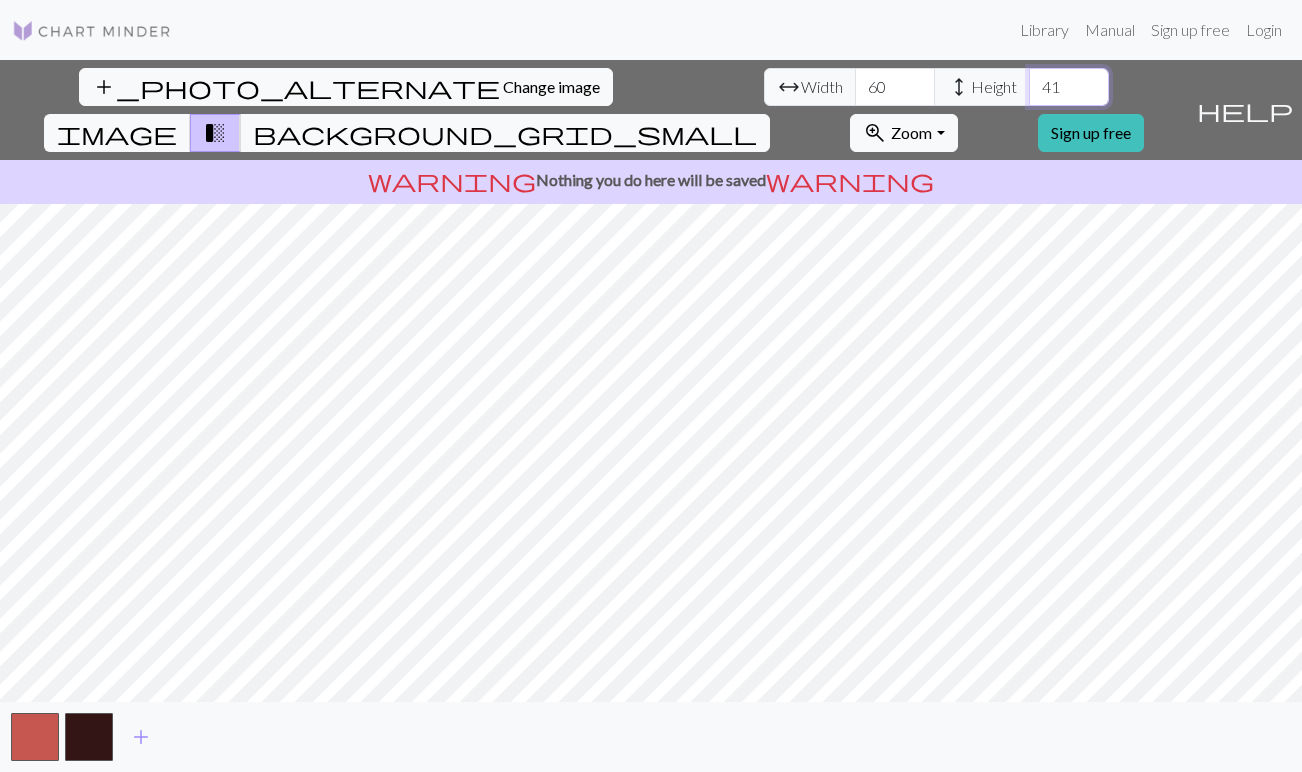 click on "41" at bounding box center (1069, 87) 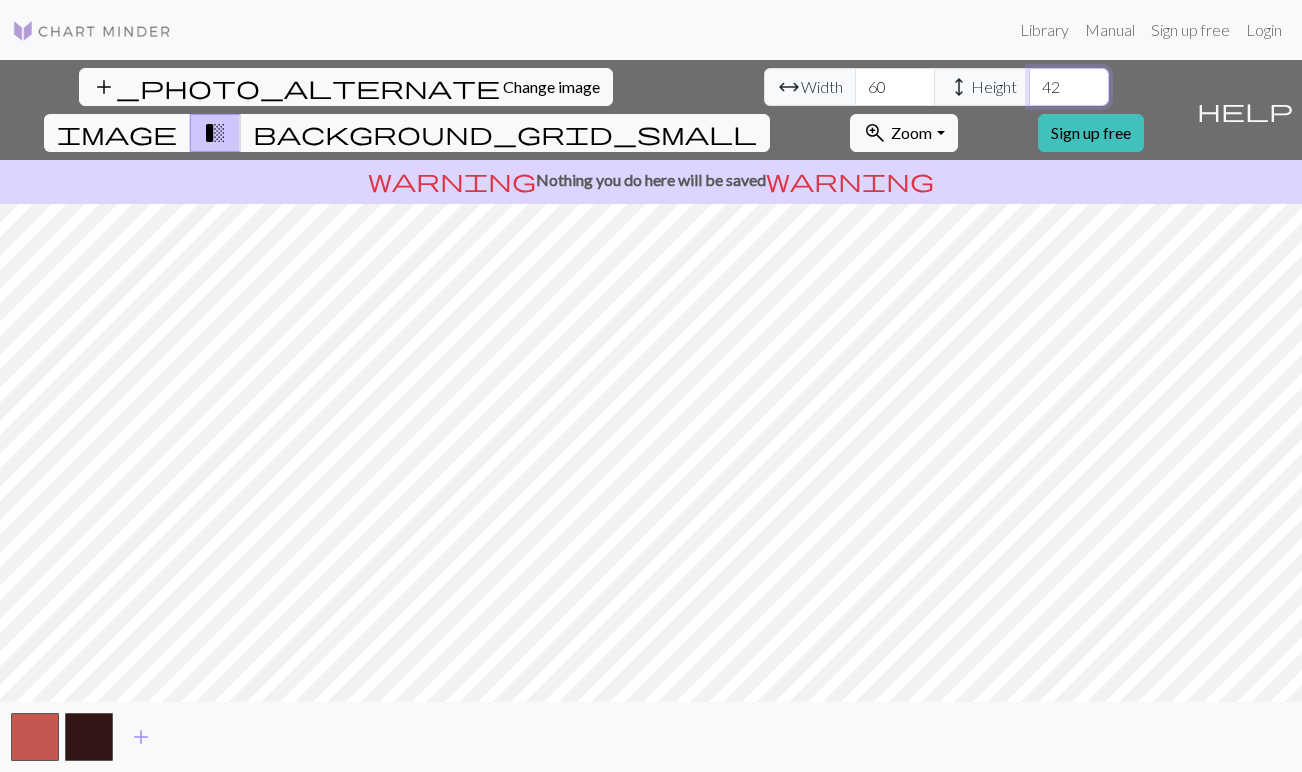click on "42" at bounding box center [1069, 87] 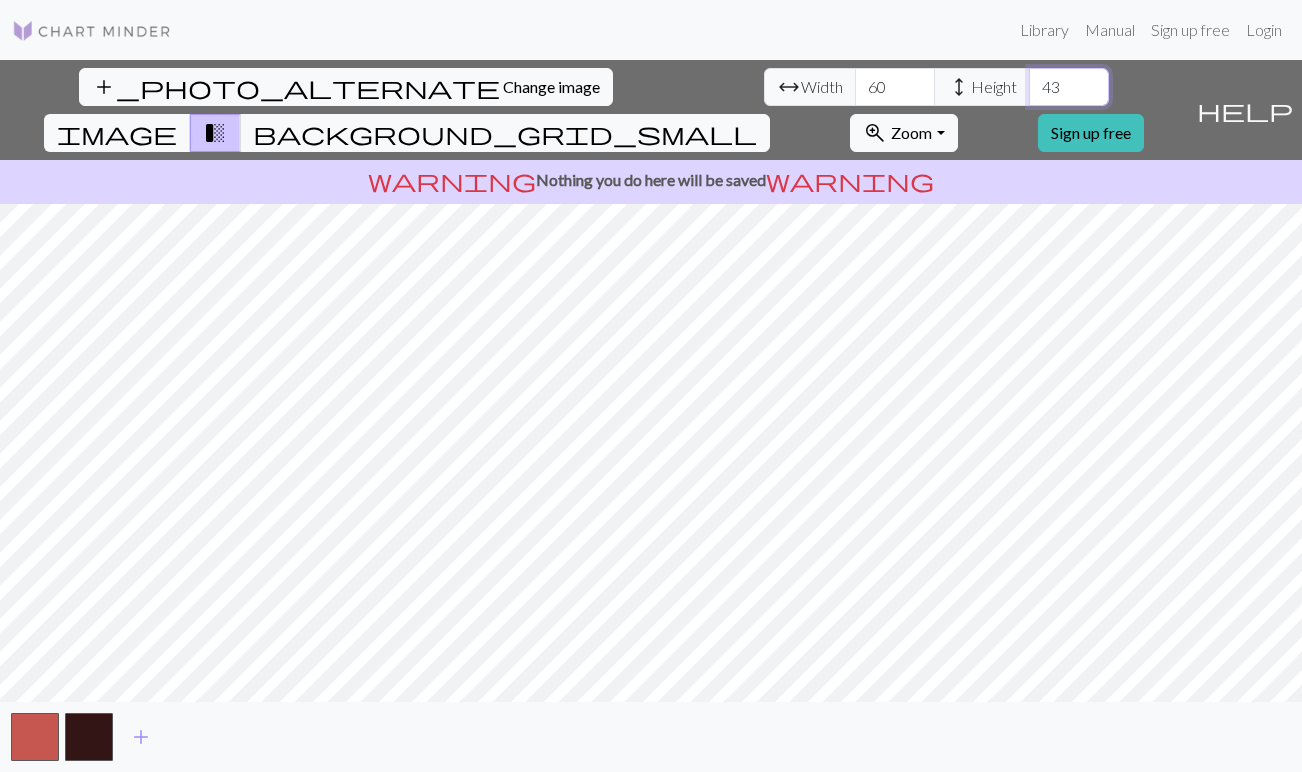 click on "43" at bounding box center (1069, 87) 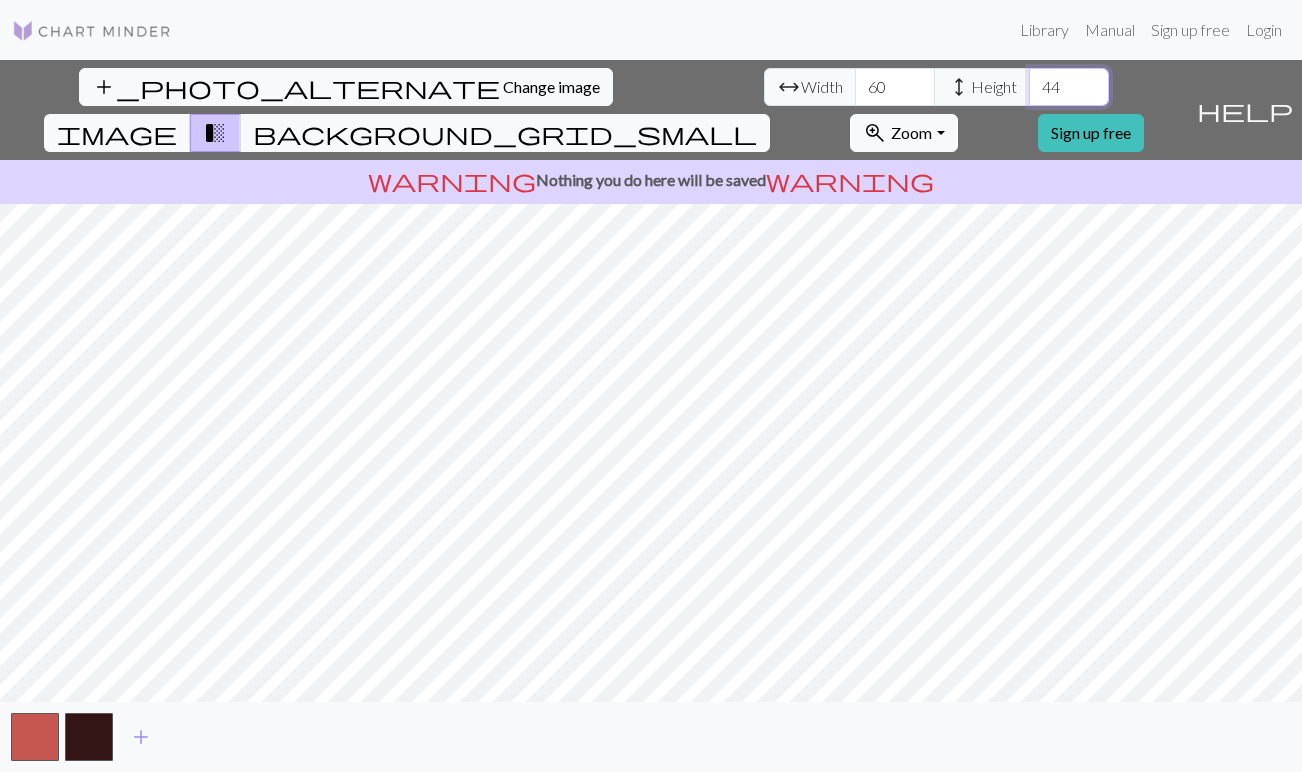 click on "44" at bounding box center (1069, 87) 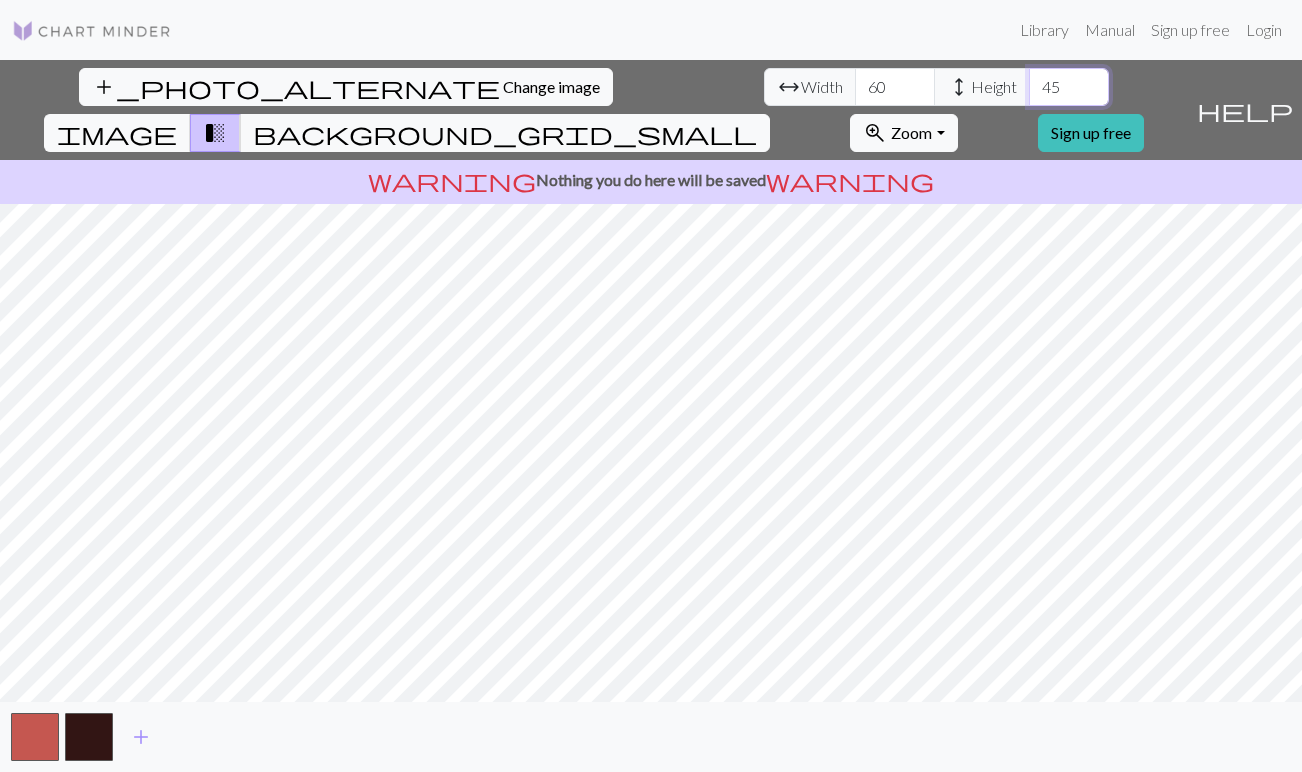 click on "45" at bounding box center [1069, 87] 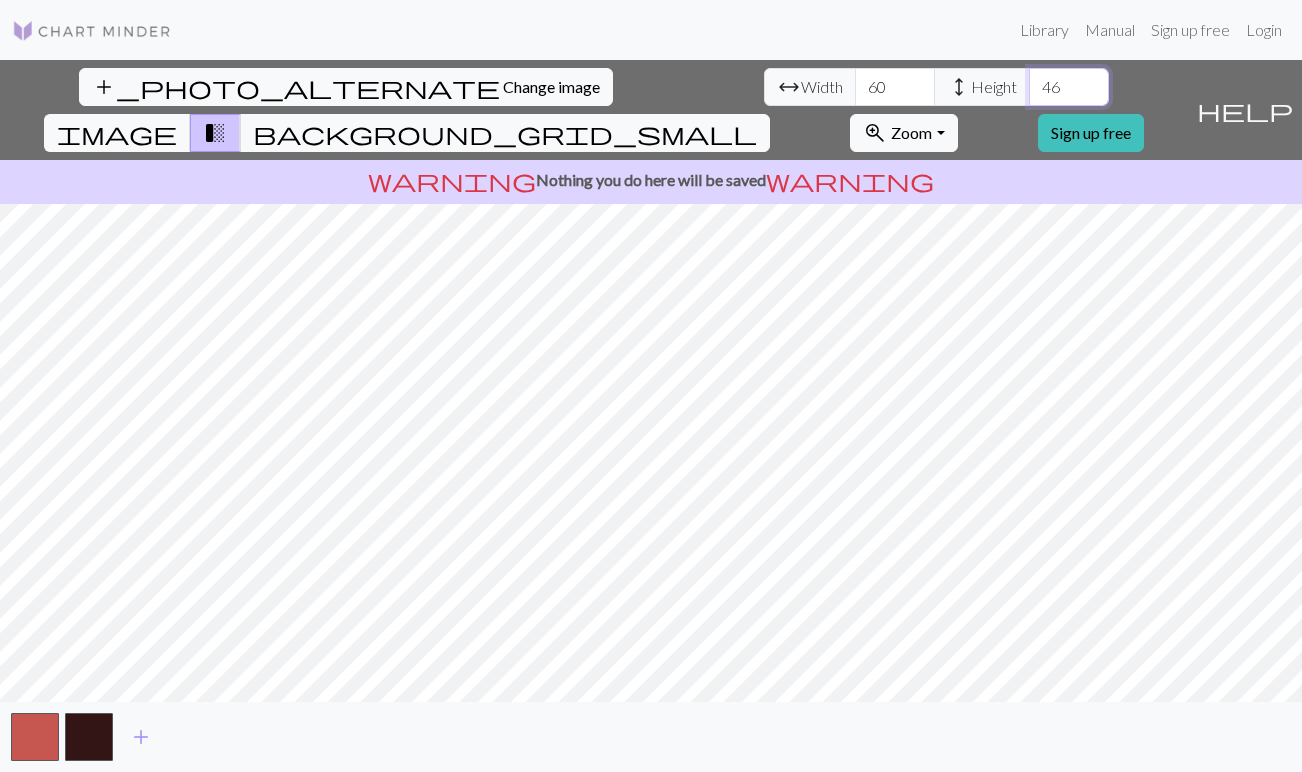 click on "46" at bounding box center (1069, 87) 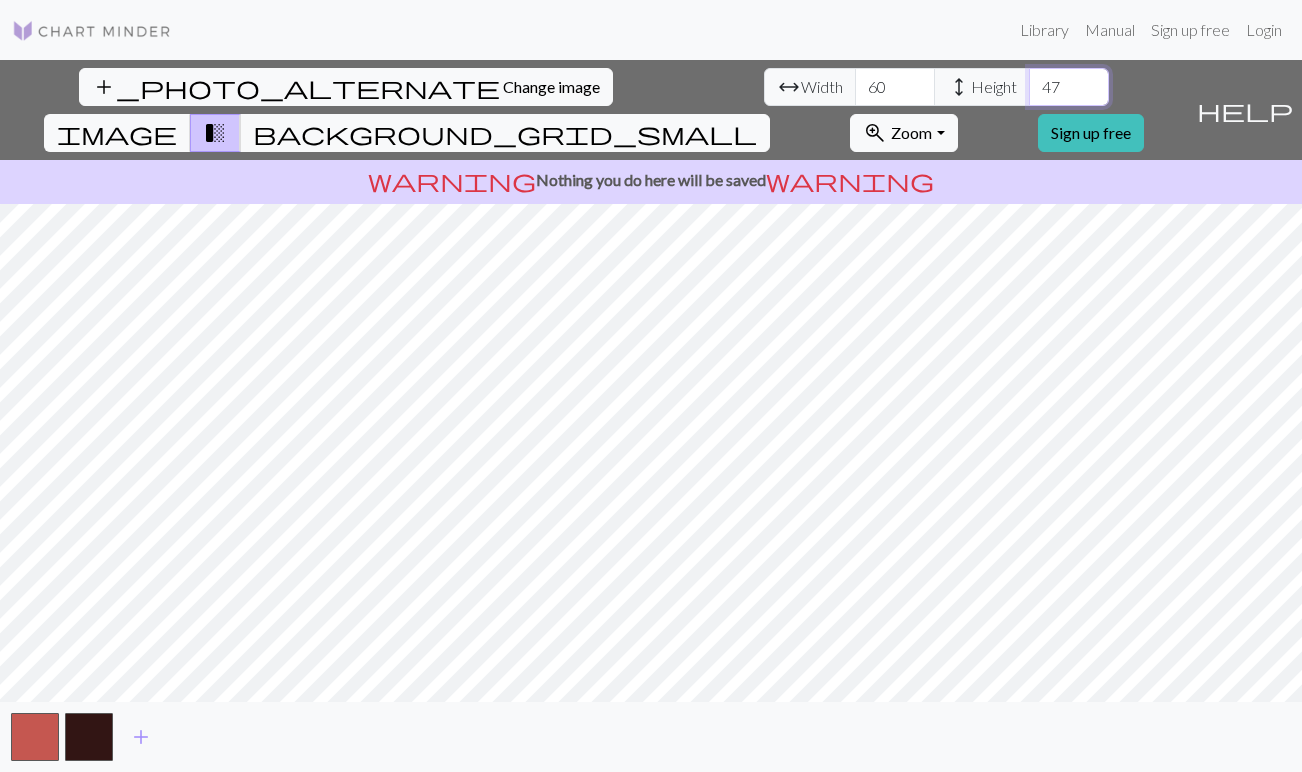 click on "47" at bounding box center (1069, 87) 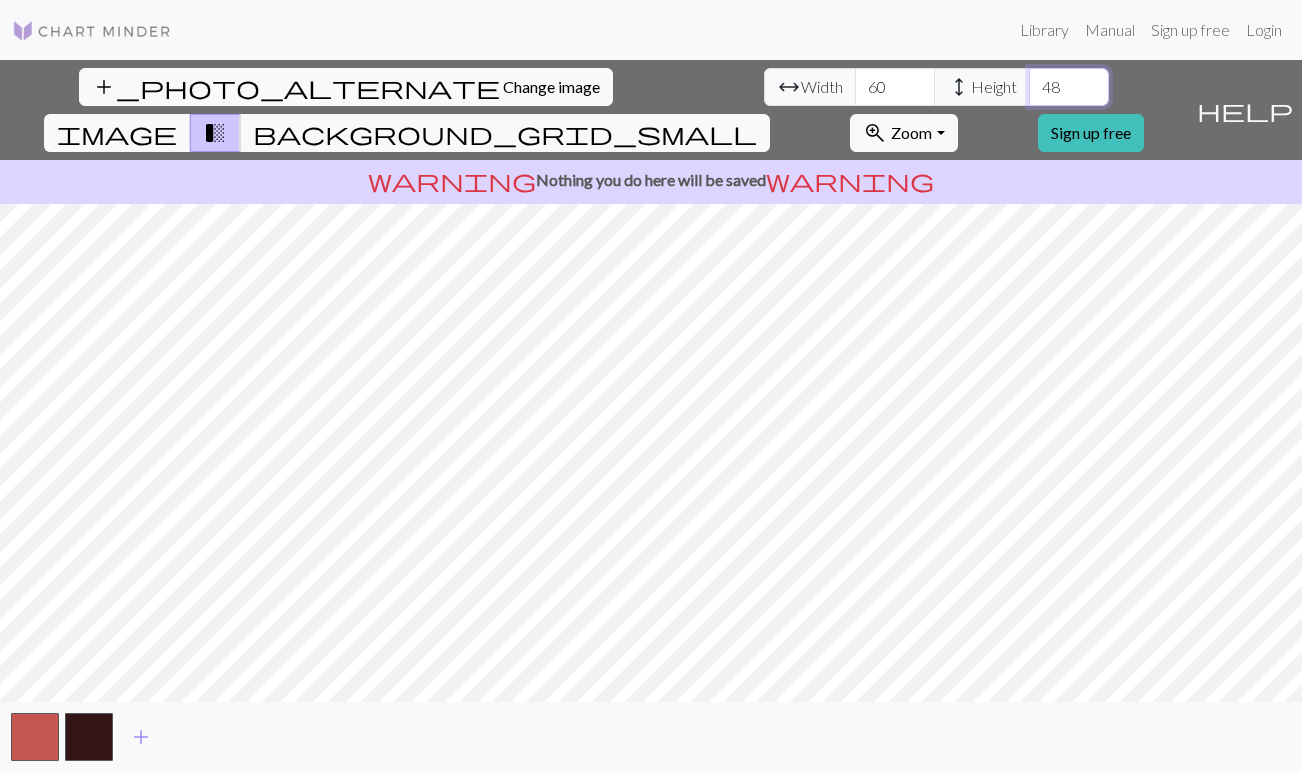 click on "48" at bounding box center (1069, 87) 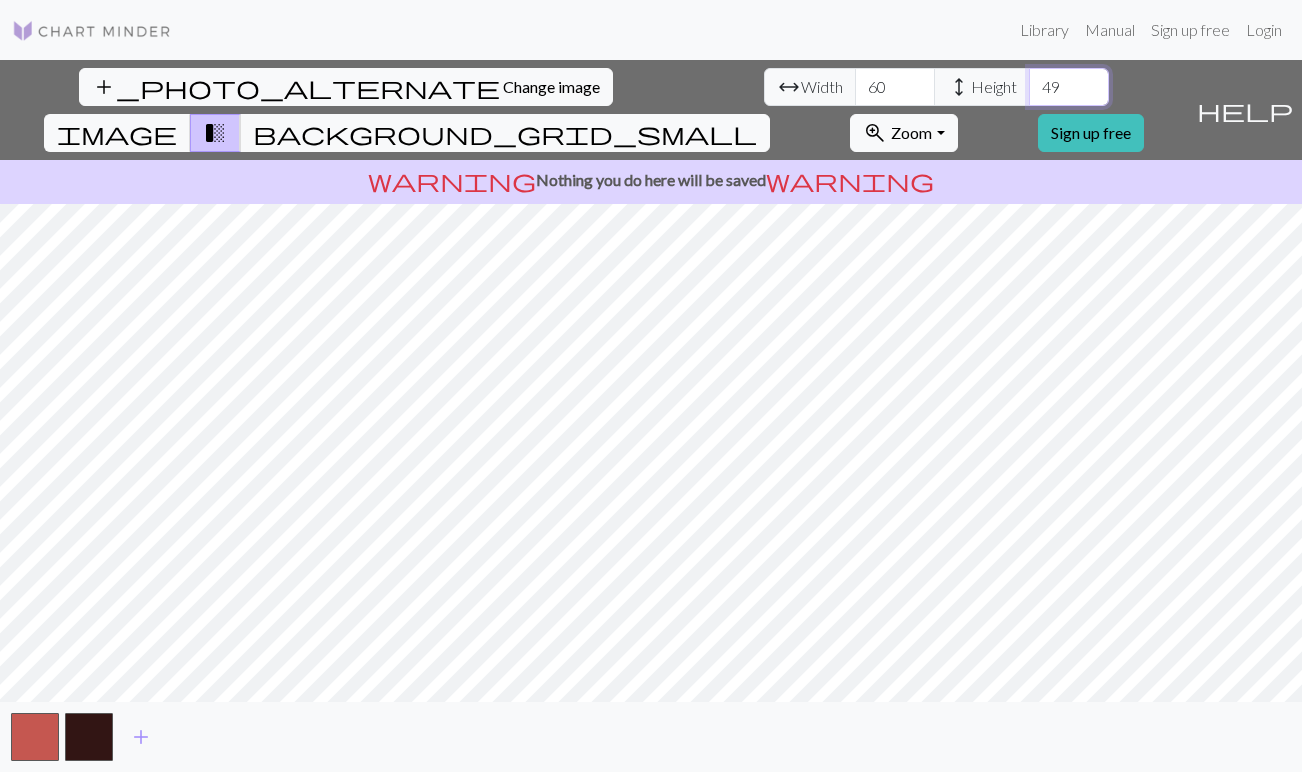 click on "49" at bounding box center [1069, 87] 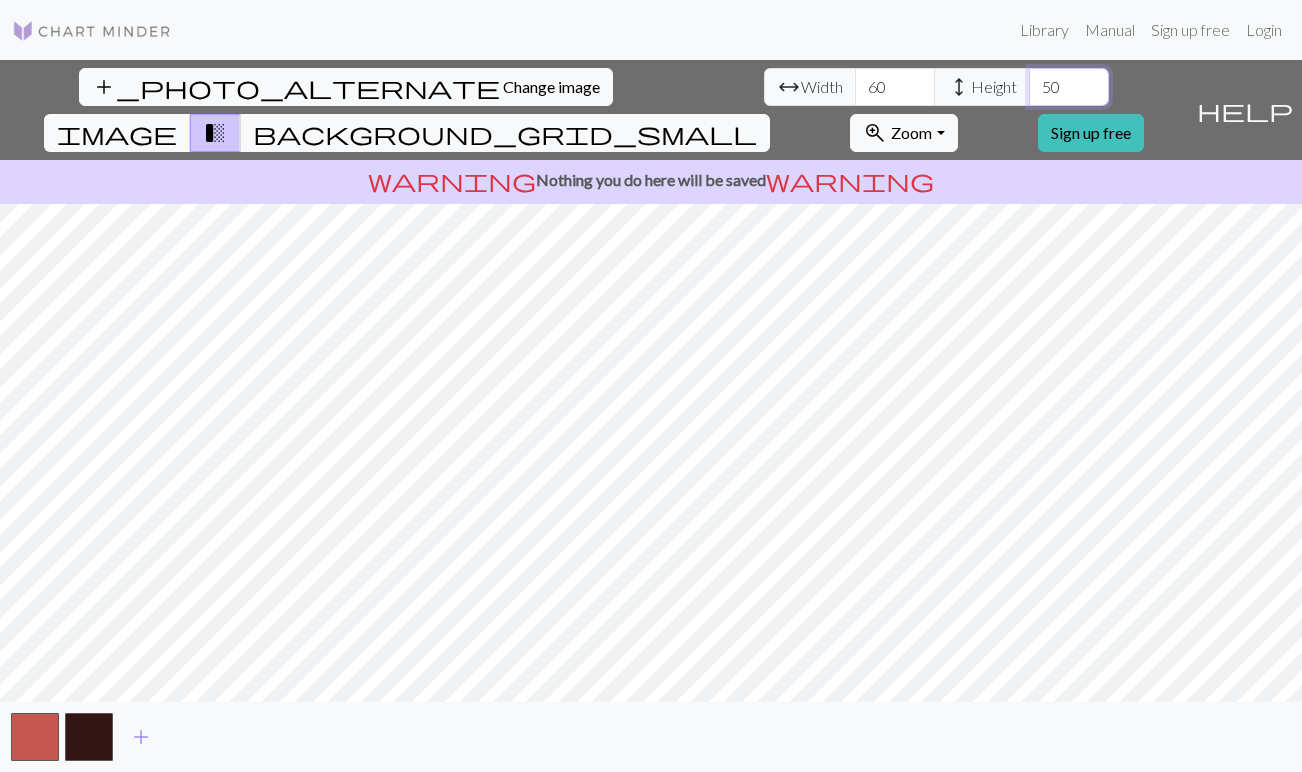 click on "50" at bounding box center [1069, 87] 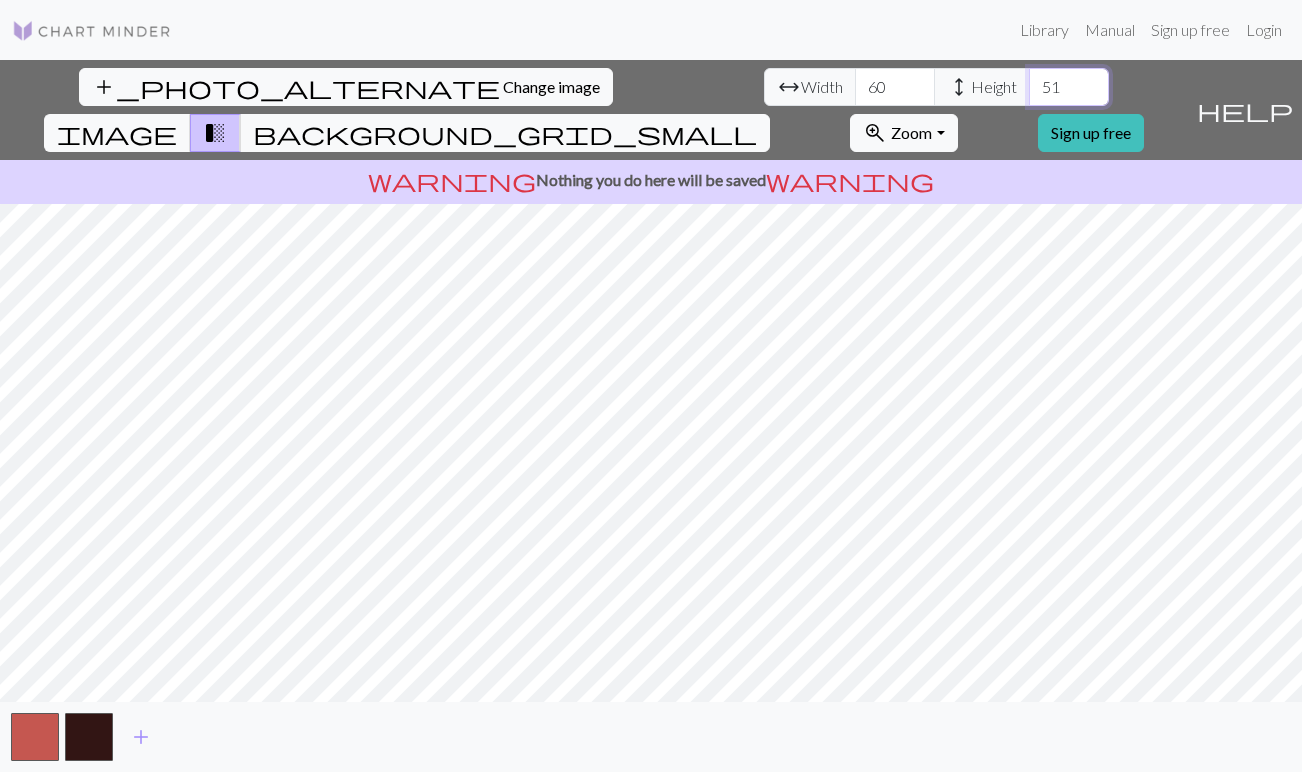 click on "51" at bounding box center (1069, 87) 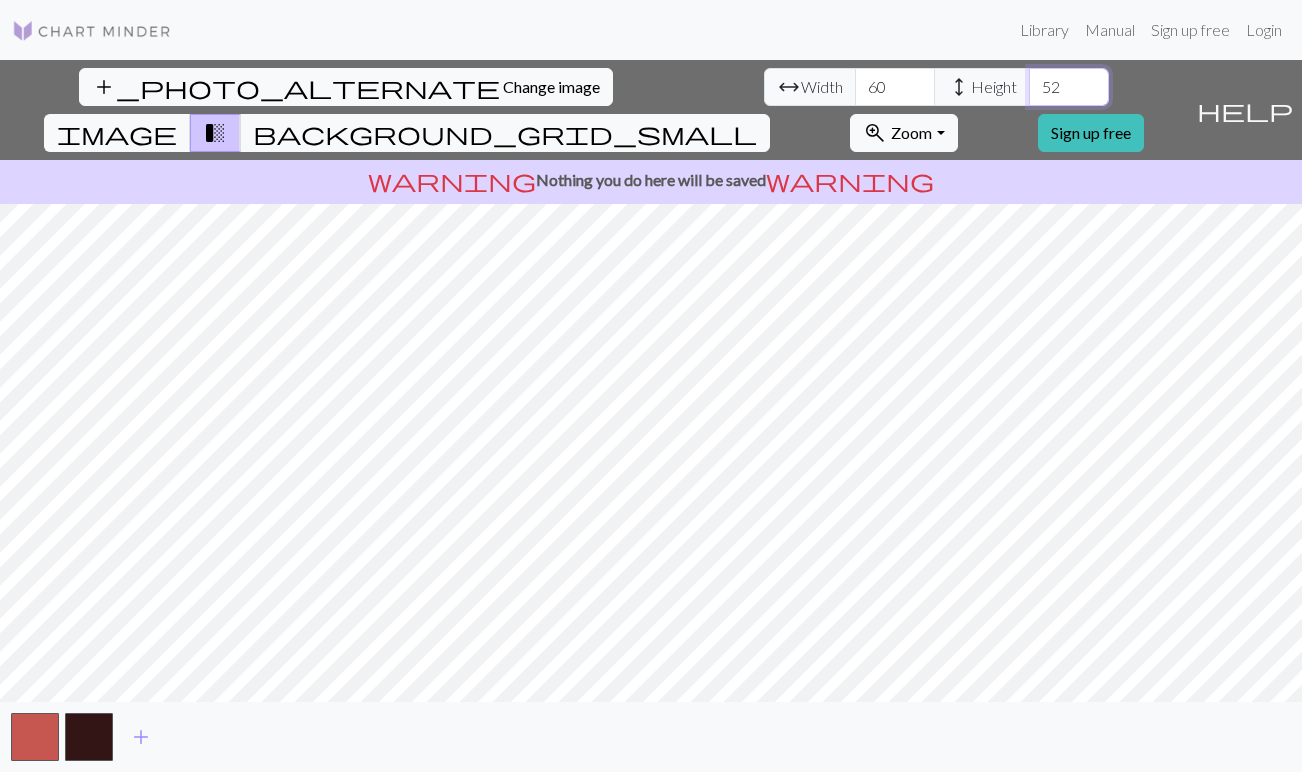 click on "52" at bounding box center [1069, 87] 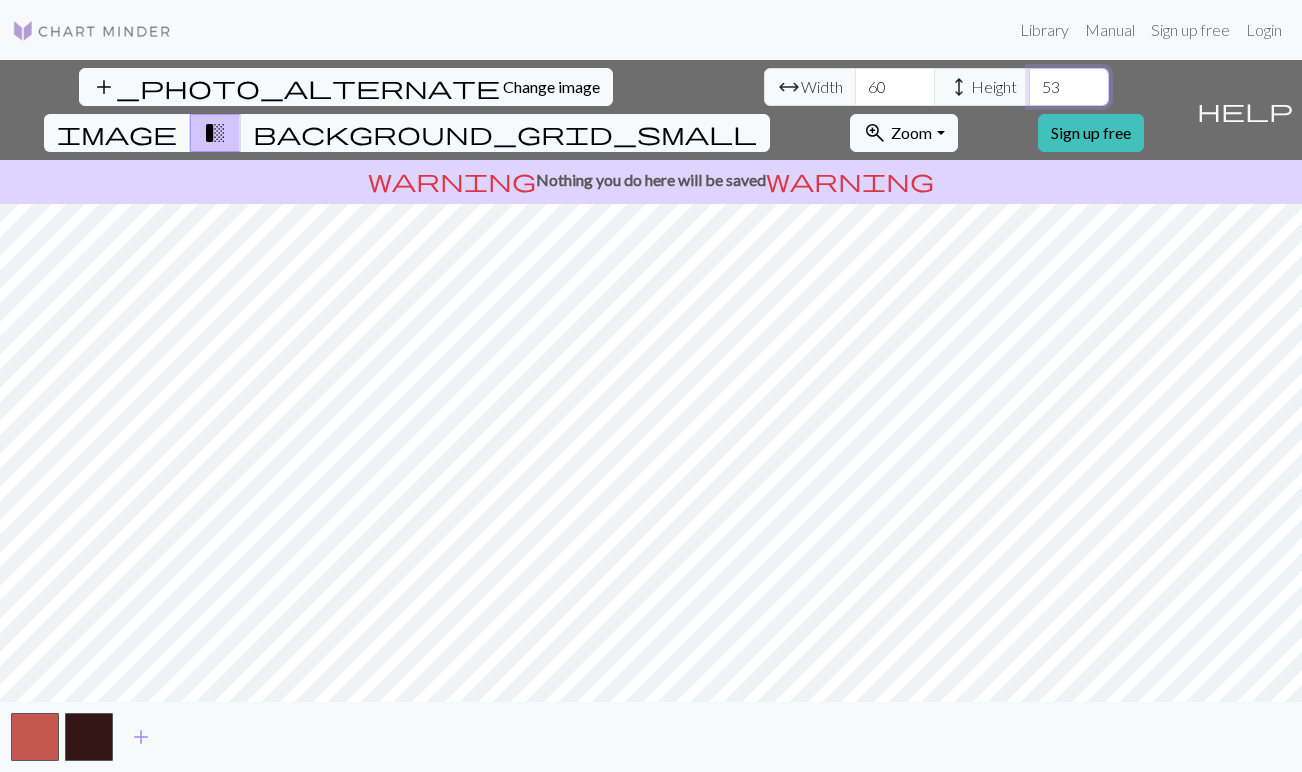 click on "53" at bounding box center (1069, 87) 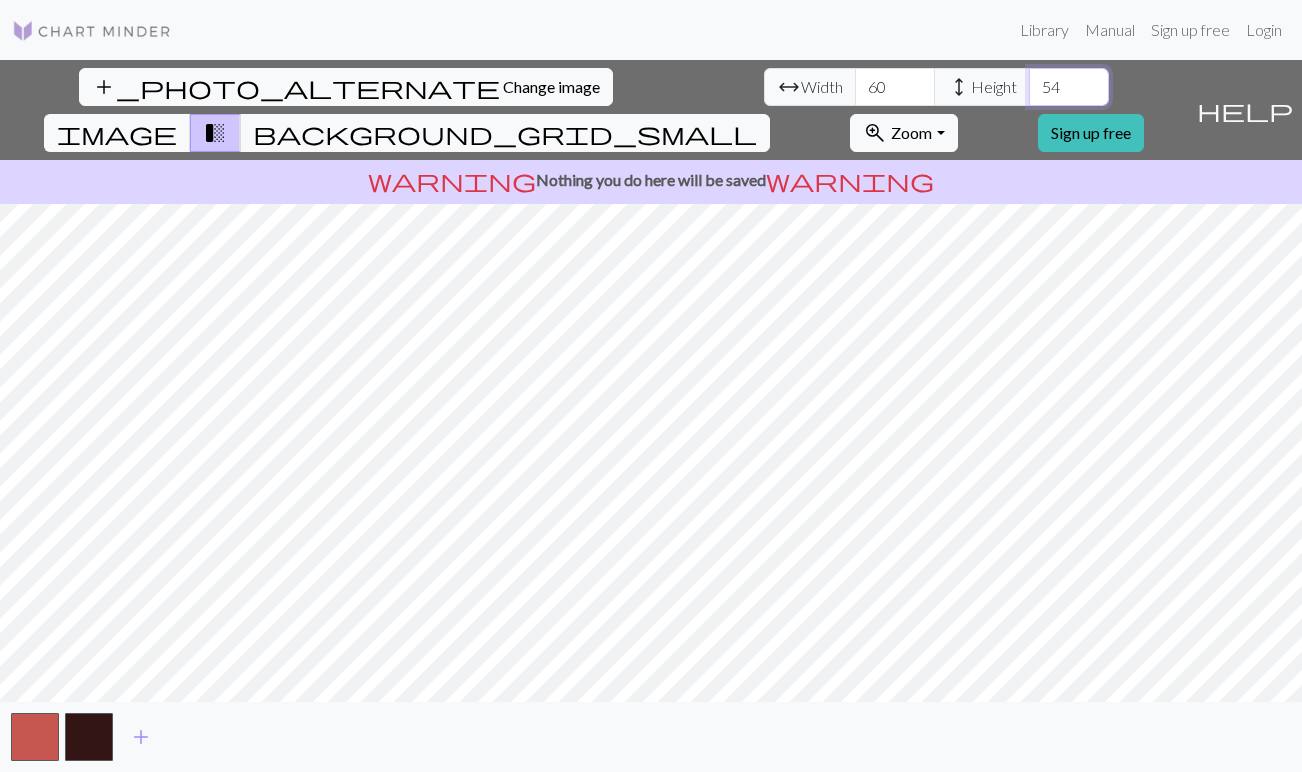 click on "54" at bounding box center (1069, 87) 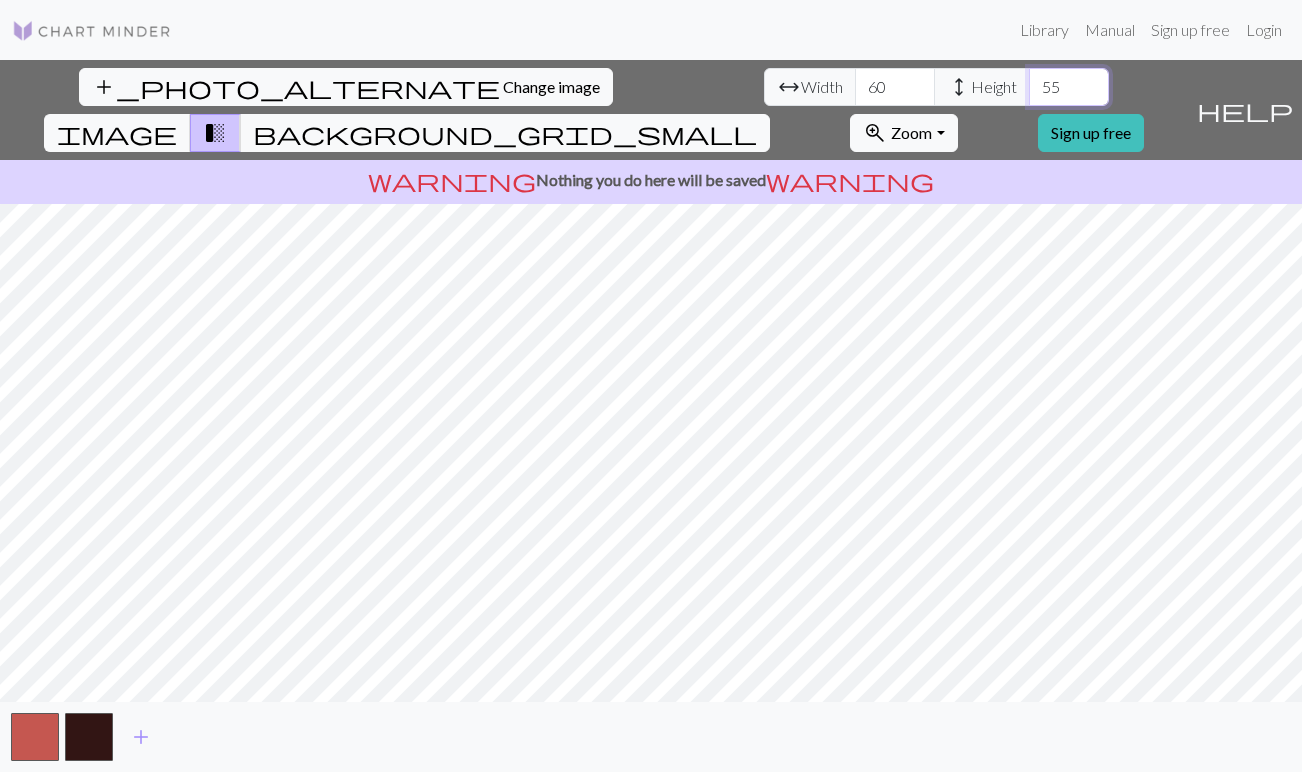 click on "55" at bounding box center (1069, 87) 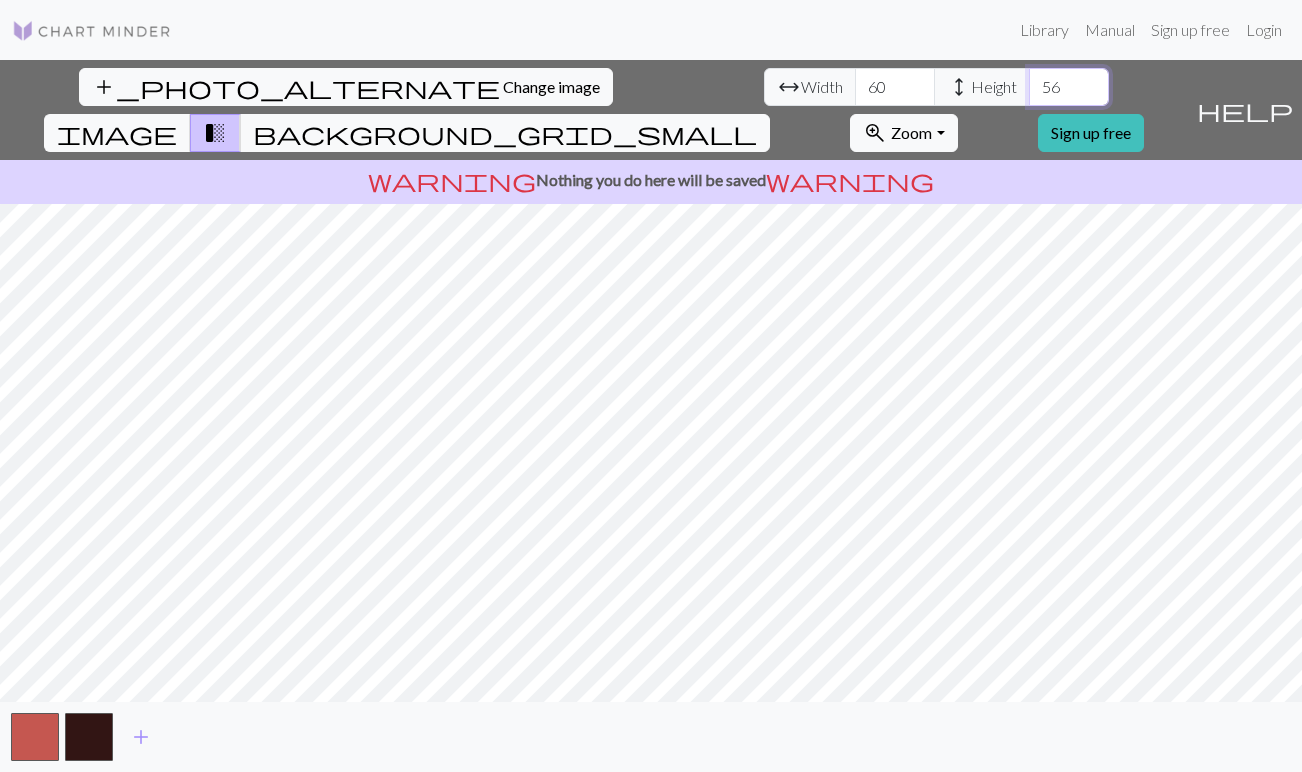 click on "56" at bounding box center (1069, 87) 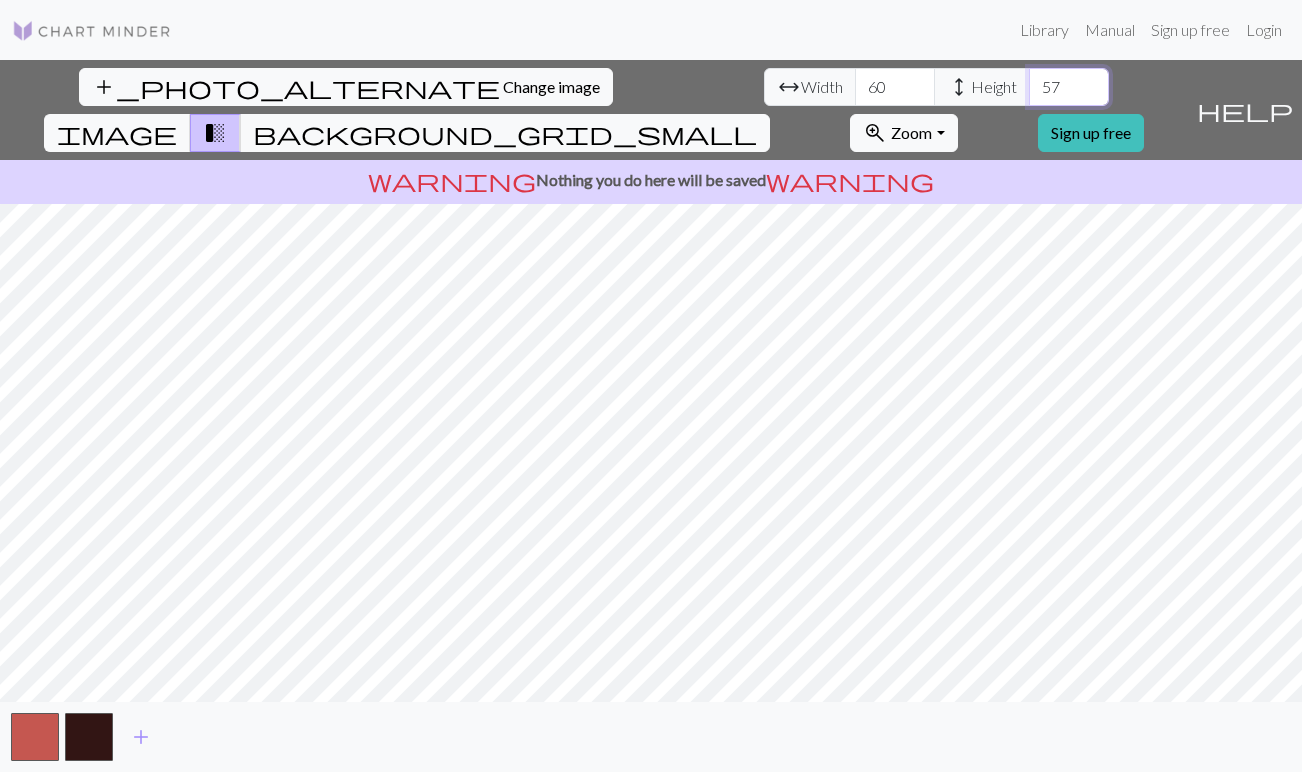 click on "57" at bounding box center (1069, 87) 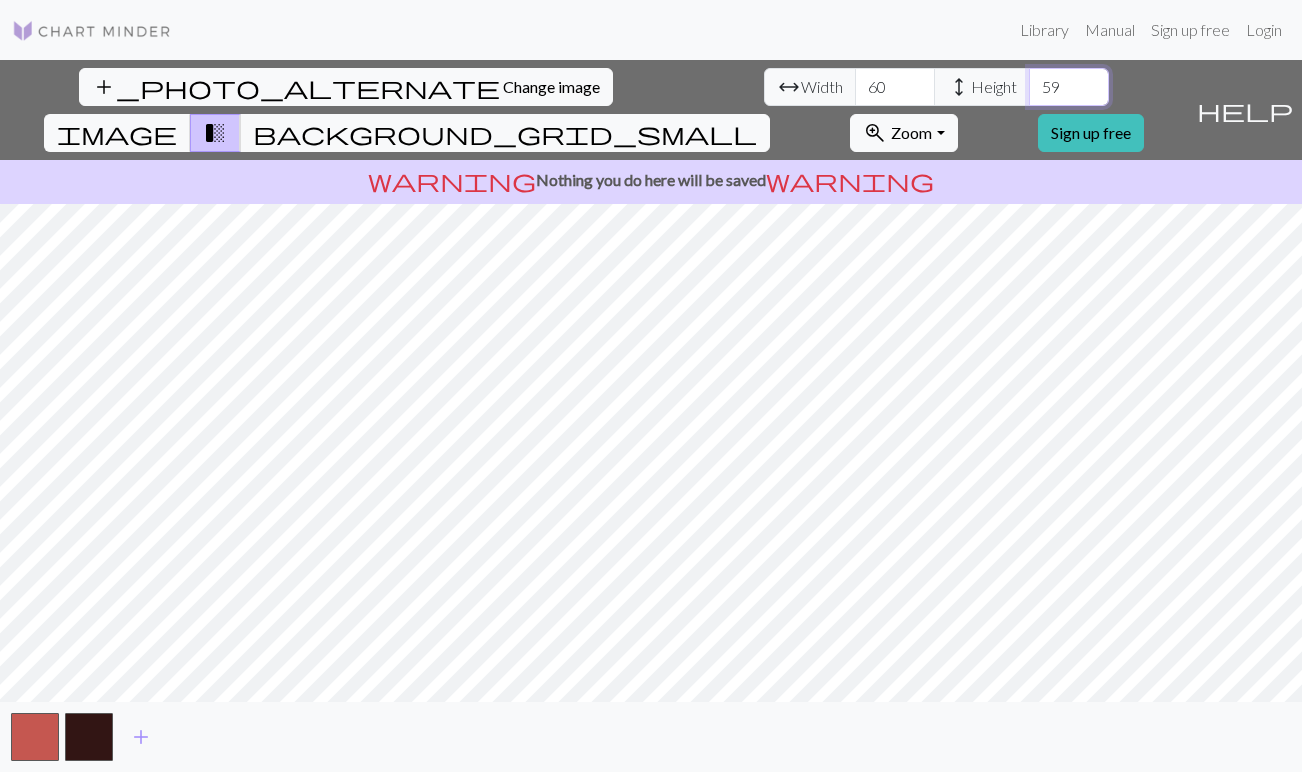 click on "59" at bounding box center [1069, 87] 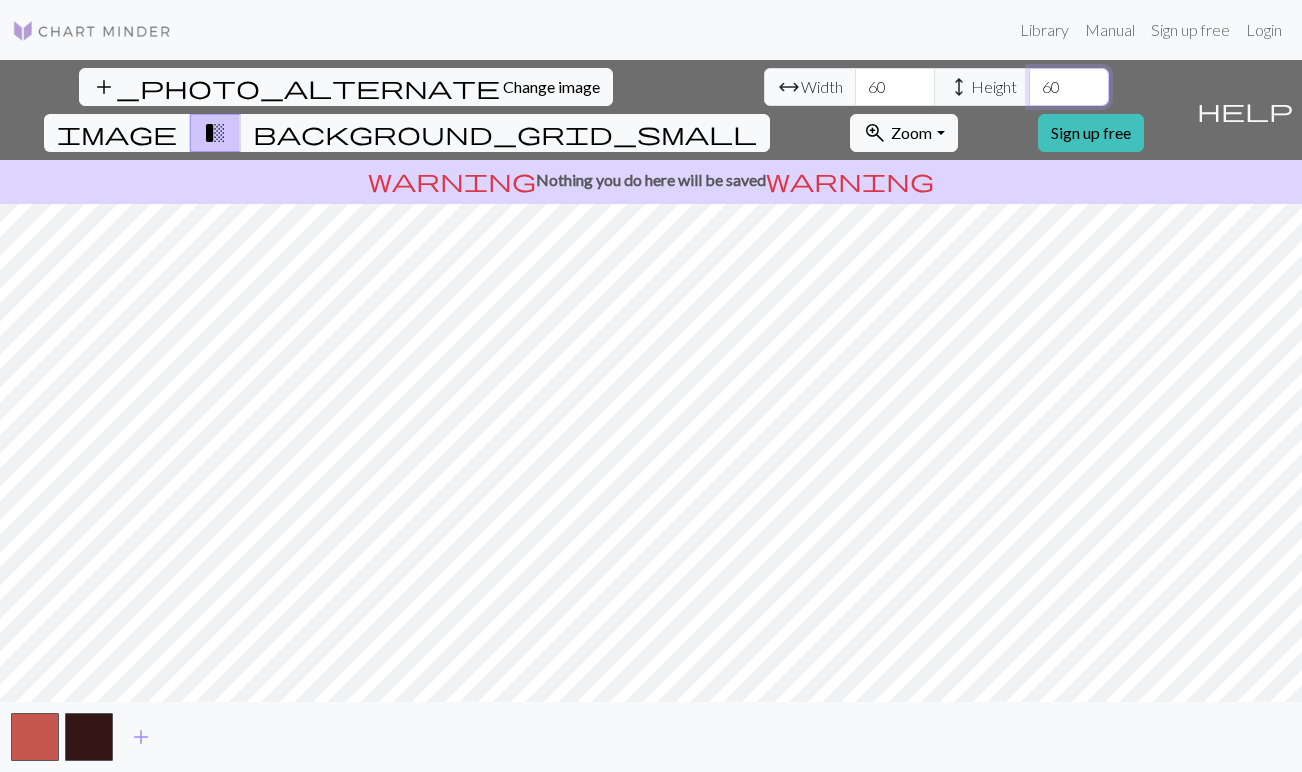 click on "60" at bounding box center [1069, 87] 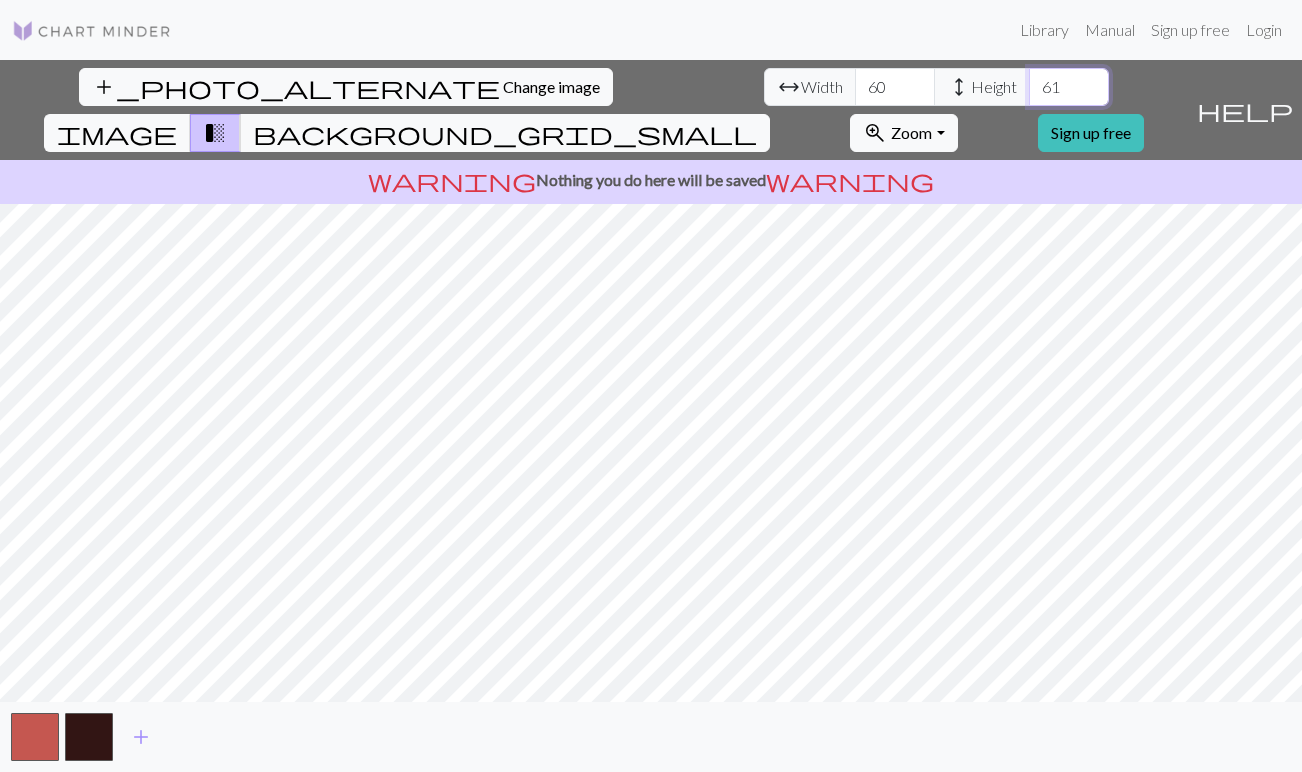 click on "61" at bounding box center [1069, 87] 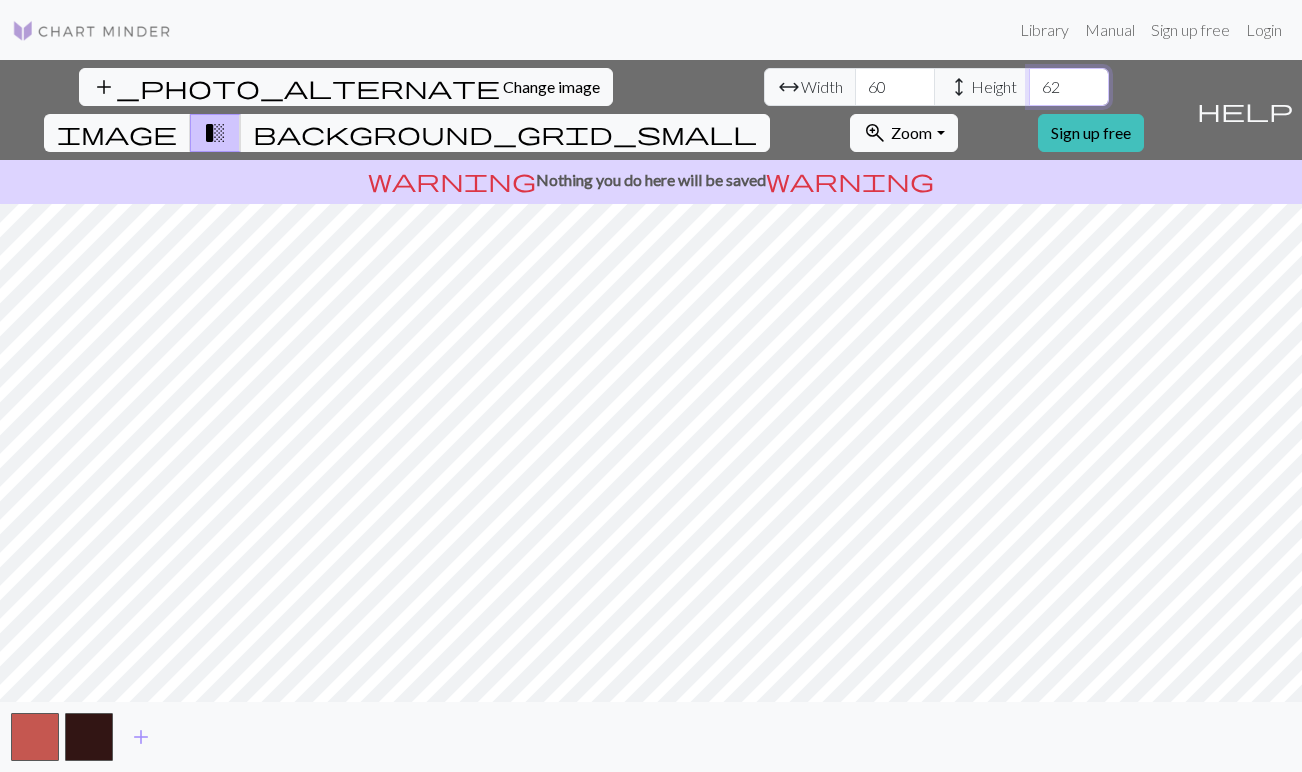 click on "62" at bounding box center [1069, 87] 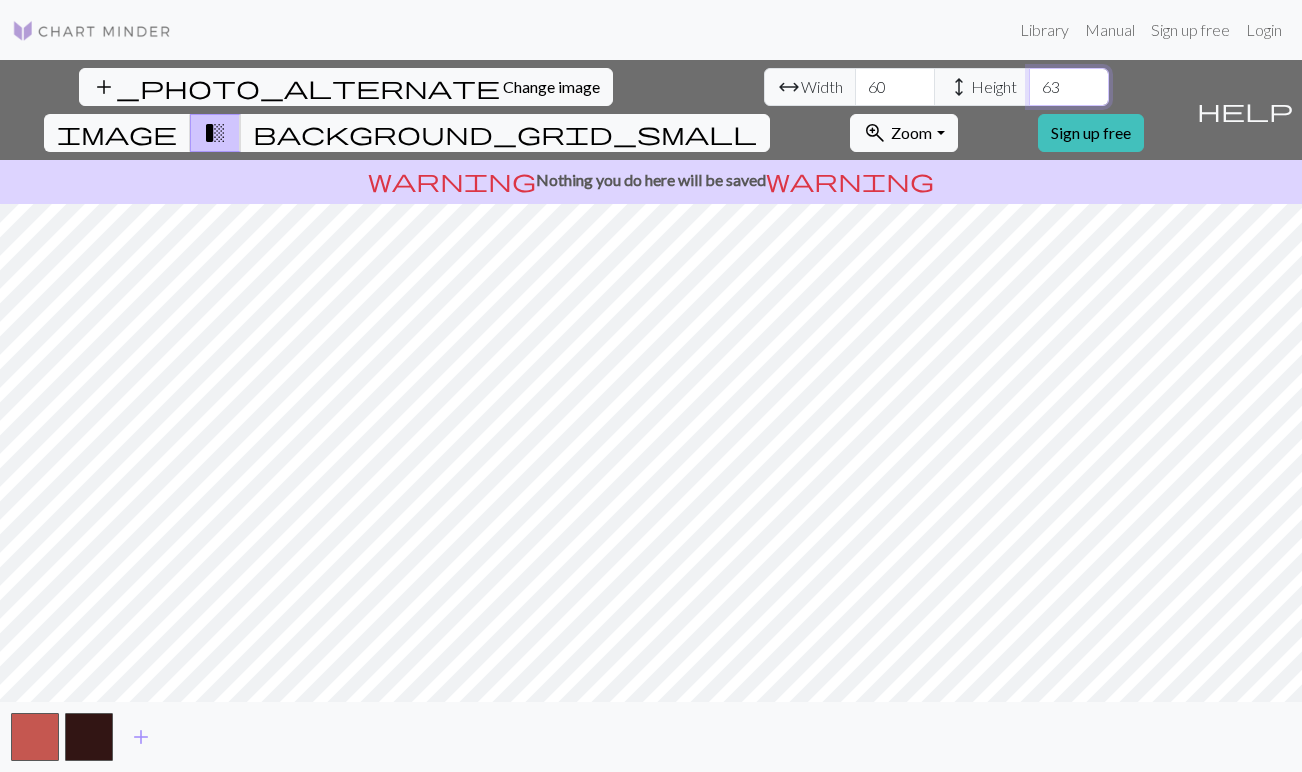 click on "63" at bounding box center [1069, 87] 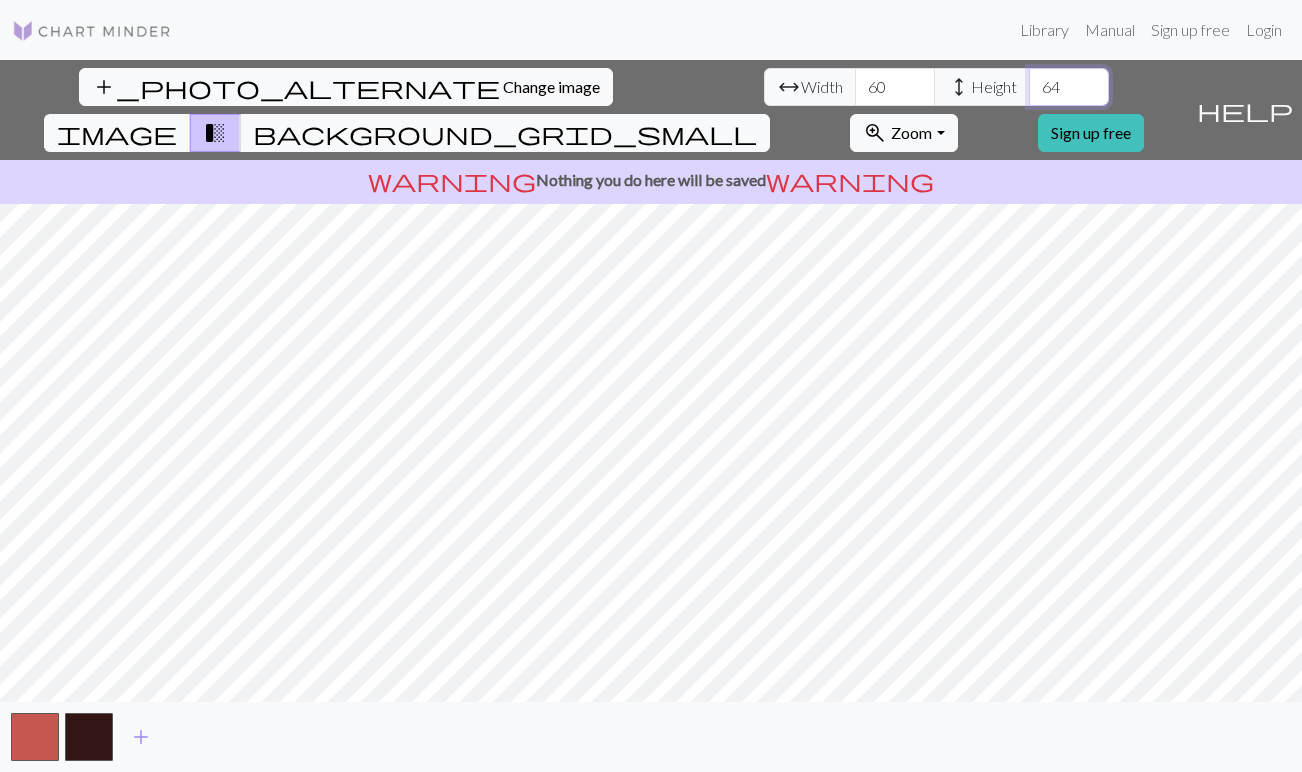 click on "64" at bounding box center [1069, 87] 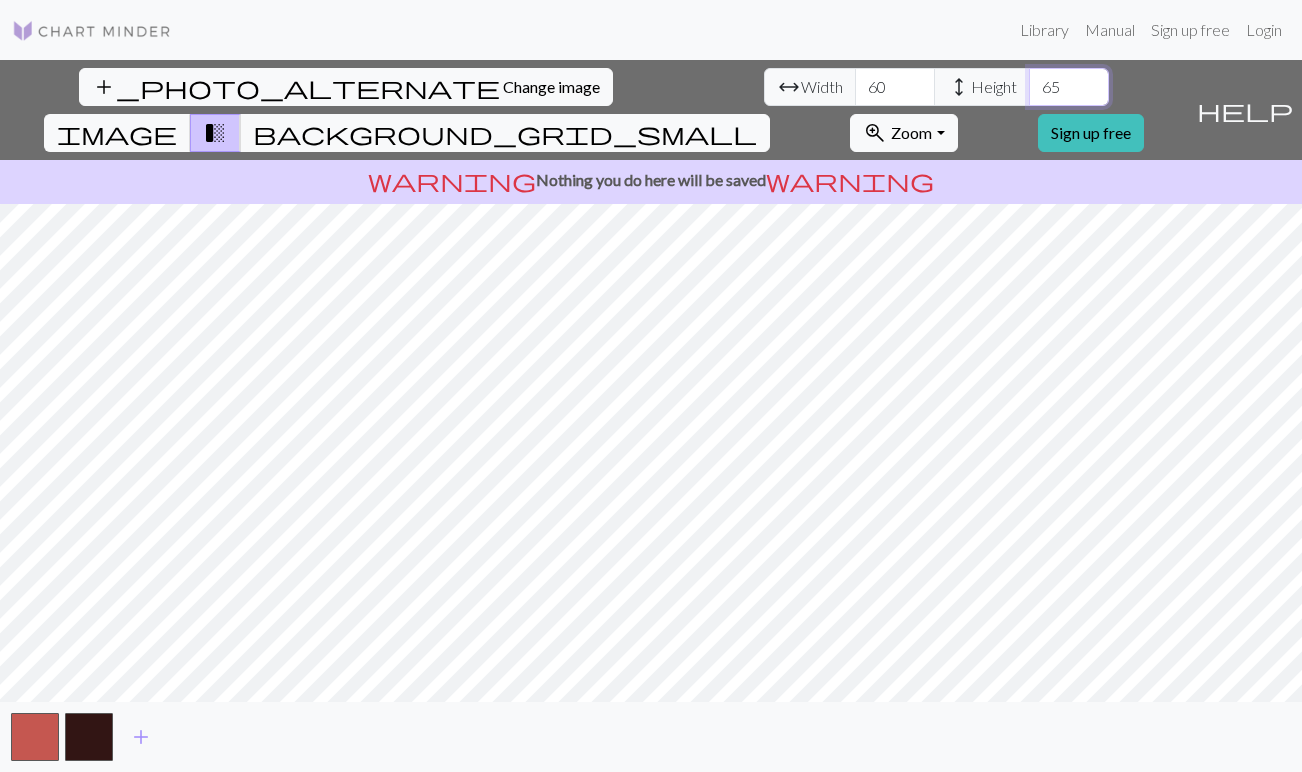 click on "65" at bounding box center [1069, 87] 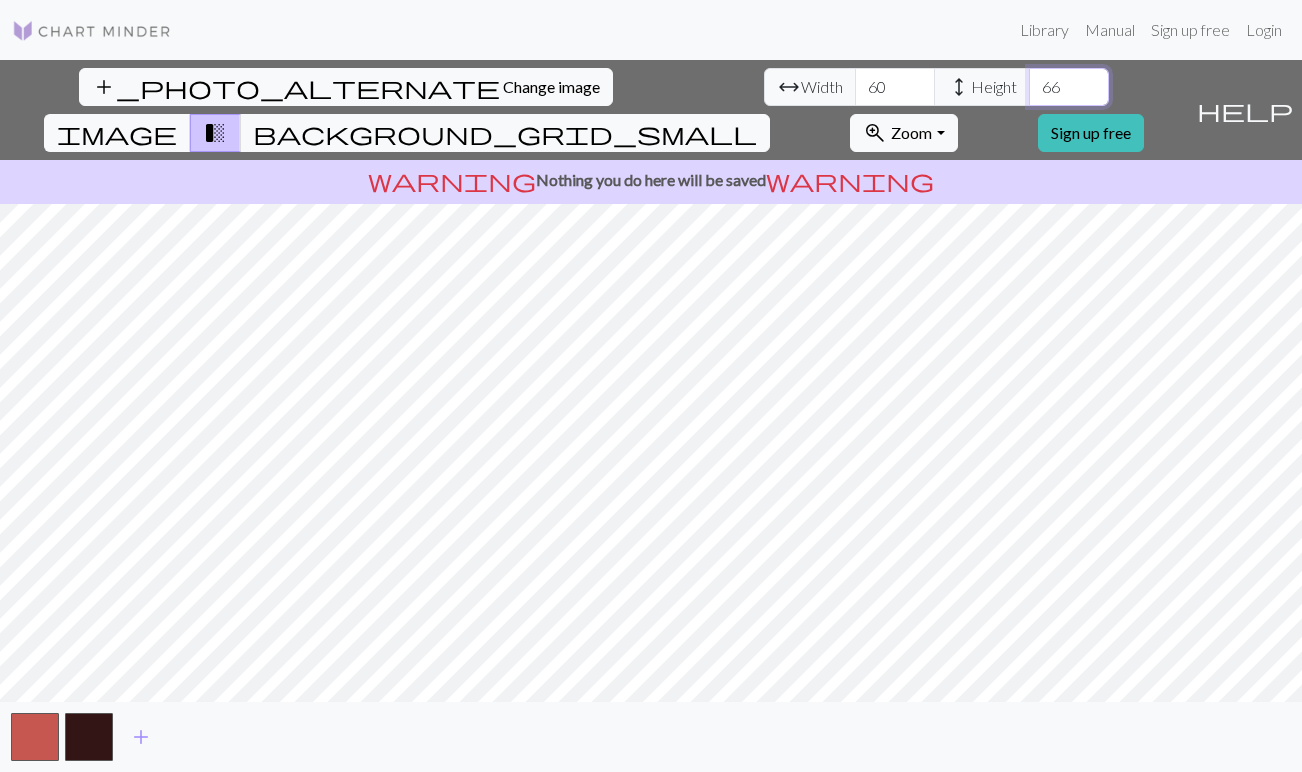 click on "66" at bounding box center [1069, 87] 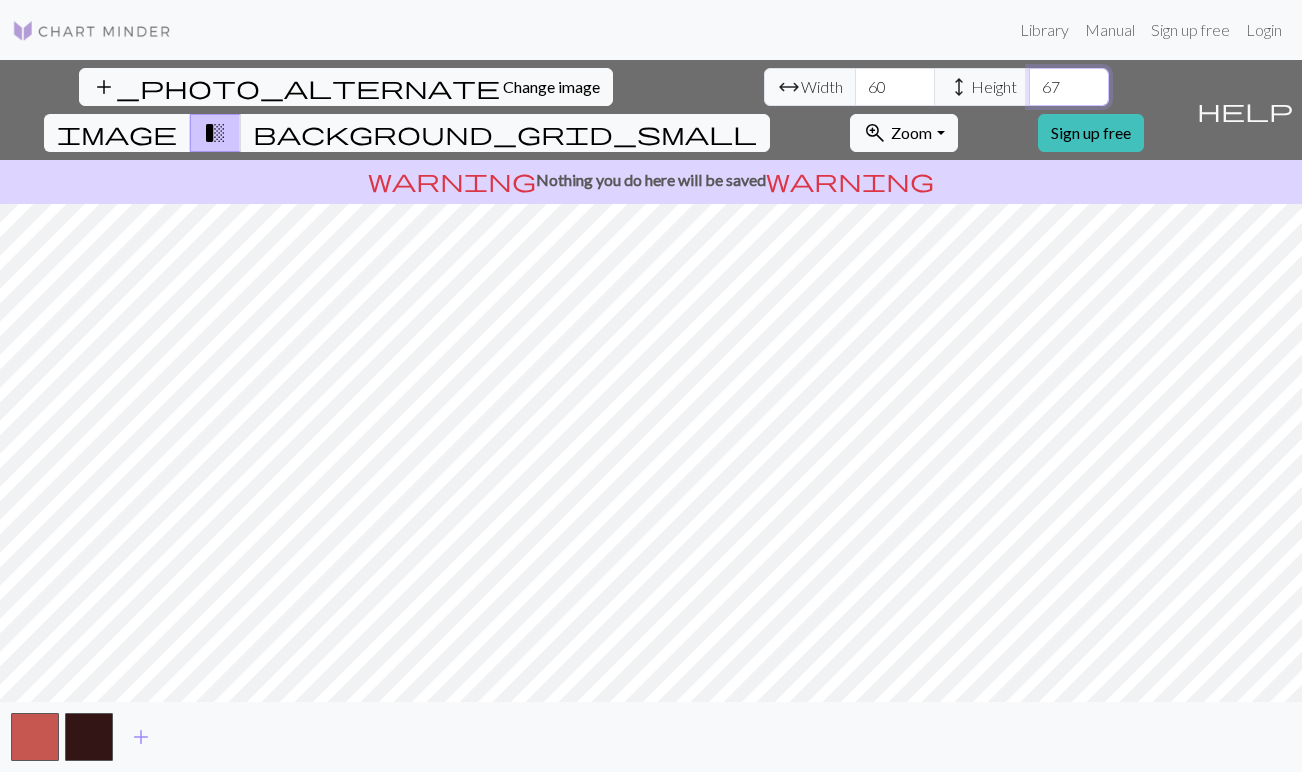 click on "67" at bounding box center [1069, 87] 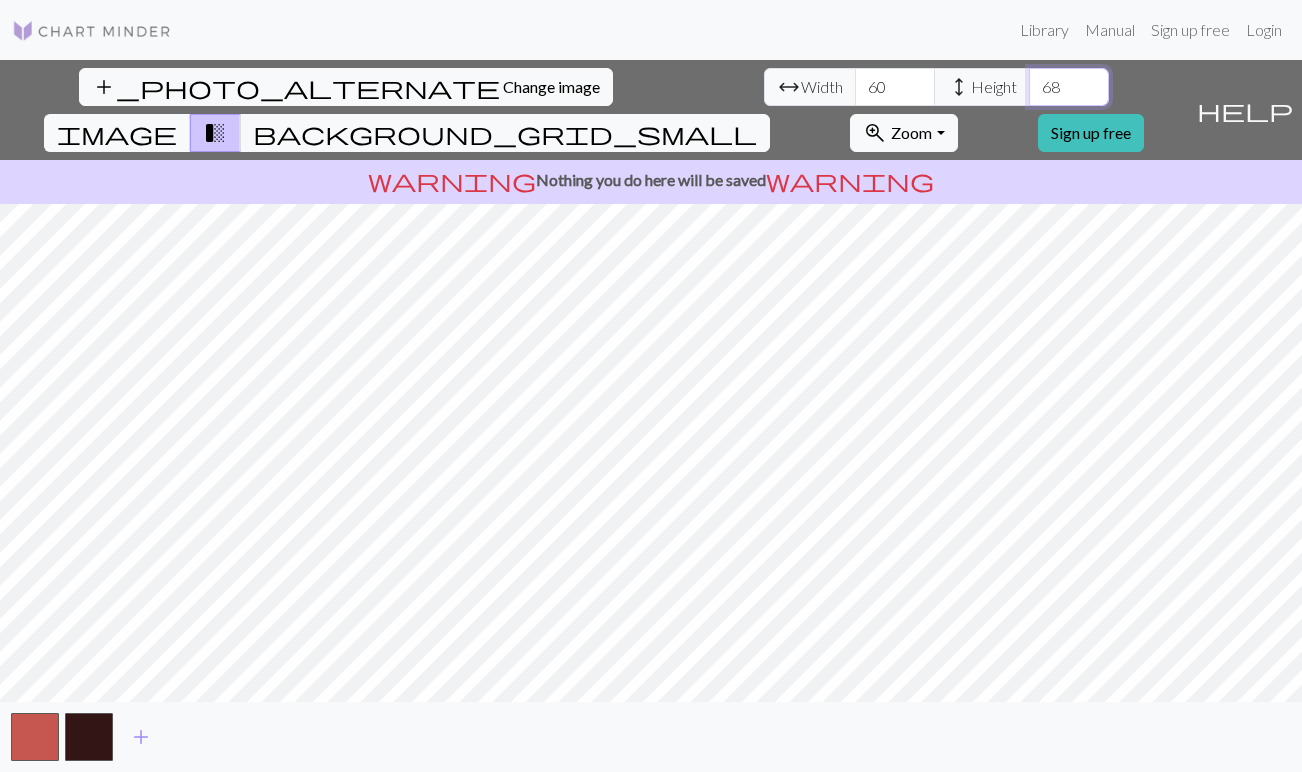 click on "68" at bounding box center (1069, 87) 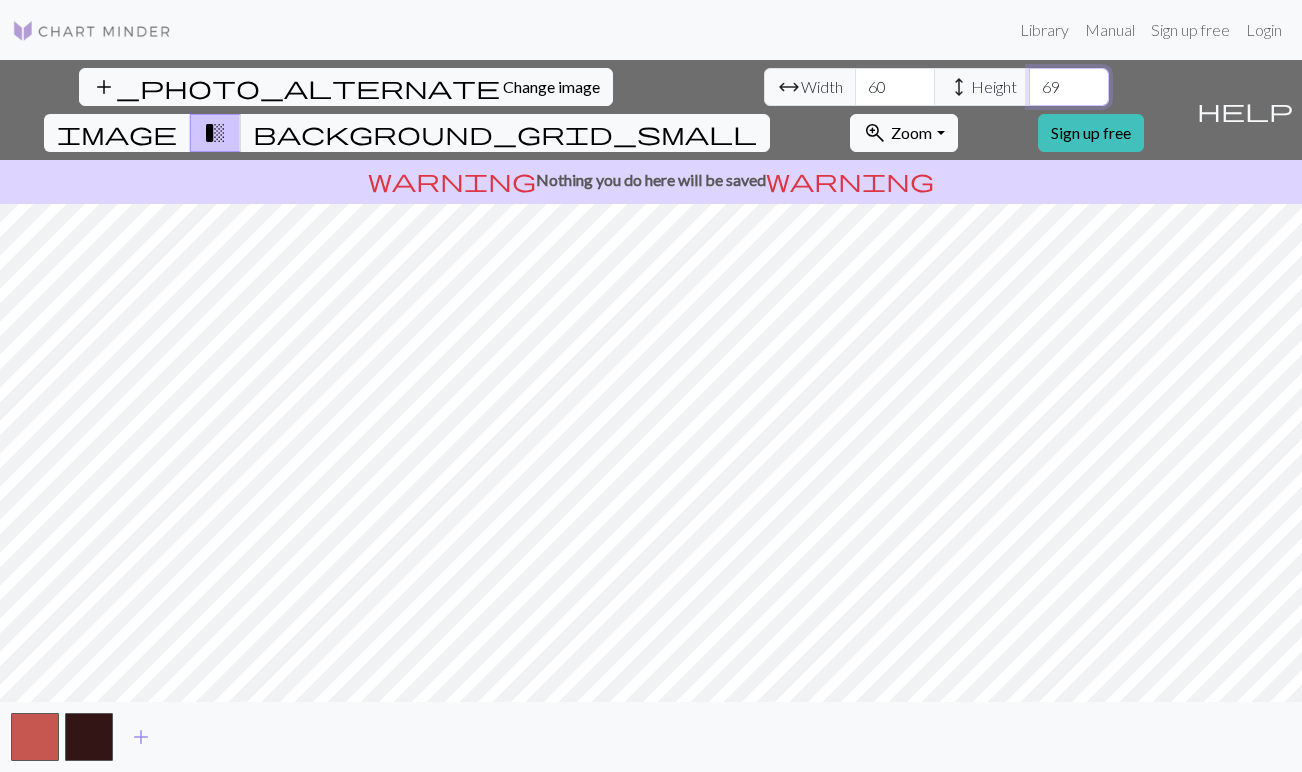 click on "69" at bounding box center (1069, 87) 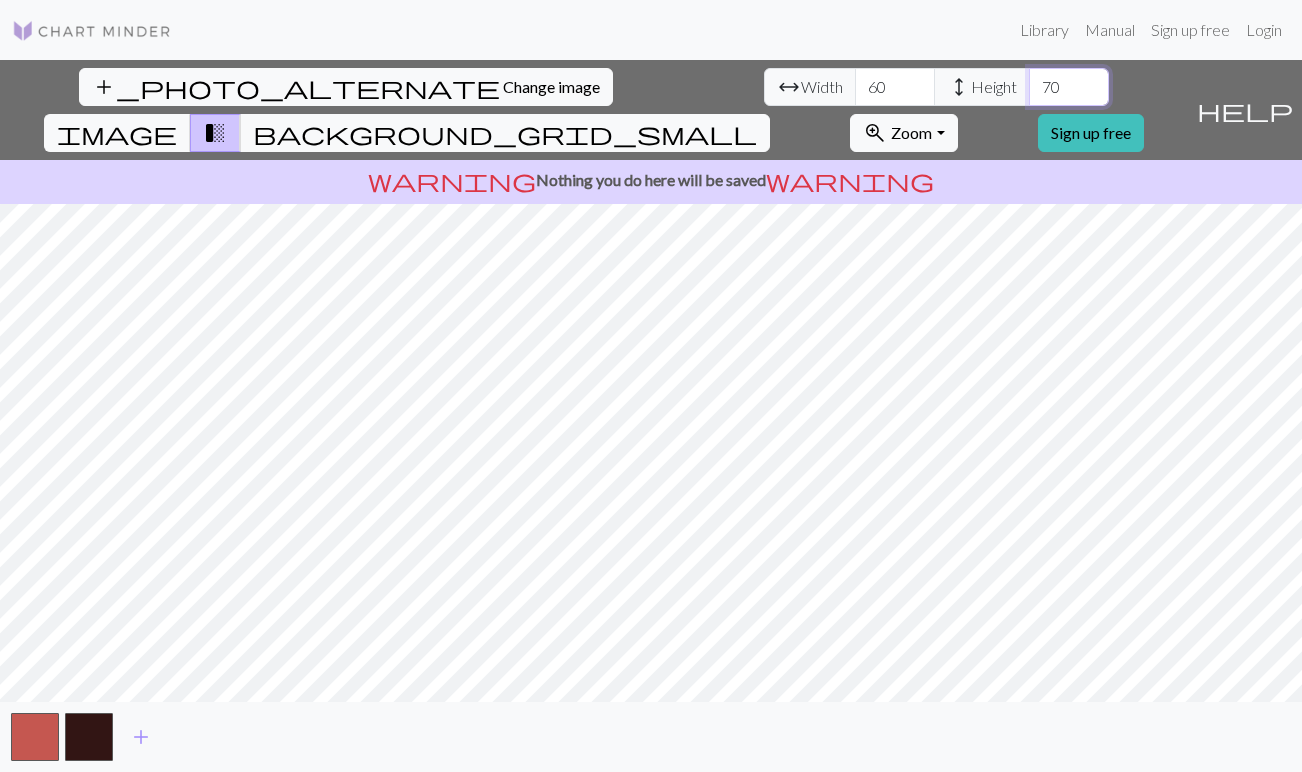 type on "70" 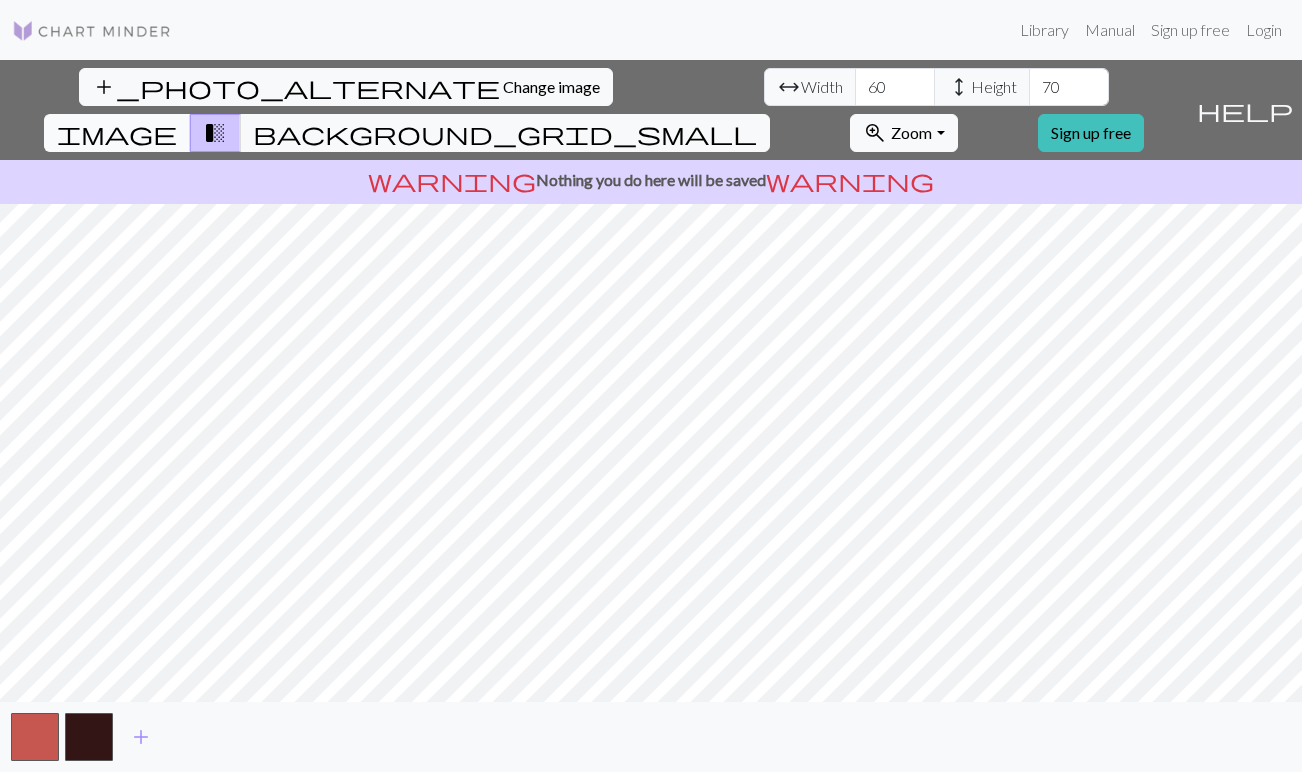 click on "image" at bounding box center [117, 133] 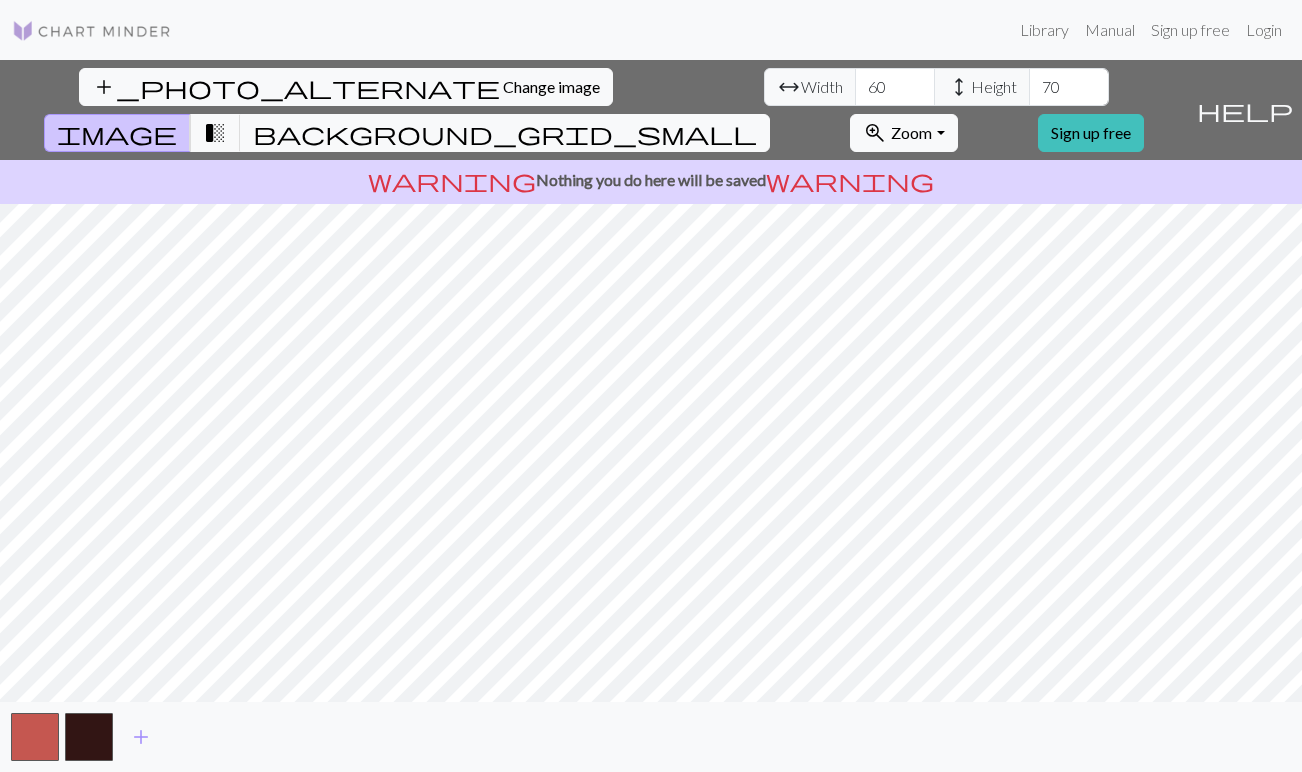 click on "image" at bounding box center (117, 133) 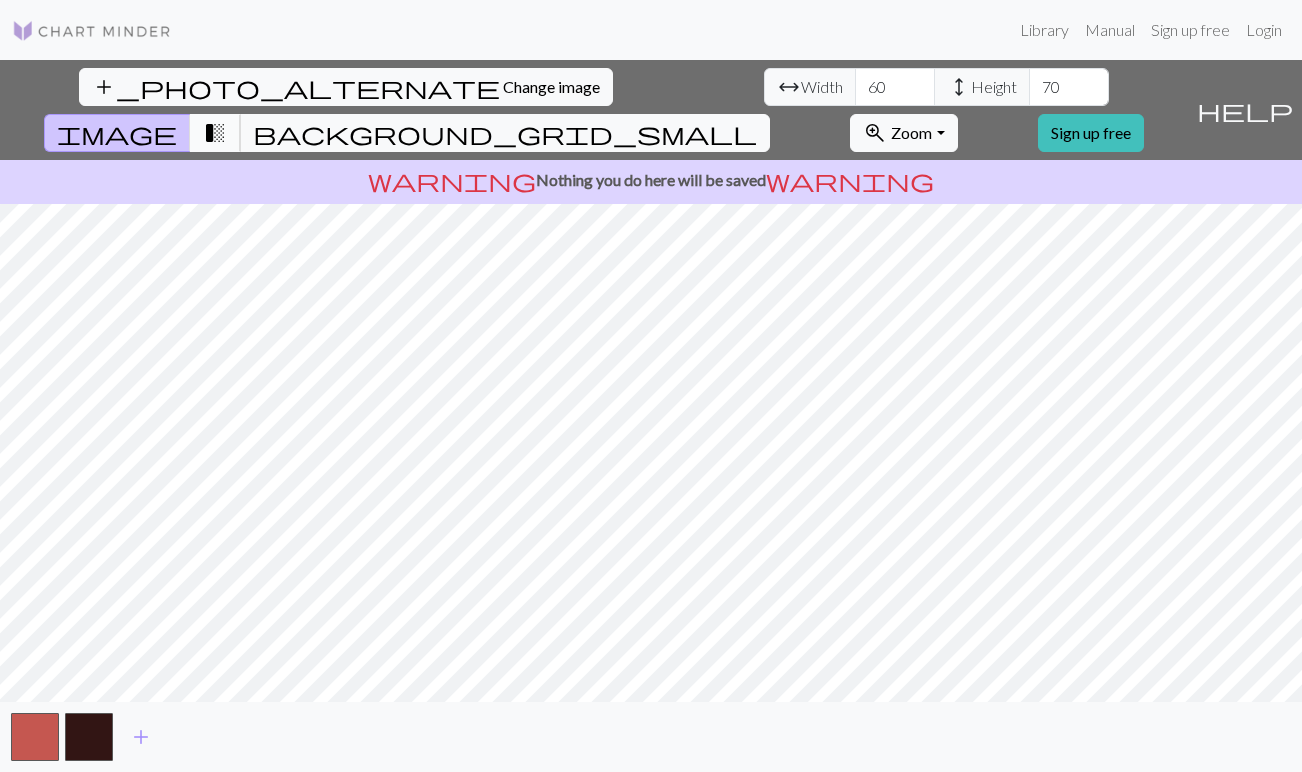 click on "transition_fade" at bounding box center (215, 133) 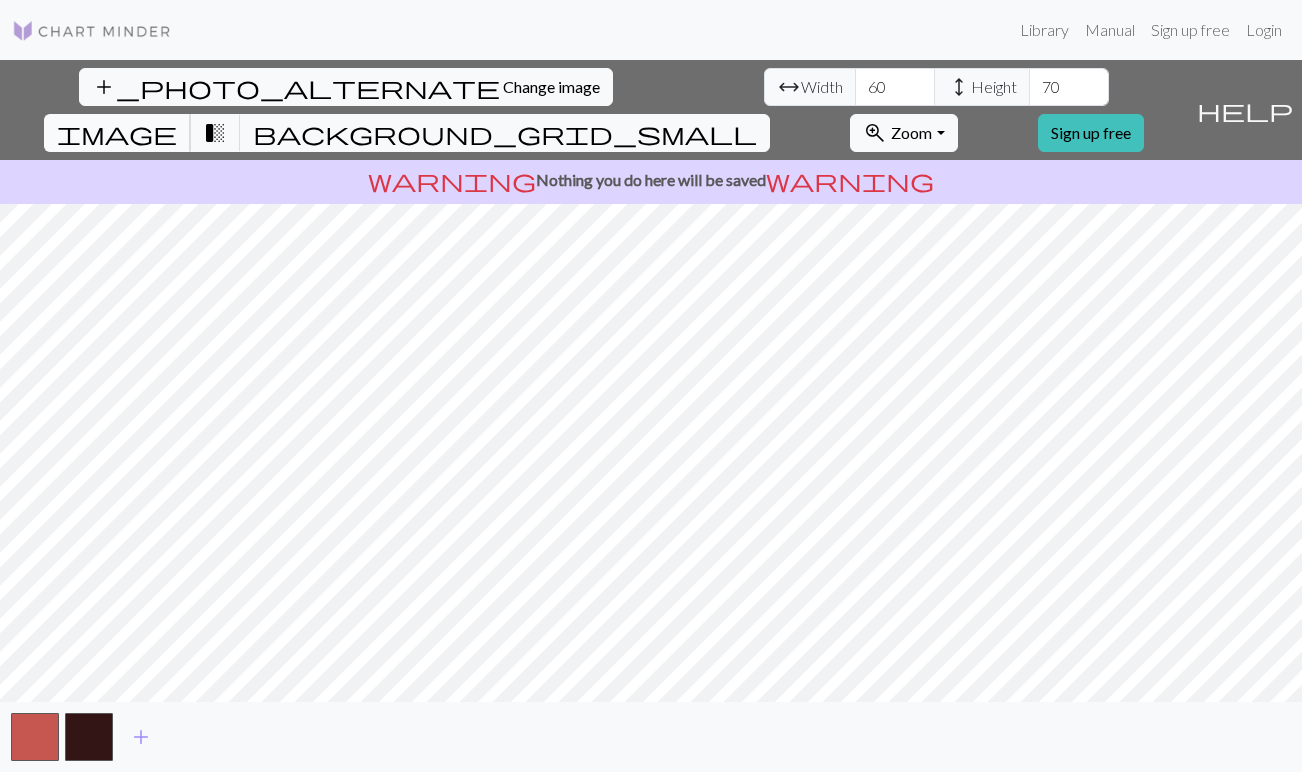 click on "image" at bounding box center (117, 133) 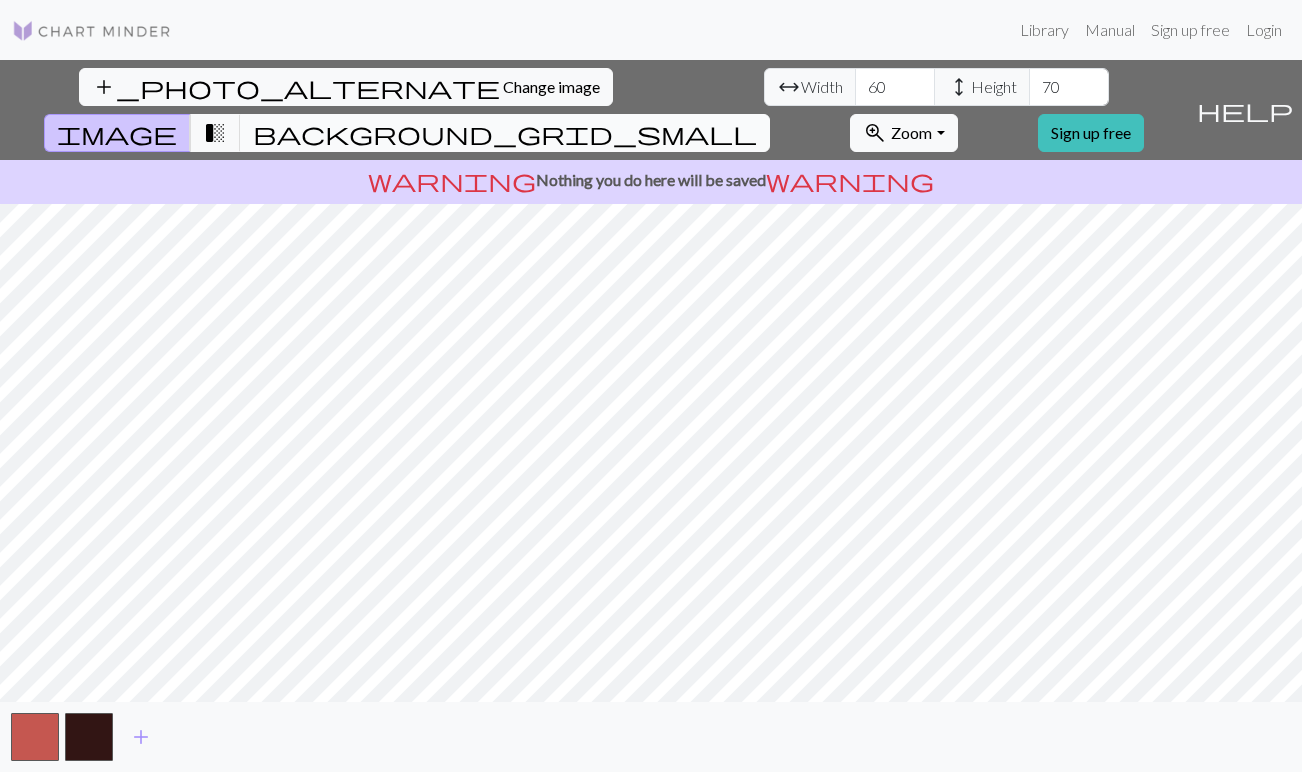 click on "background_grid_small" at bounding box center [505, 133] 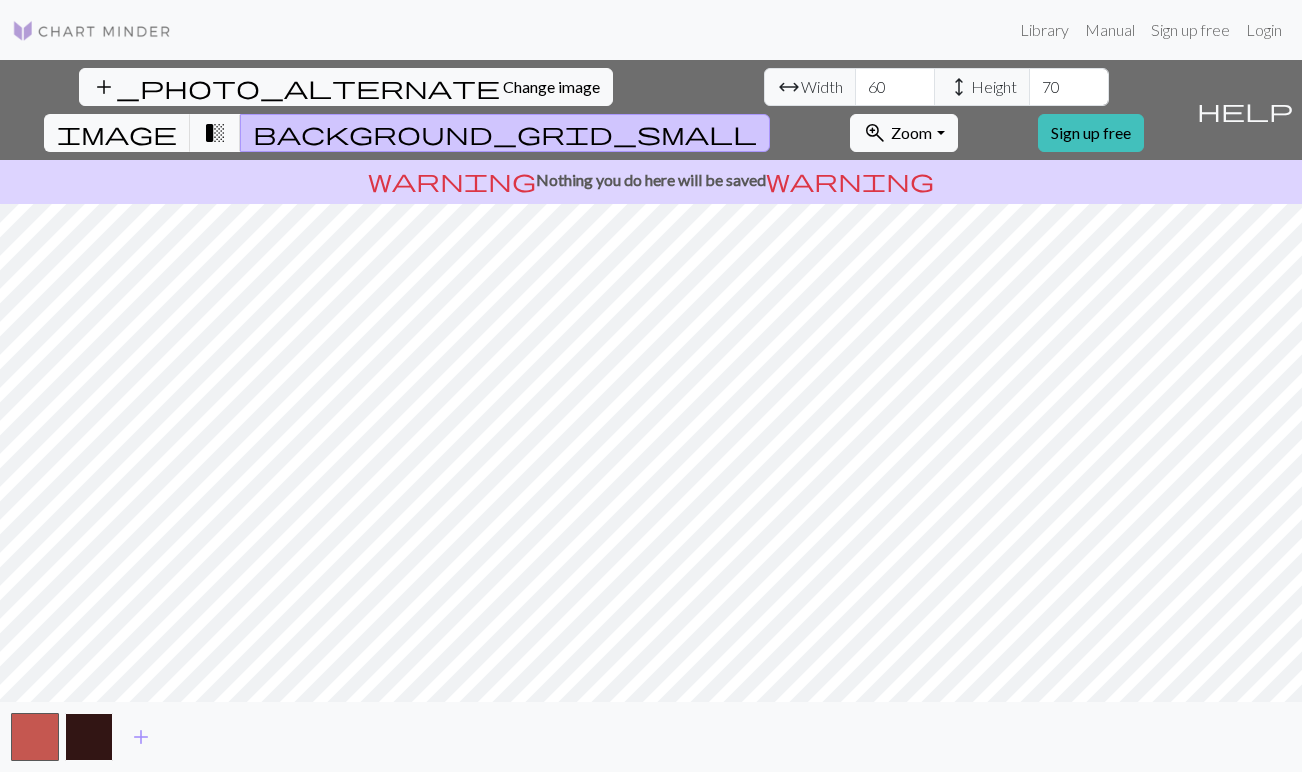 click at bounding box center (89, 737) 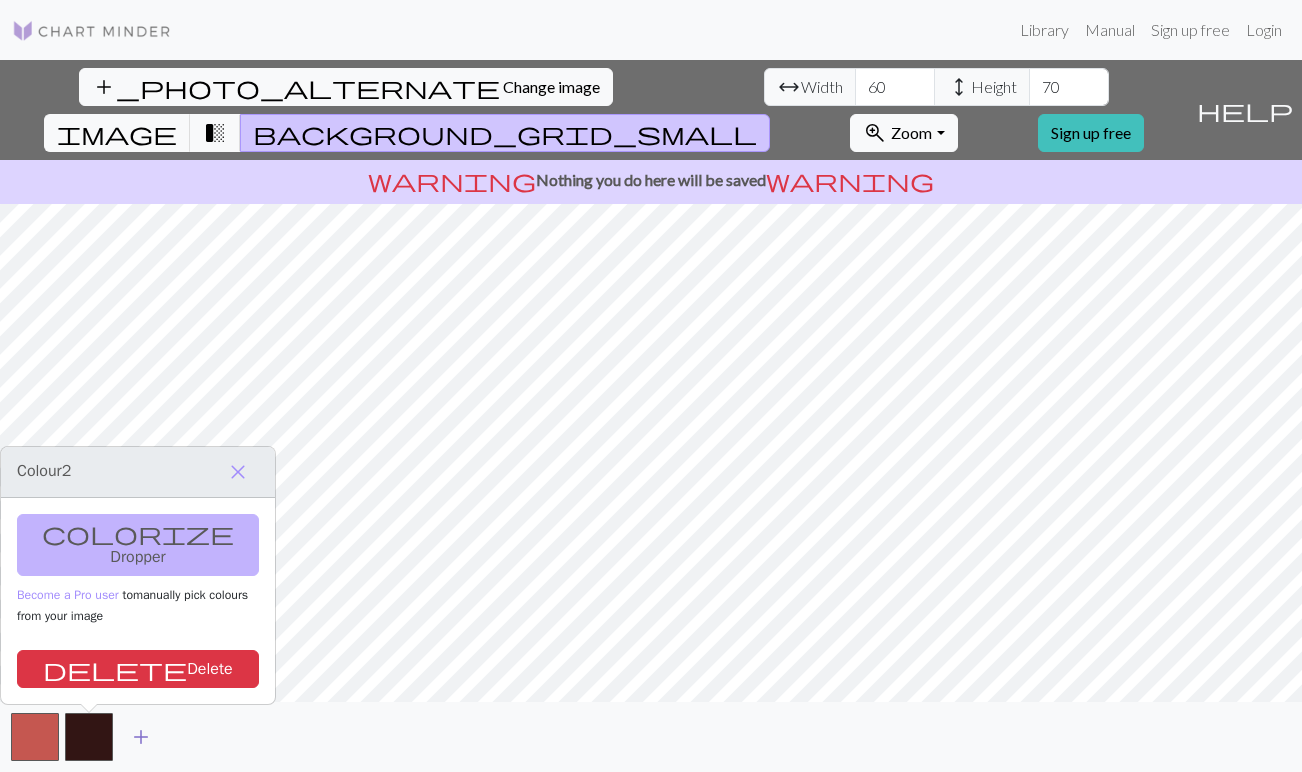 click on "add" at bounding box center [141, 737] 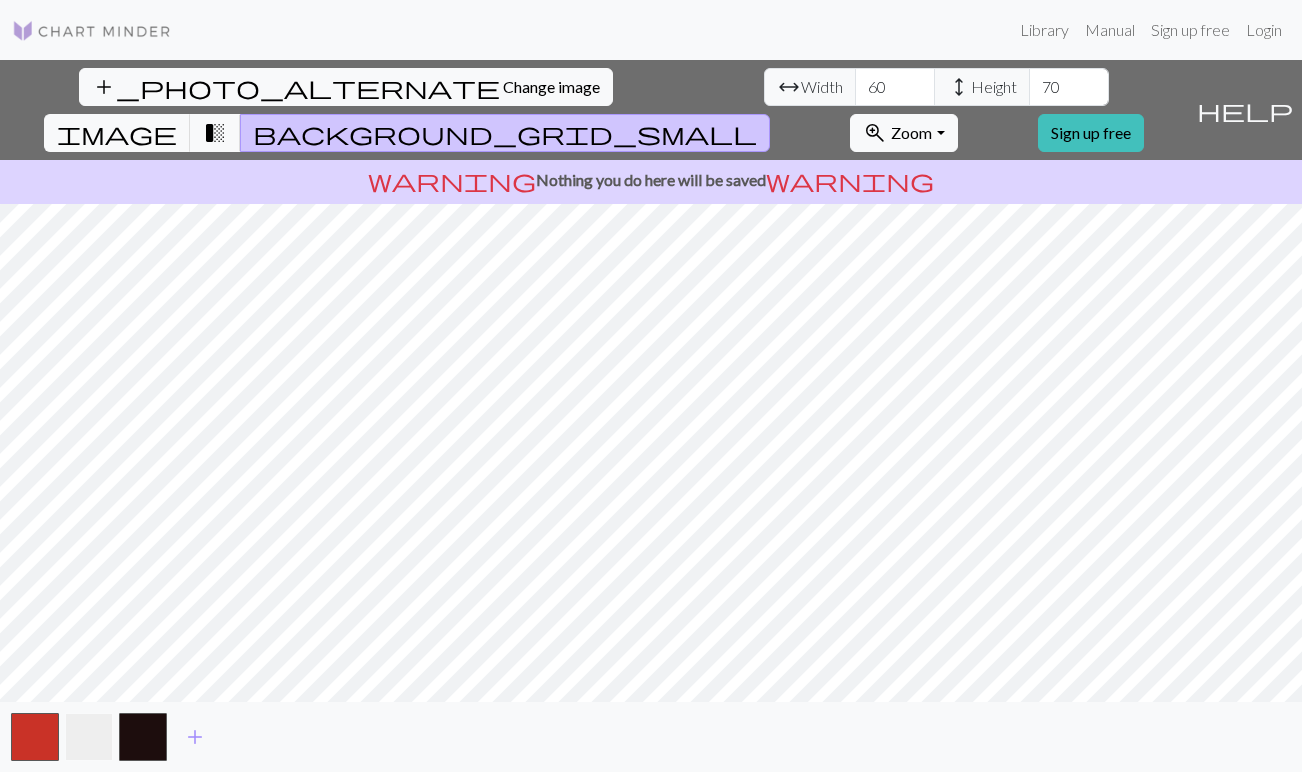 click at bounding box center [89, 737] 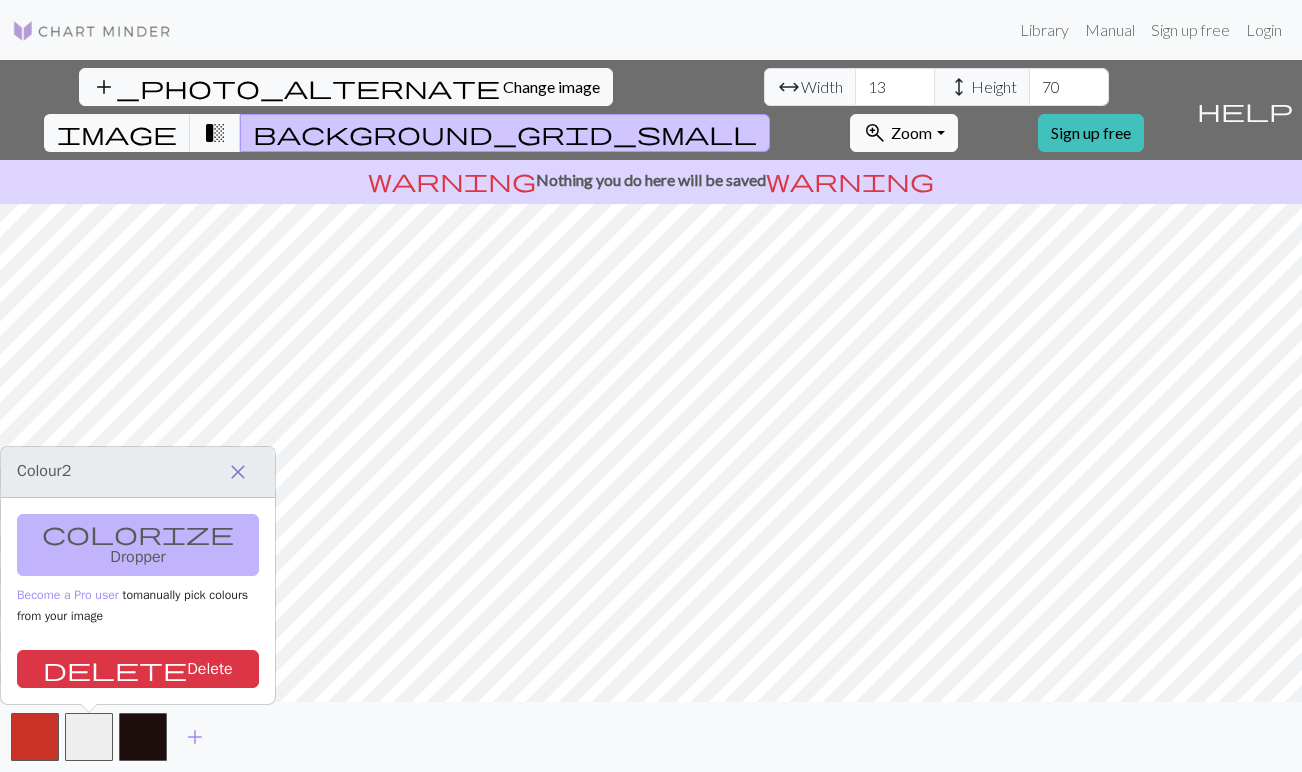 click on "close" at bounding box center (238, 472) 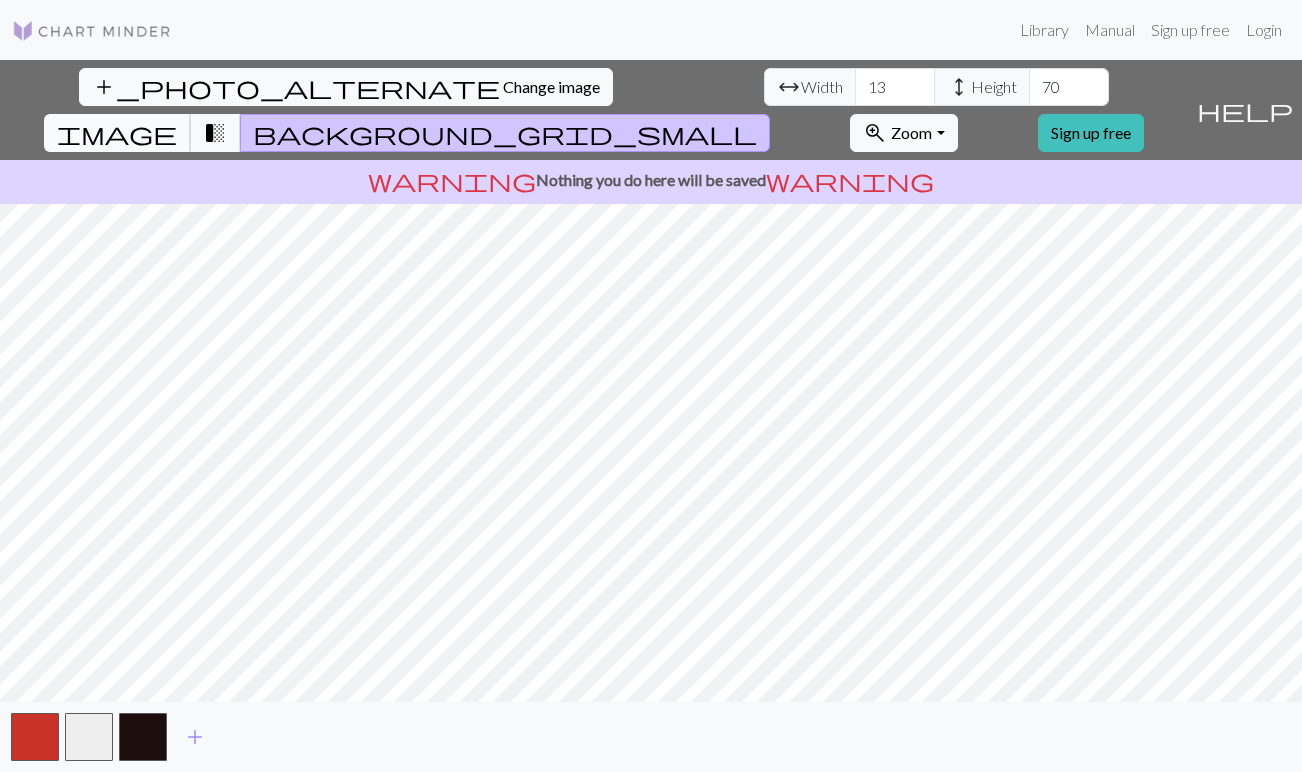 click on "image" at bounding box center [117, 133] 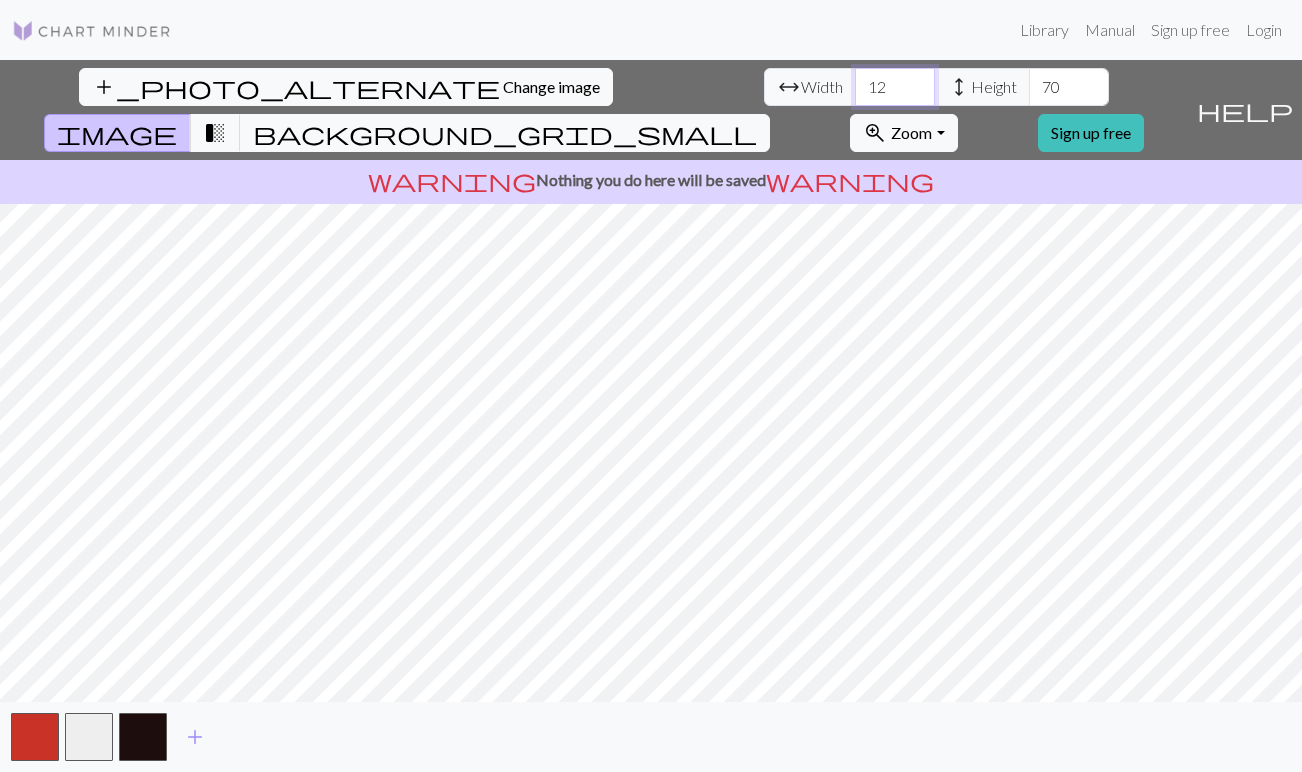 click on "12" at bounding box center (895, 87) 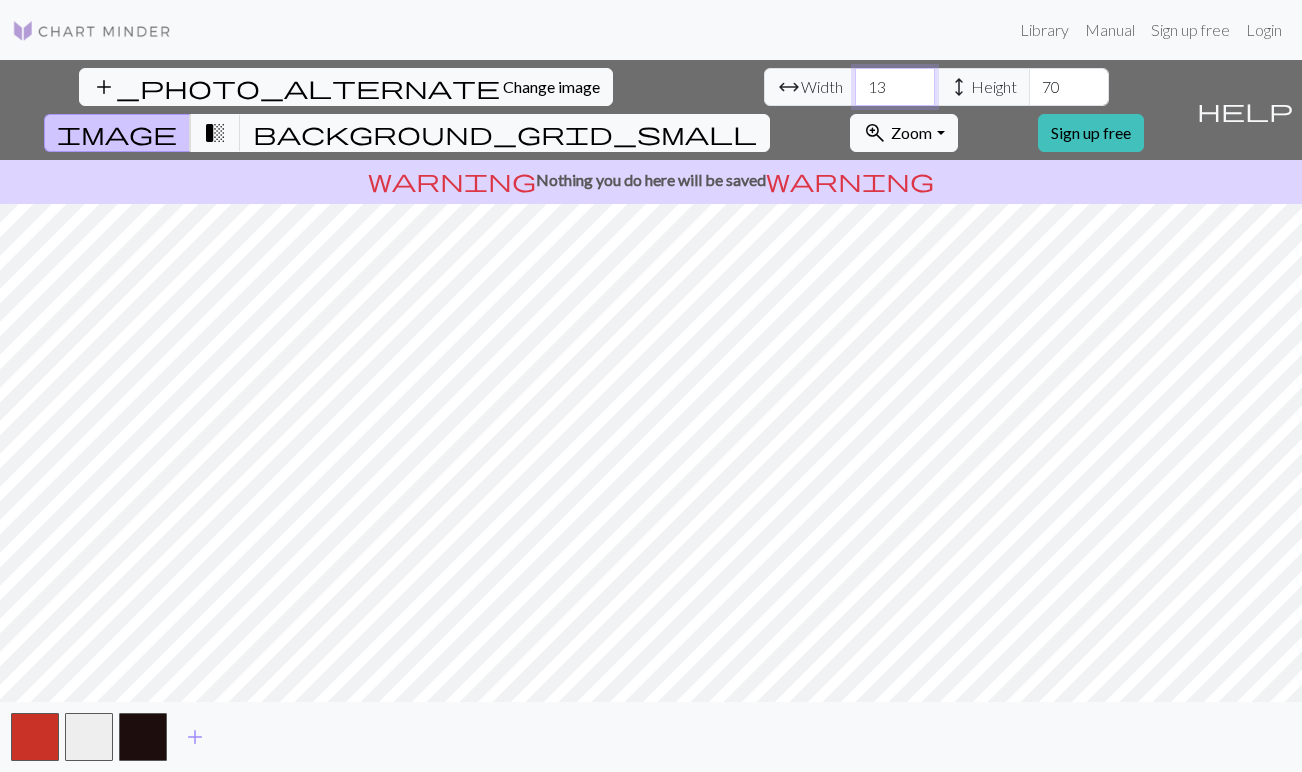 click on "13" at bounding box center [895, 87] 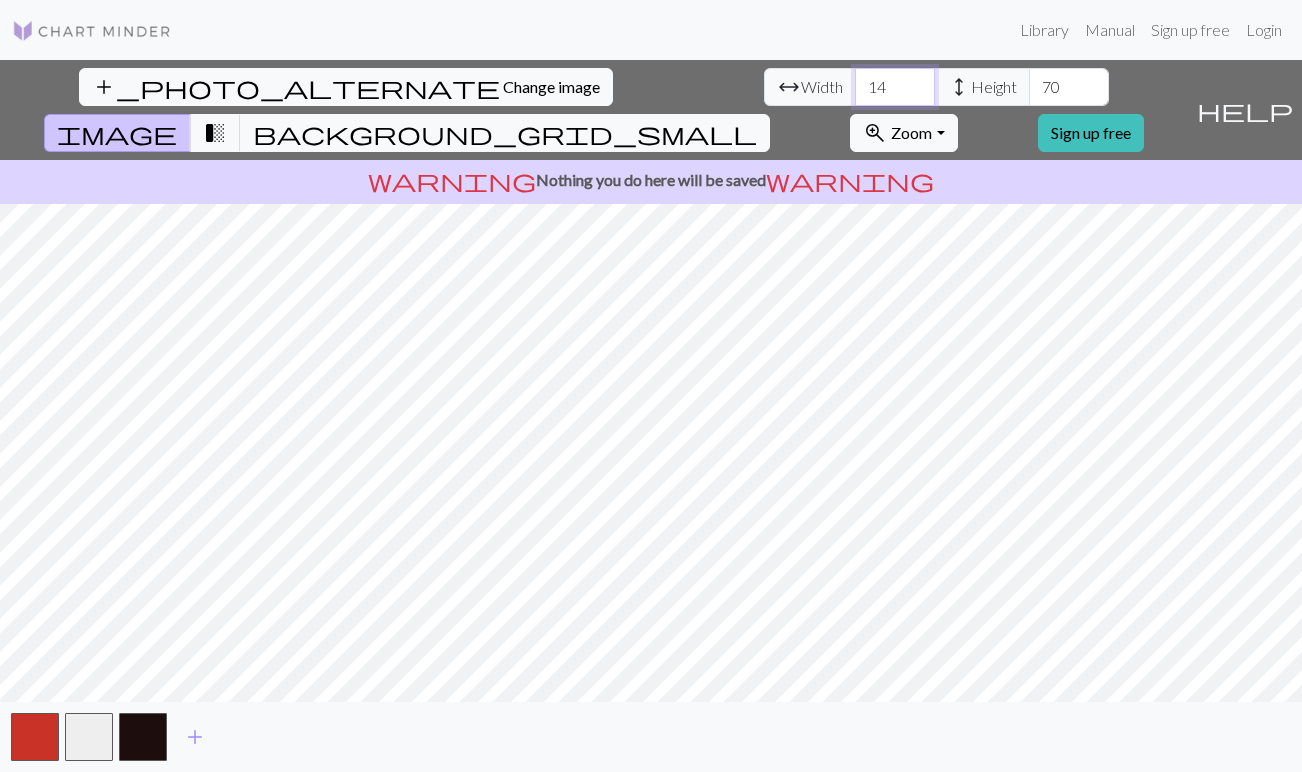 click on "14" at bounding box center (895, 87) 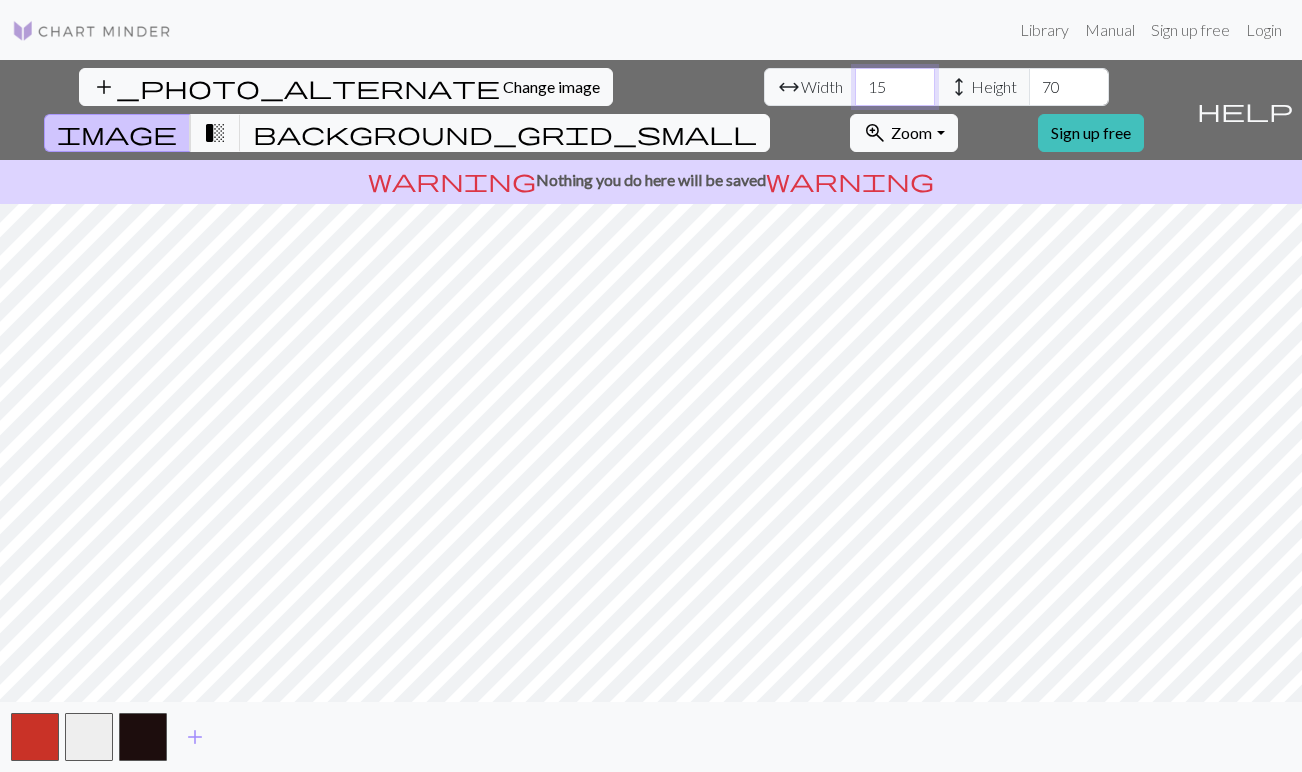 click on "15" at bounding box center [895, 87] 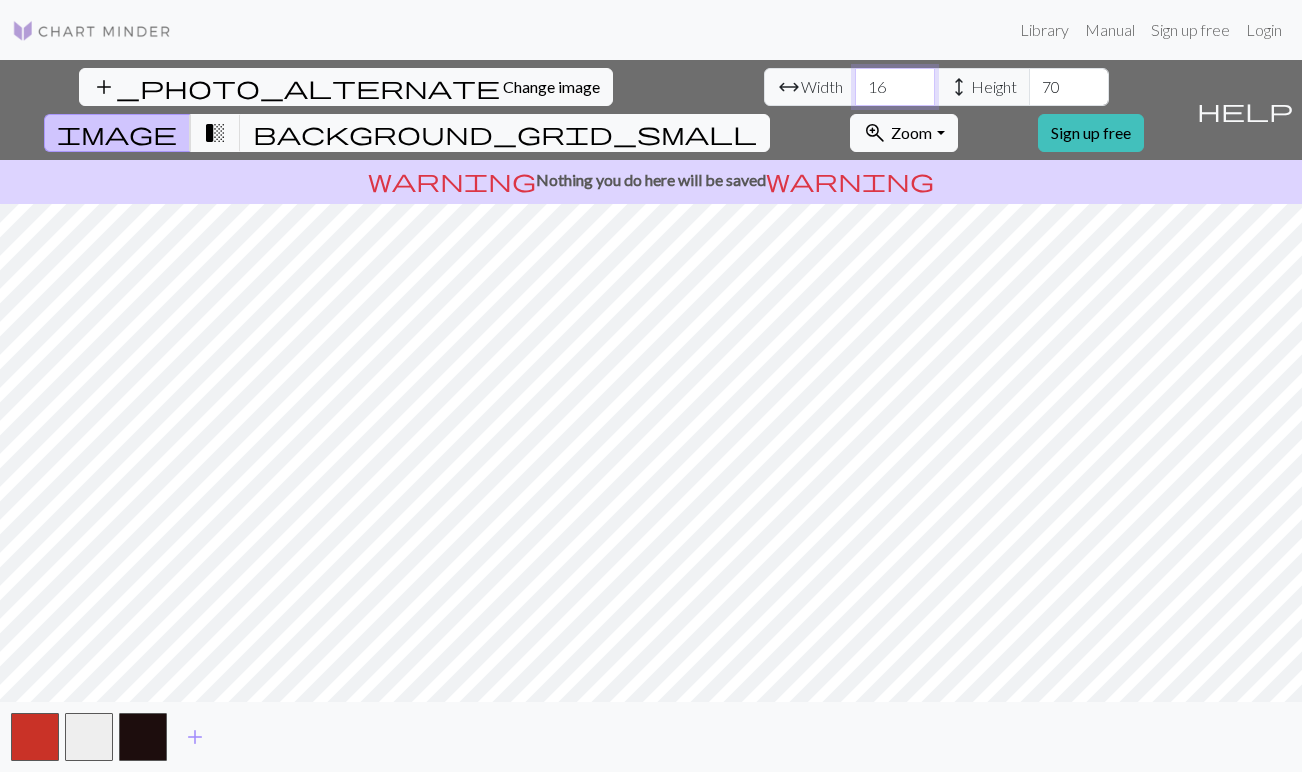 click on "16" at bounding box center [895, 87] 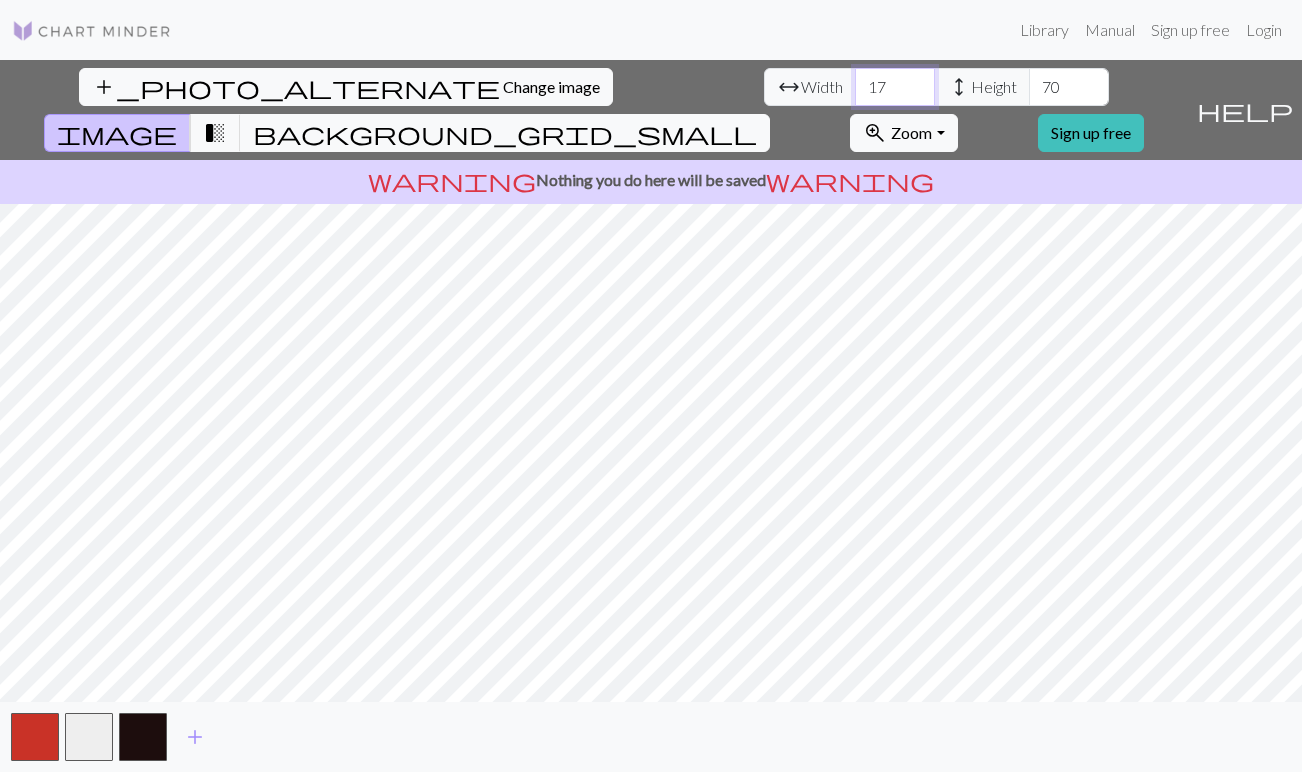 click on "17" at bounding box center [895, 87] 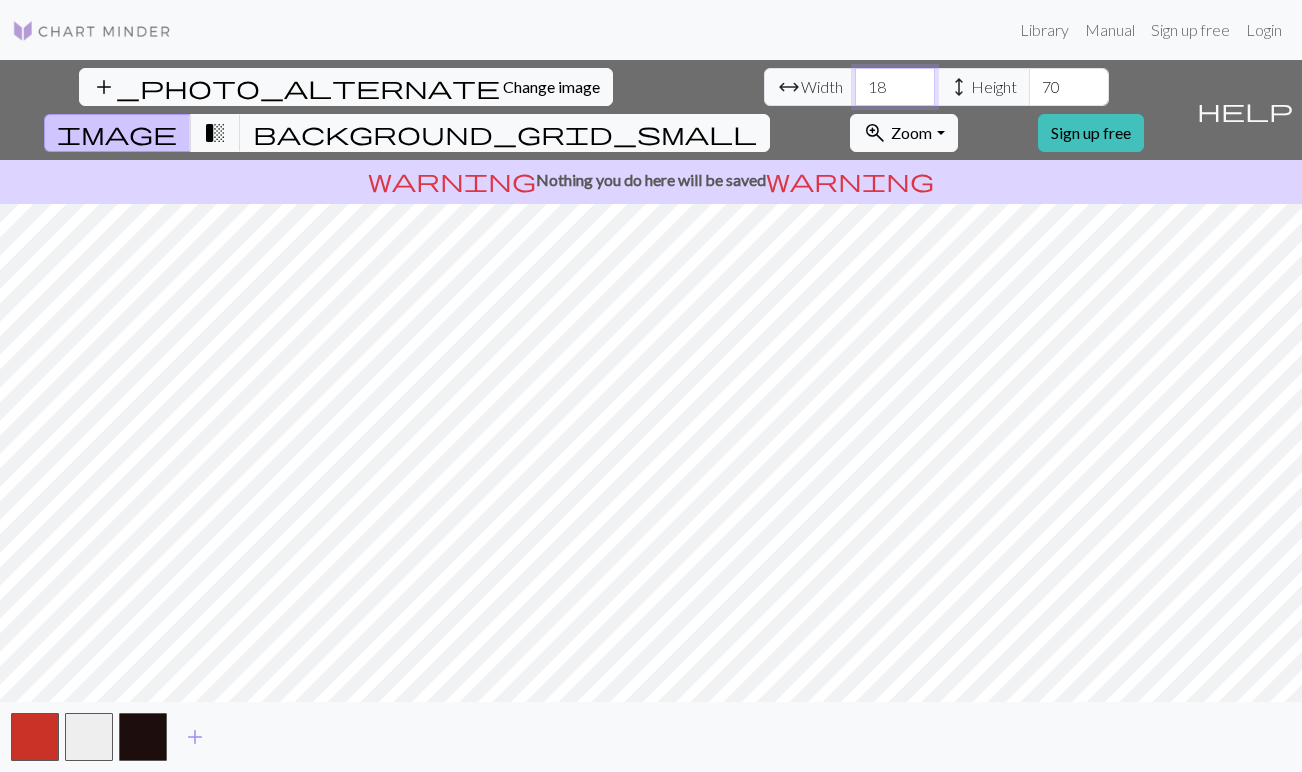 click on "18" at bounding box center (895, 87) 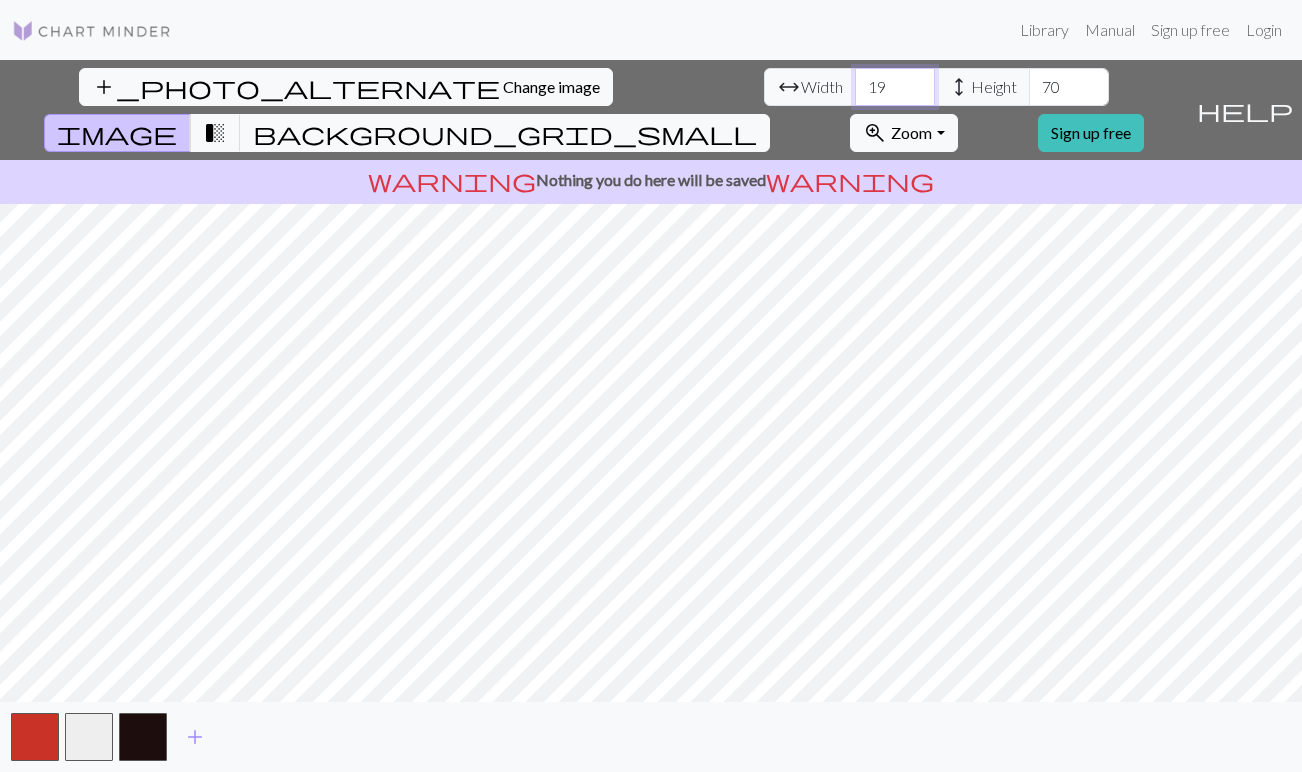 click on "19" at bounding box center [895, 87] 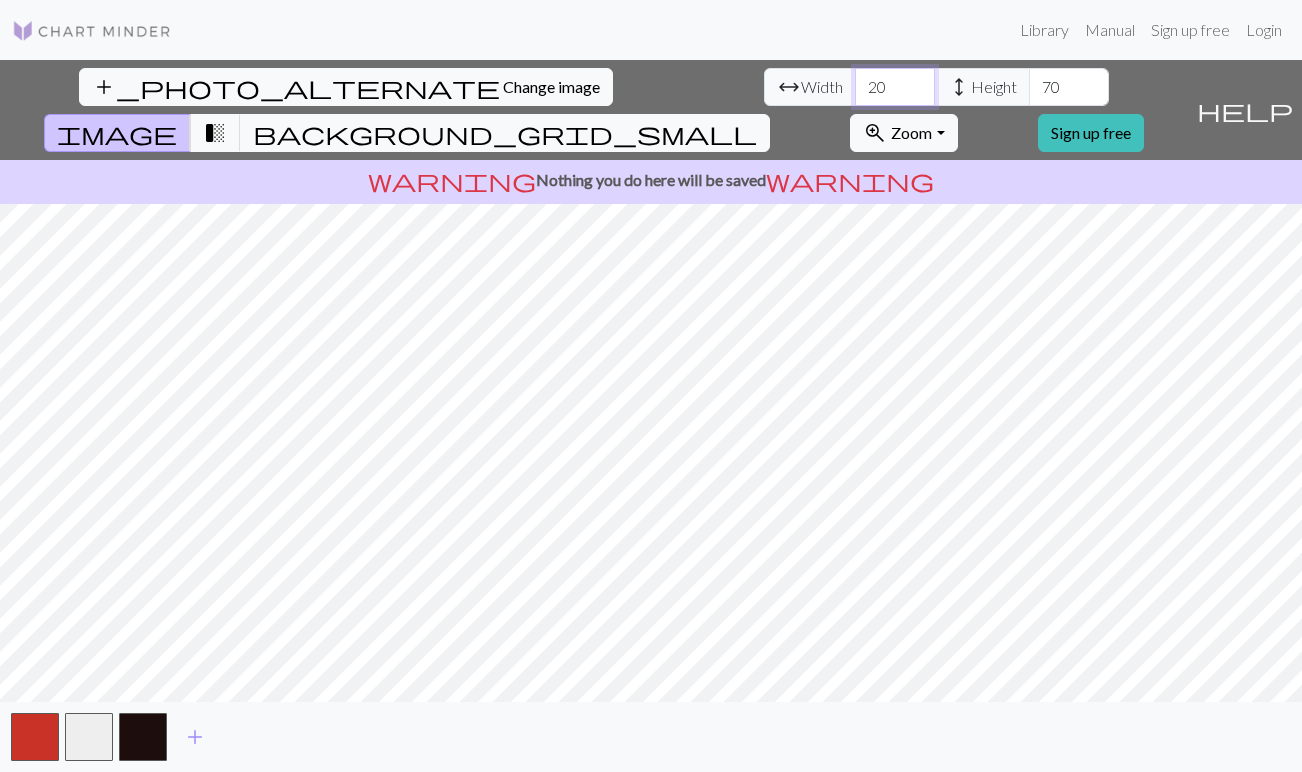 click on "20" at bounding box center (895, 87) 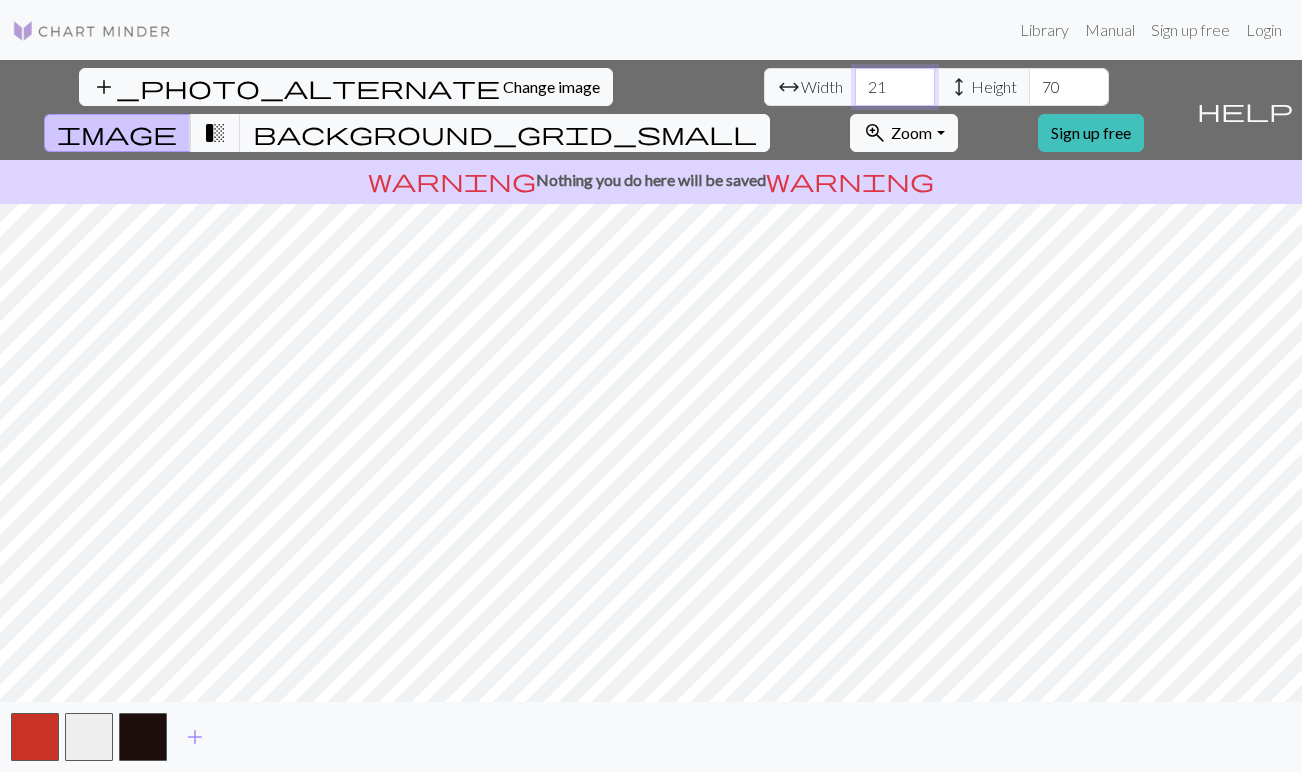 click on "21" at bounding box center (895, 87) 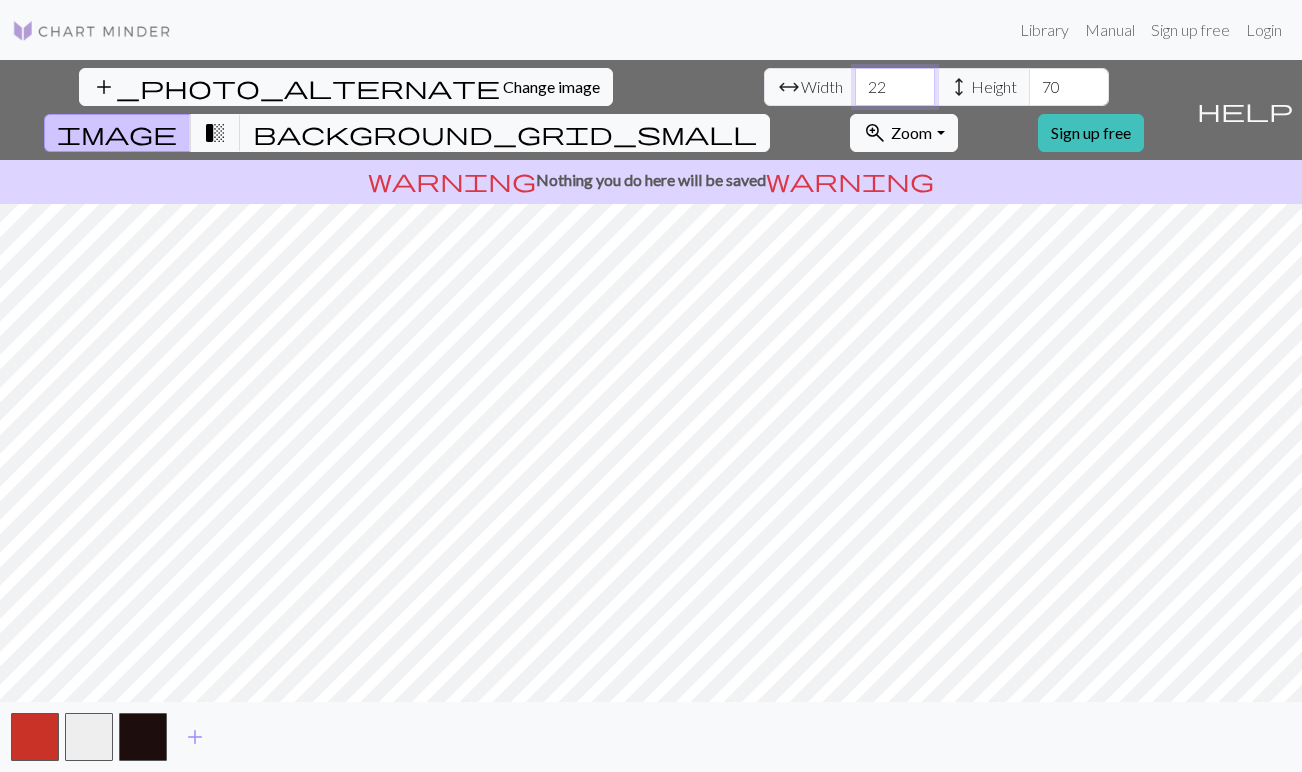click on "22" at bounding box center [895, 87] 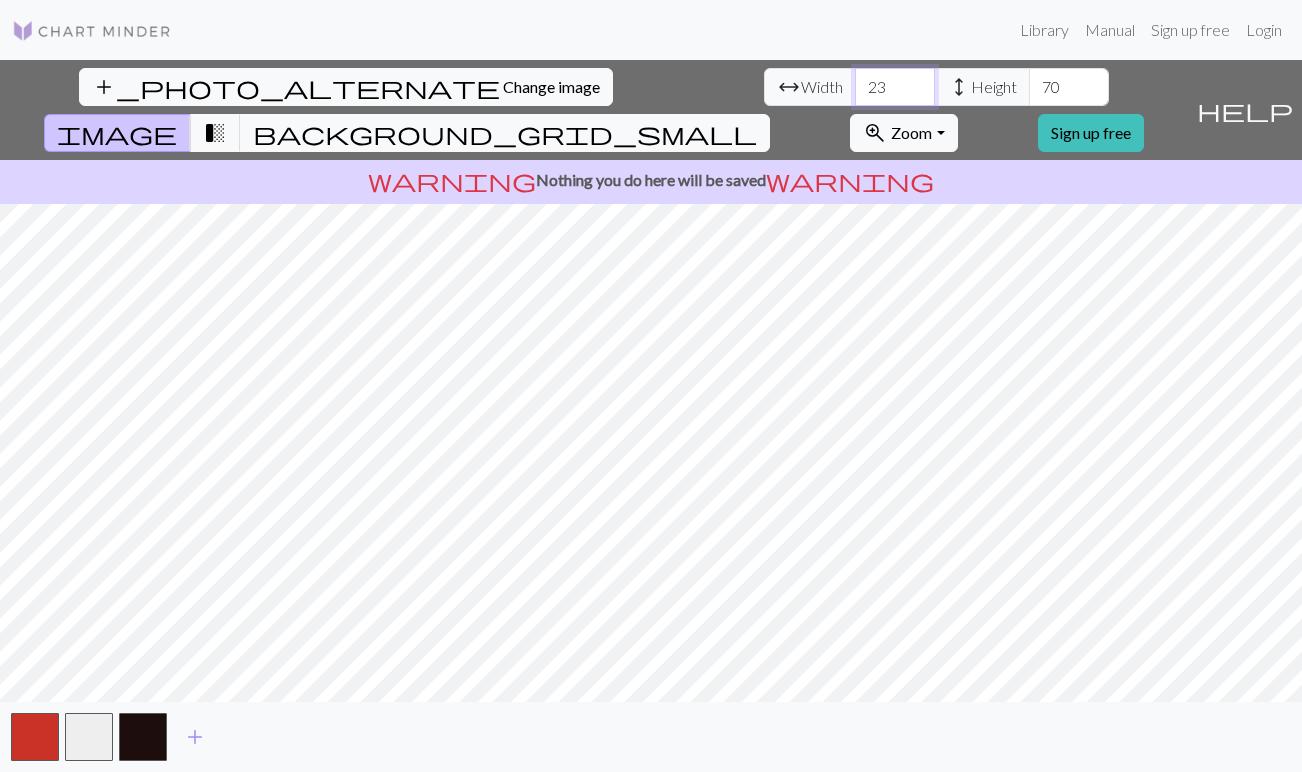 click on "23" at bounding box center (895, 87) 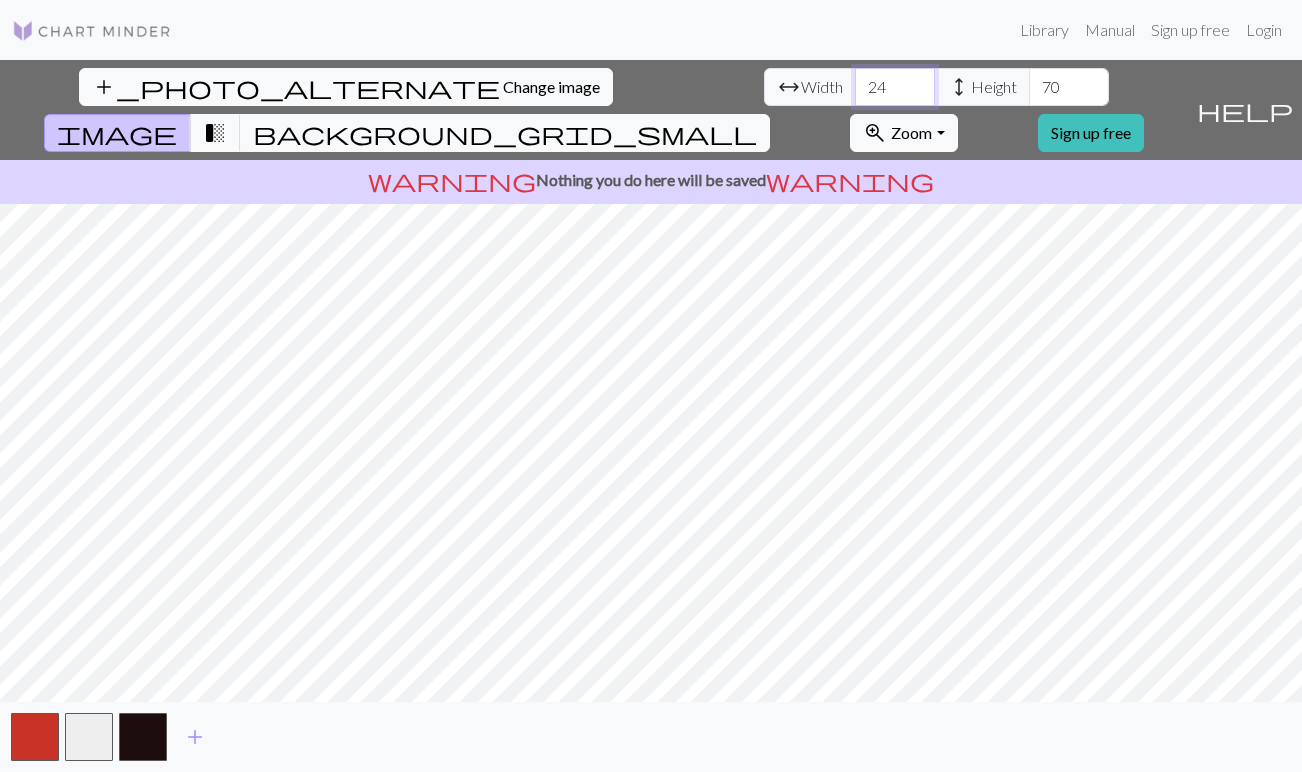 click on "24" at bounding box center (895, 87) 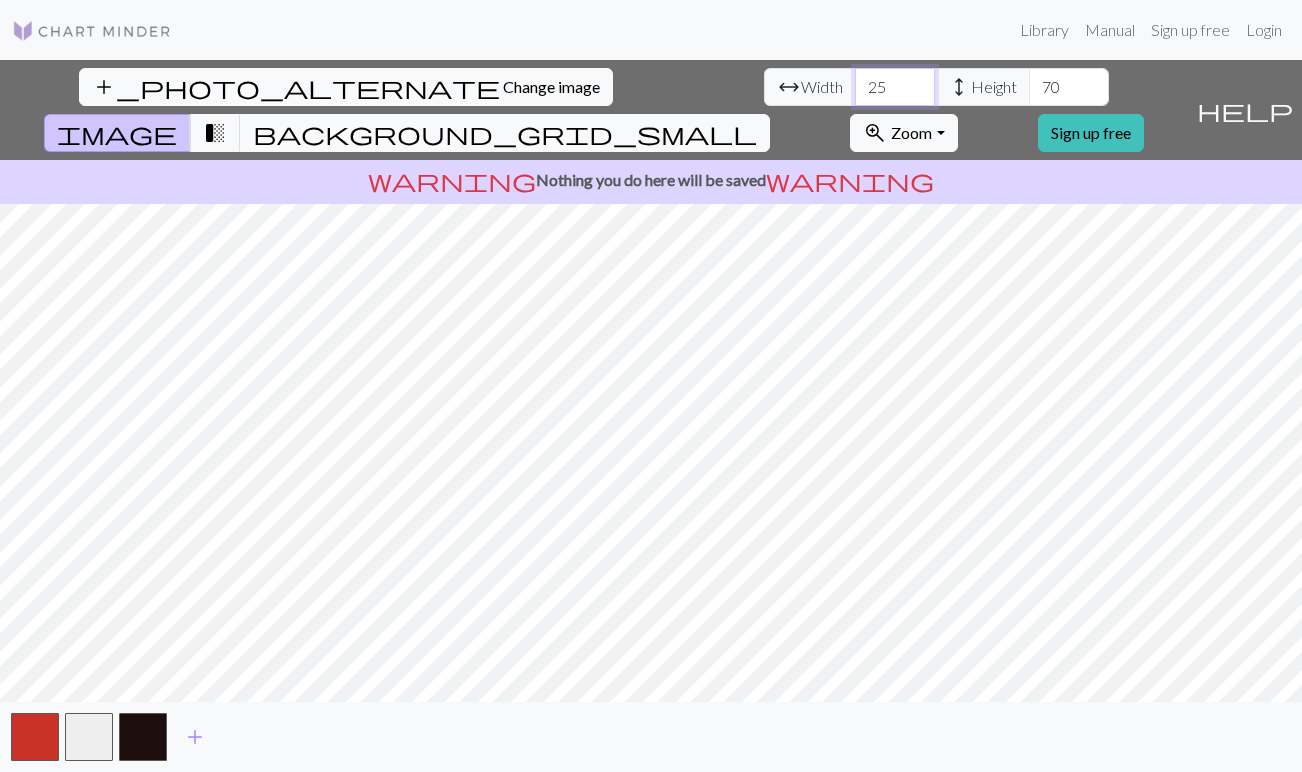 click on "25" at bounding box center (895, 87) 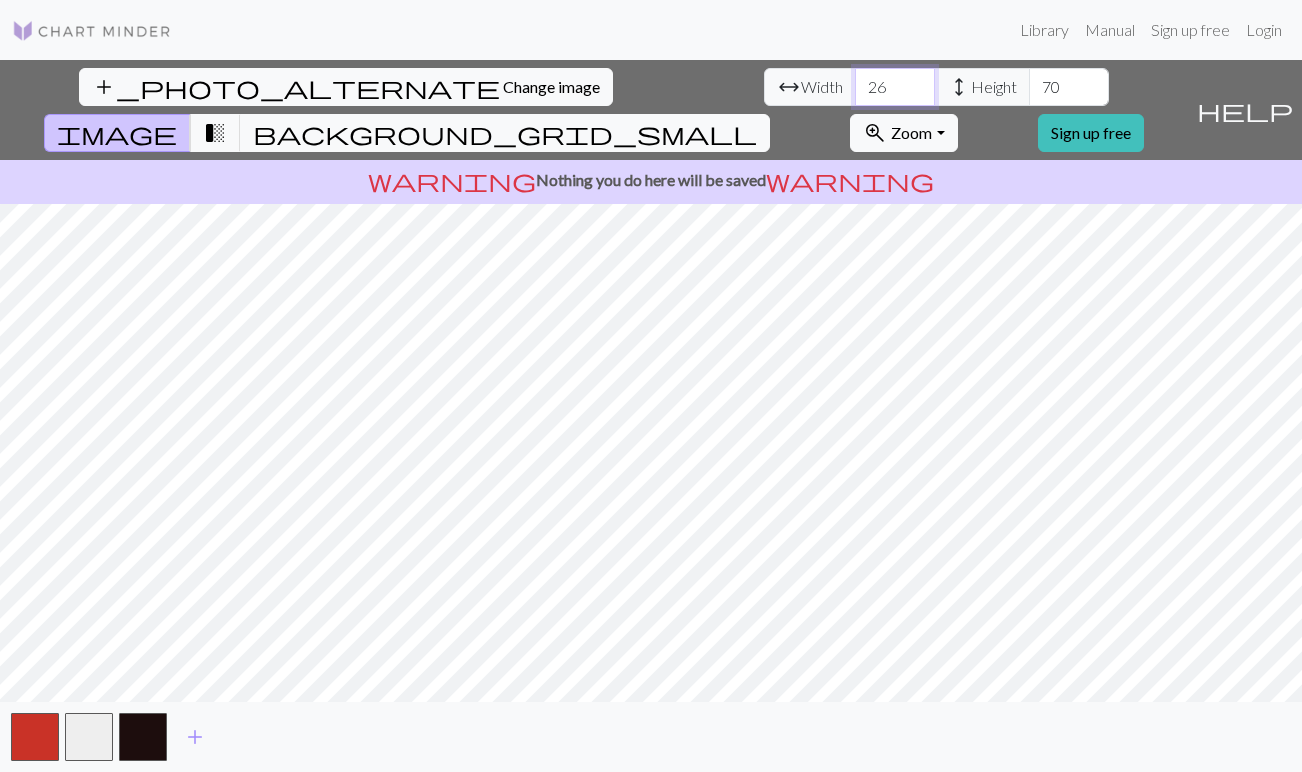 click on "26" at bounding box center (895, 87) 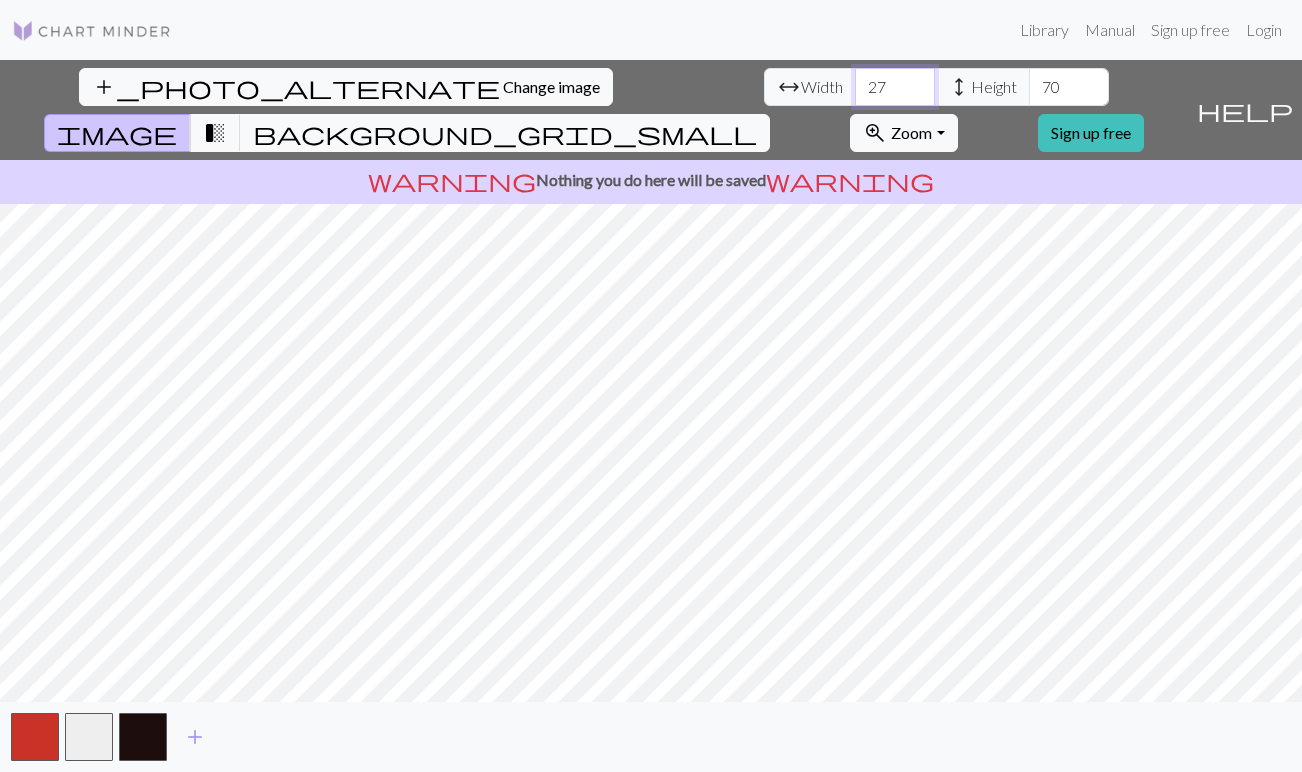 click on "27" at bounding box center (895, 87) 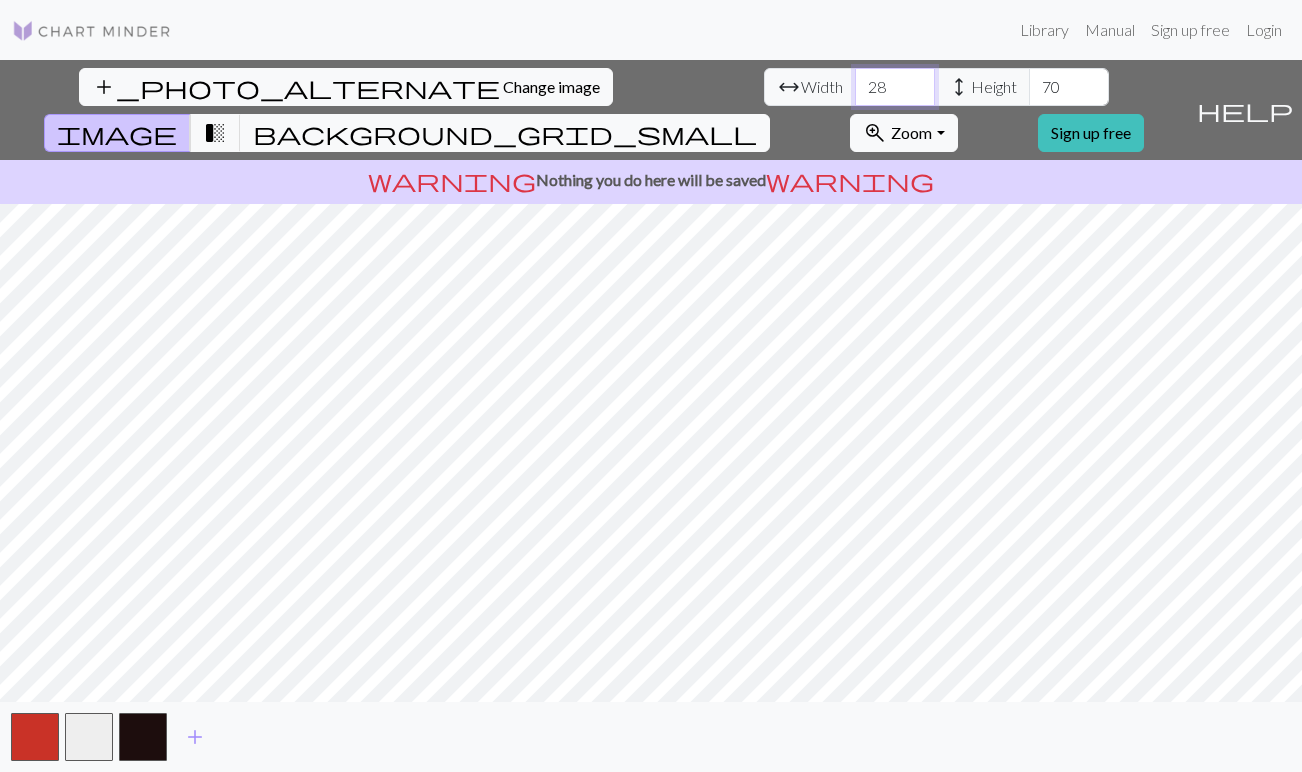 click on "28" at bounding box center (895, 87) 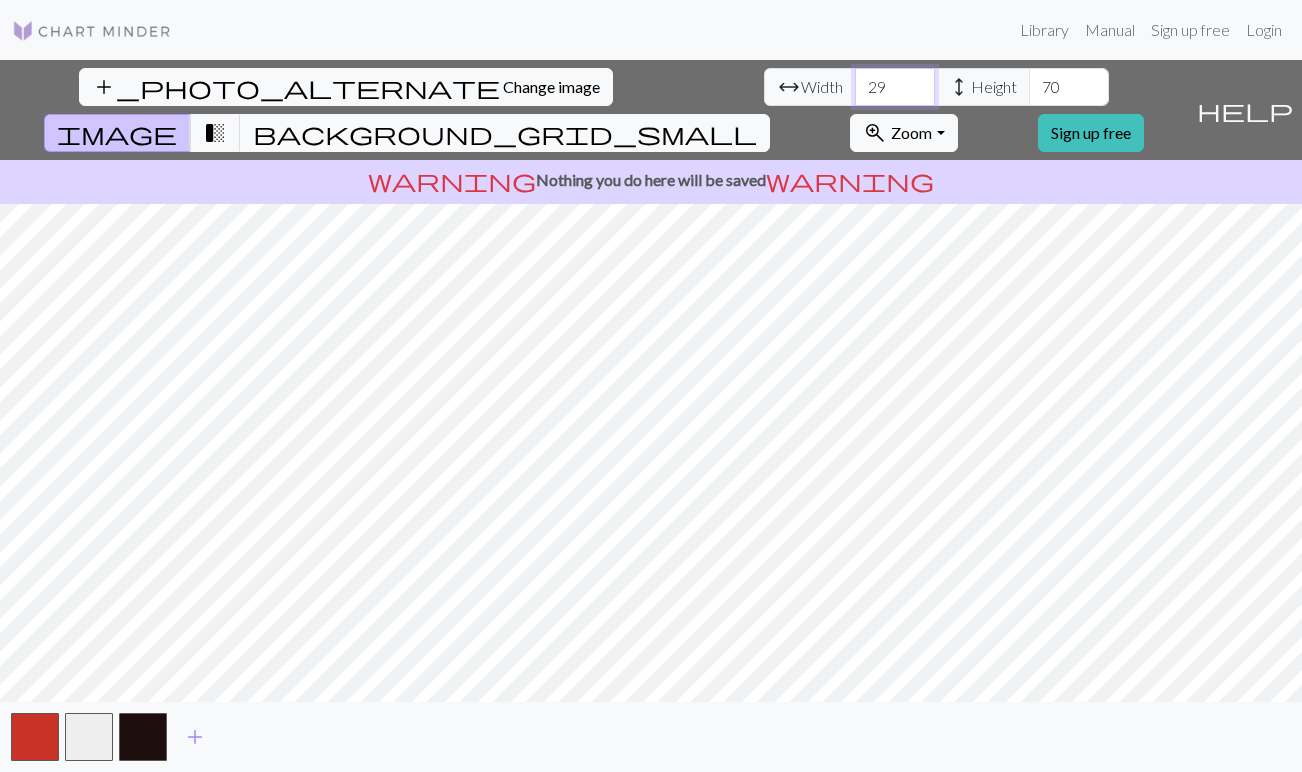 click on "29" at bounding box center (895, 87) 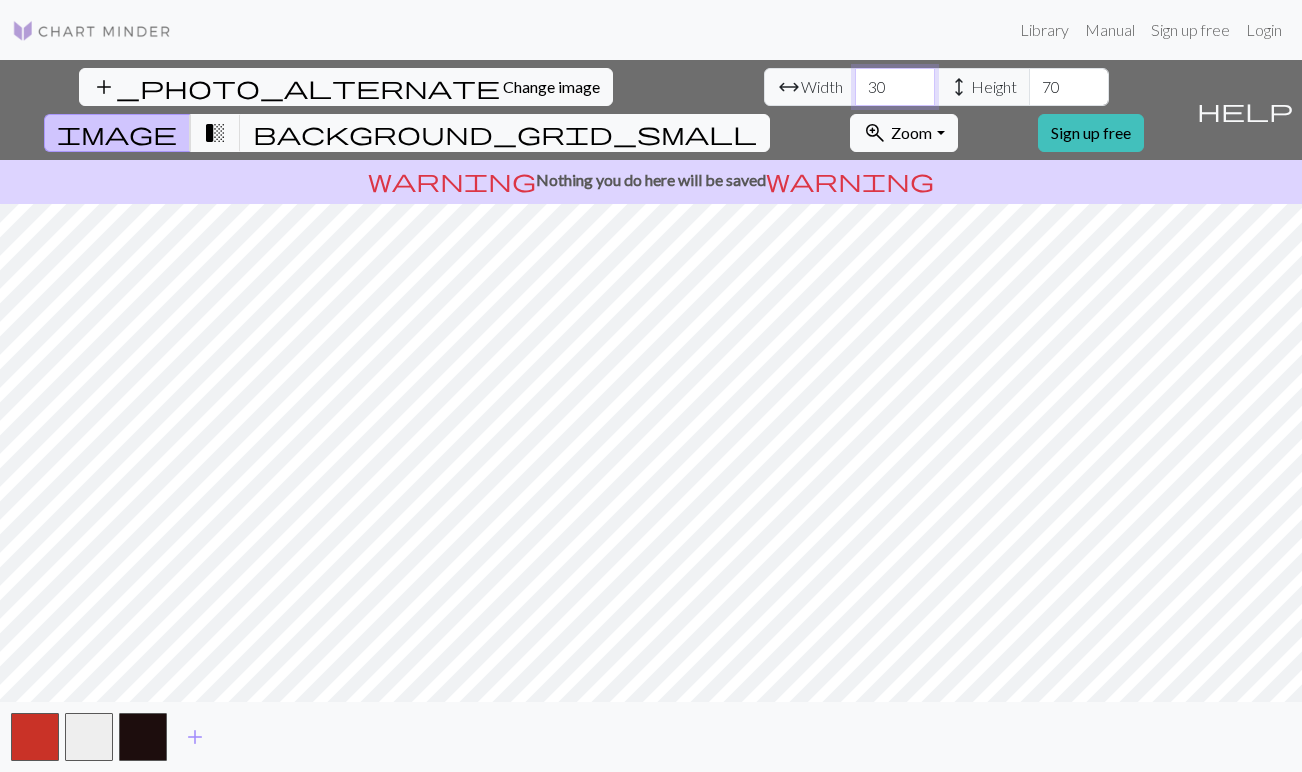click on "30" at bounding box center (895, 87) 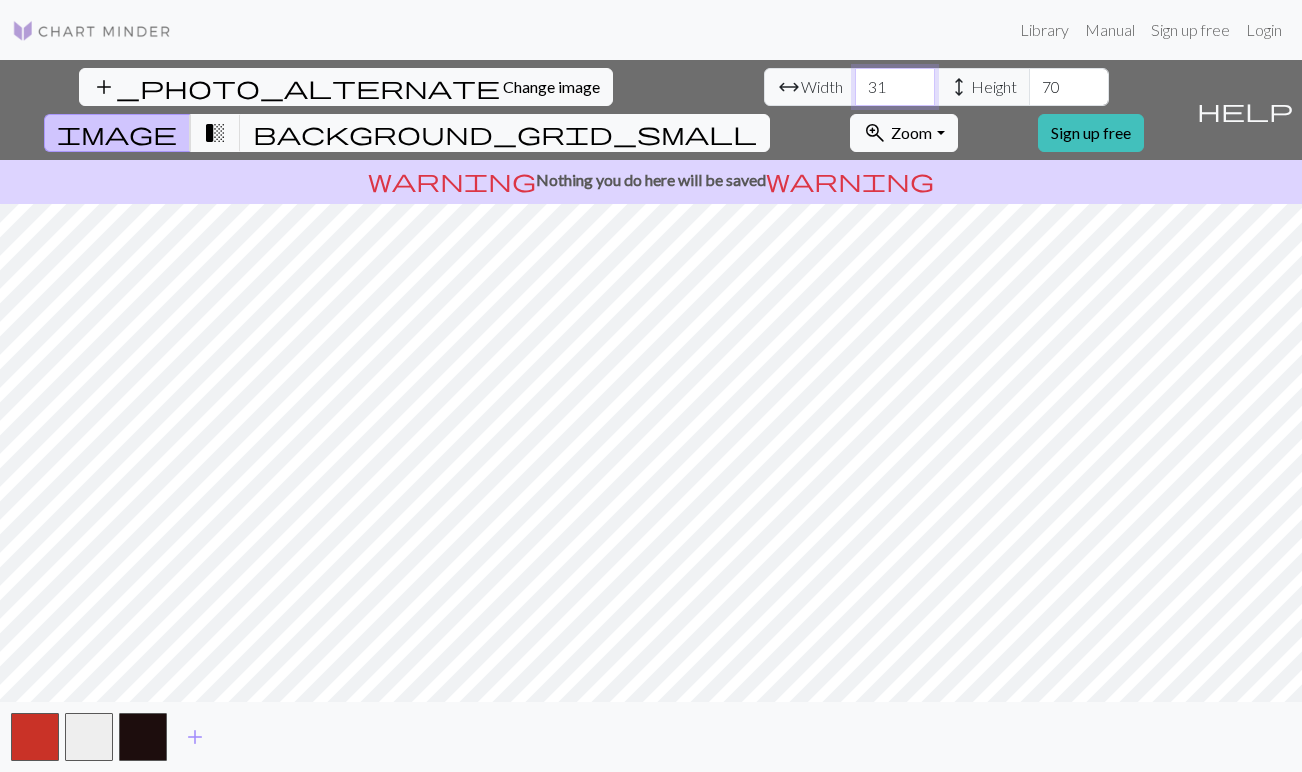 click on "31" at bounding box center (895, 87) 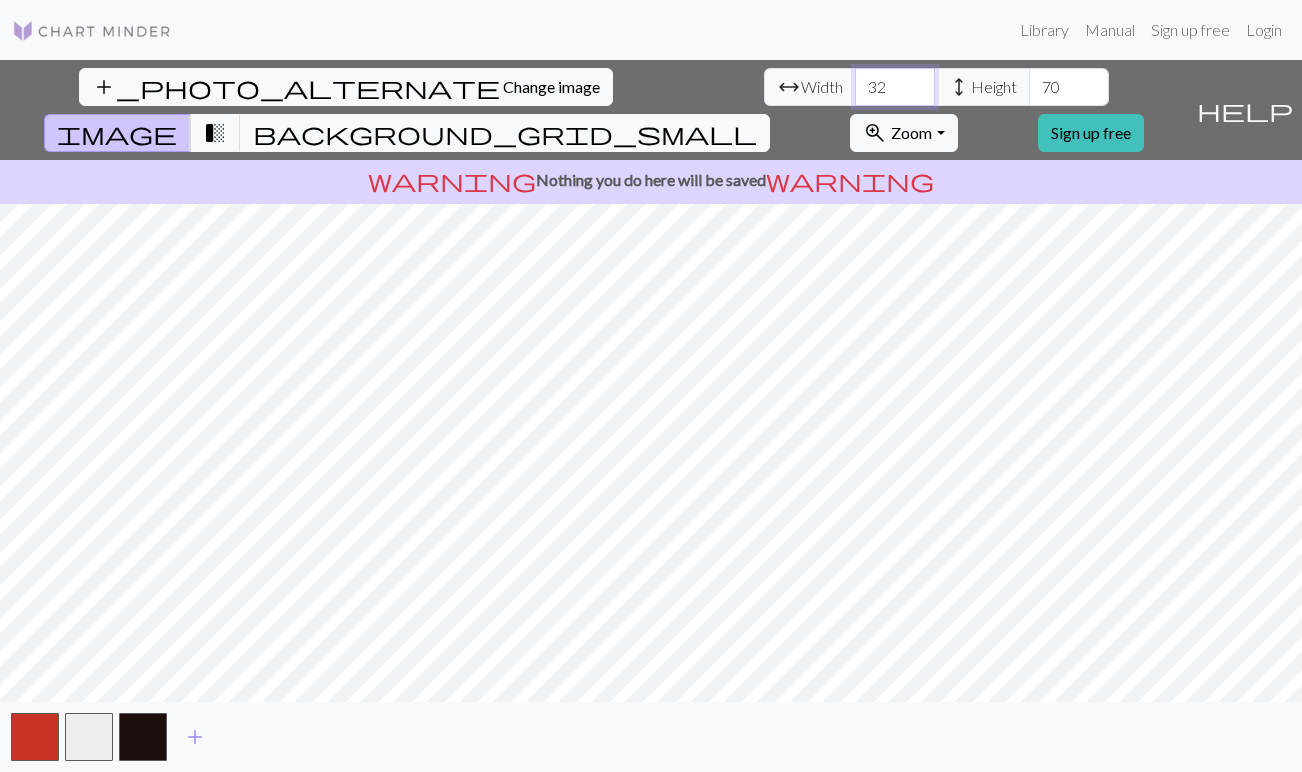 click on "32" at bounding box center [895, 87] 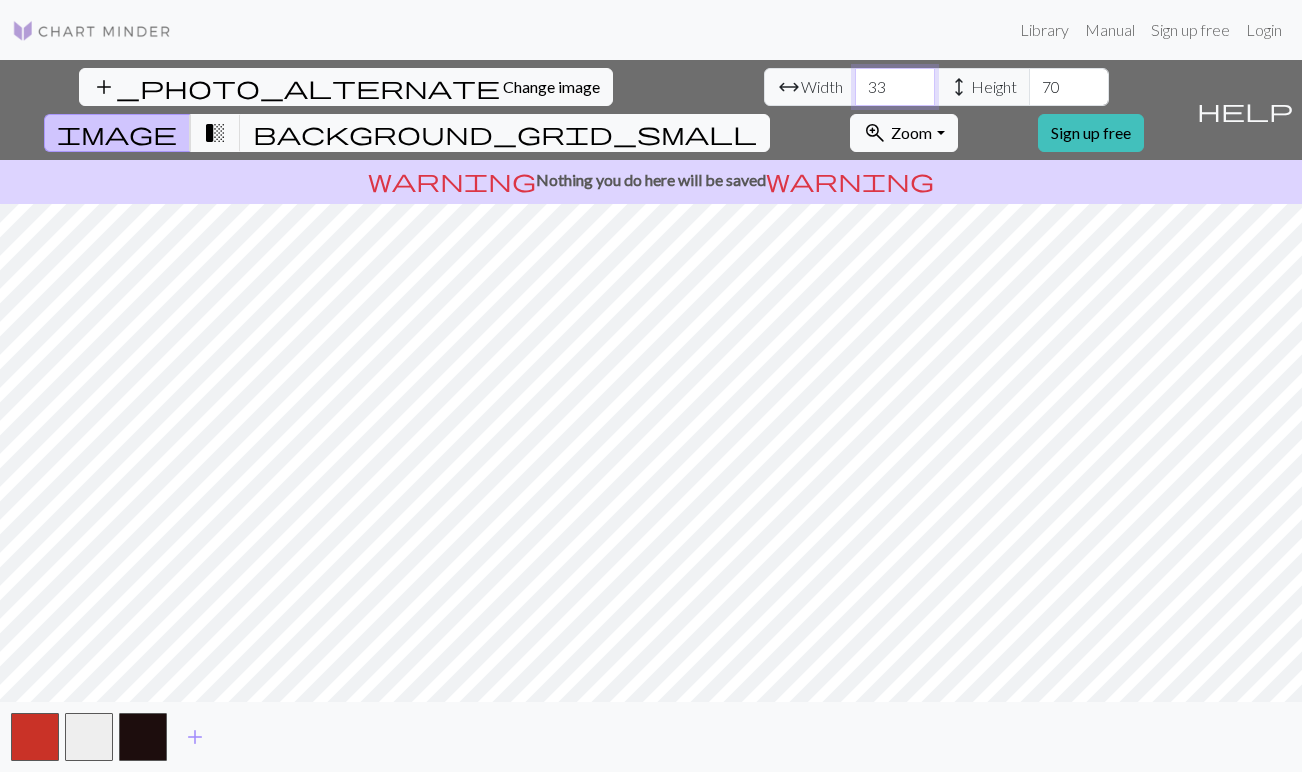 click on "33" at bounding box center [895, 87] 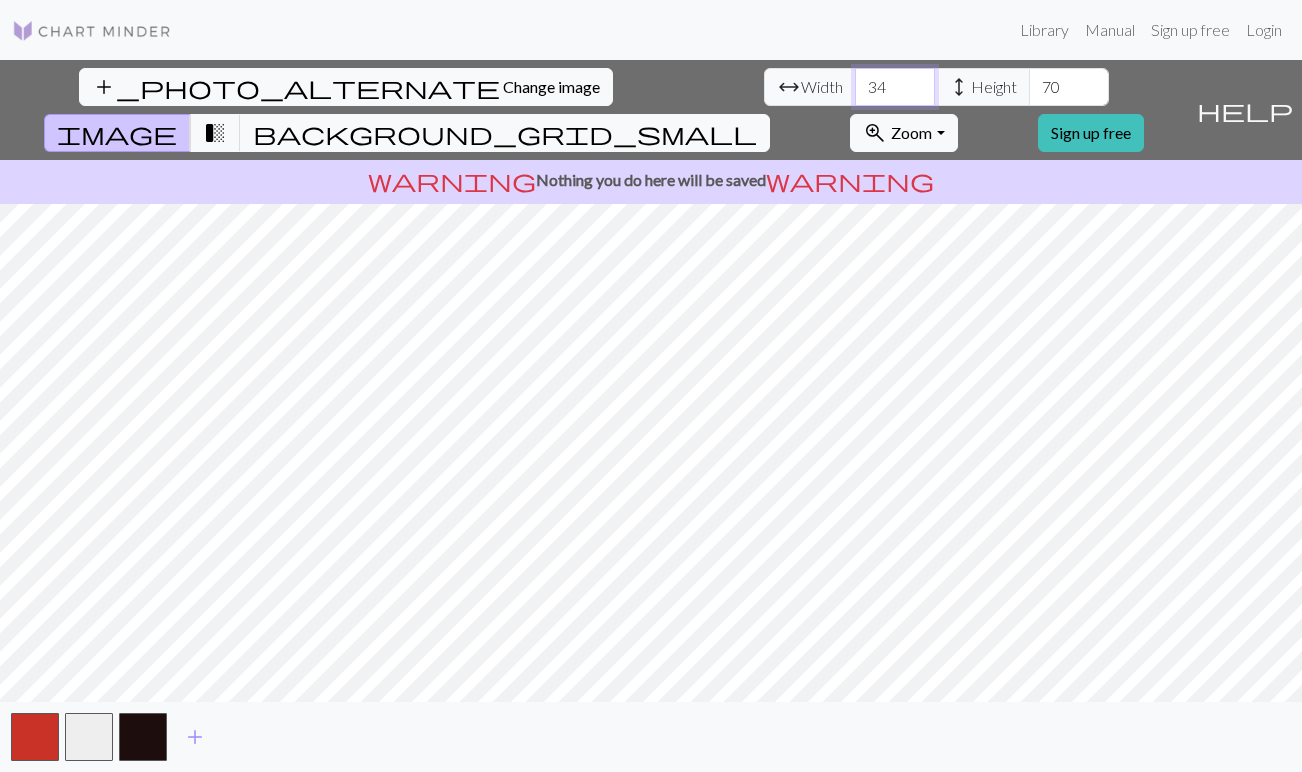 click on "34" at bounding box center [895, 87] 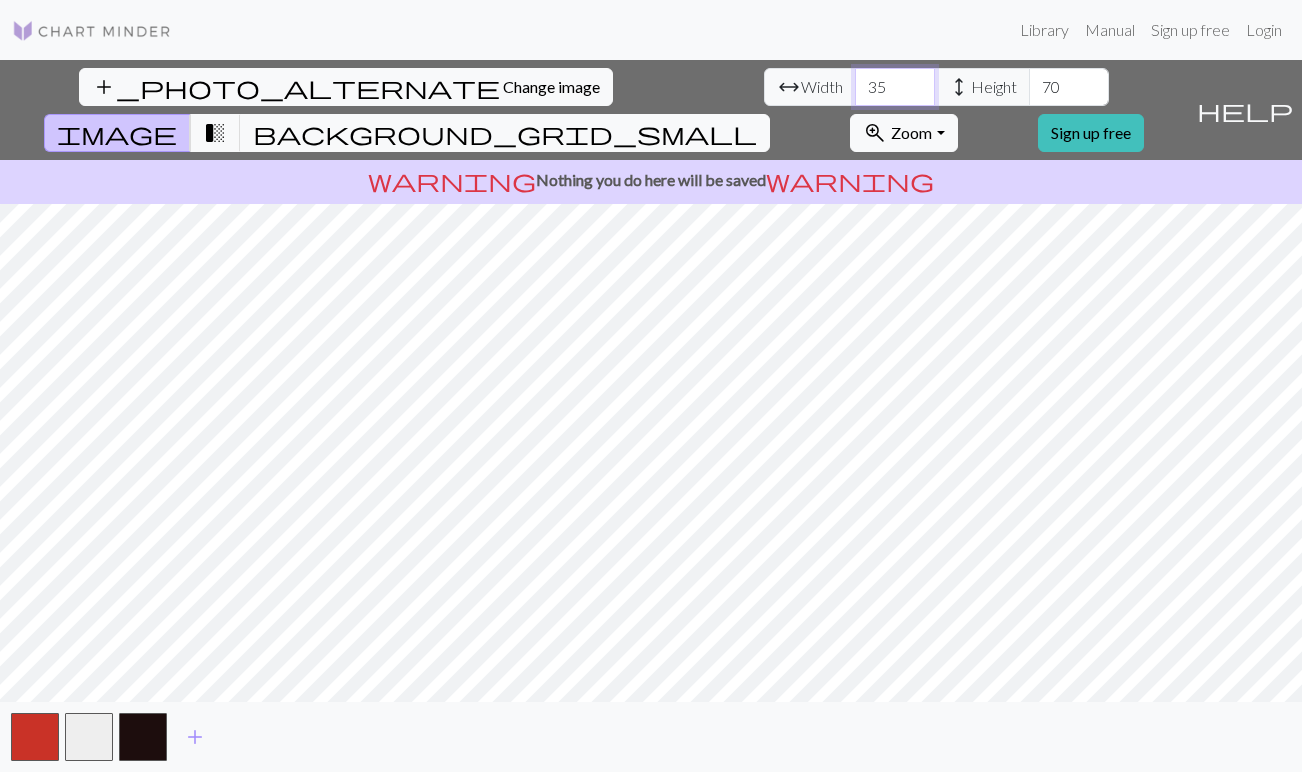 click on "35" at bounding box center (895, 87) 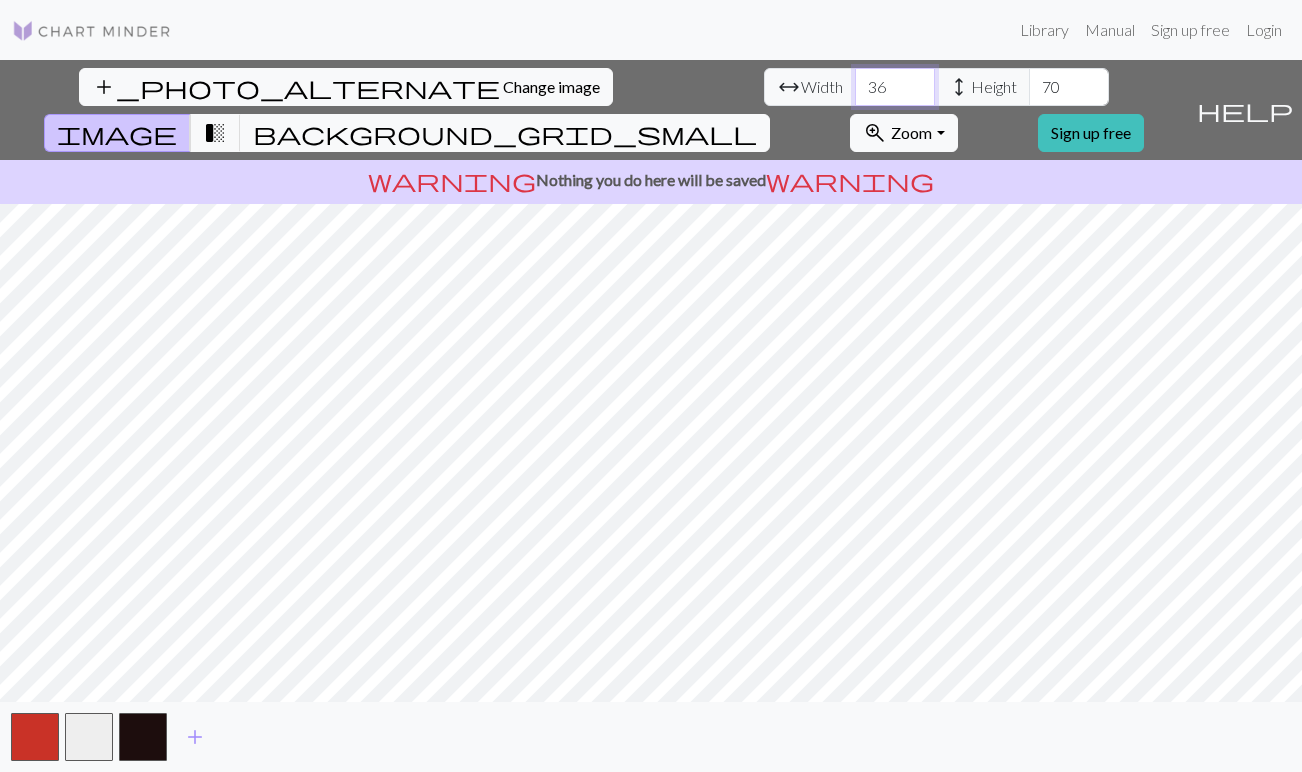 click on "36" at bounding box center [895, 87] 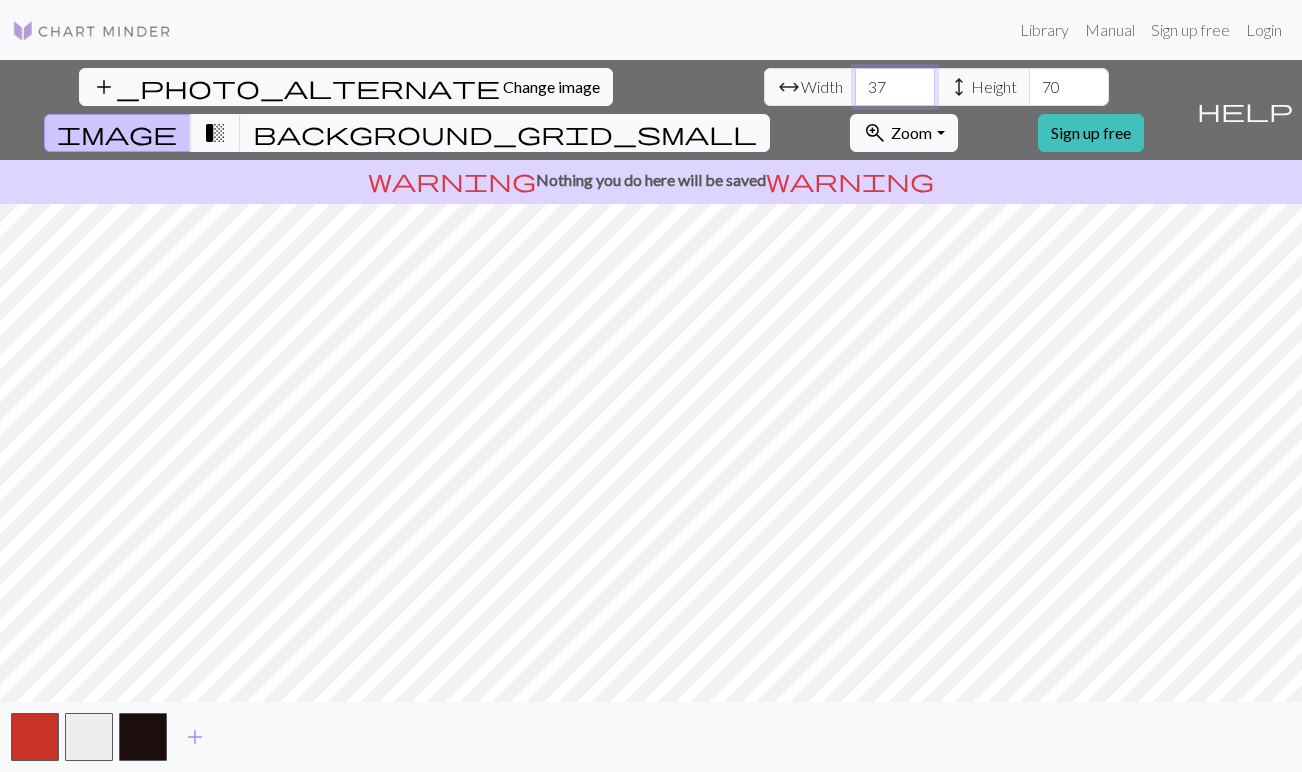 click on "37" at bounding box center [895, 87] 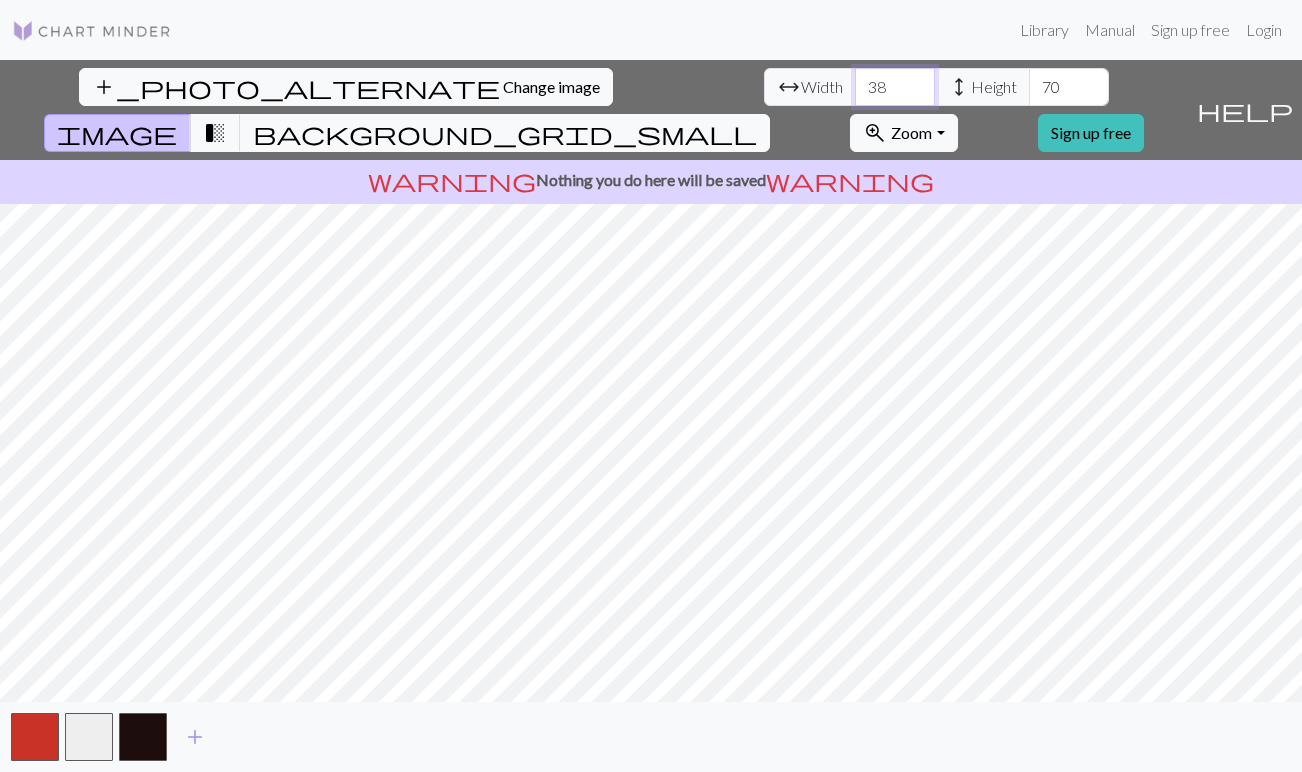 click on "38" at bounding box center [895, 87] 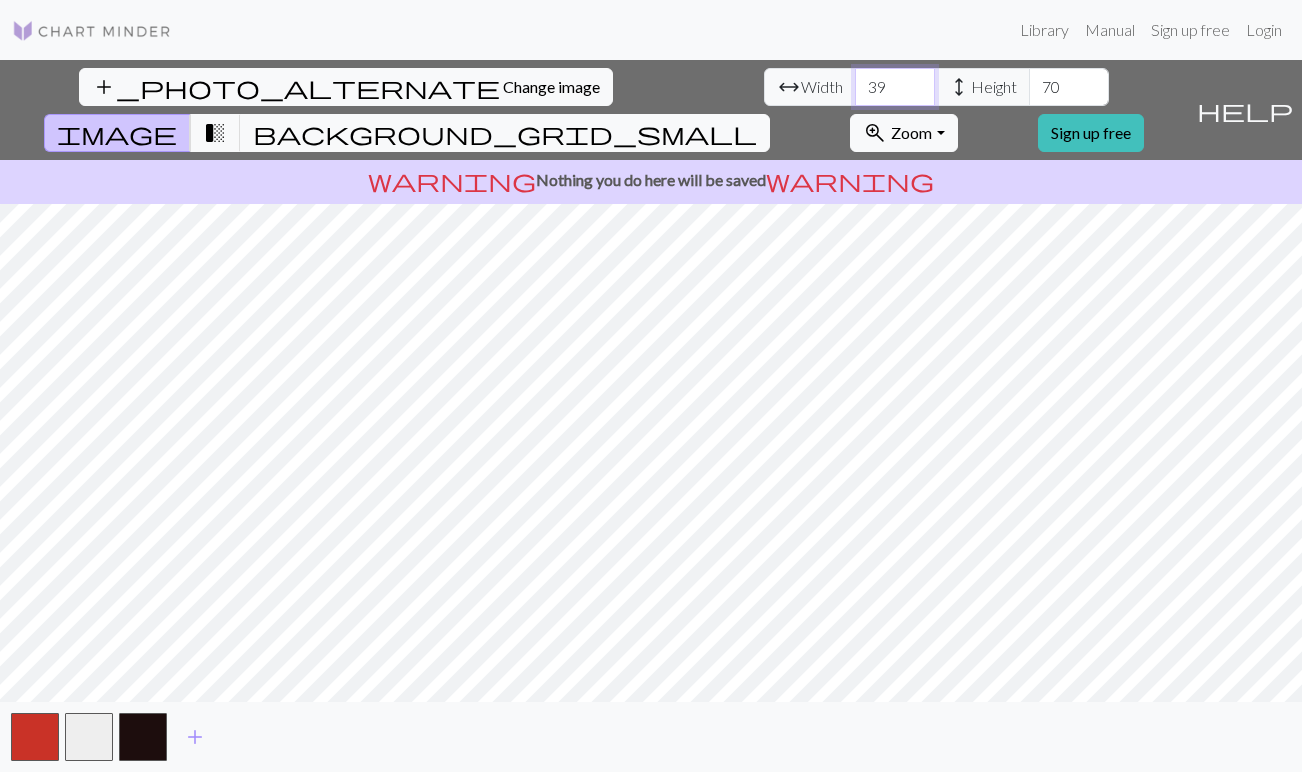 click on "39" at bounding box center (895, 87) 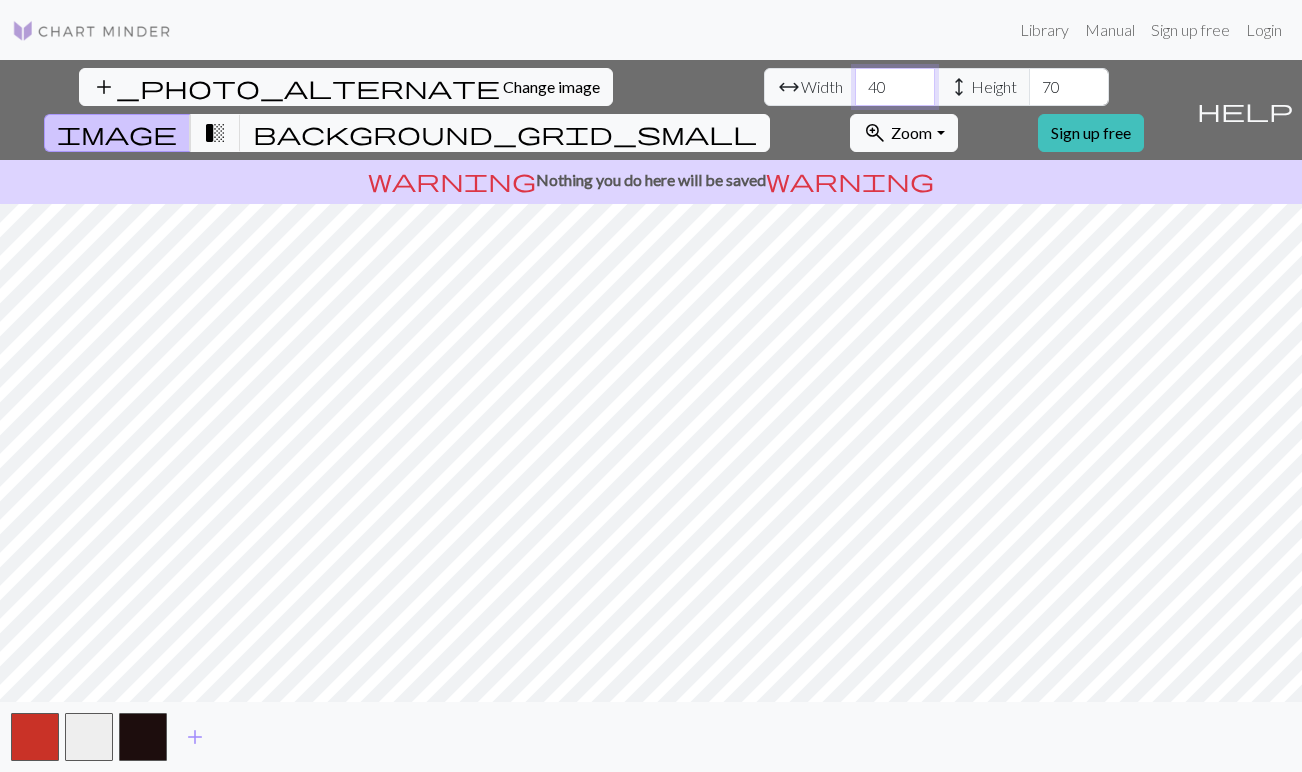 click on "40" at bounding box center [895, 87] 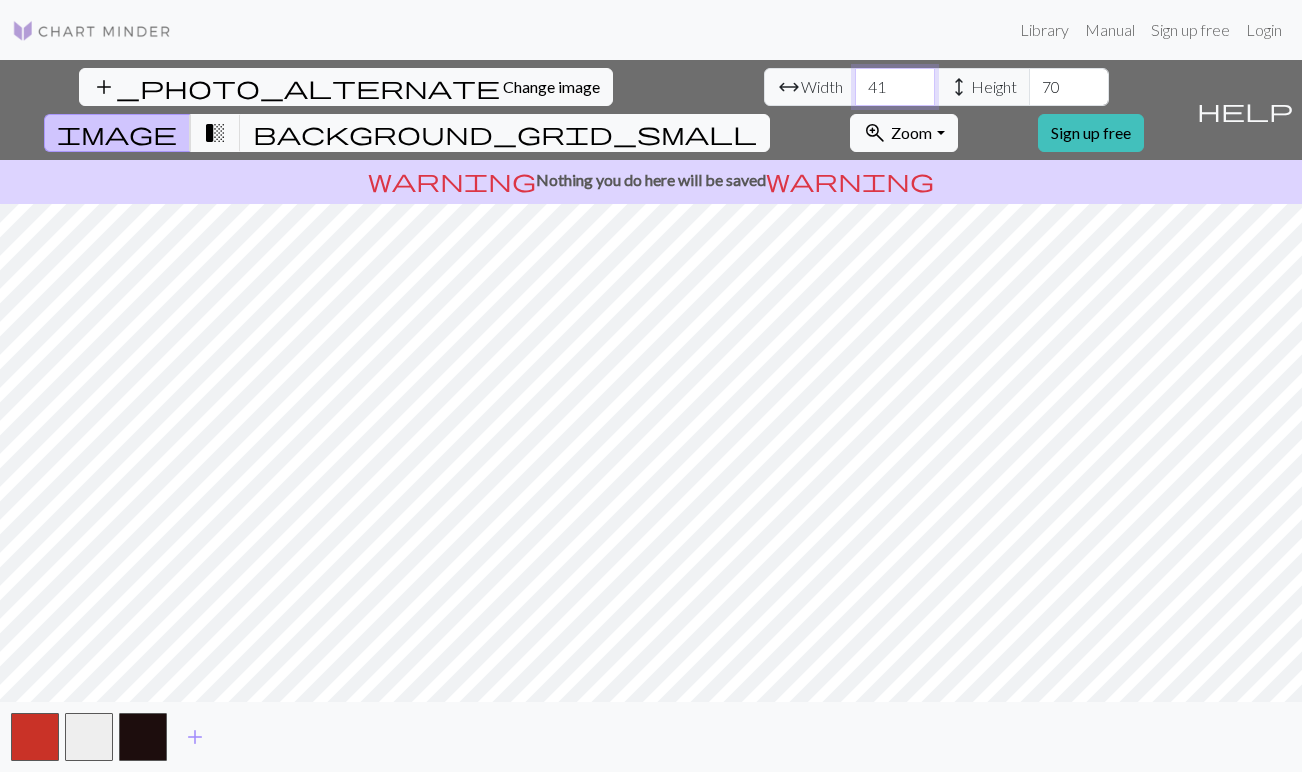 click on "41" at bounding box center (895, 87) 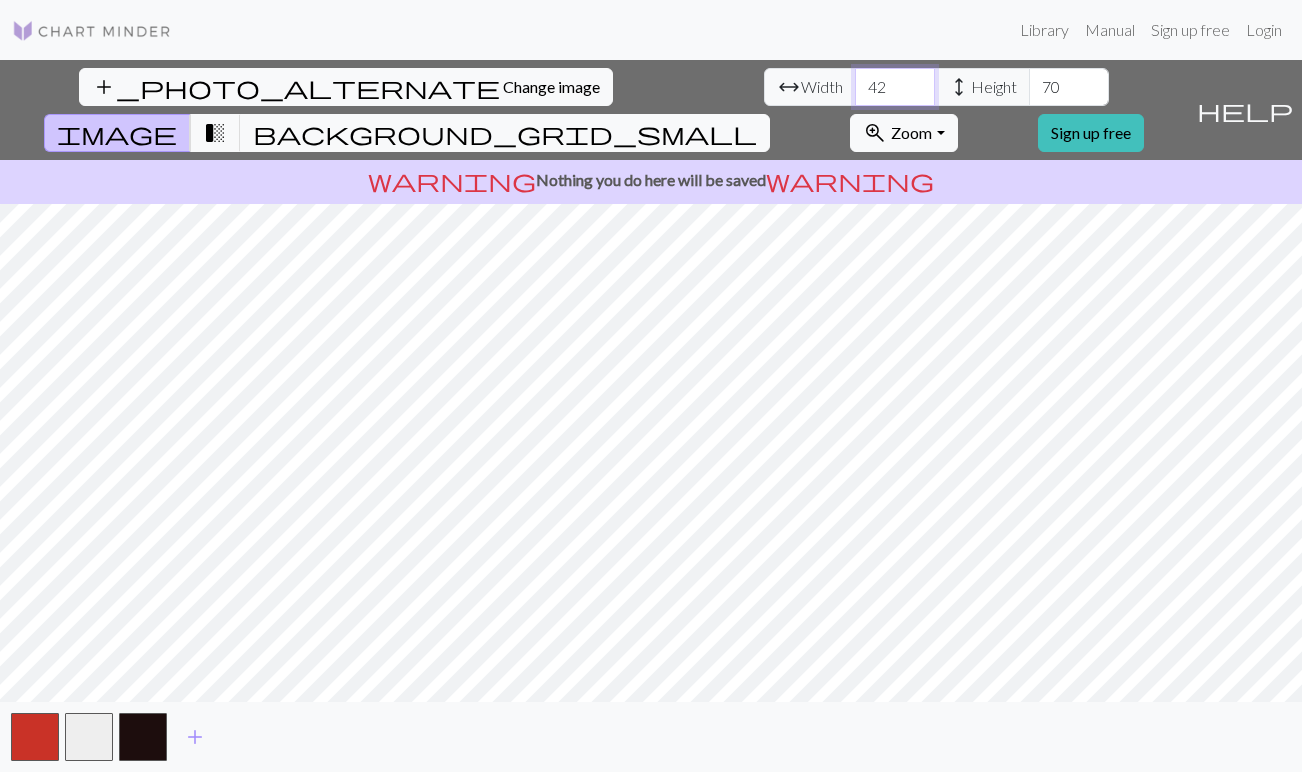 click on "42" at bounding box center (895, 87) 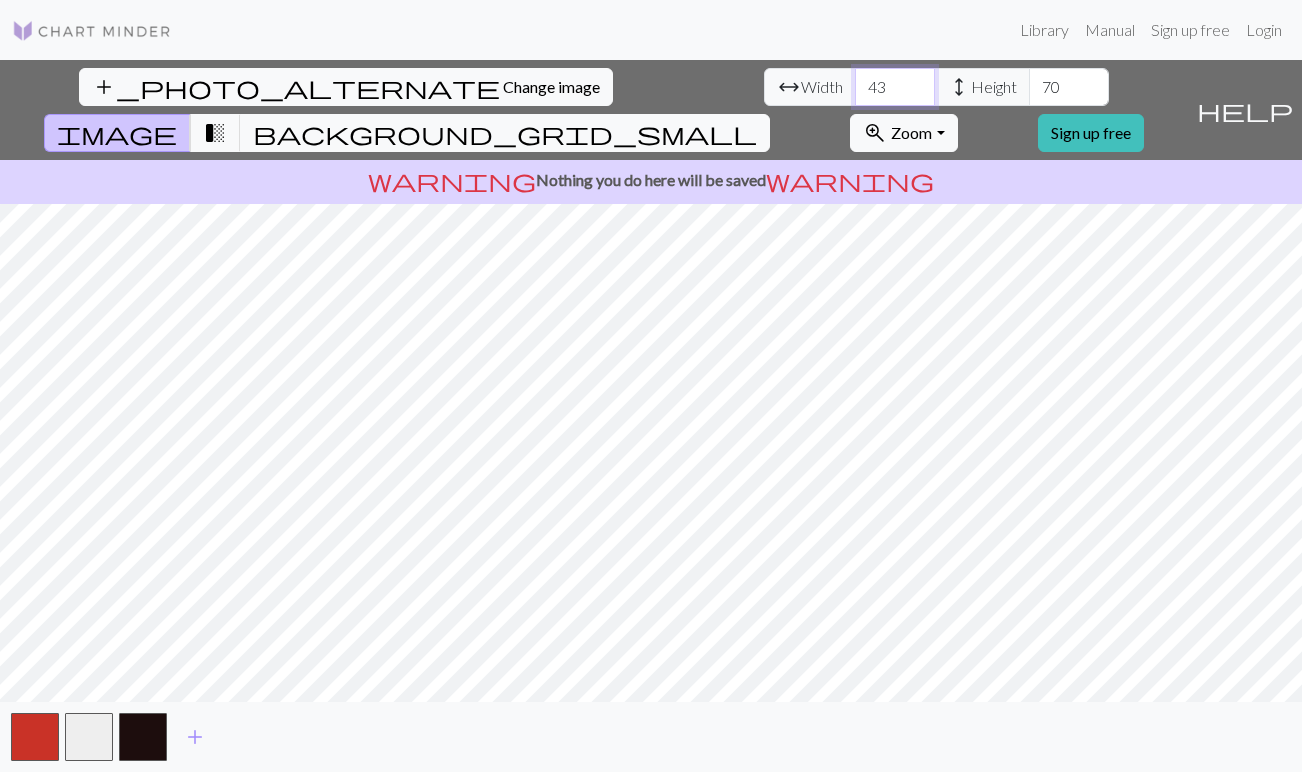 click on "43" at bounding box center (895, 87) 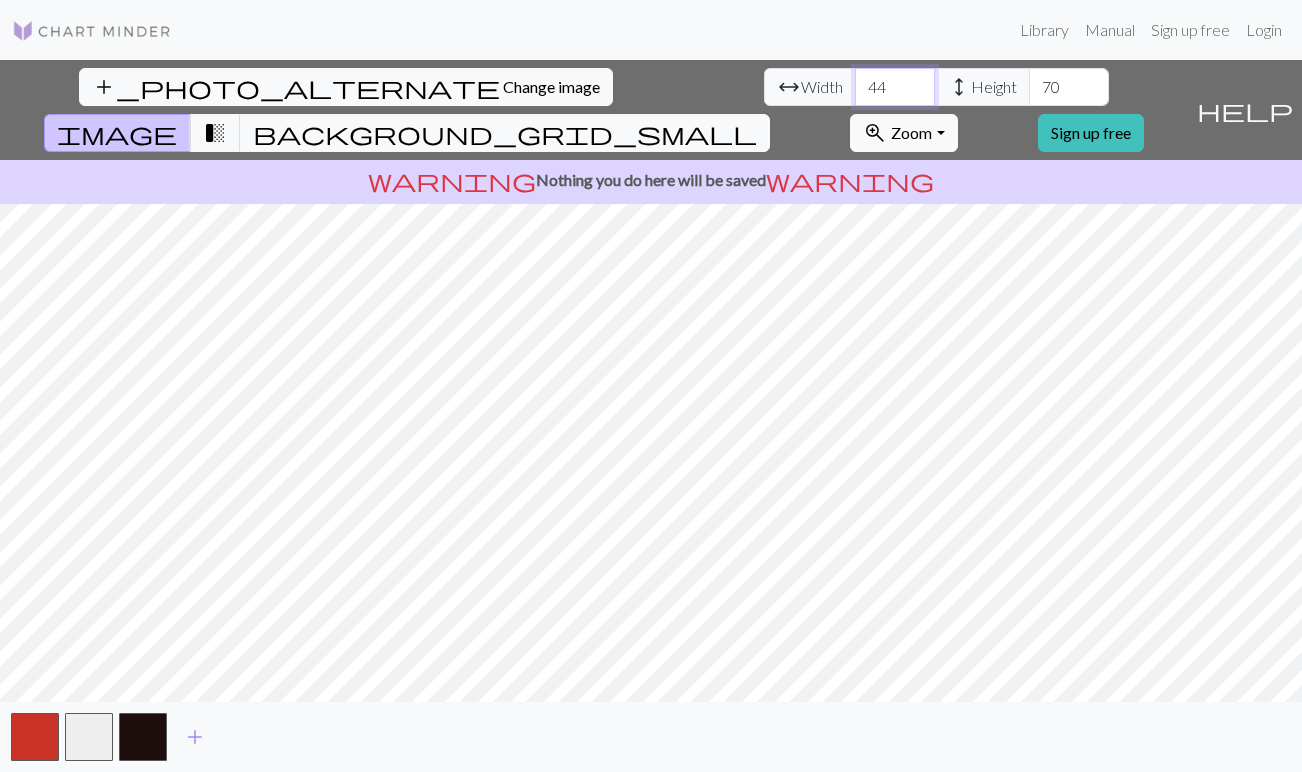 click on "44" at bounding box center (895, 87) 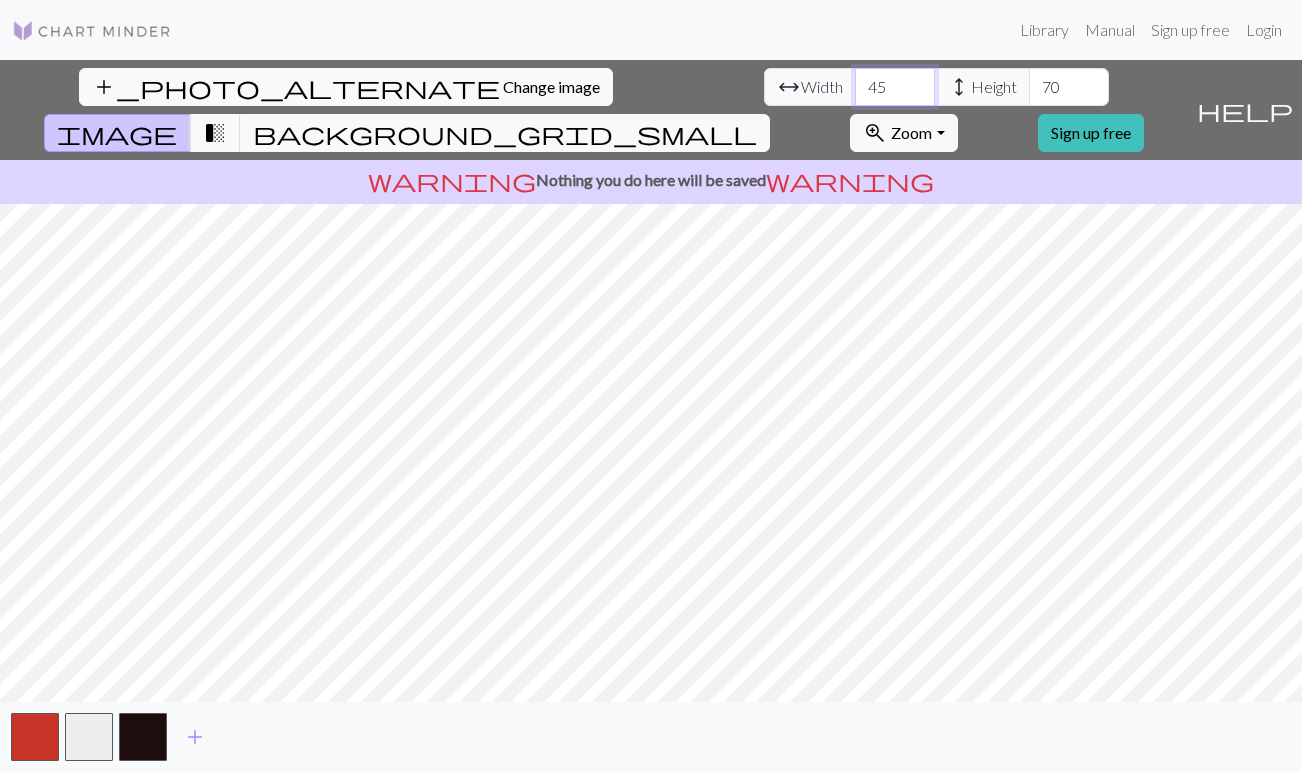 click on "45" at bounding box center (895, 87) 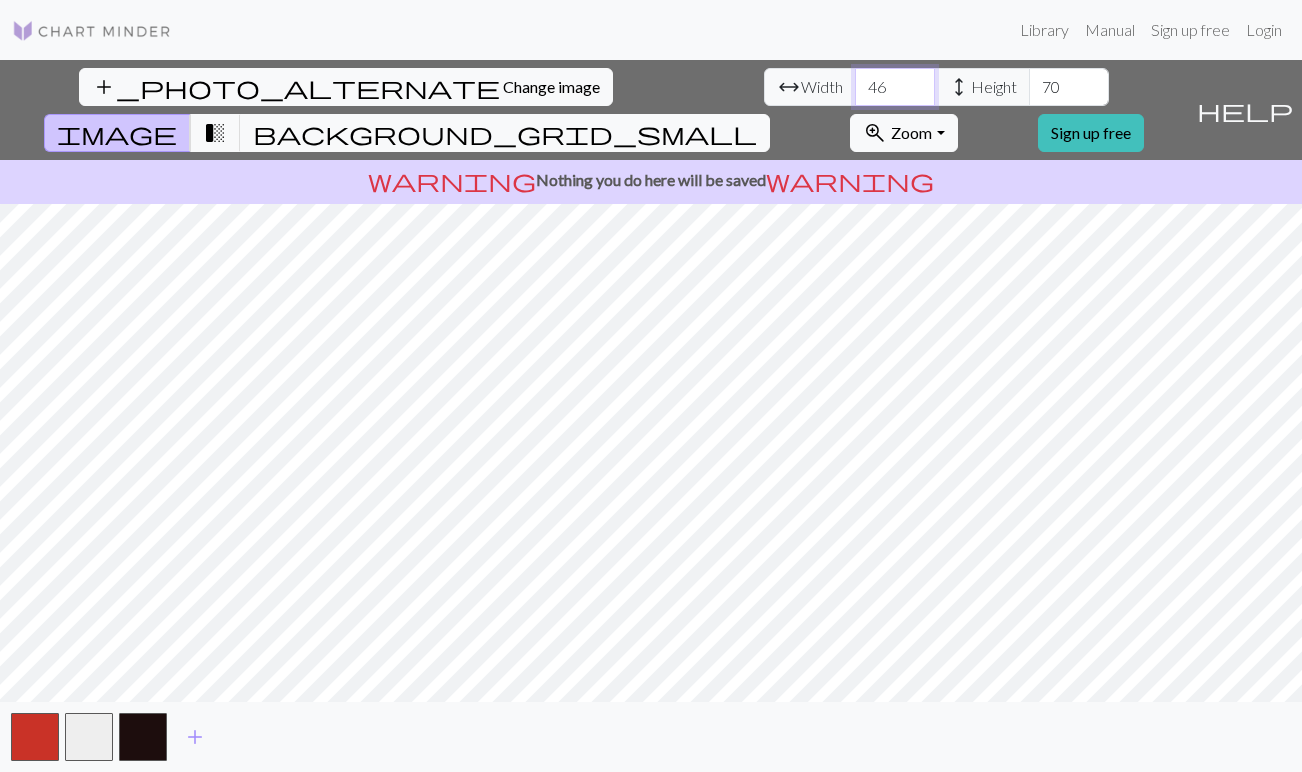 click on "46" at bounding box center (895, 87) 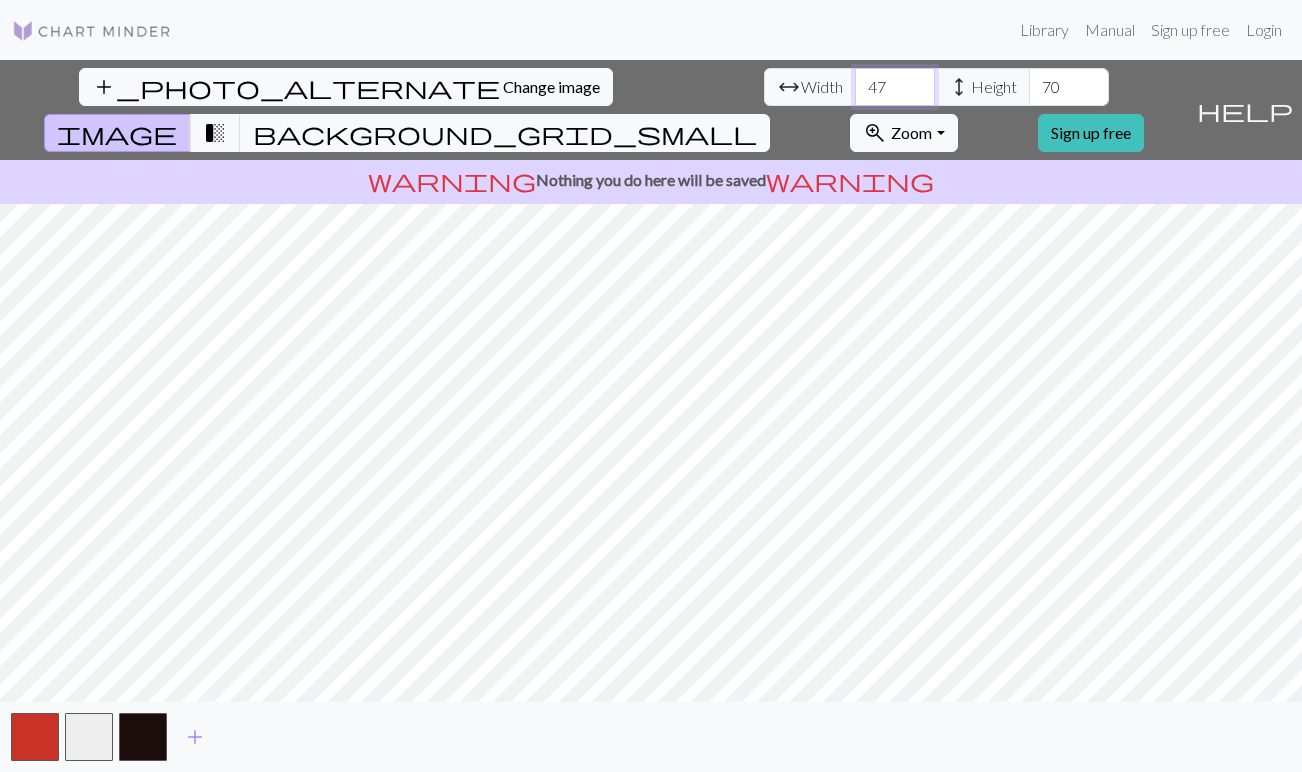click on "47" at bounding box center (895, 87) 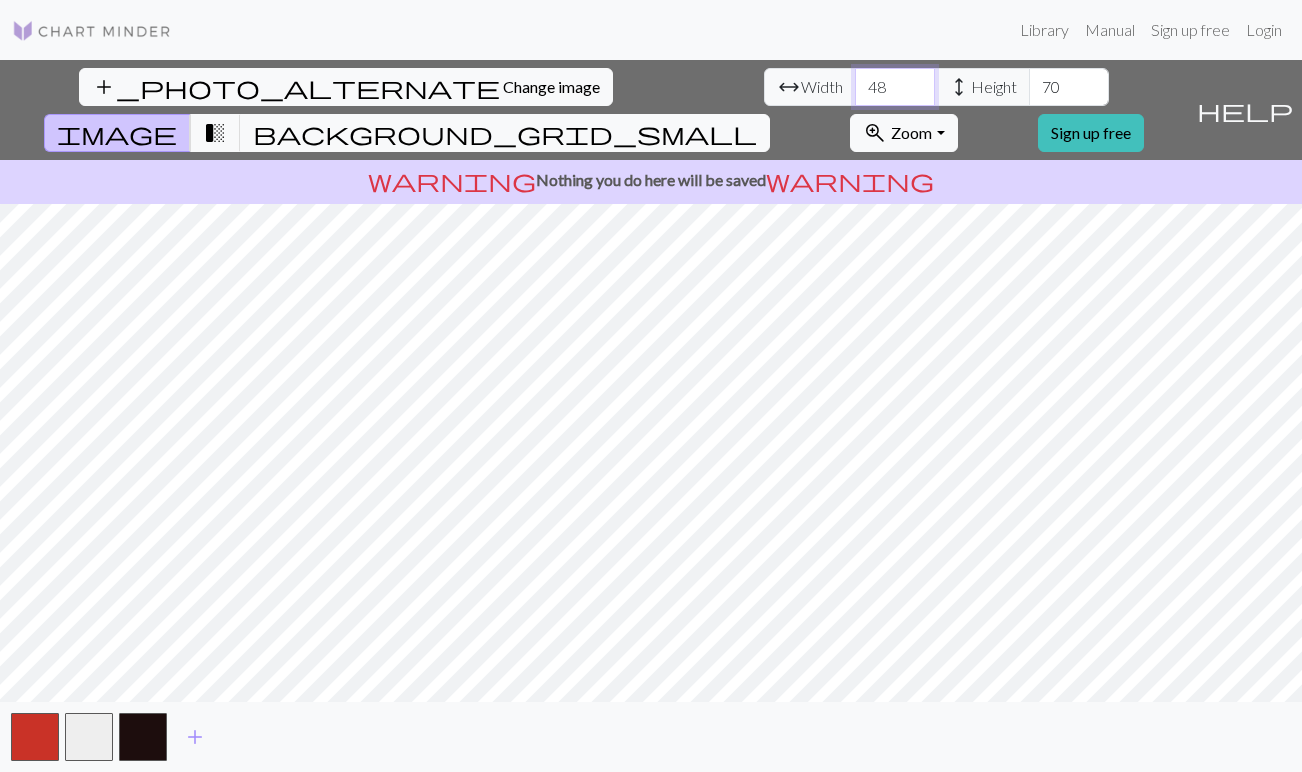 click on "48" at bounding box center (895, 87) 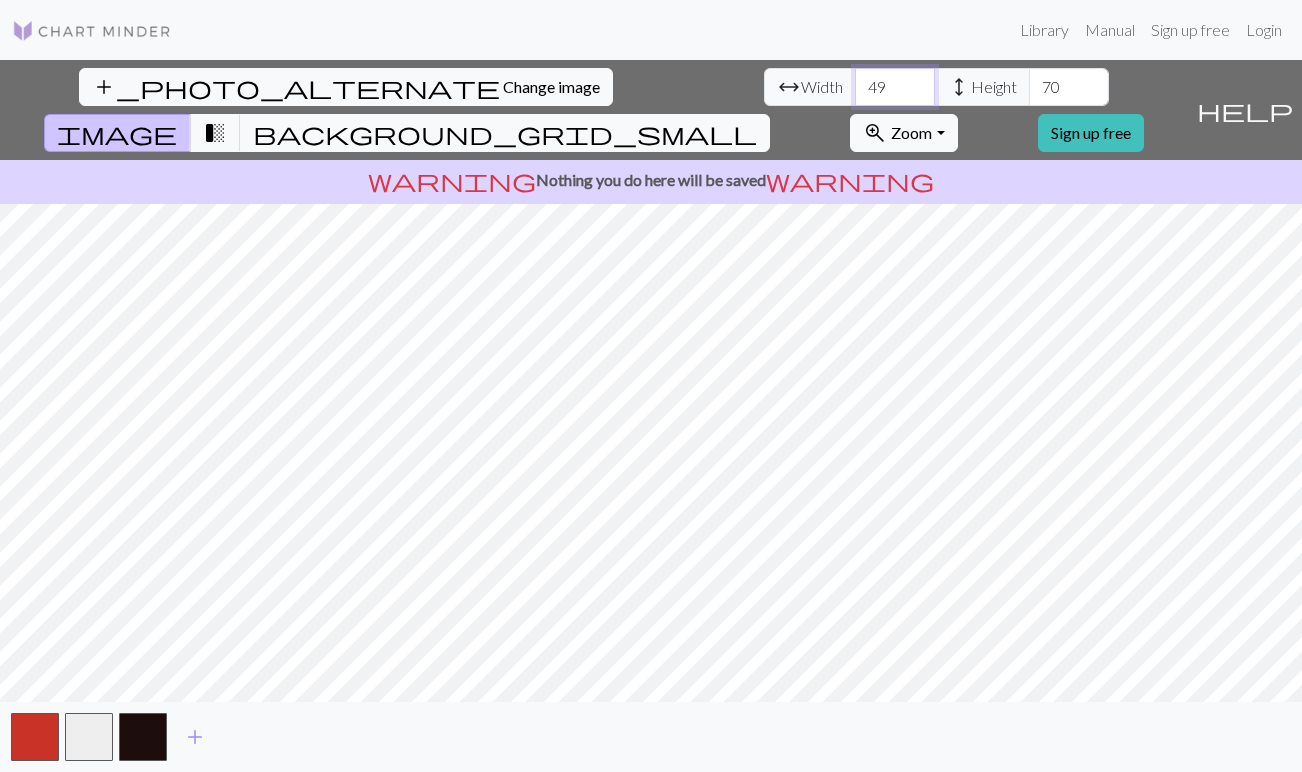click on "49" at bounding box center [895, 87] 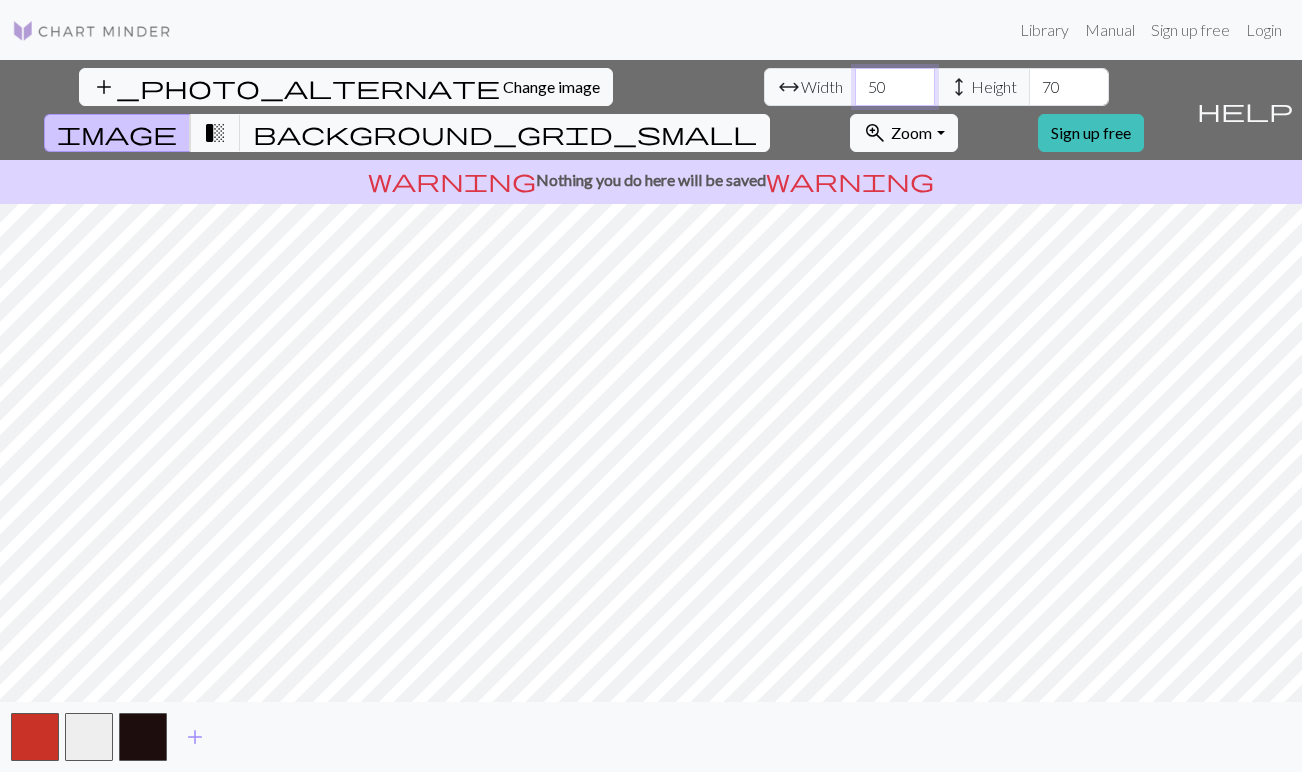 click on "50" at bounding box center (895, 87) 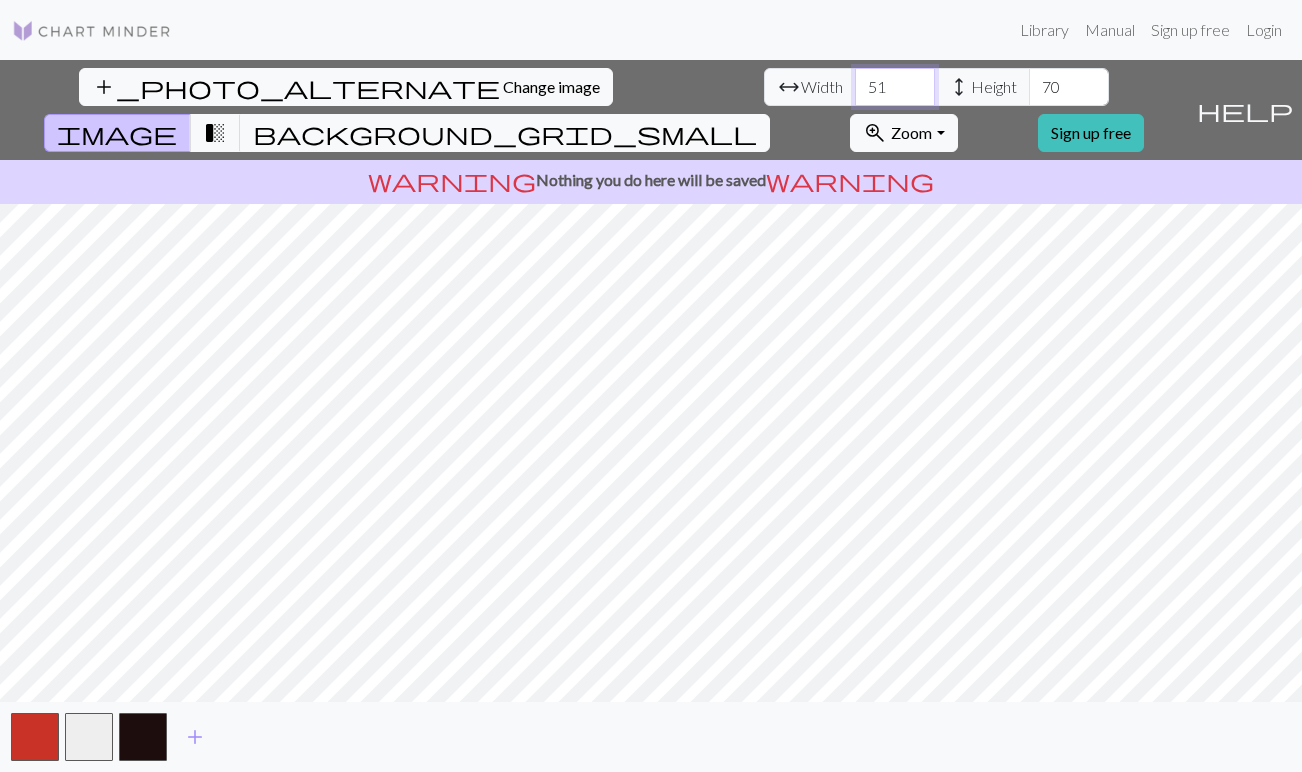 click on "51" at bounding box center [895, 87] 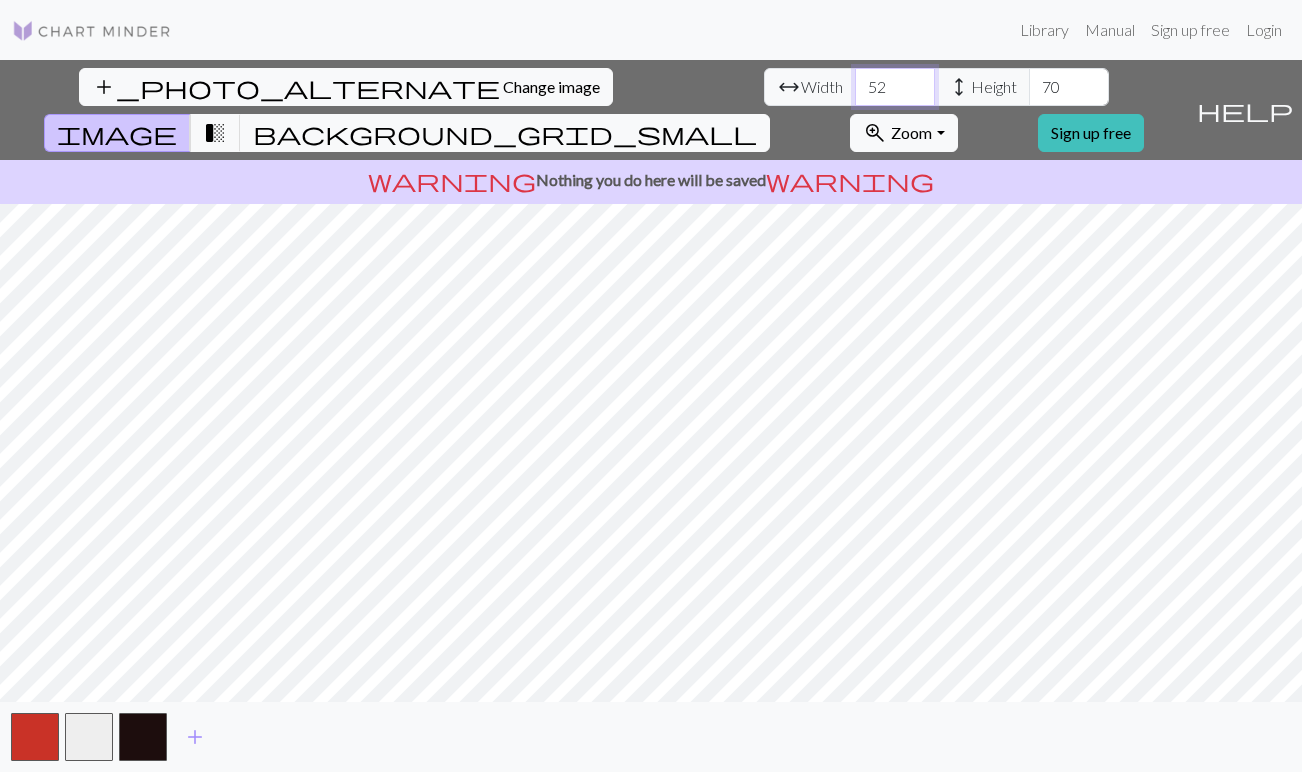 click on "52" at bounding box center [895, 87] 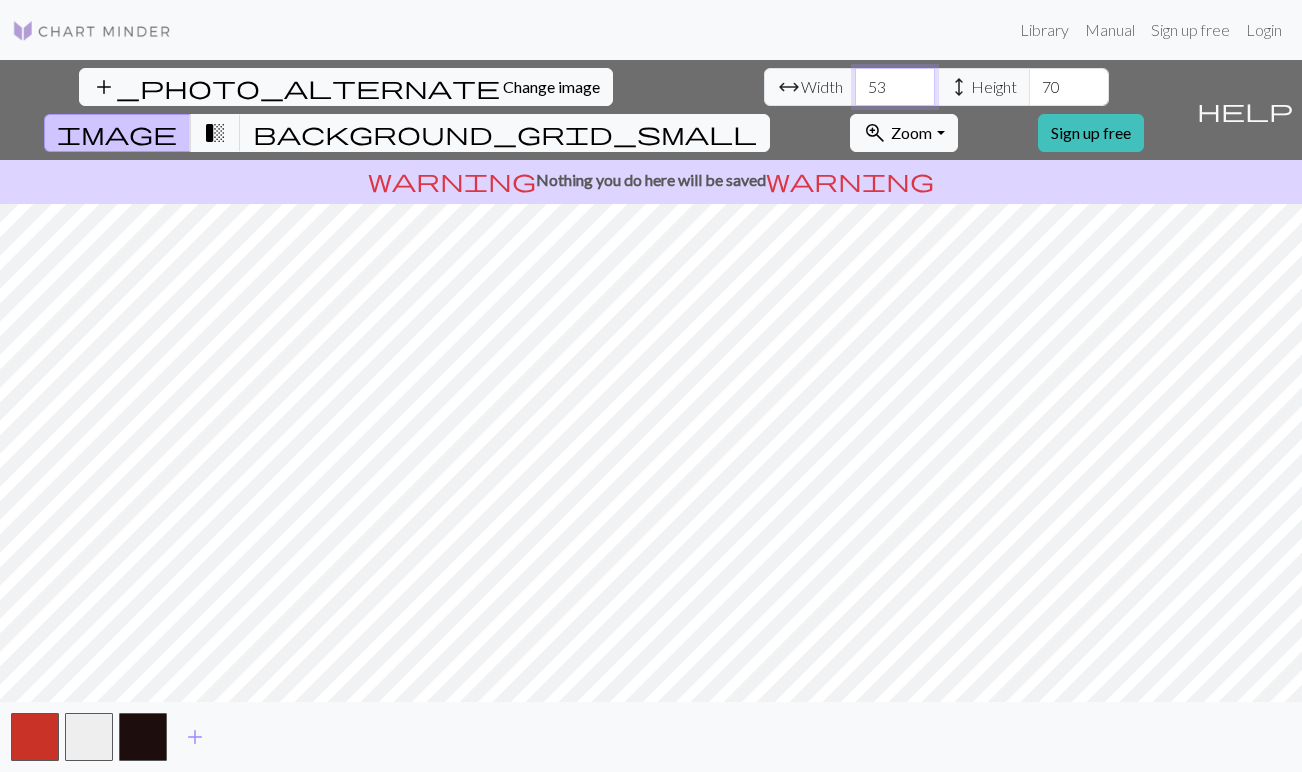 click on "53" at bounding box center [895, 87] 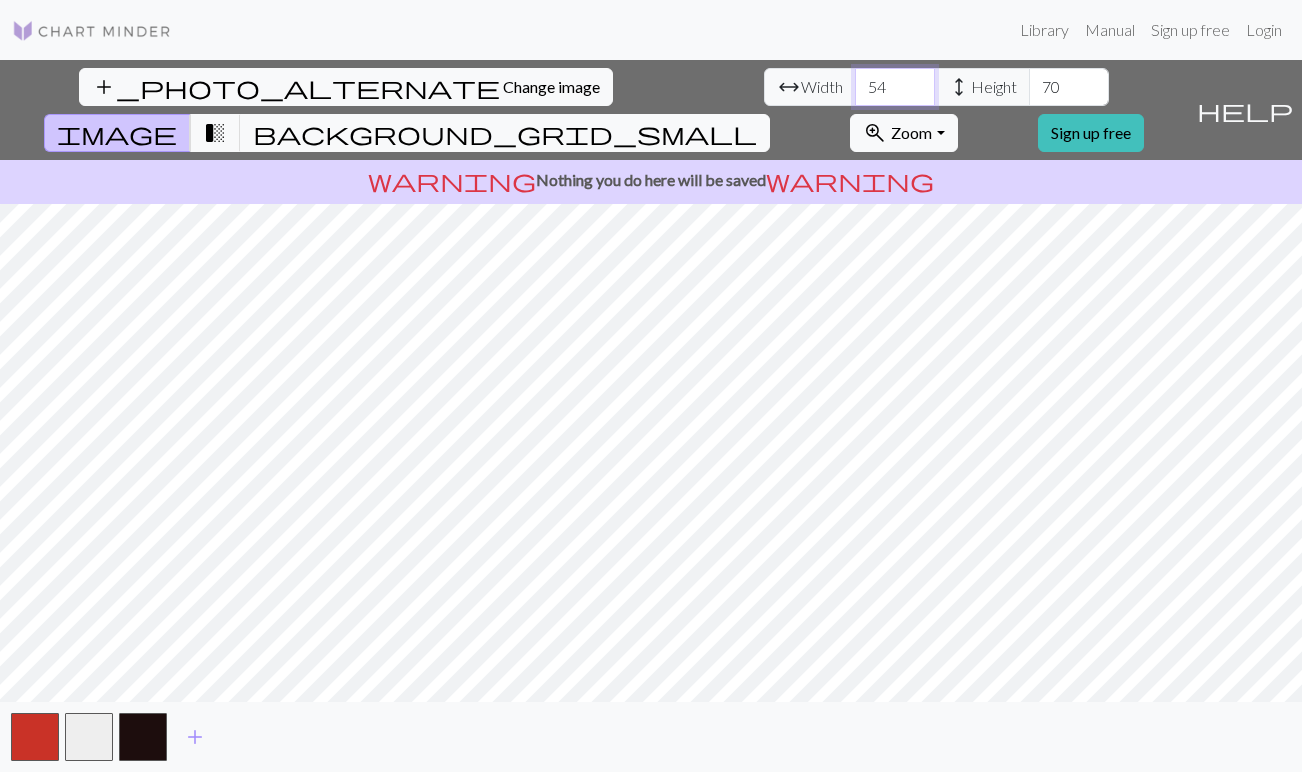 click on "54" at bounding box center [895, 87] 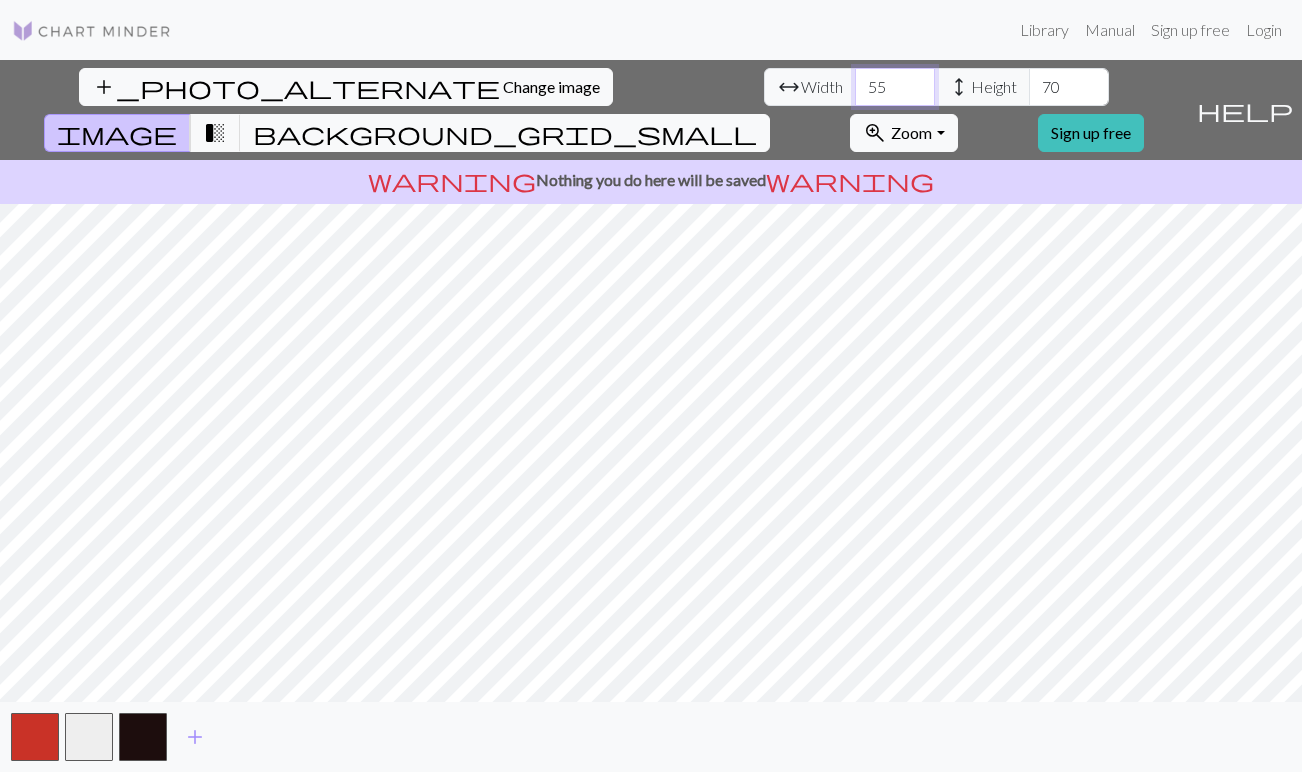 click on "55" at bounding box center [895, 87] 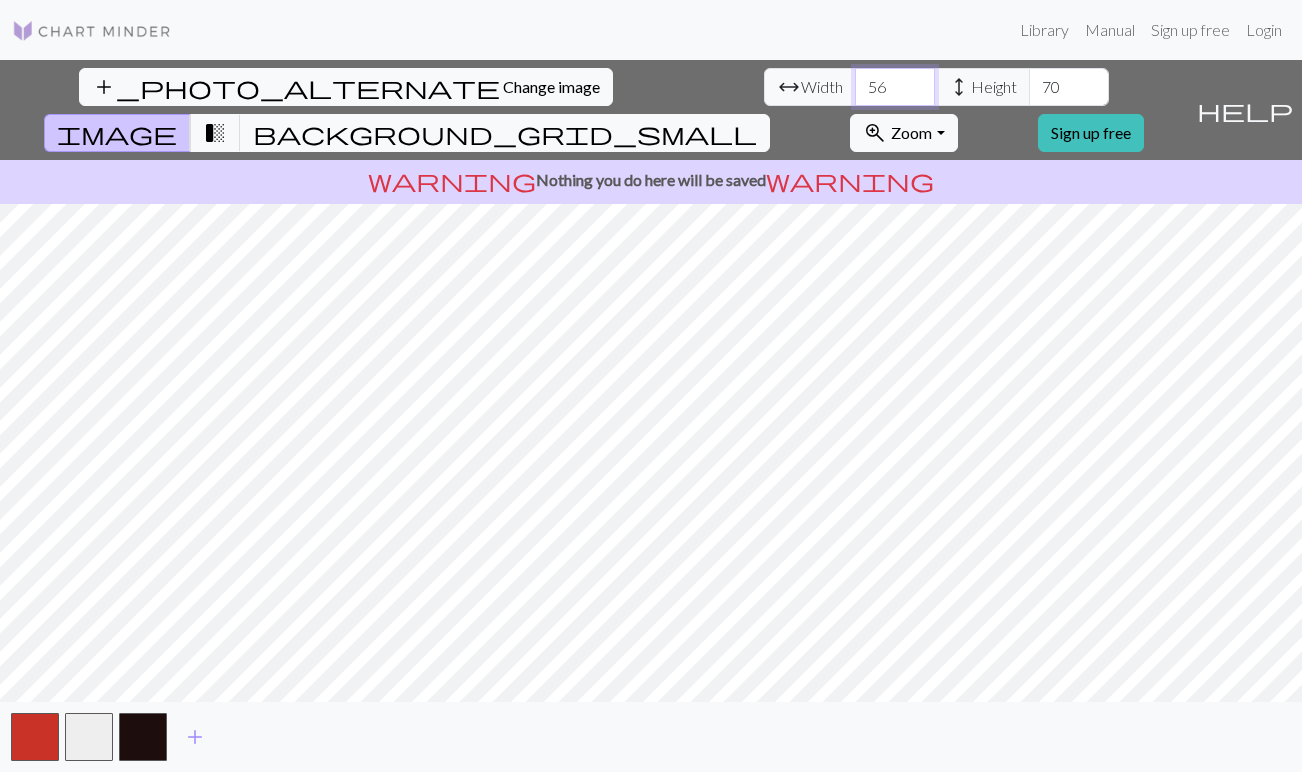 click on "56" at bounding box center [895, 87] 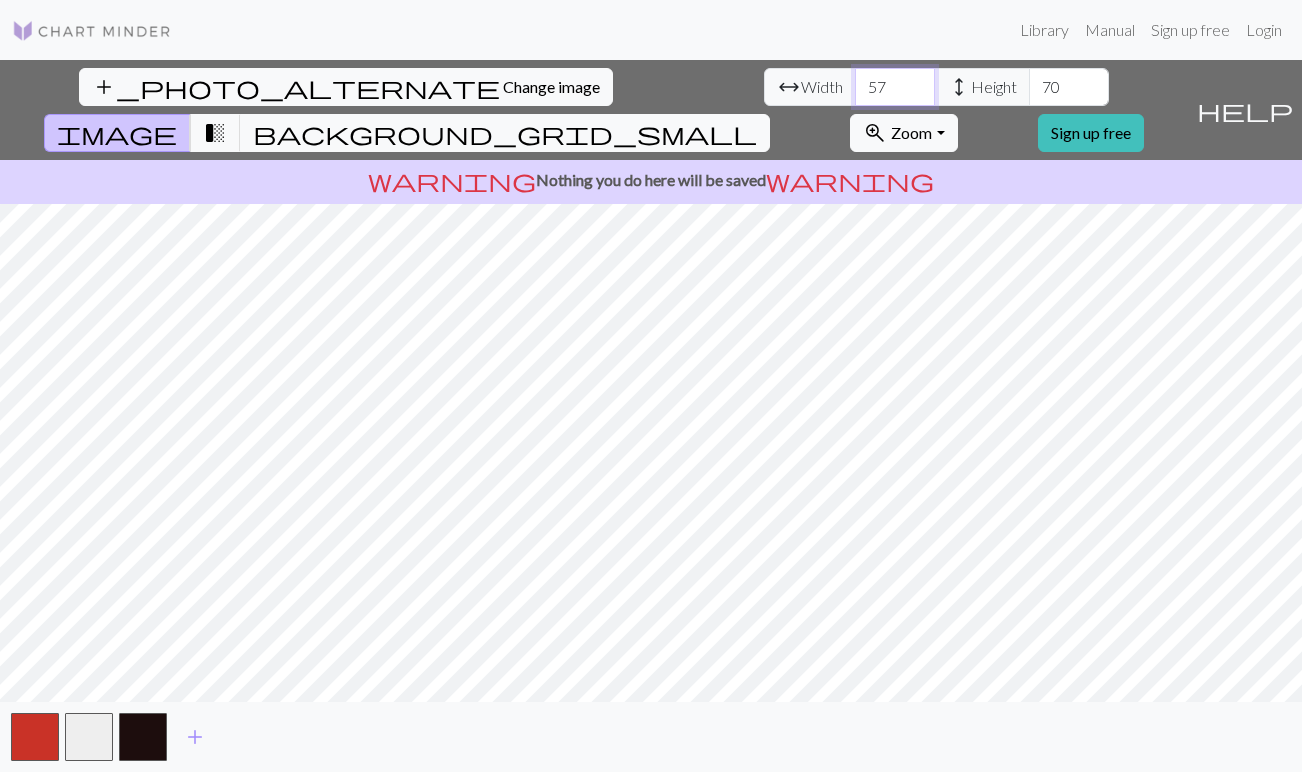 click on "57" at bounding box center (895, 87) 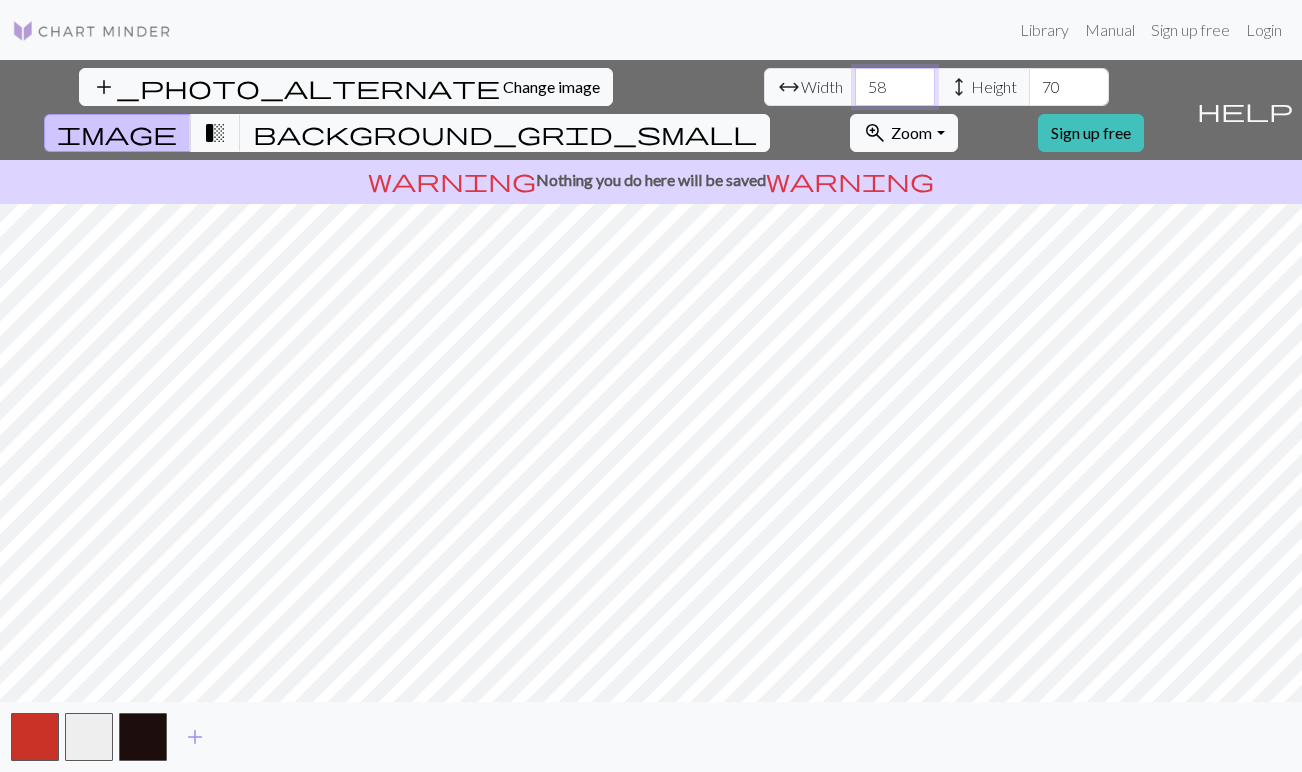 click on "58" at bounding box center (895, 87) 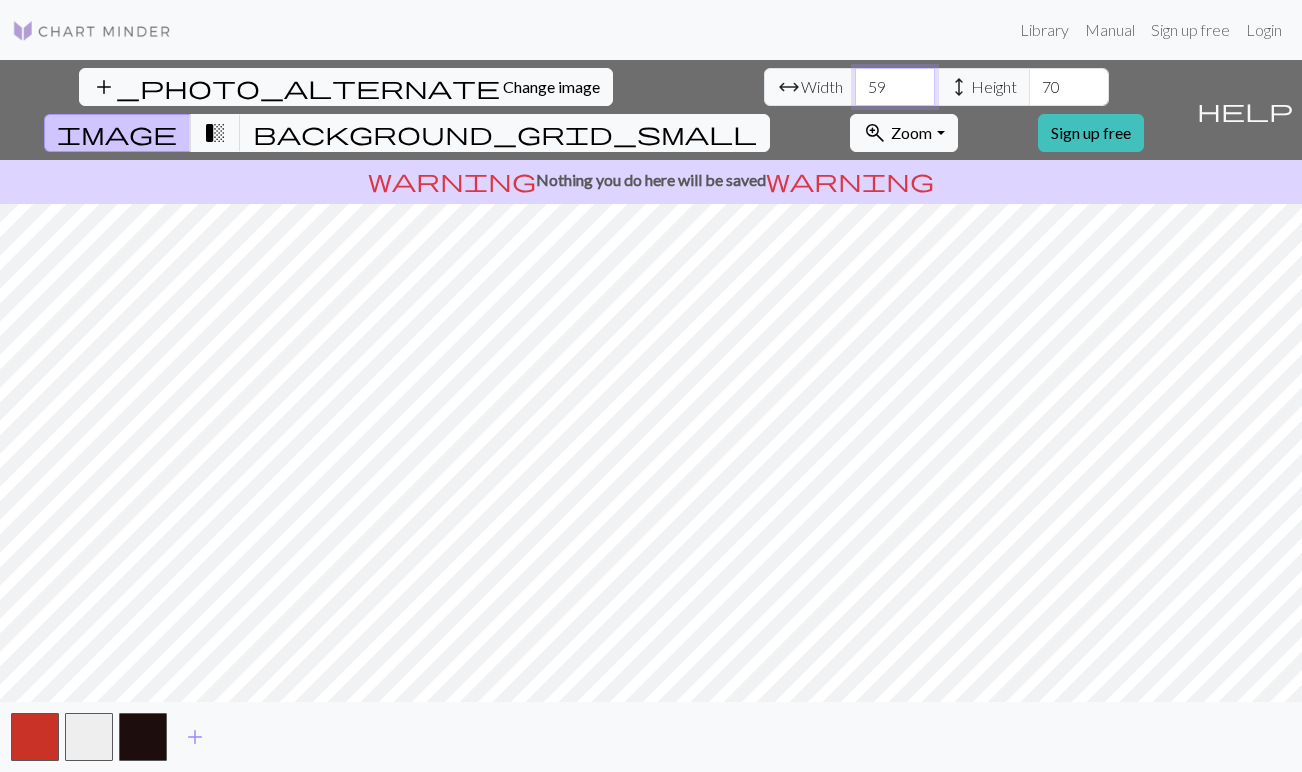 click on "59" at bounding box center [895, 87] 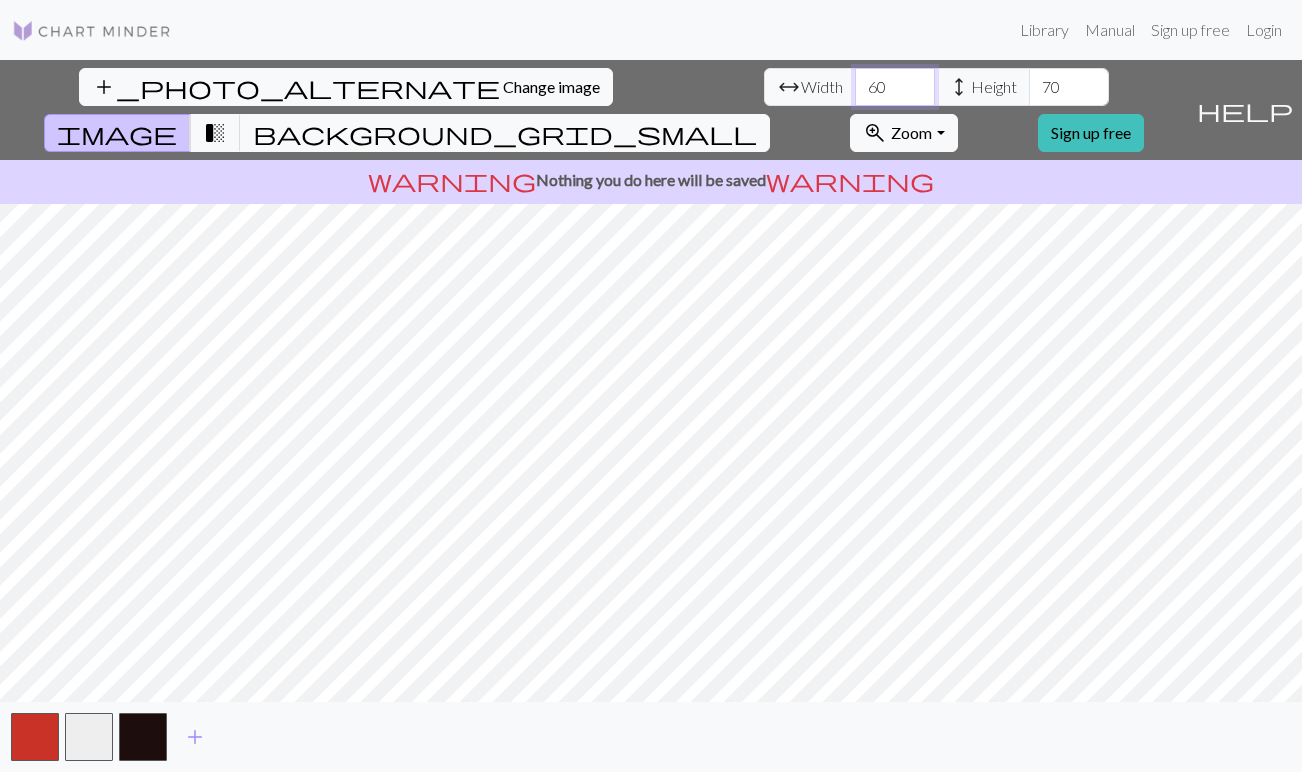 type on "60" 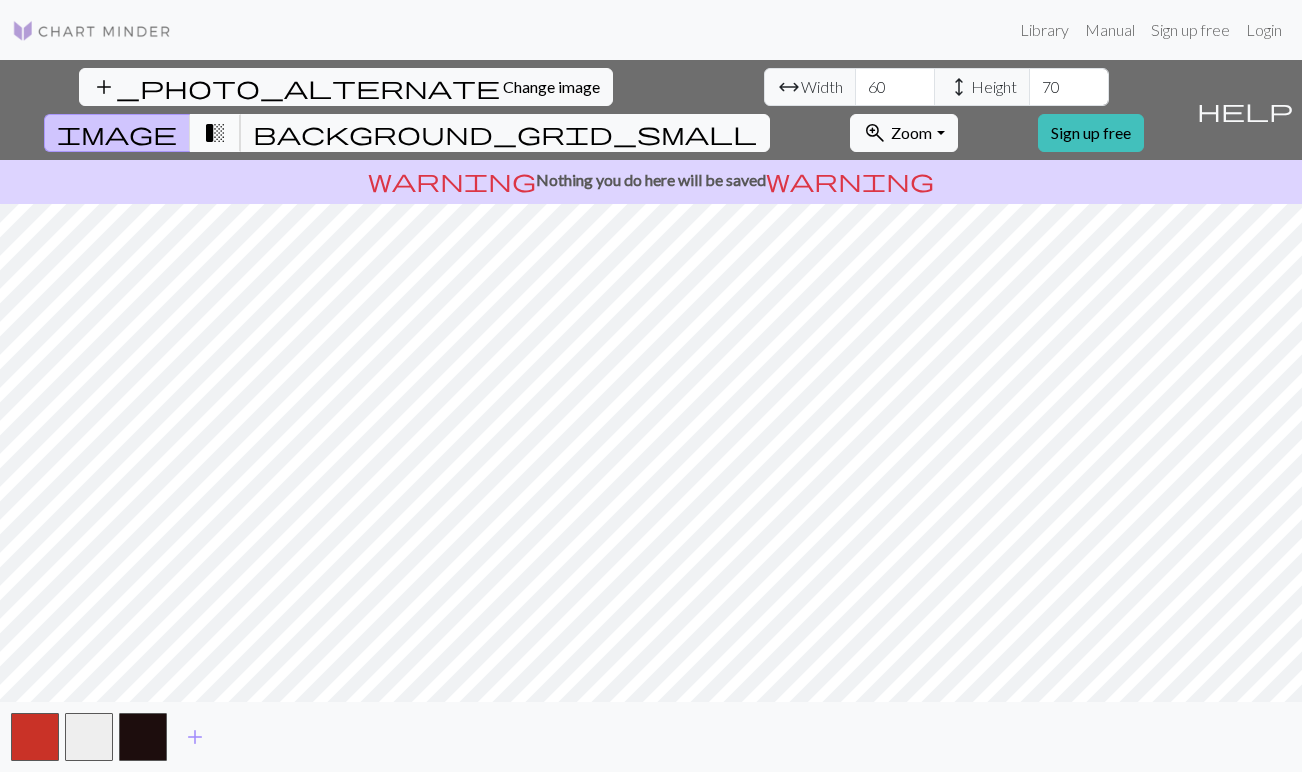 click on "transition_fade" at bounding box center [215, 133] 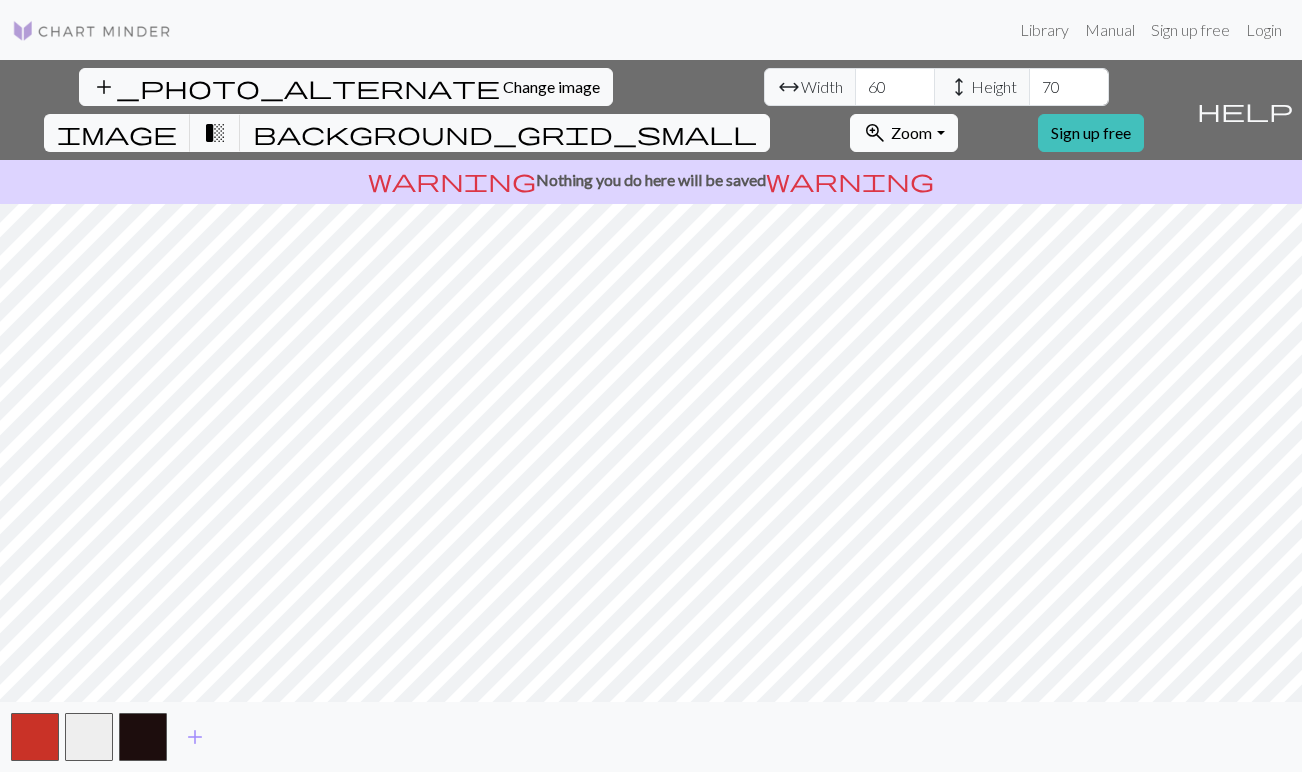 click on "zoom_in Zoom Zoom" at bounding box center (903, 133) 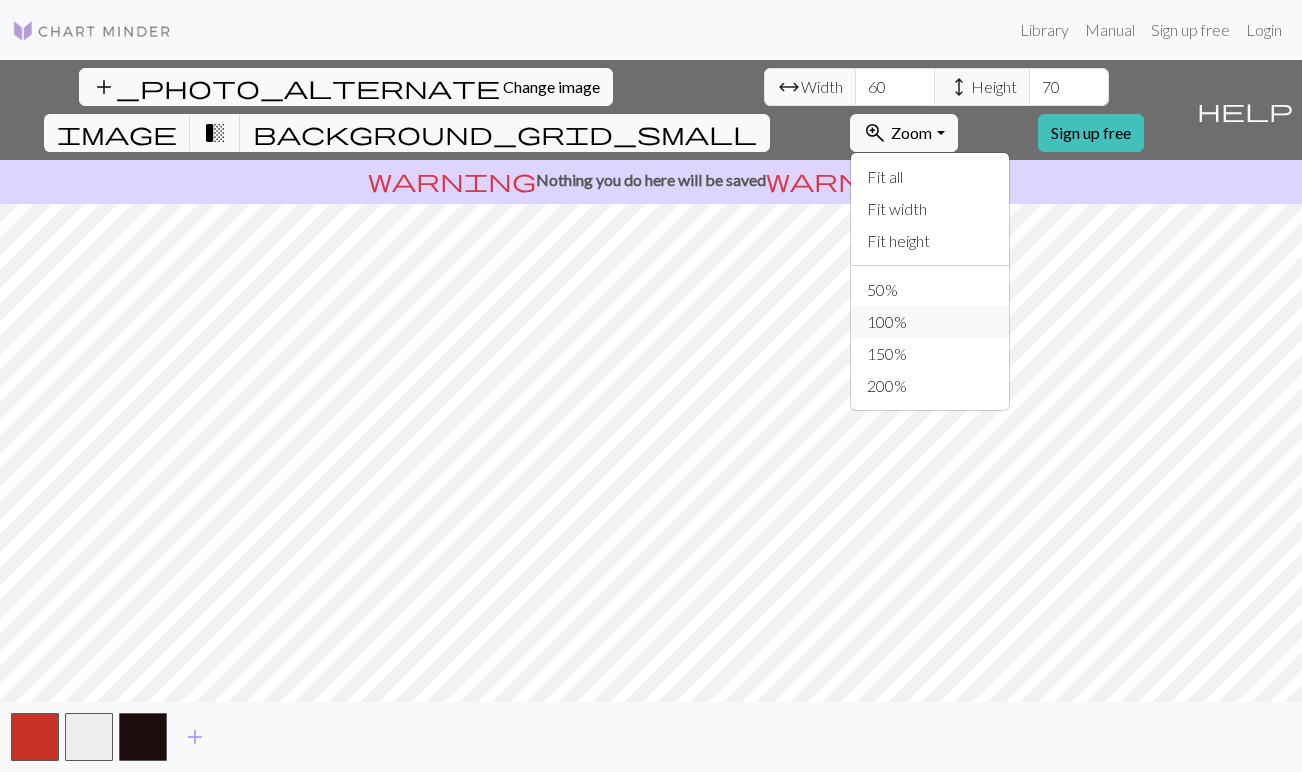 click on "100%" at bounding box center [930, 322] 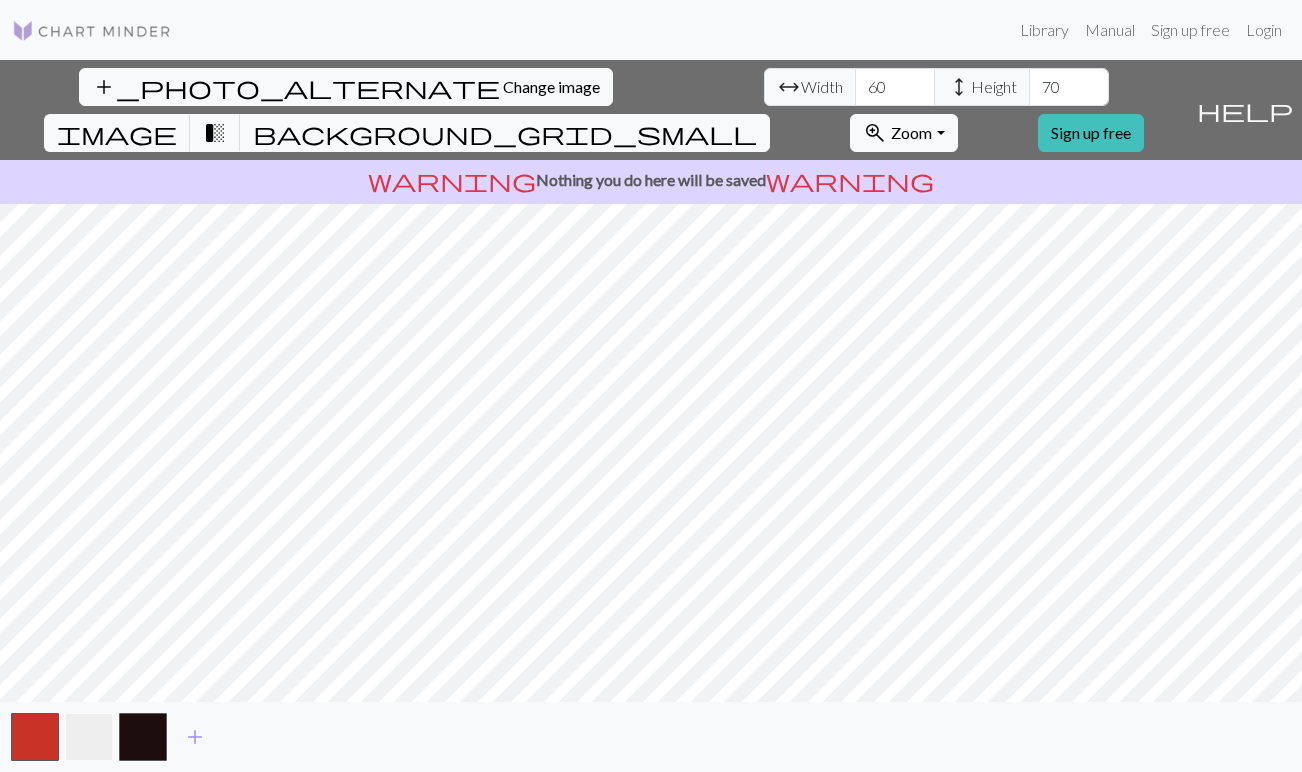 click at bounding box center (89, 737) 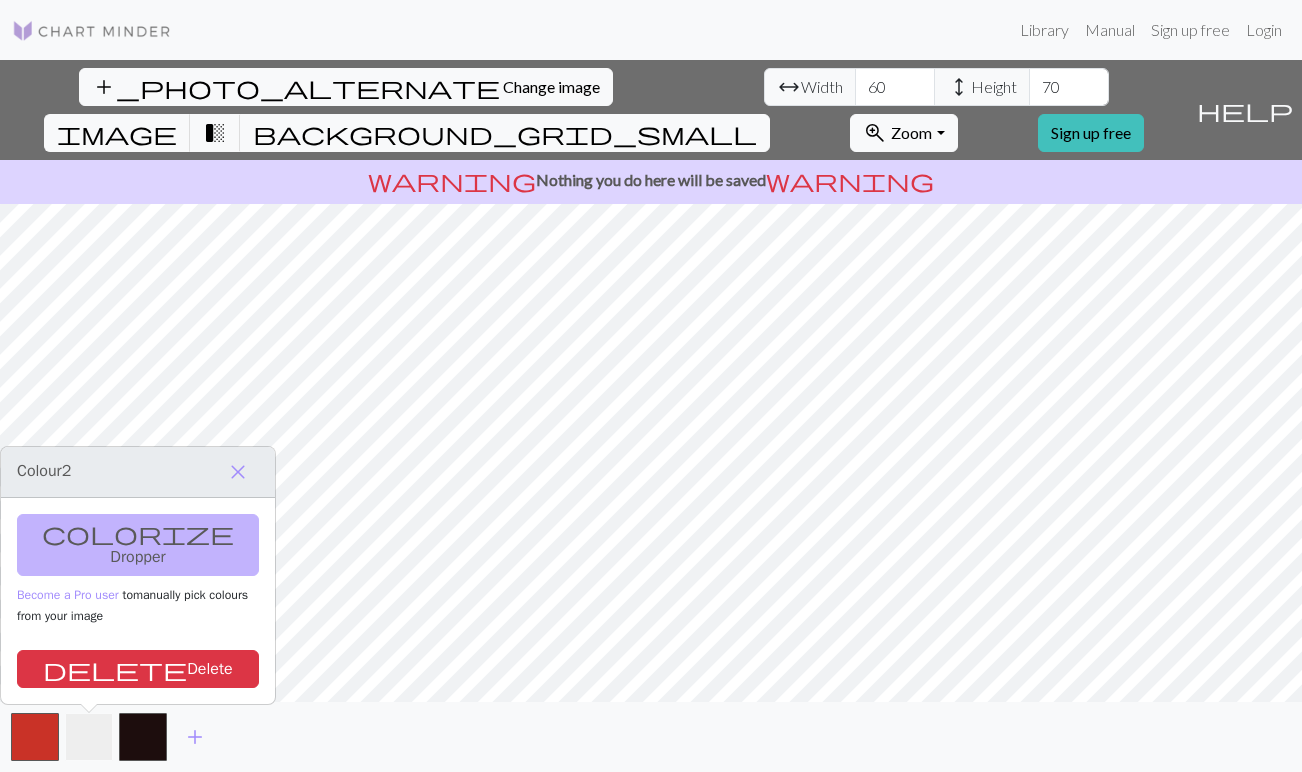 click at bounding box center (89, 737) 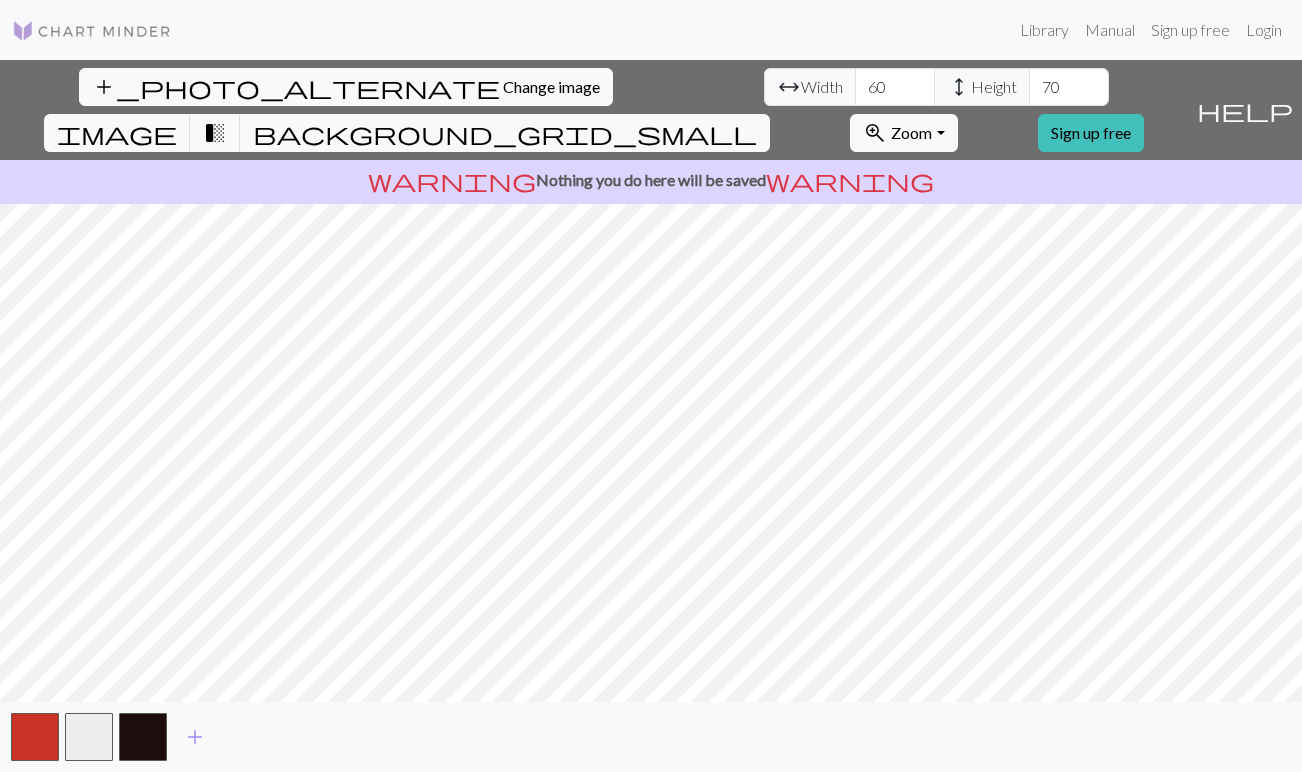 click on "warning  Nothing you do here will be saved  warning" at bounding box center (651, 180) 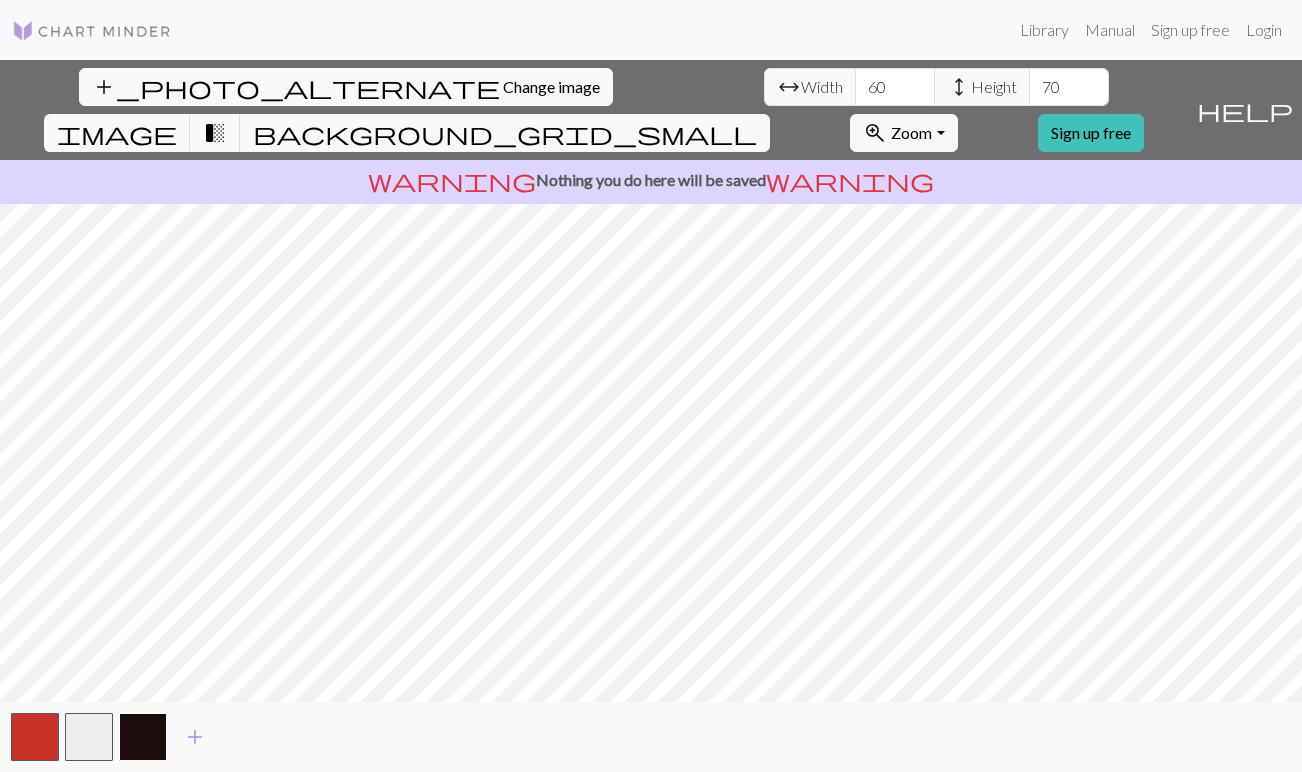 click at bounding box center (143, 737) 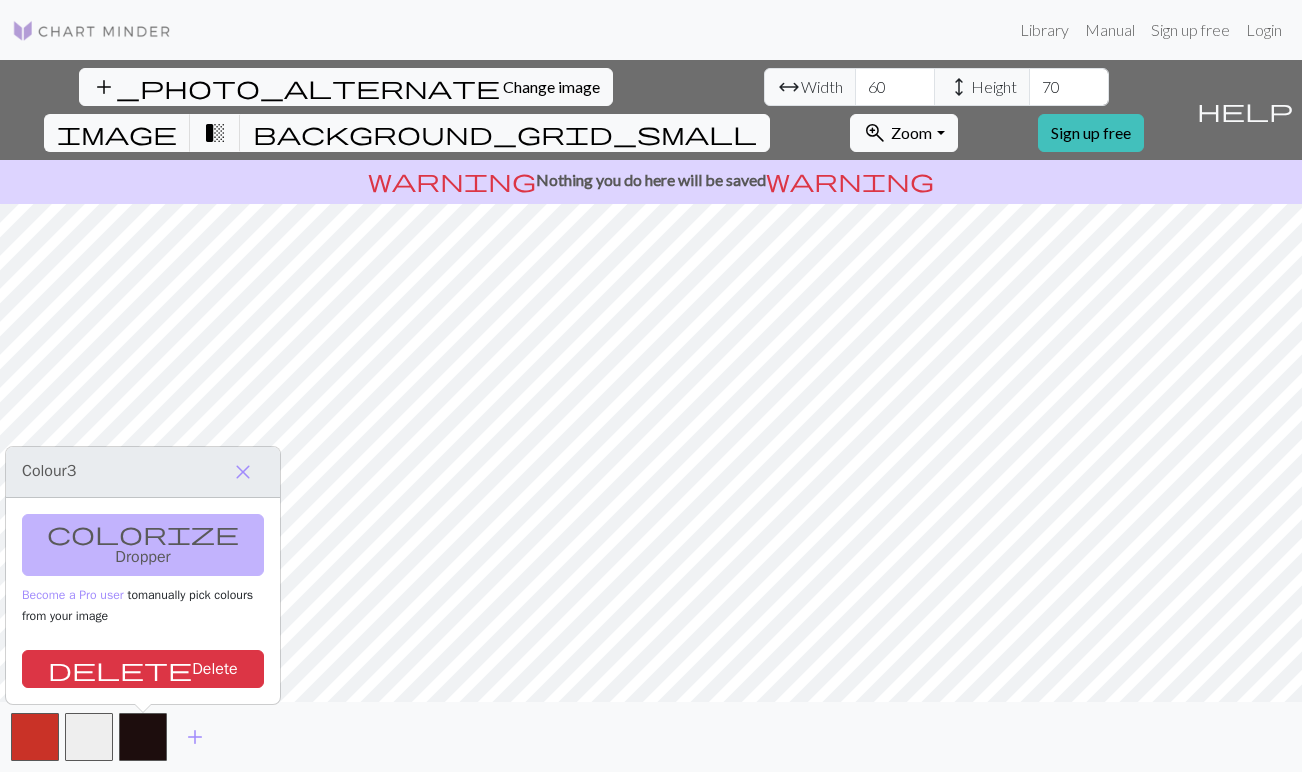 click on "colorize Dropper Become a Pro user   to  manually pick colours from your image delete Delete" at bounding box center (143, 601) 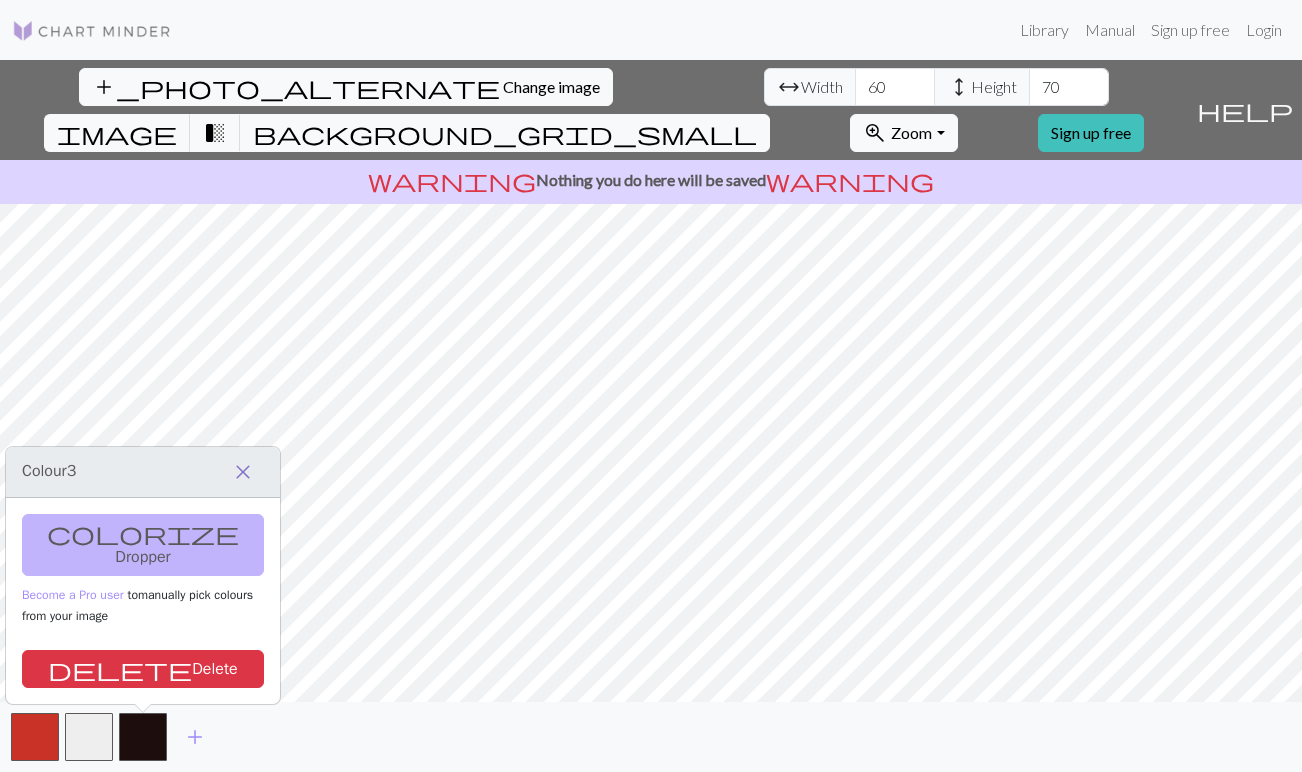 click on "close" at bounding box center [243, 472] 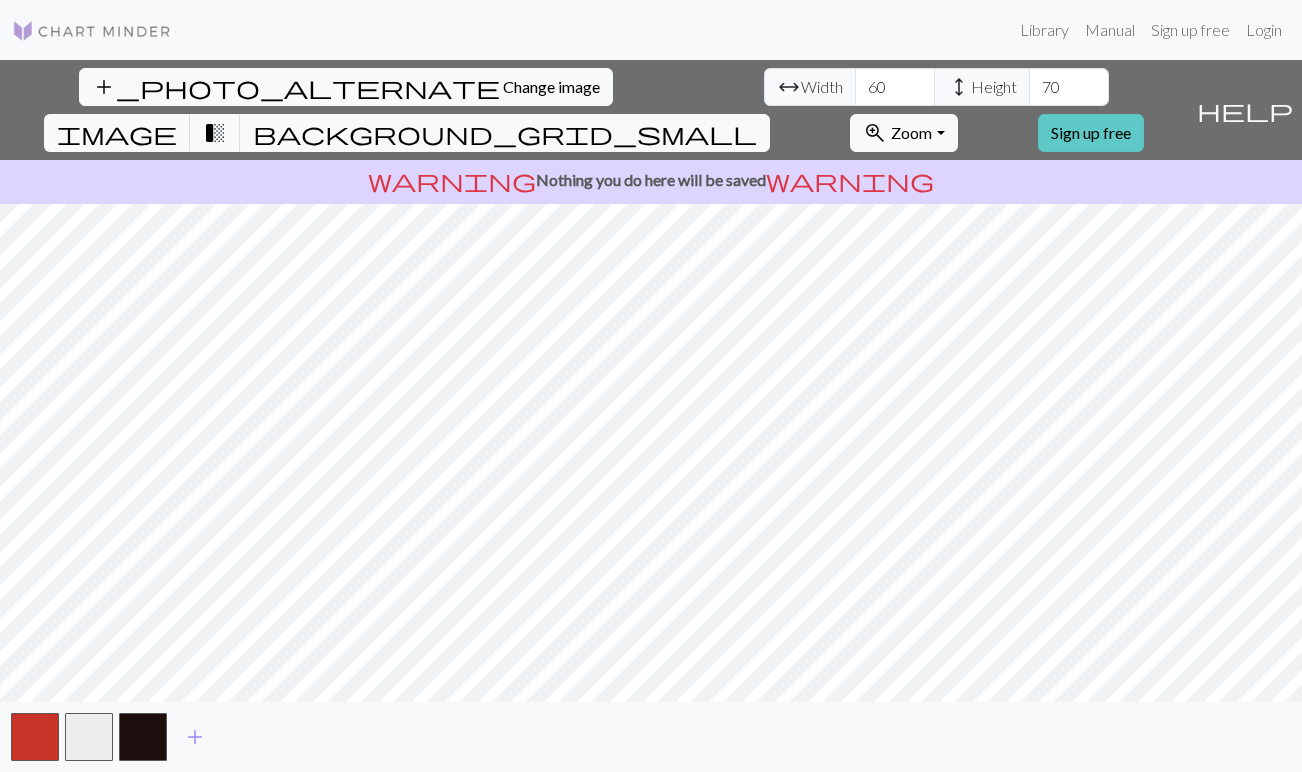 click on "Sign up free" at bounding box center (1091, 133) 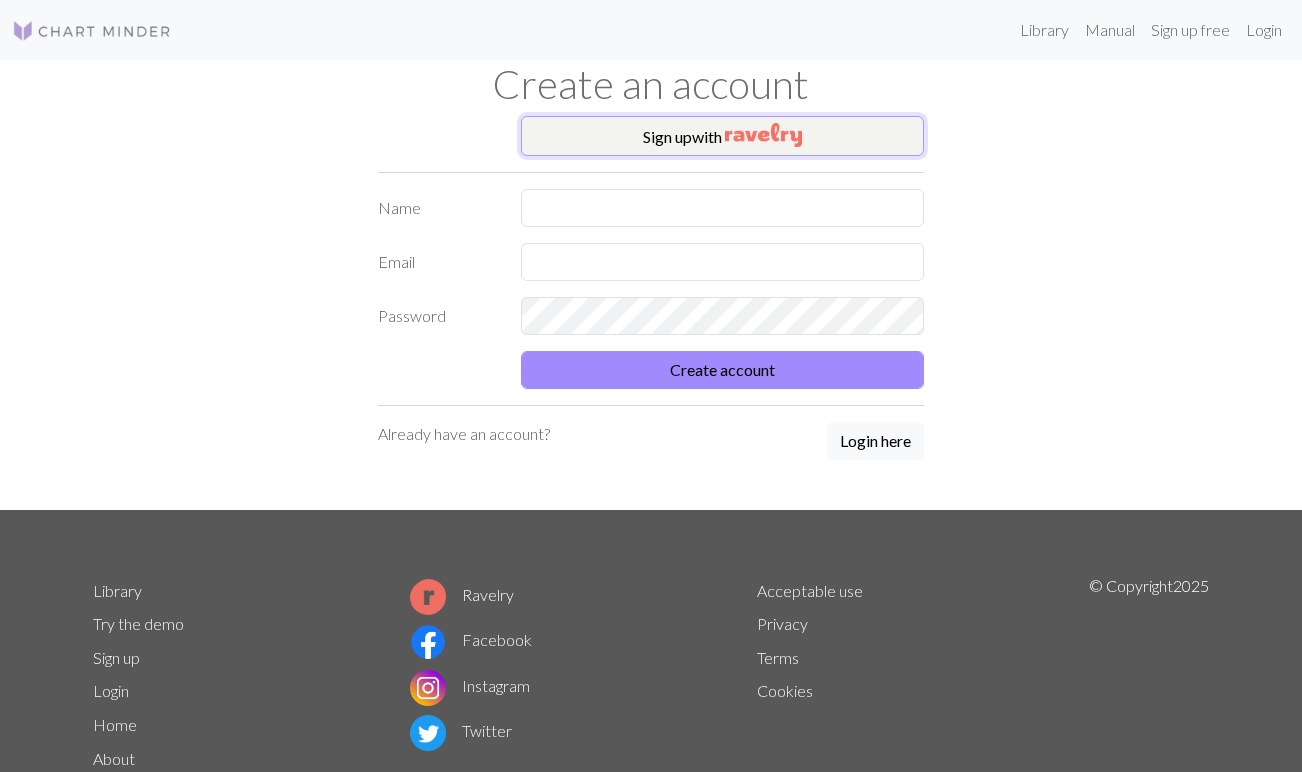 click at bounding box center (763, 135) 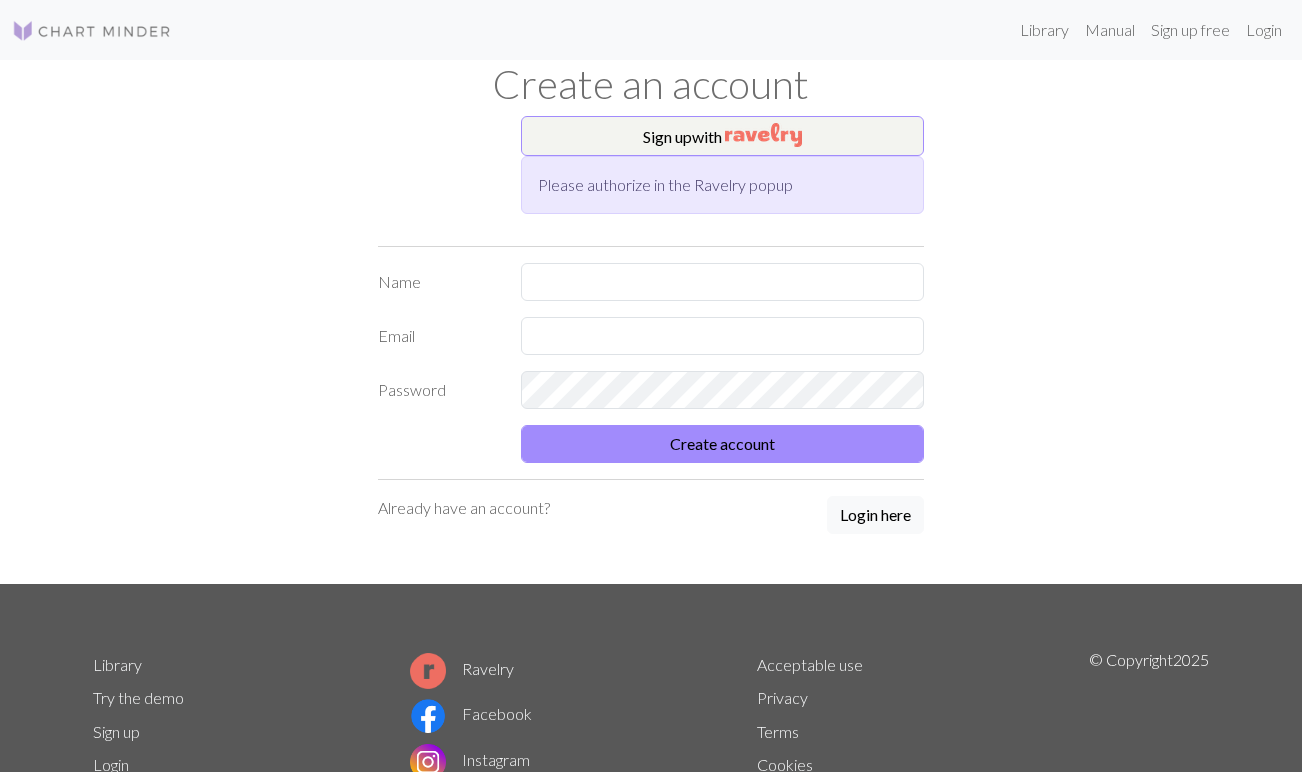 click on "Please authorize in the Ravelry popup" at bounding box center [723, 185] 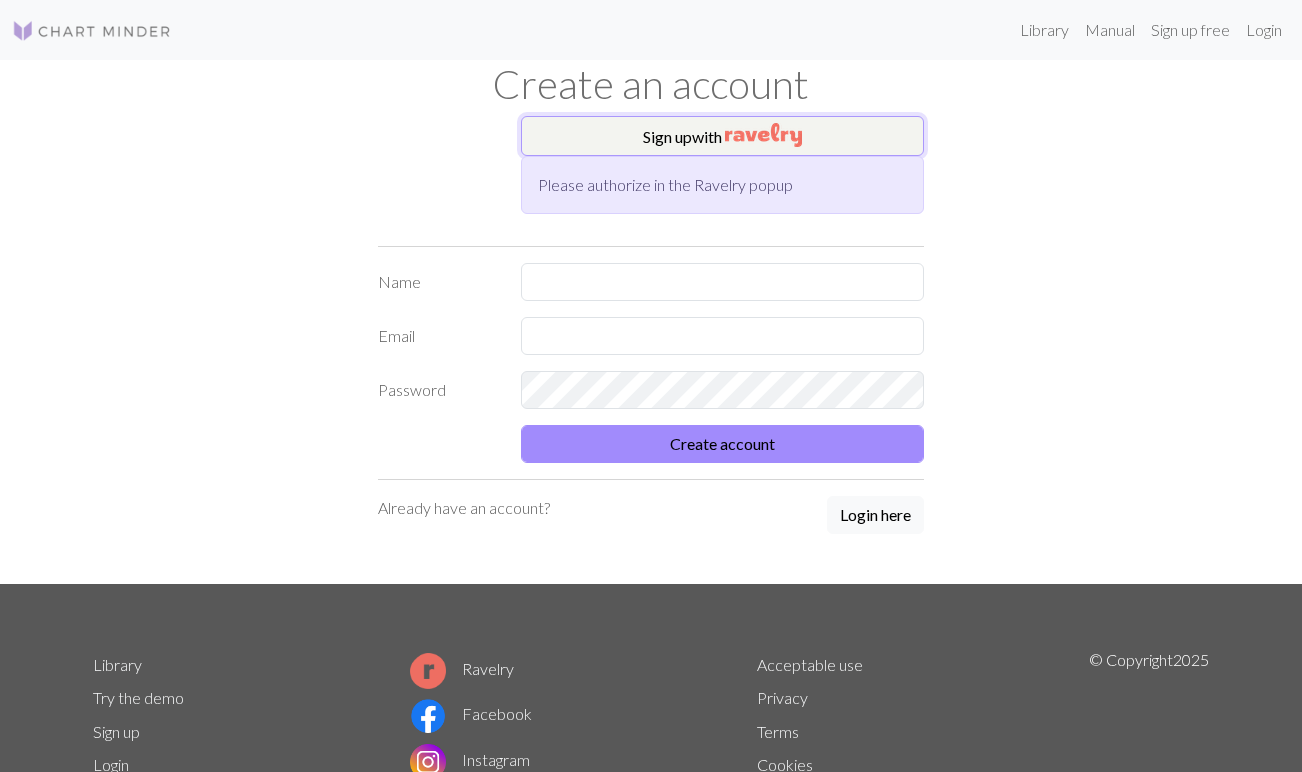 click on "Sign up  with" at bounding box center [723, 136] 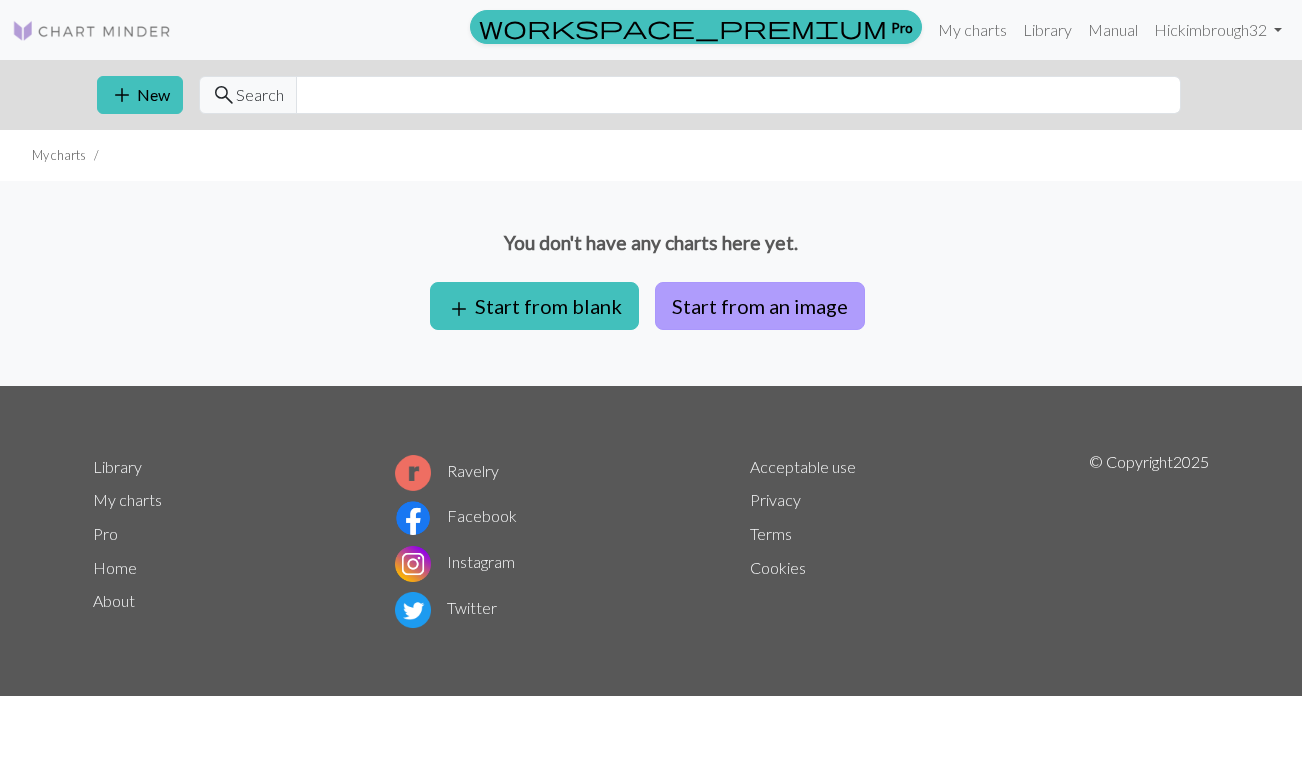 click on "Start from an image" at bounding box center [760, 306] 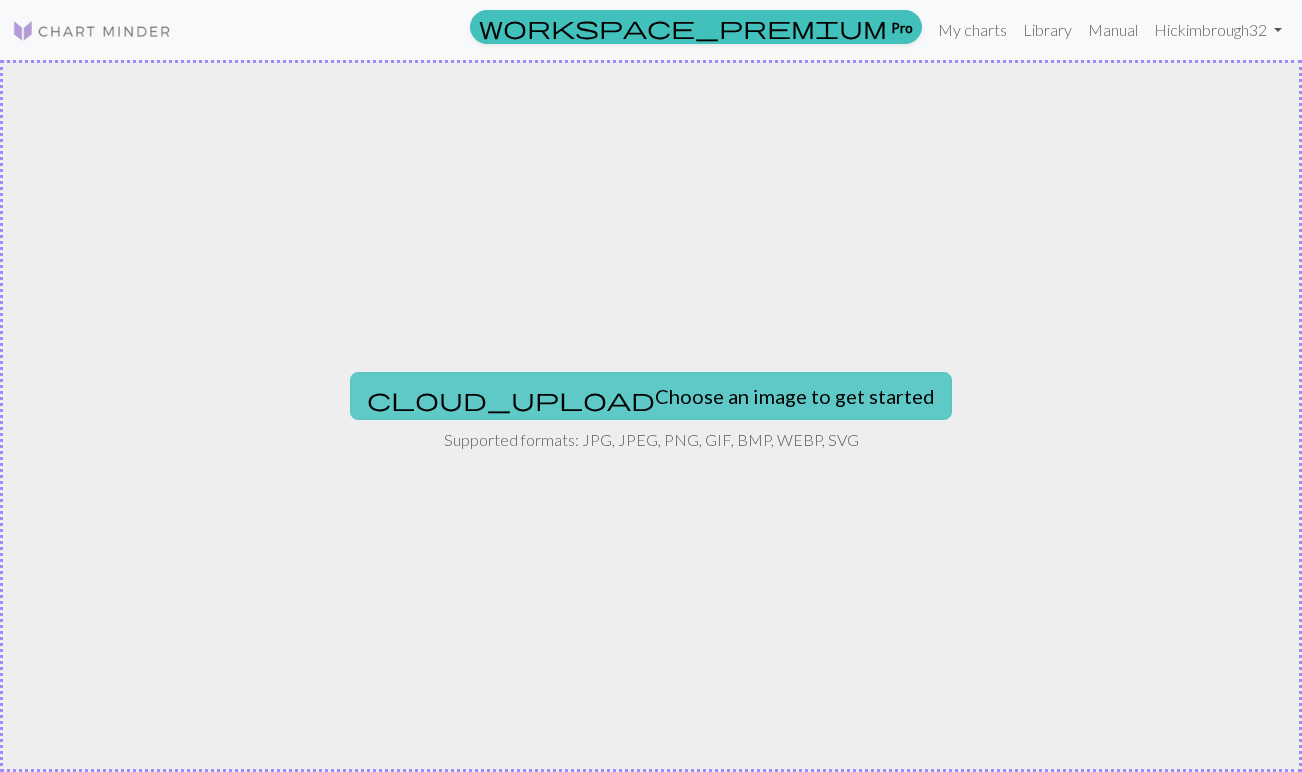 click on "cloud_upload  Choose an image to get started" at bounding box center [651, 396] 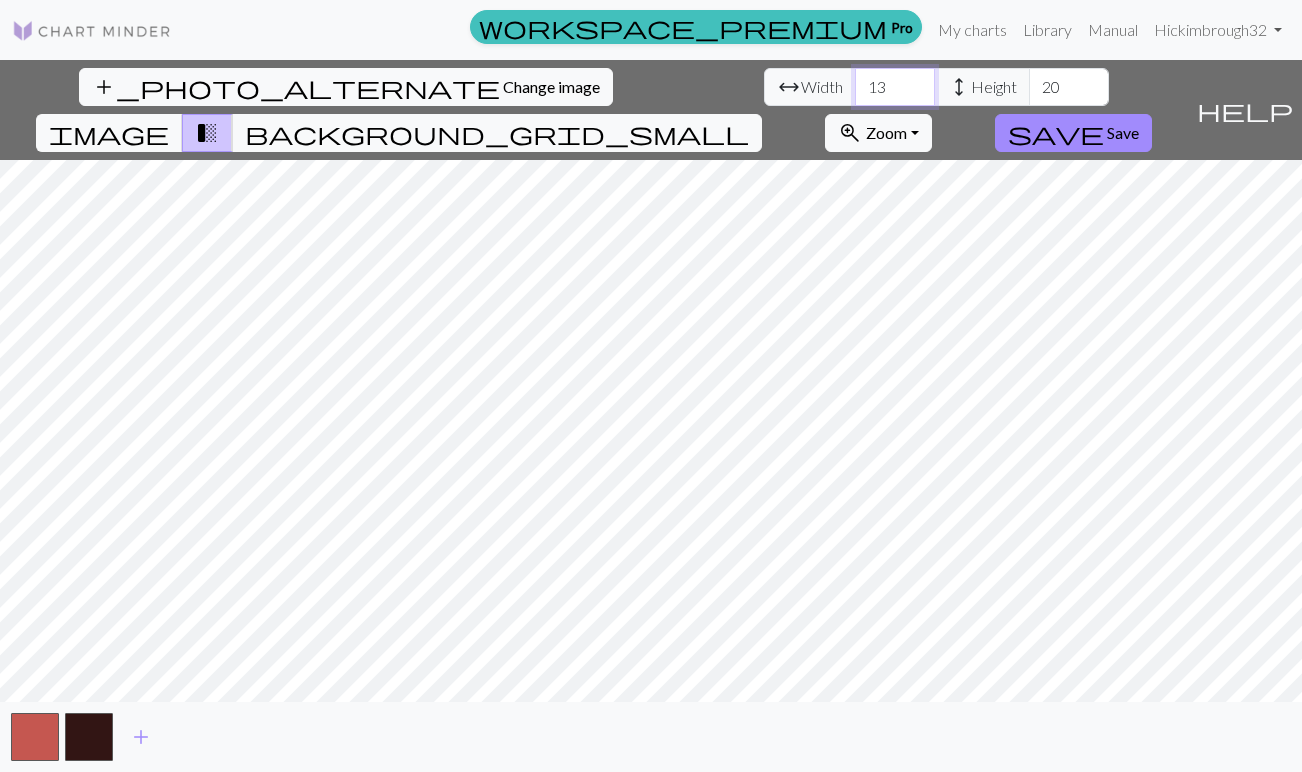click on "13" at bounding box center (895, 87) 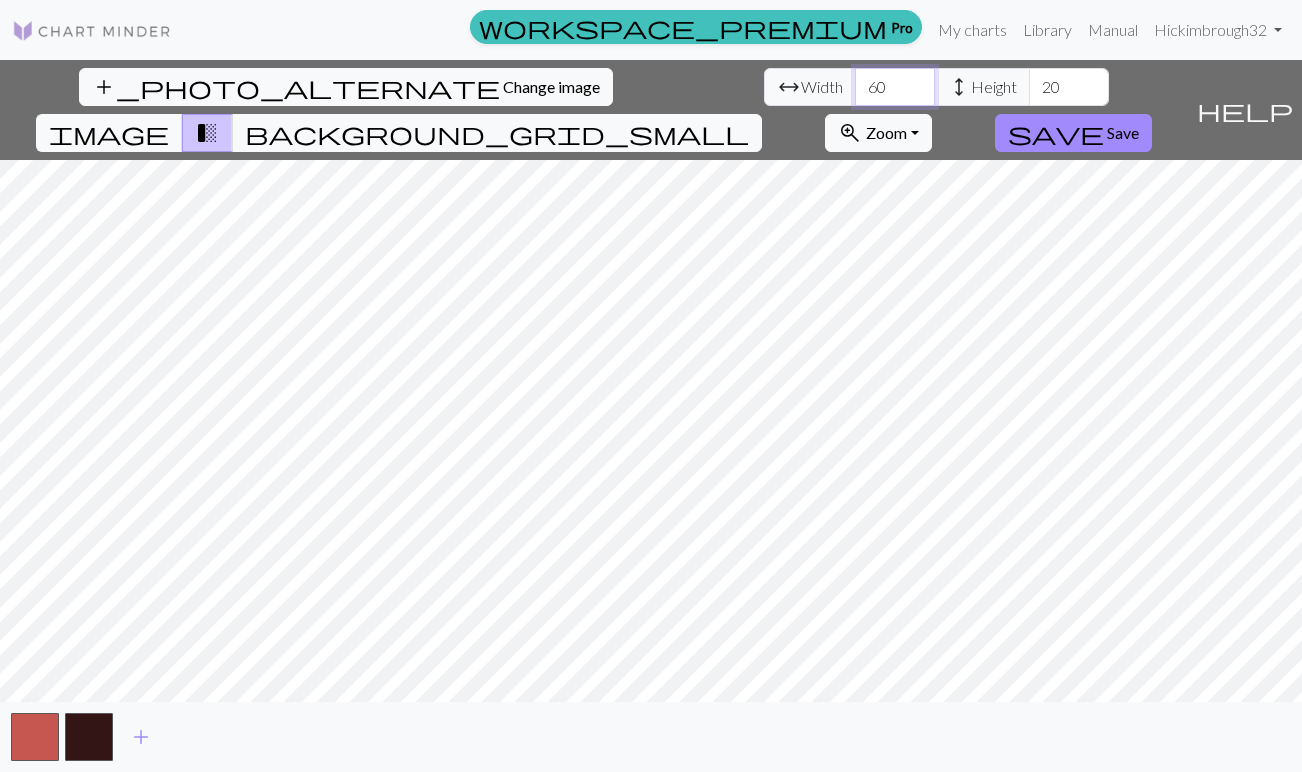 type on "60" 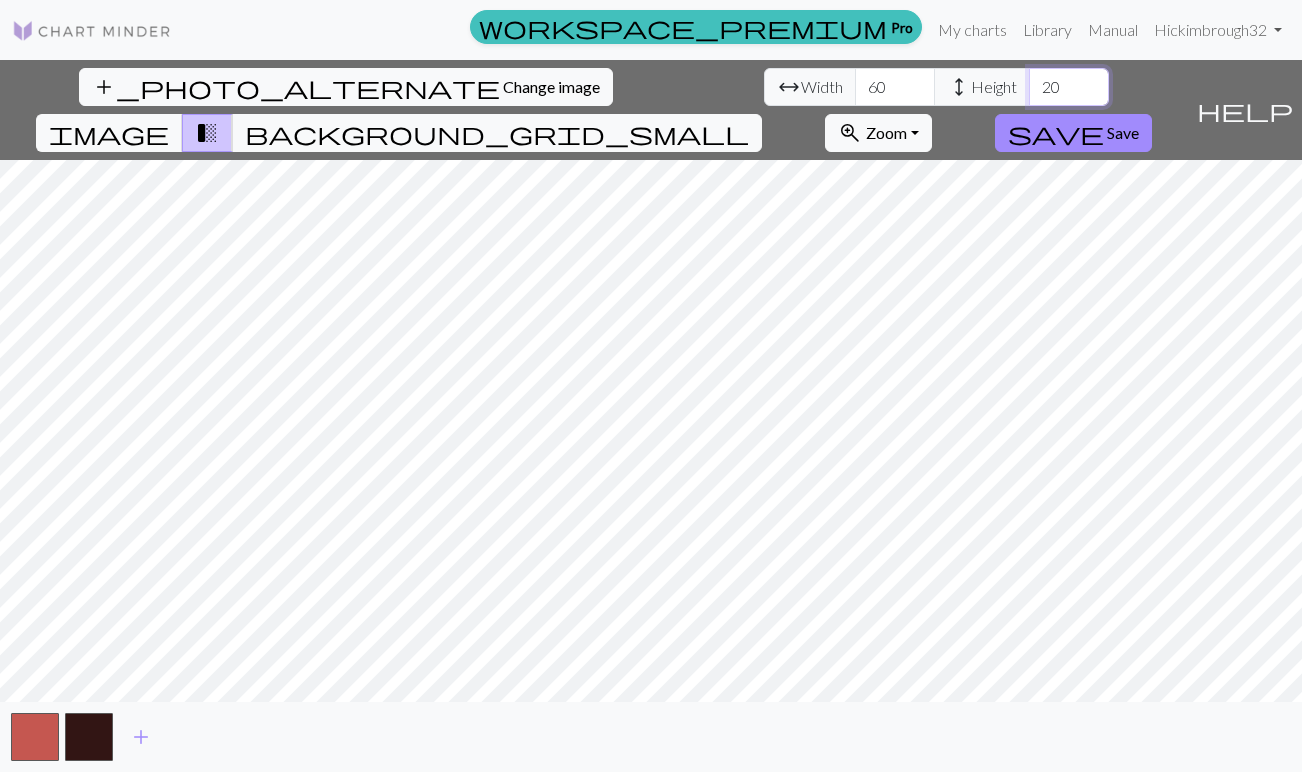 drag, startPoint x: 581, startPoint y: 86, endPoint x: 545, endPoint y: 86, distance: 36 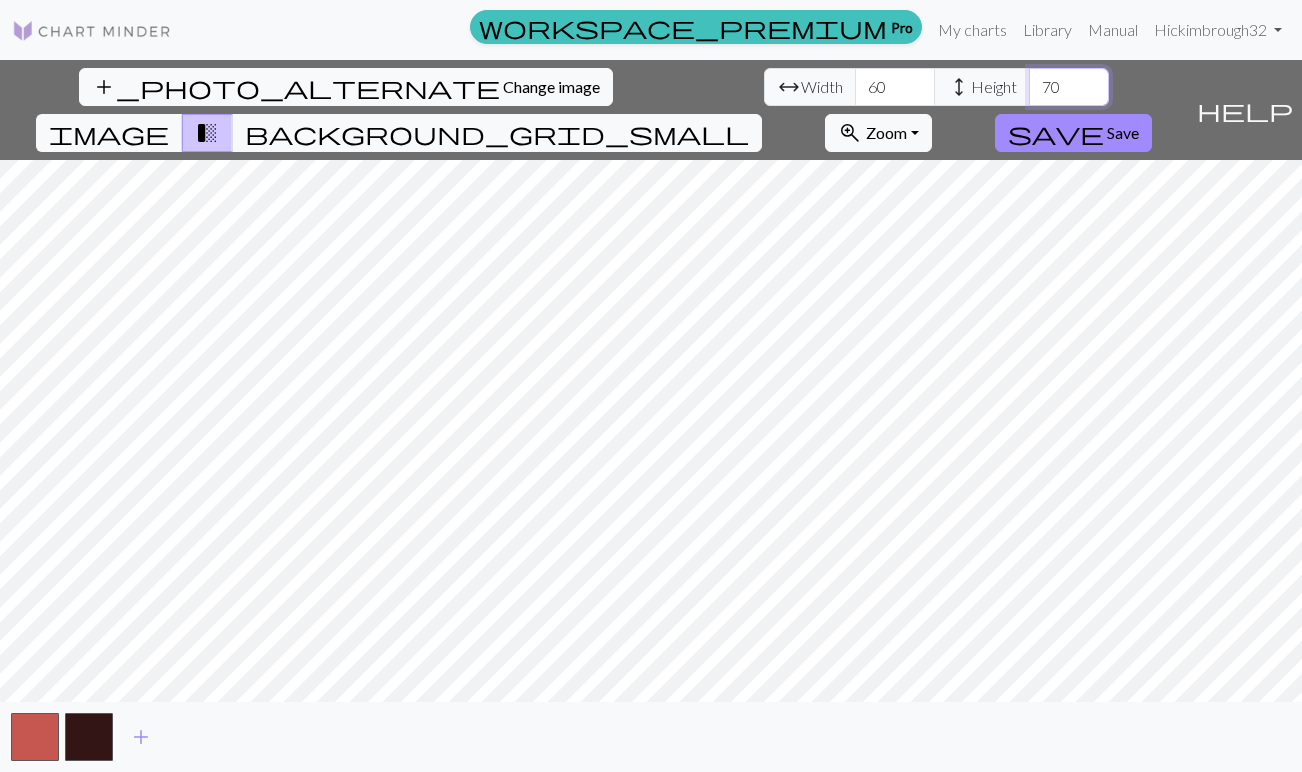 type on "70" 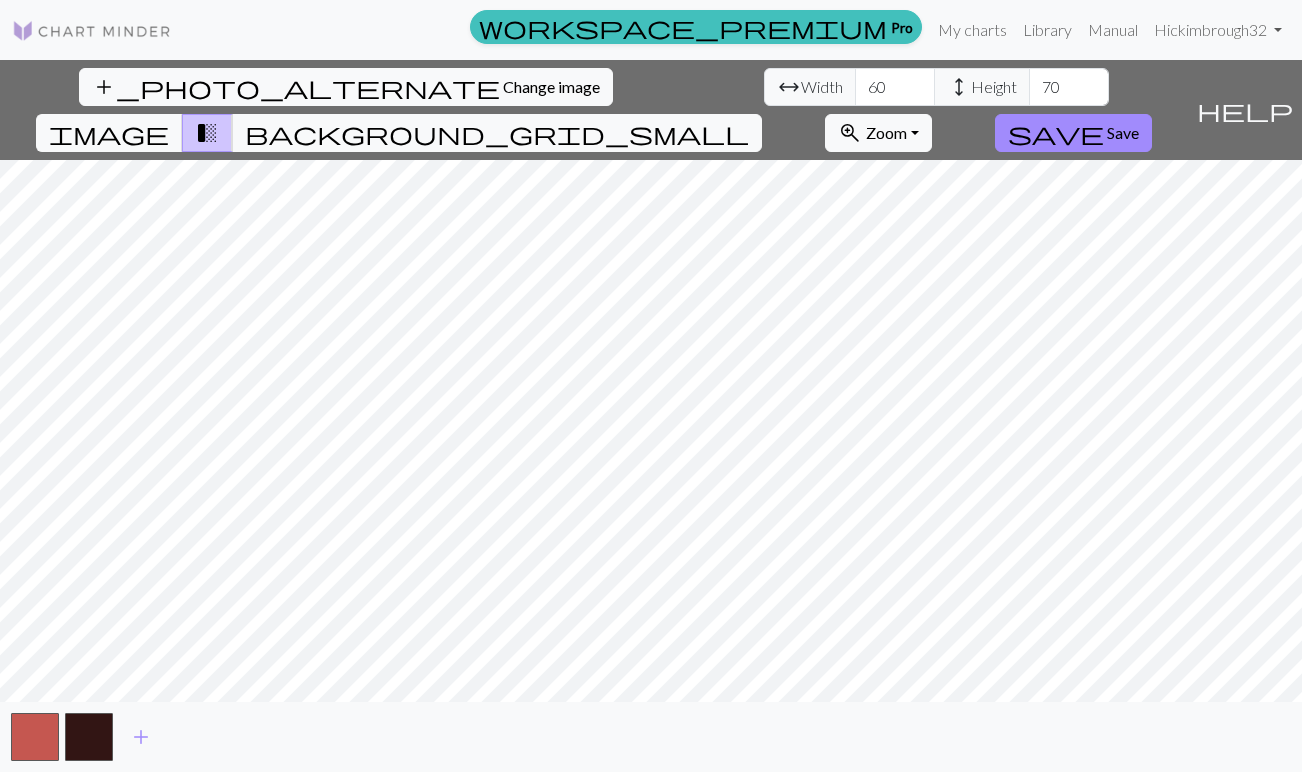 click on "add_photo_alternate   Change image arrow_range   Width 60 height   Height 70 image transition_fade background_grid_small zoom_in Zoom Zoom Fit all Fit width Fit height 50% 100% 150% 200% save   Save help Show me around add" at bounding box center [651, 416] 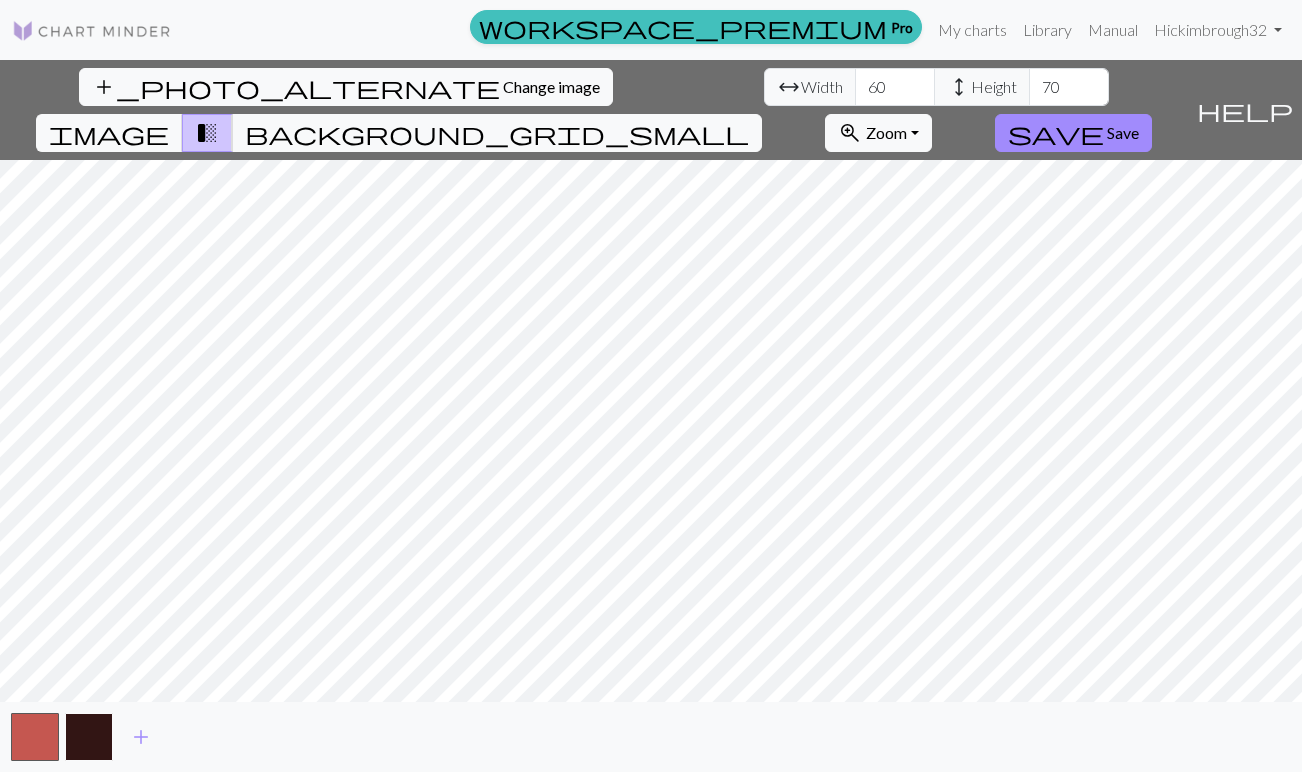 click at bounding box center (89, 737) 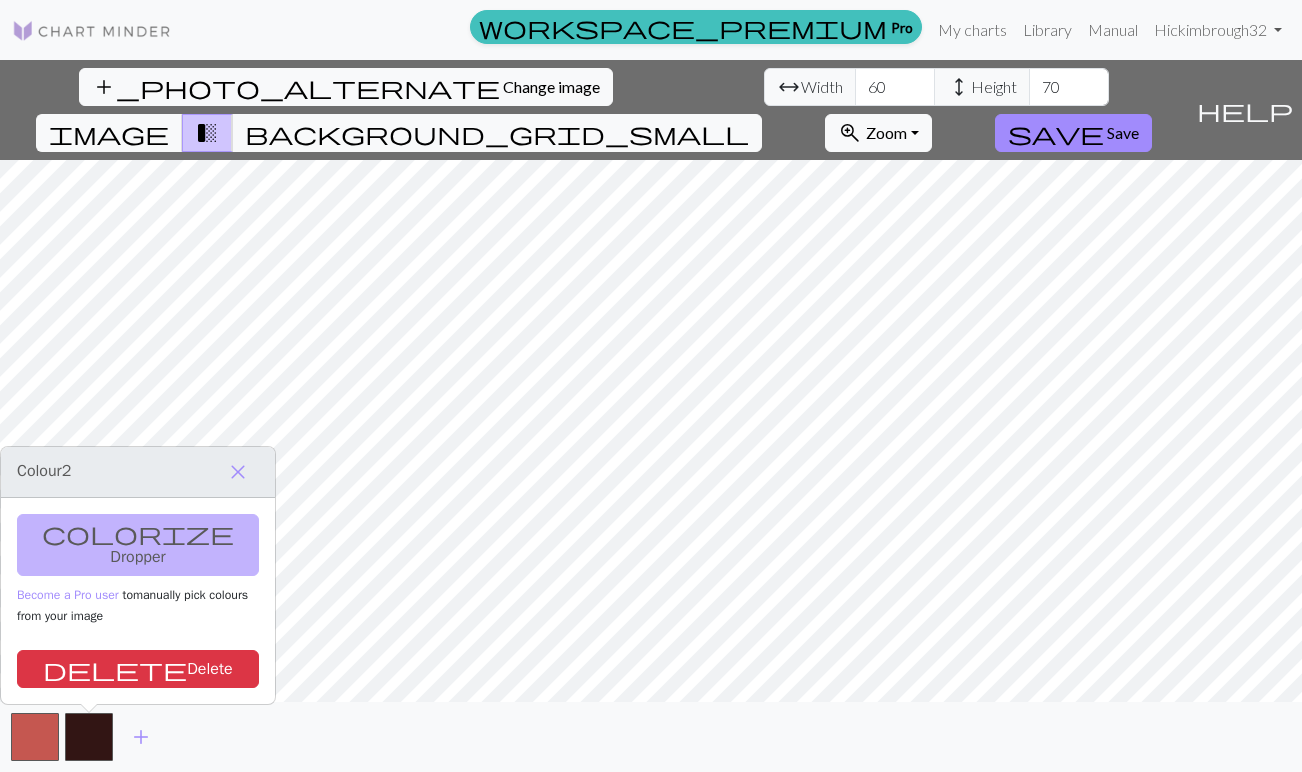click on "colorize Dropper Become a Pro user   to  manually pick colours from your image delete Delete" at bounding box center (138, 601) 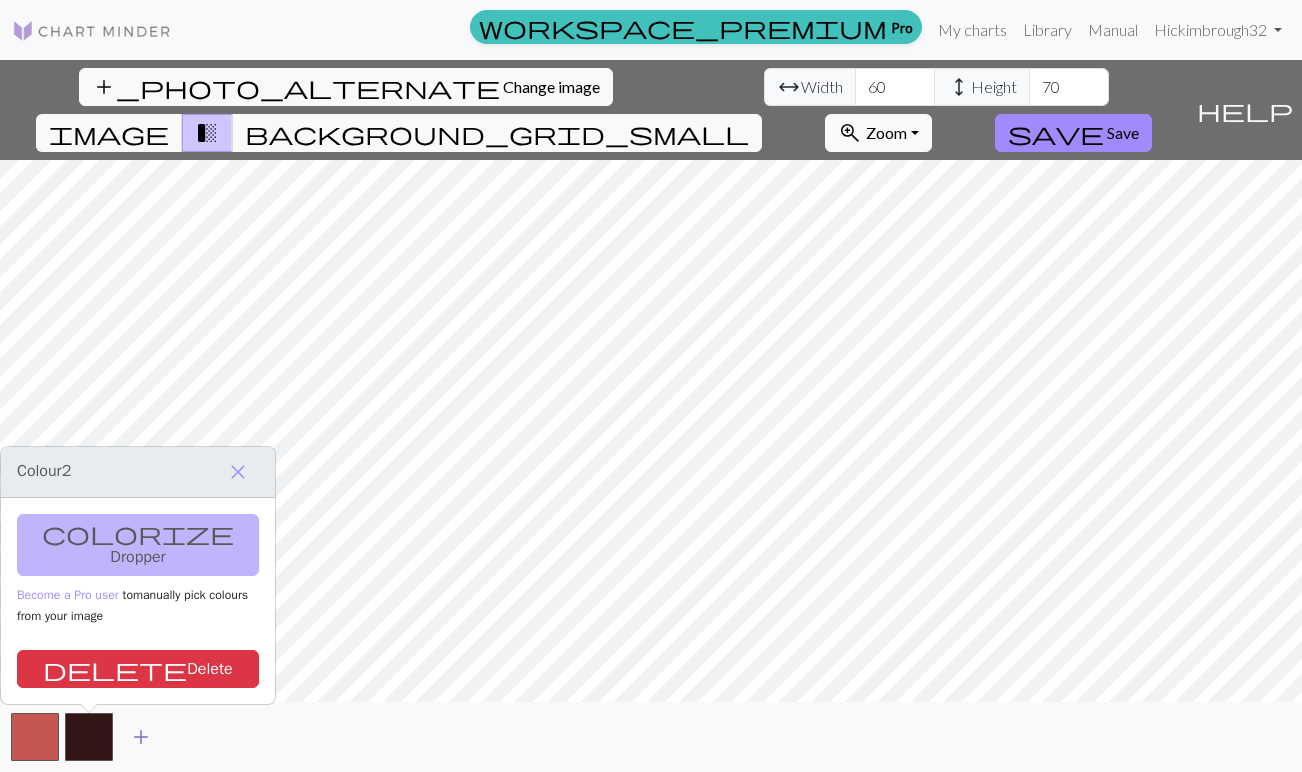 click on "add" at bounding box center (141, 737) 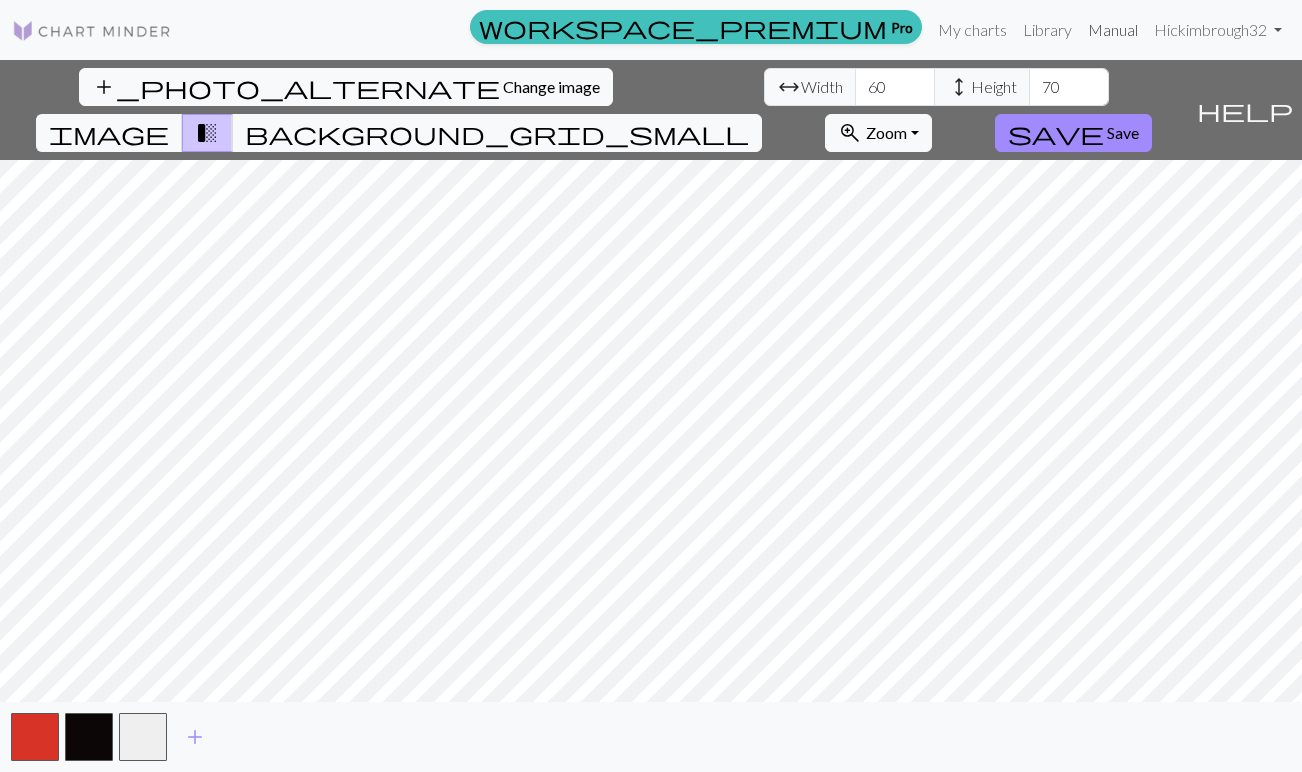 click on "Manual" at bounding box center (1113, 30) 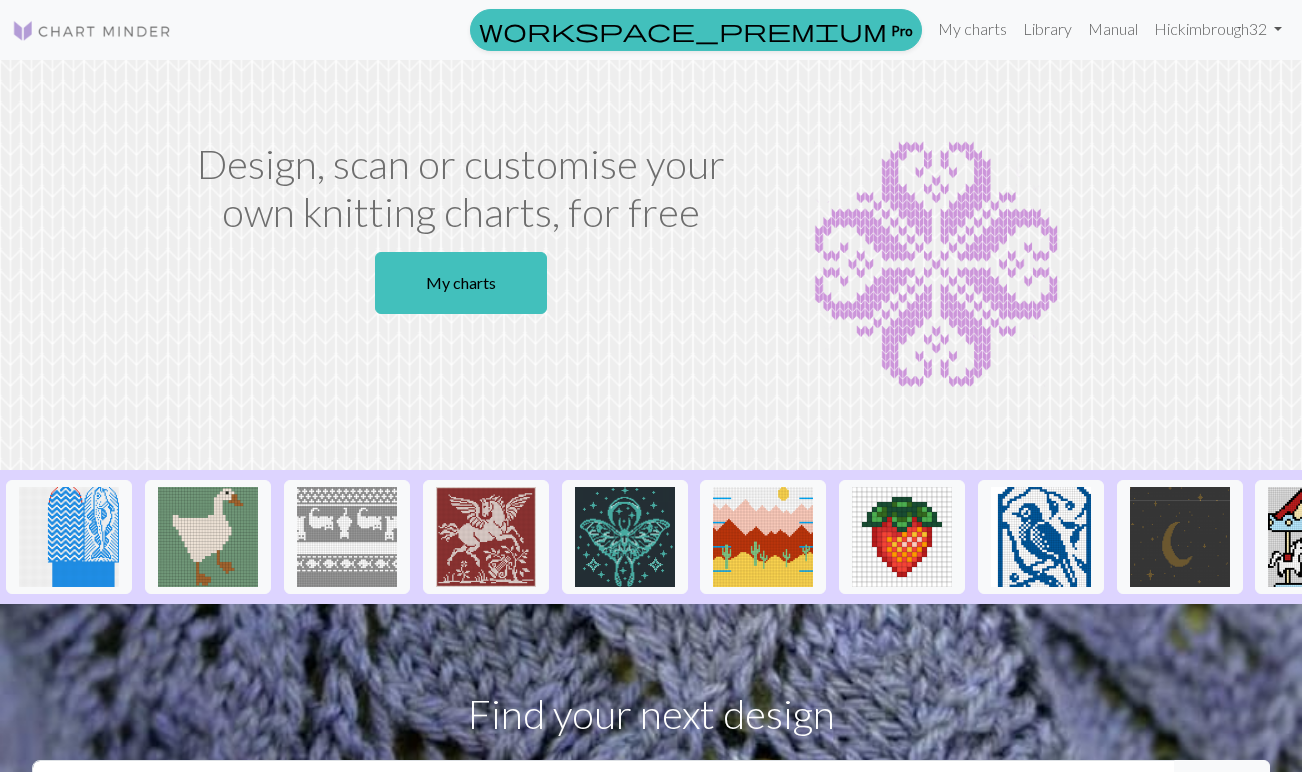scroll, scrollTop: 0, scrollLeft: 0, axis: both 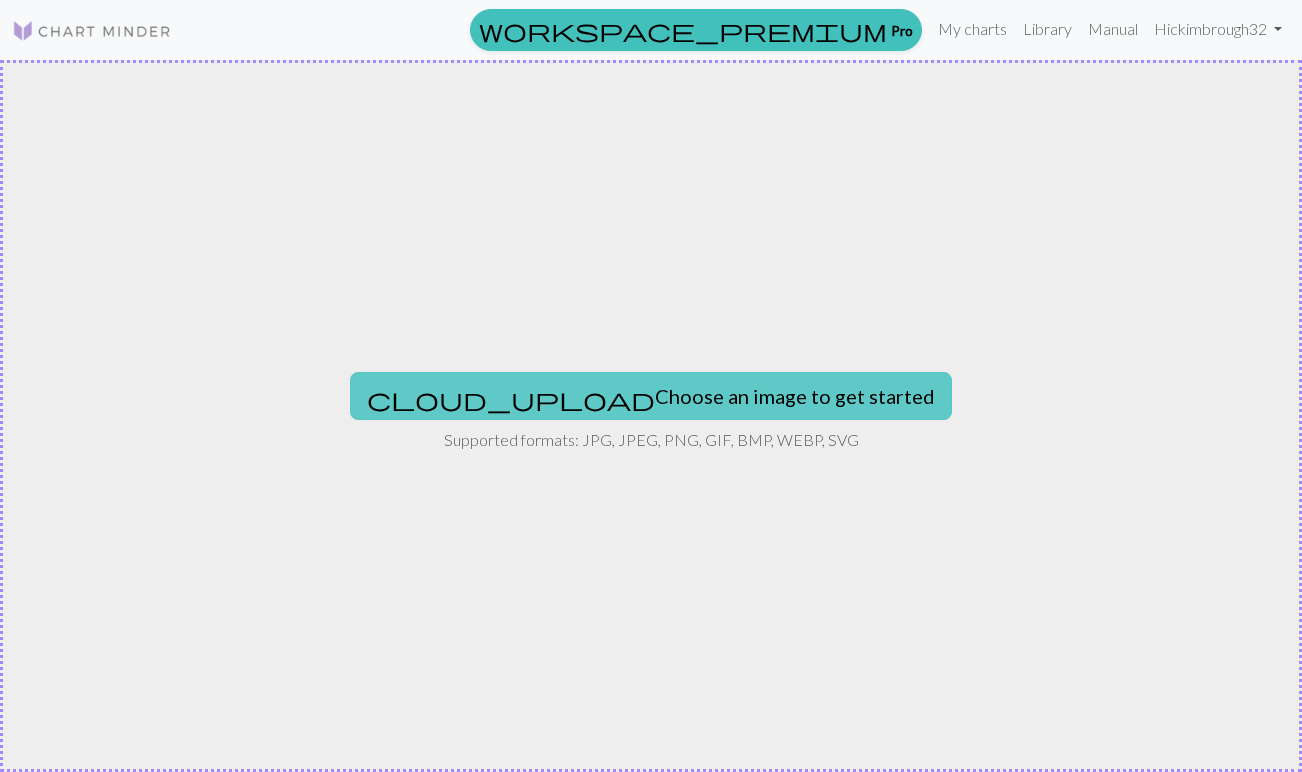 click on "cloud_upload  Choose an image to get started" at bounding box center (651, 396) 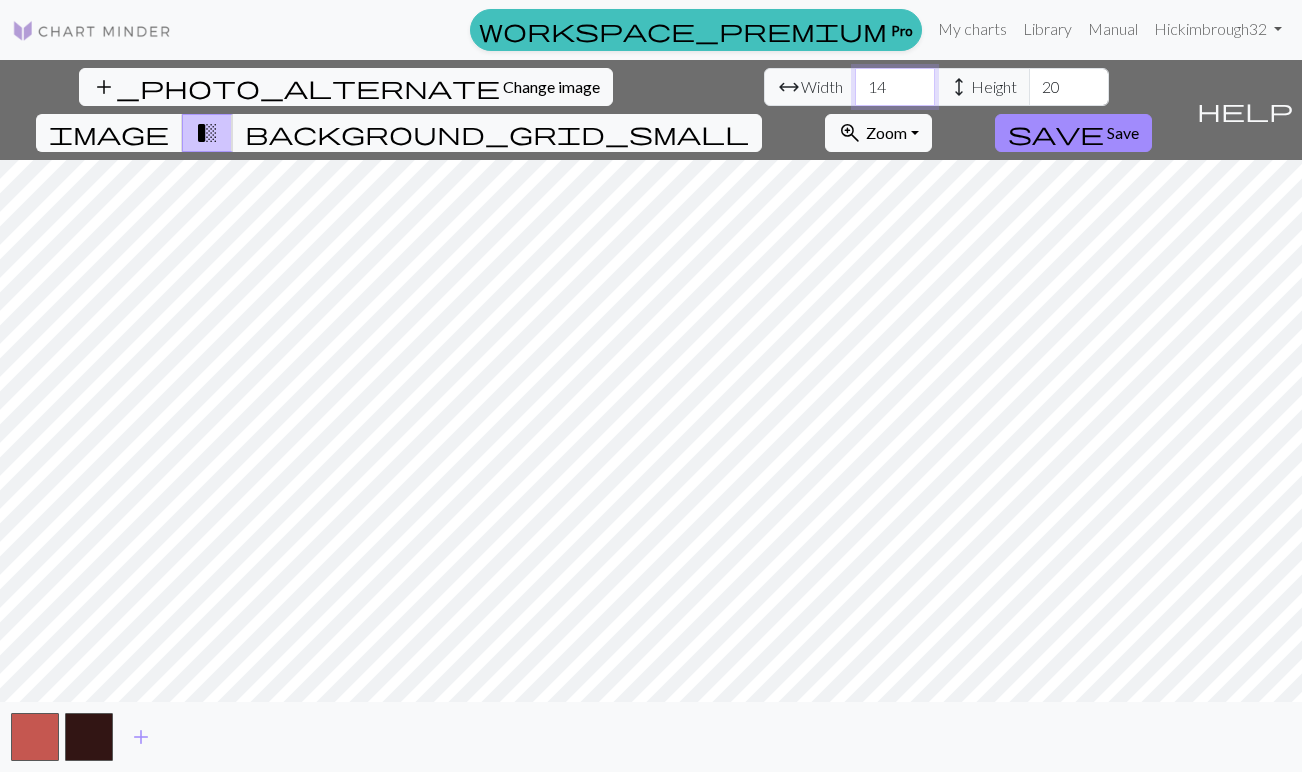 click on "14" at bounding box center (895, 87) 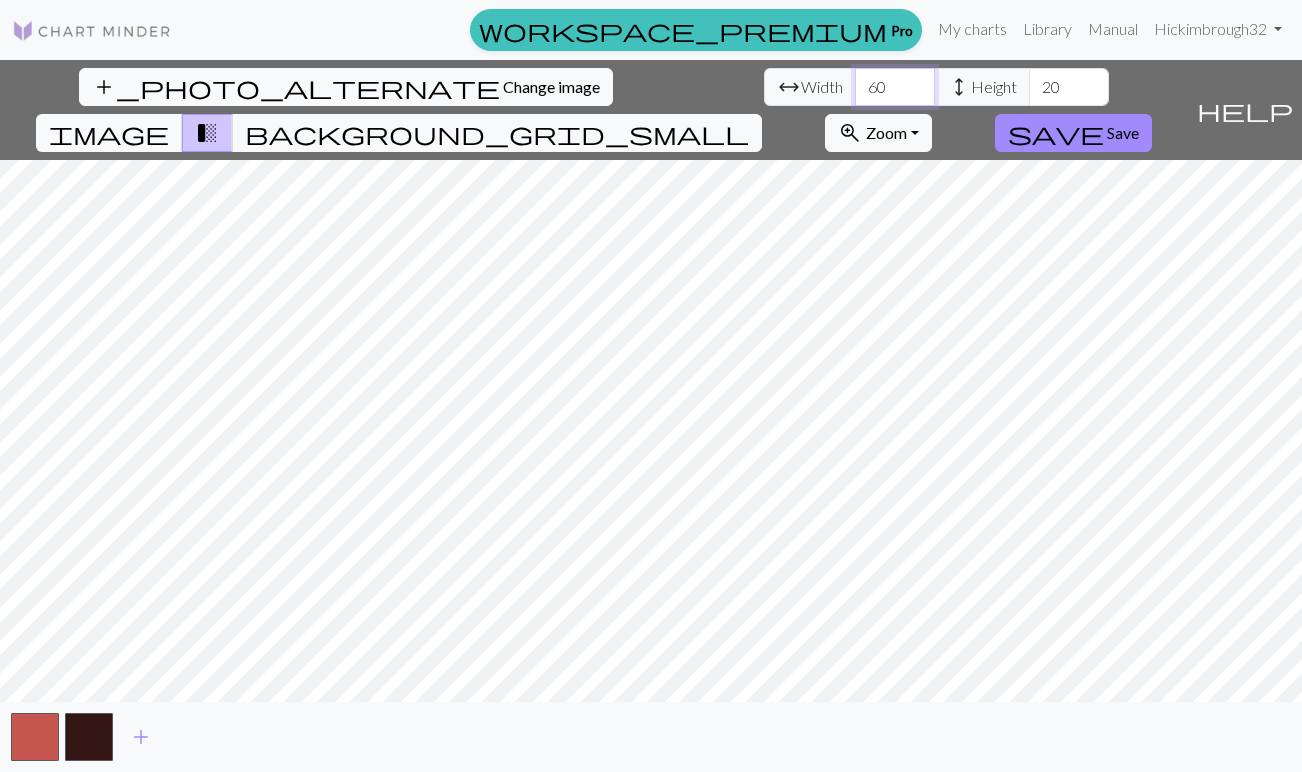type on "60" 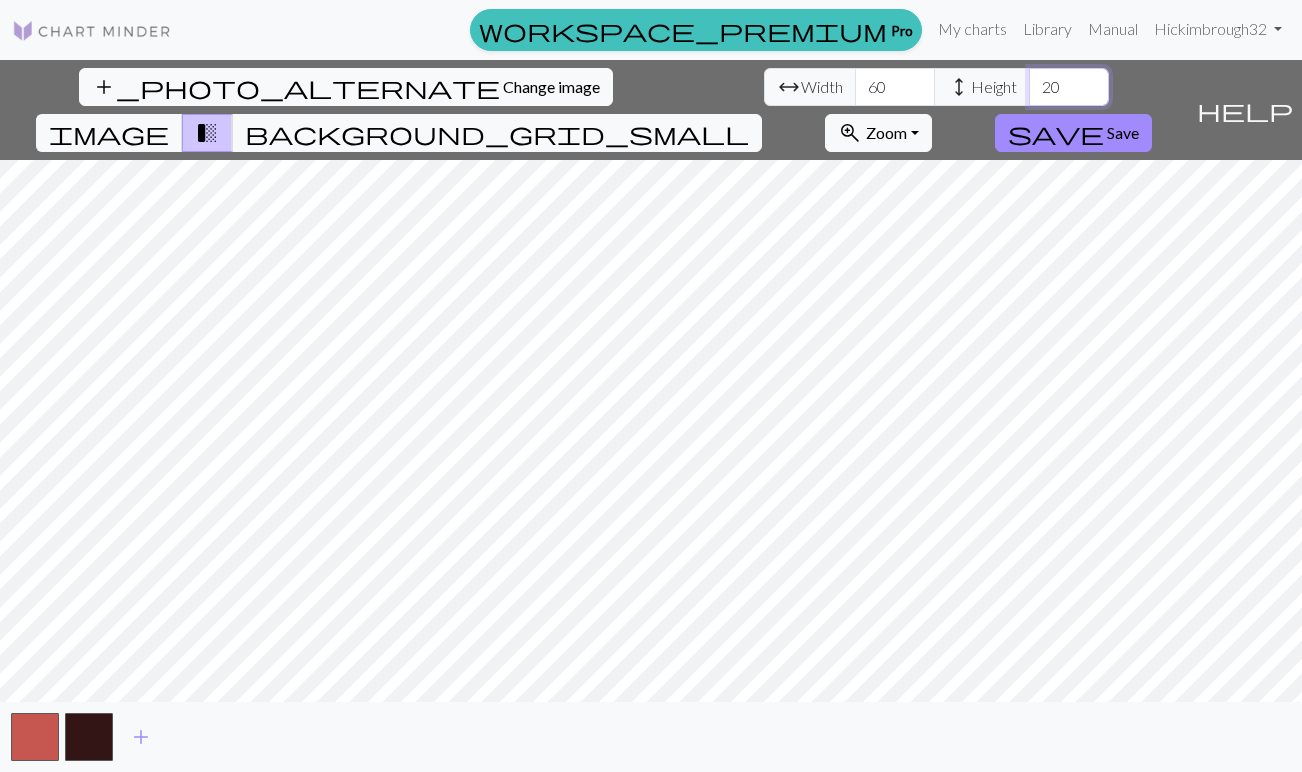 drag, startPoint x: 586, startPoint y: 88, endPoint x: 536, endPoint y: 90, distance: 50.039986 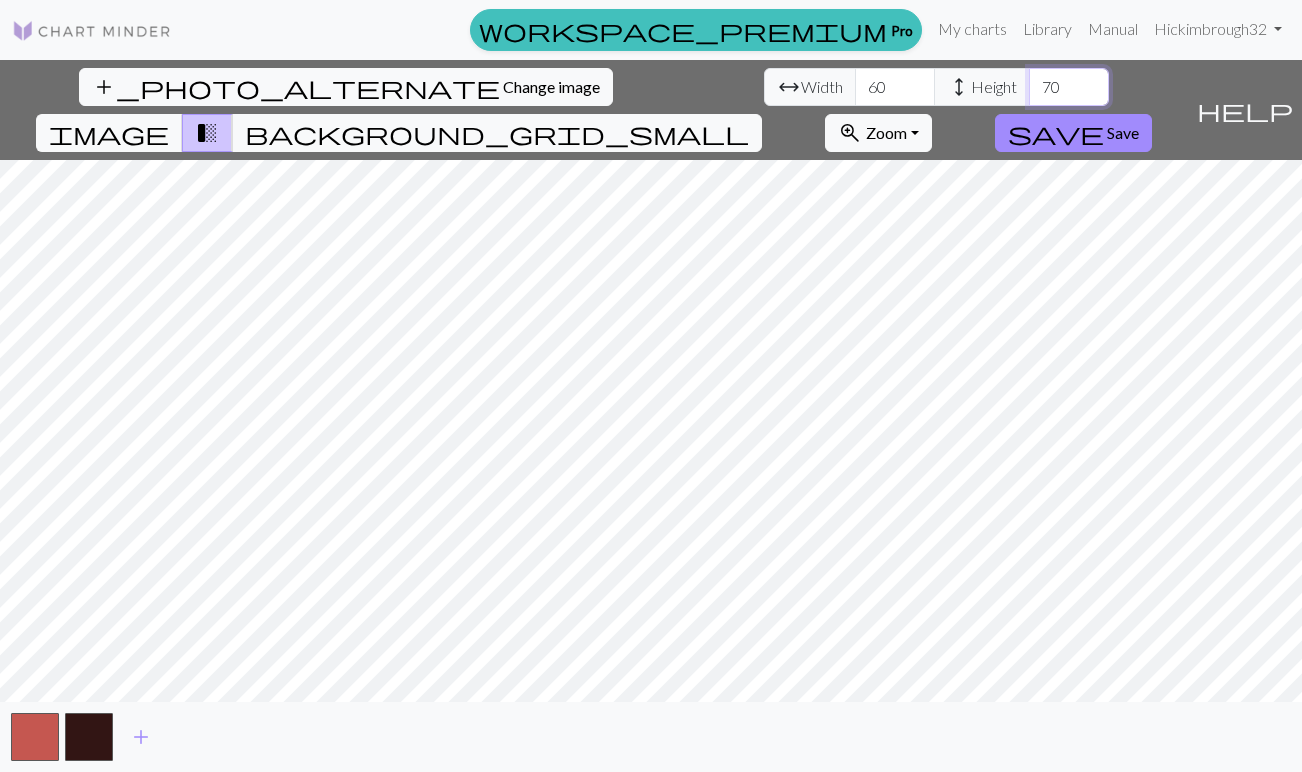 type on "70" 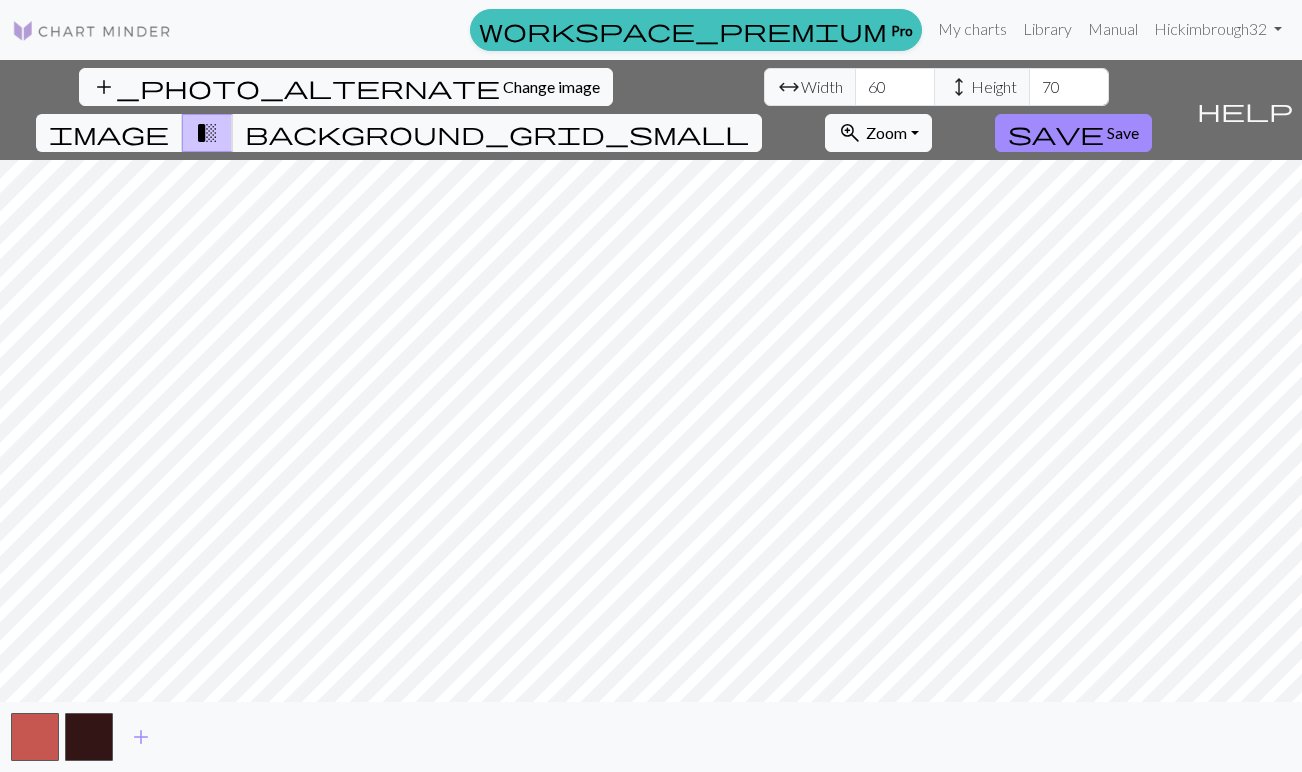 click on "add_photo_alternate   Change image arrow_range   Width 60 height   Height 70 image transition_fade background_grid_small zoom_in Zoom Zoom Fit all Fit width Fit height 50% 100% 150% 200% save   Save help Show me around add" at bounding box center [651, 416] 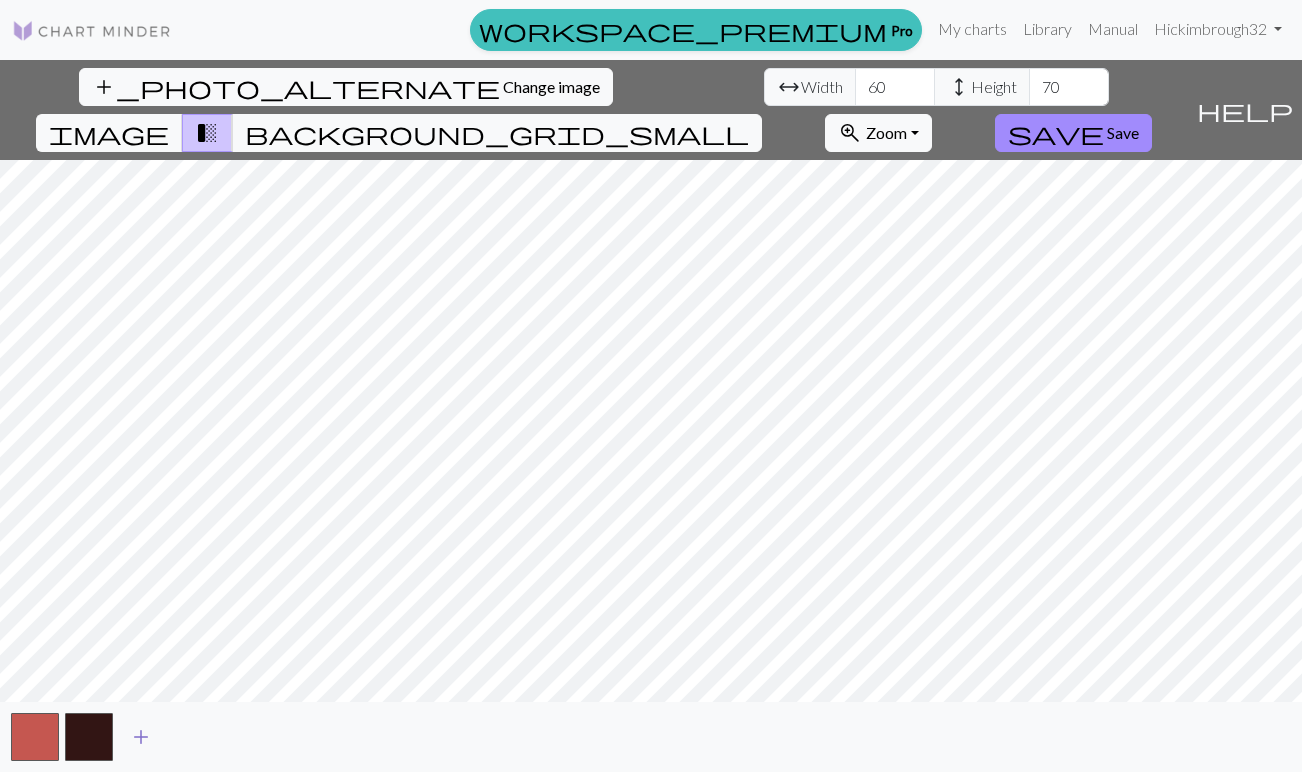 click on "add" at bounding box center (141, 737) 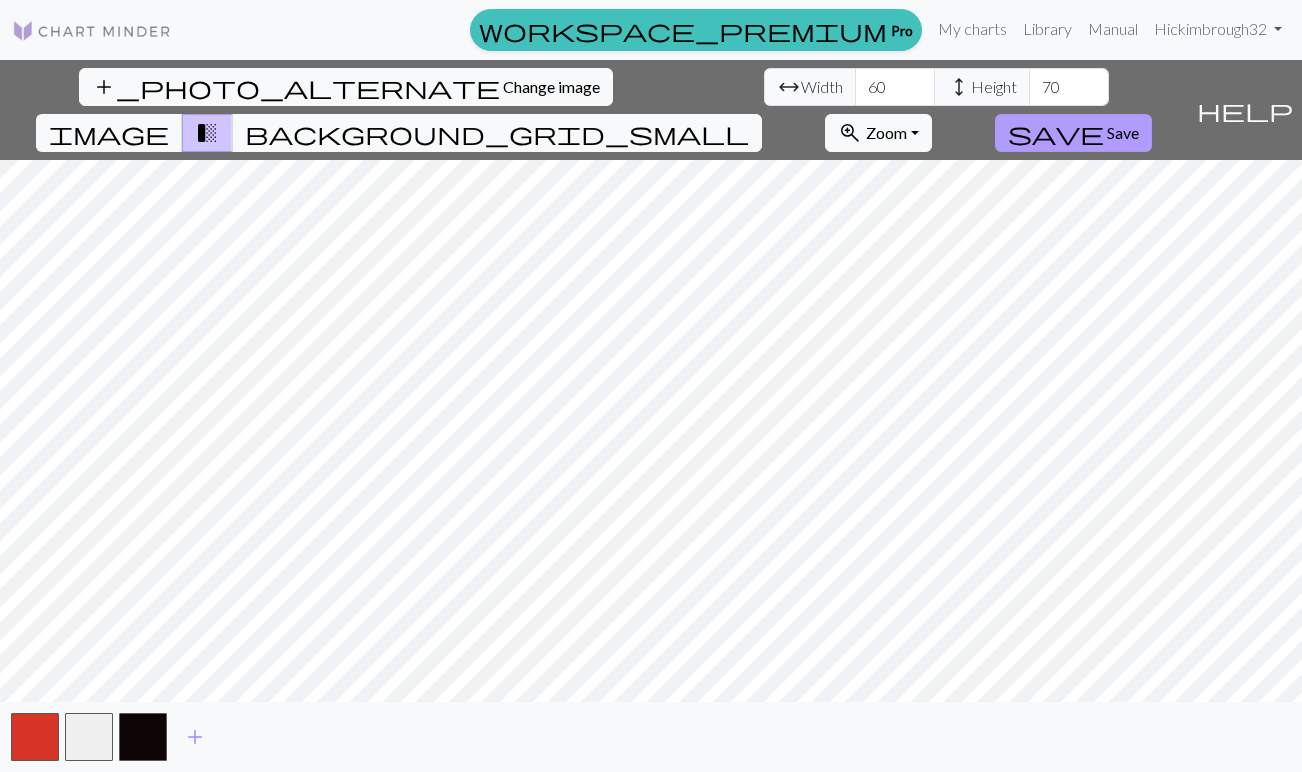 click on "Save" at bounding box center (1123, 132) 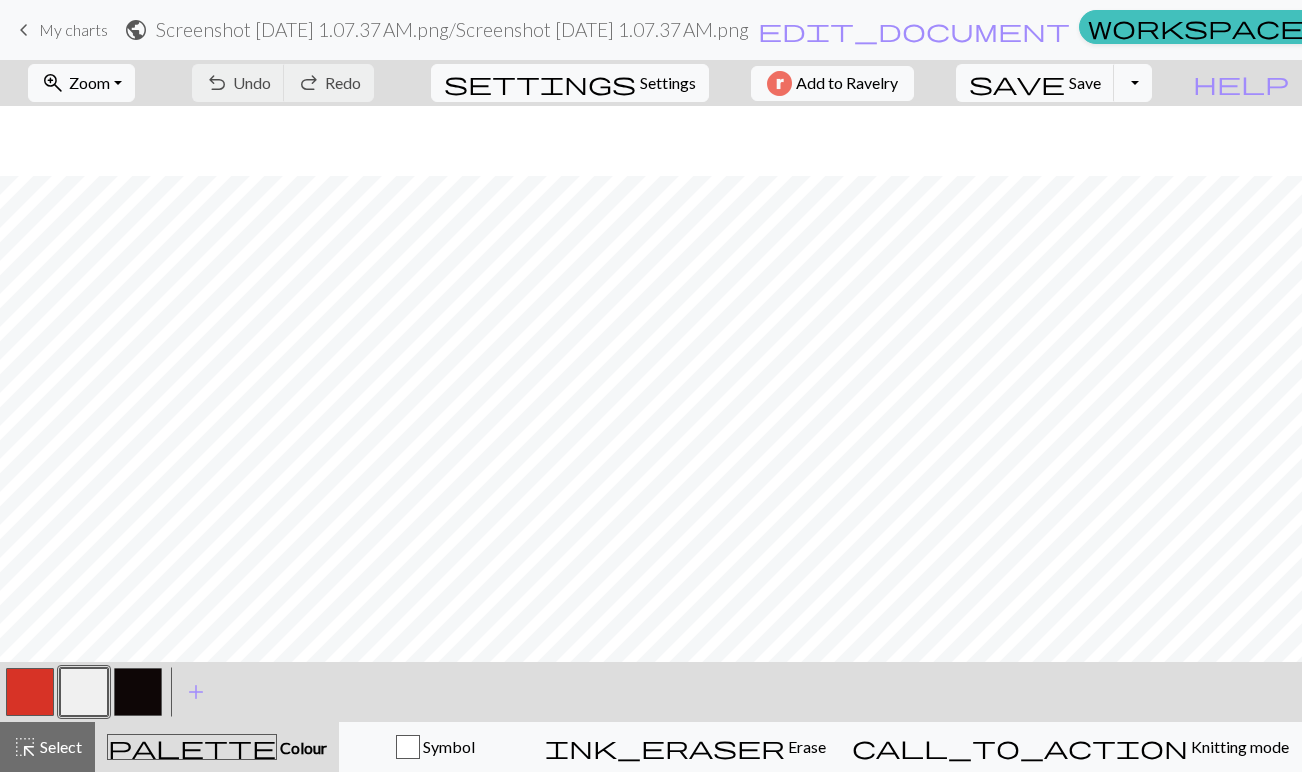 scroll, scrollTop: 220, scrollLeft: 0, axis: vertical 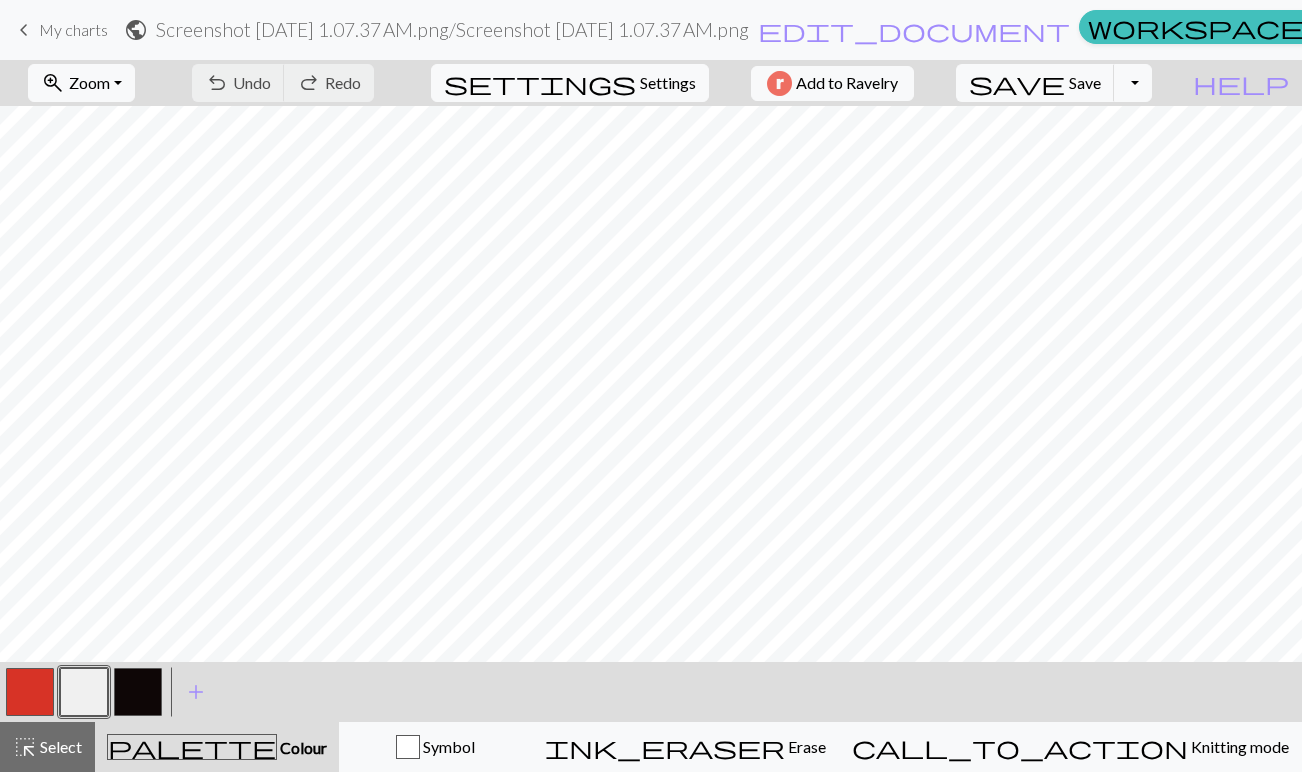 click at bounding box center [138, 692] 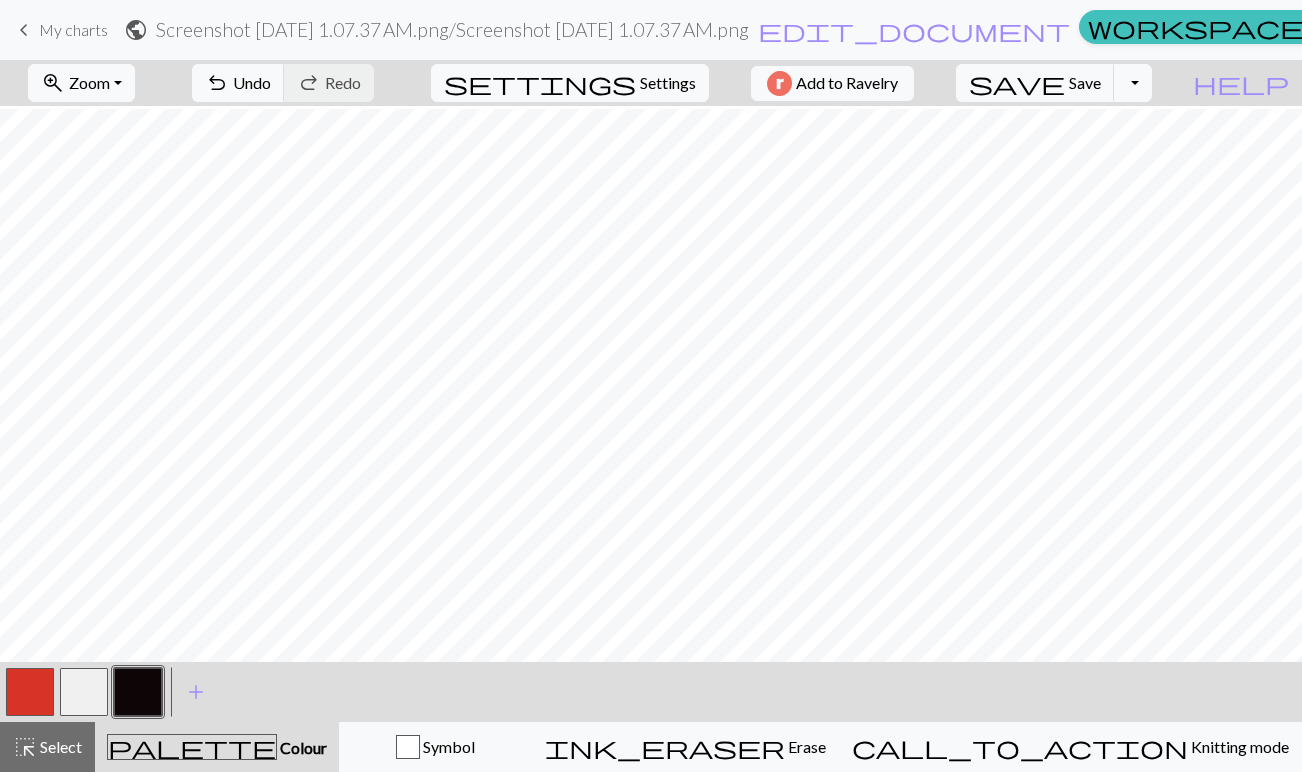 scroll, scrollTop: 1246, scrollLeft: 0, axis: vertical 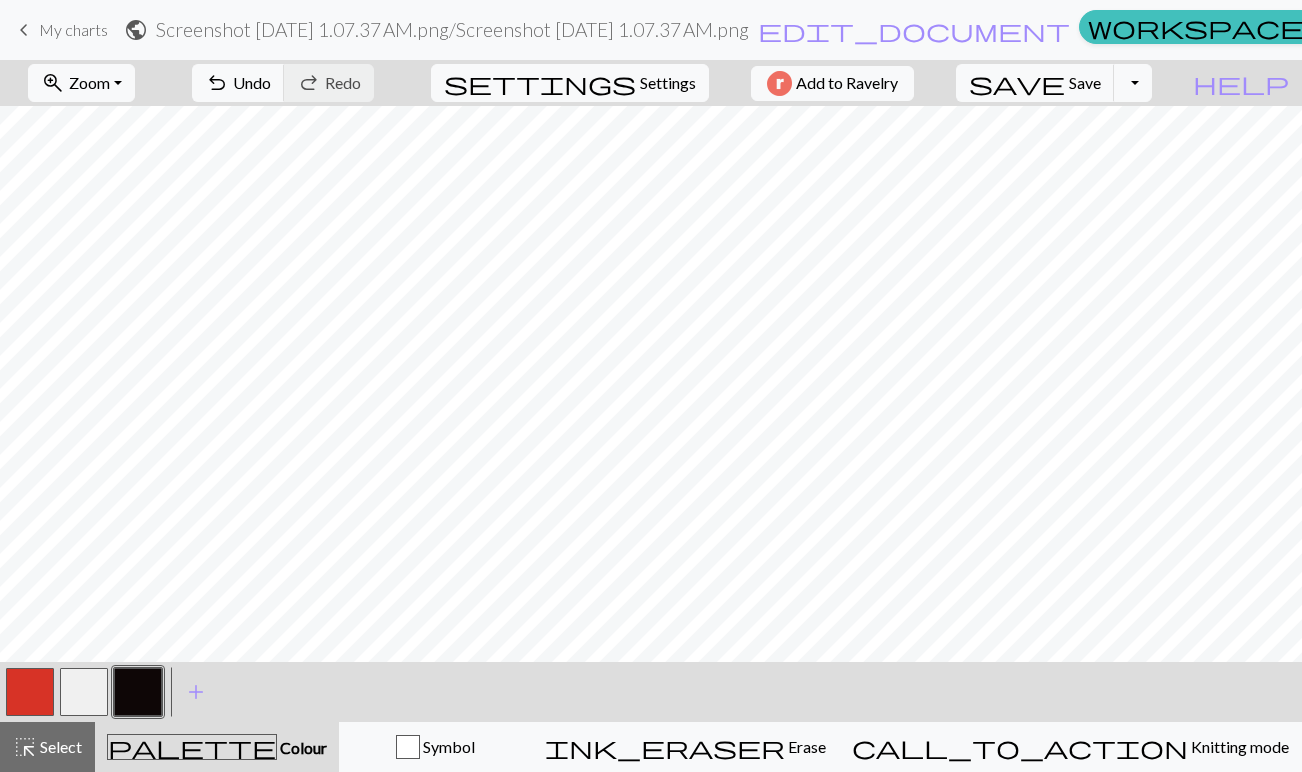 click at bounding box center [84, 692] 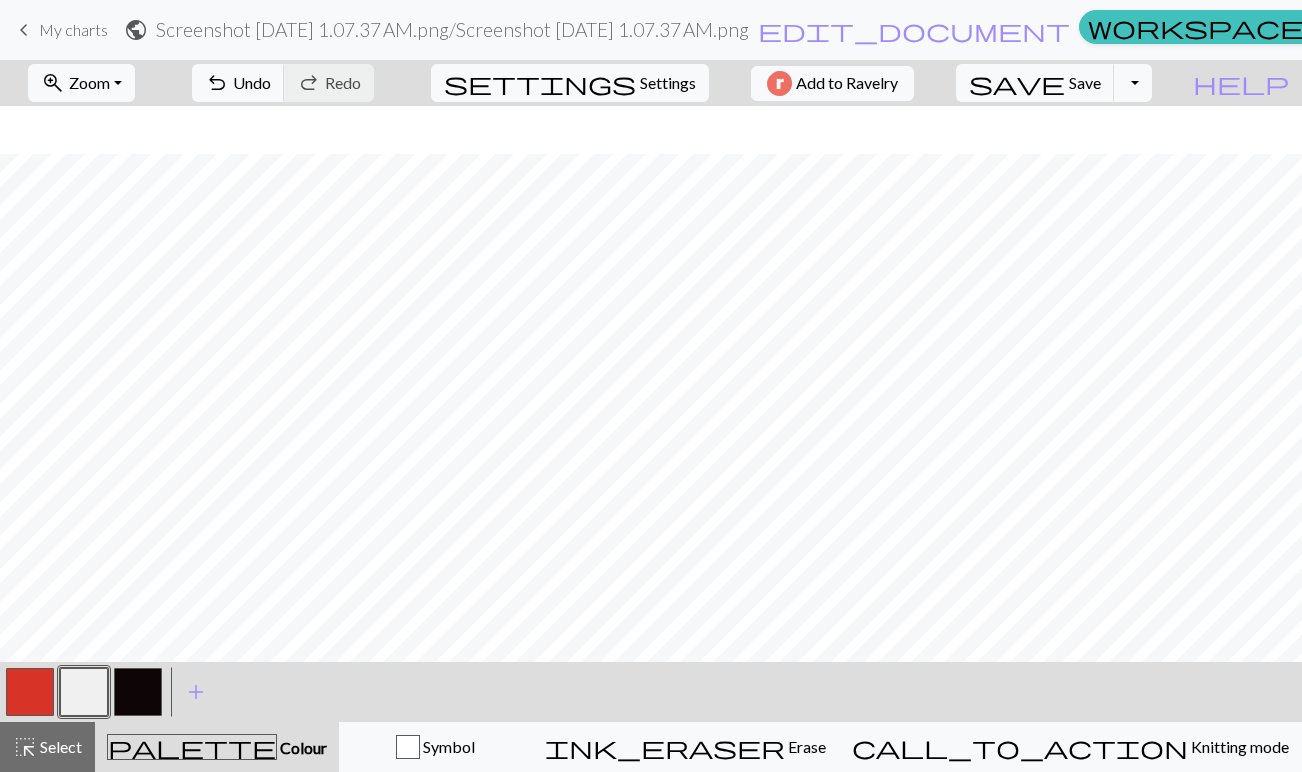 scroll, scrollTop: 1254, scrollLeft: 0, axis: vertical 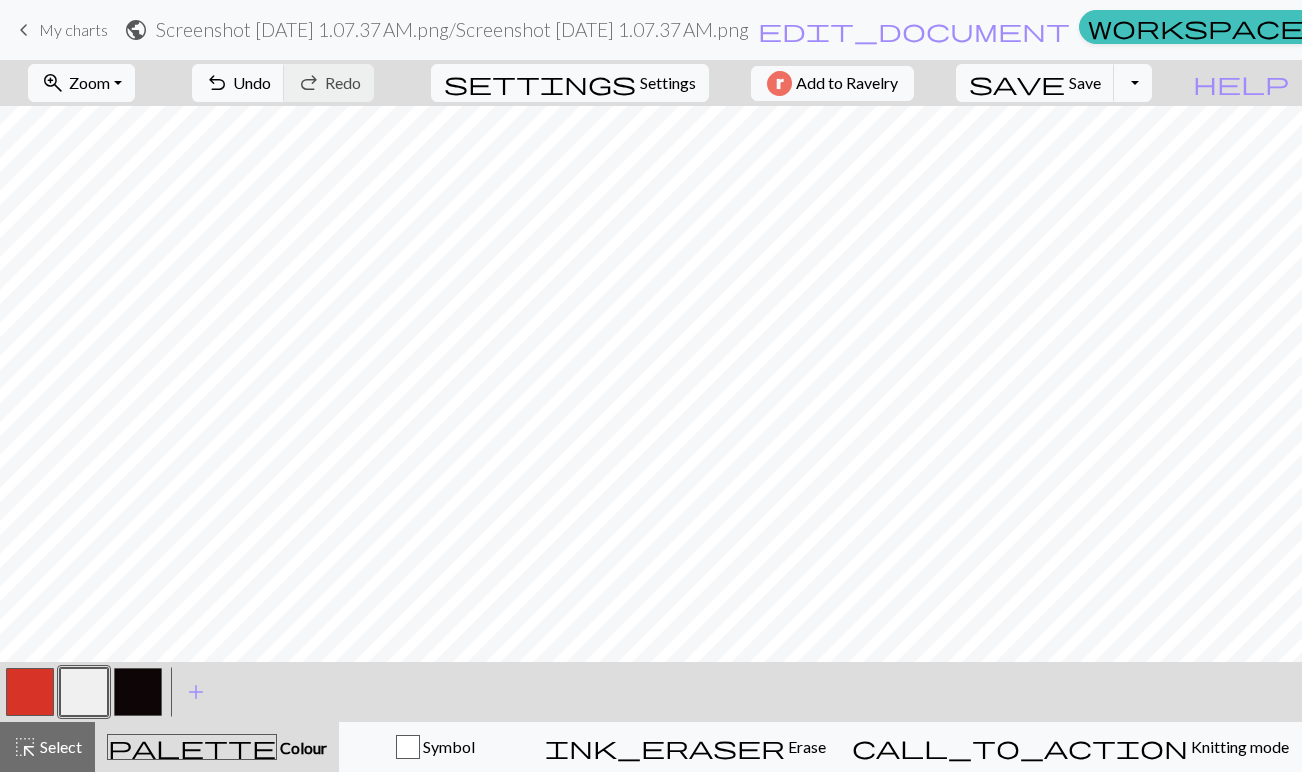 click at bounding box center [138, 692] 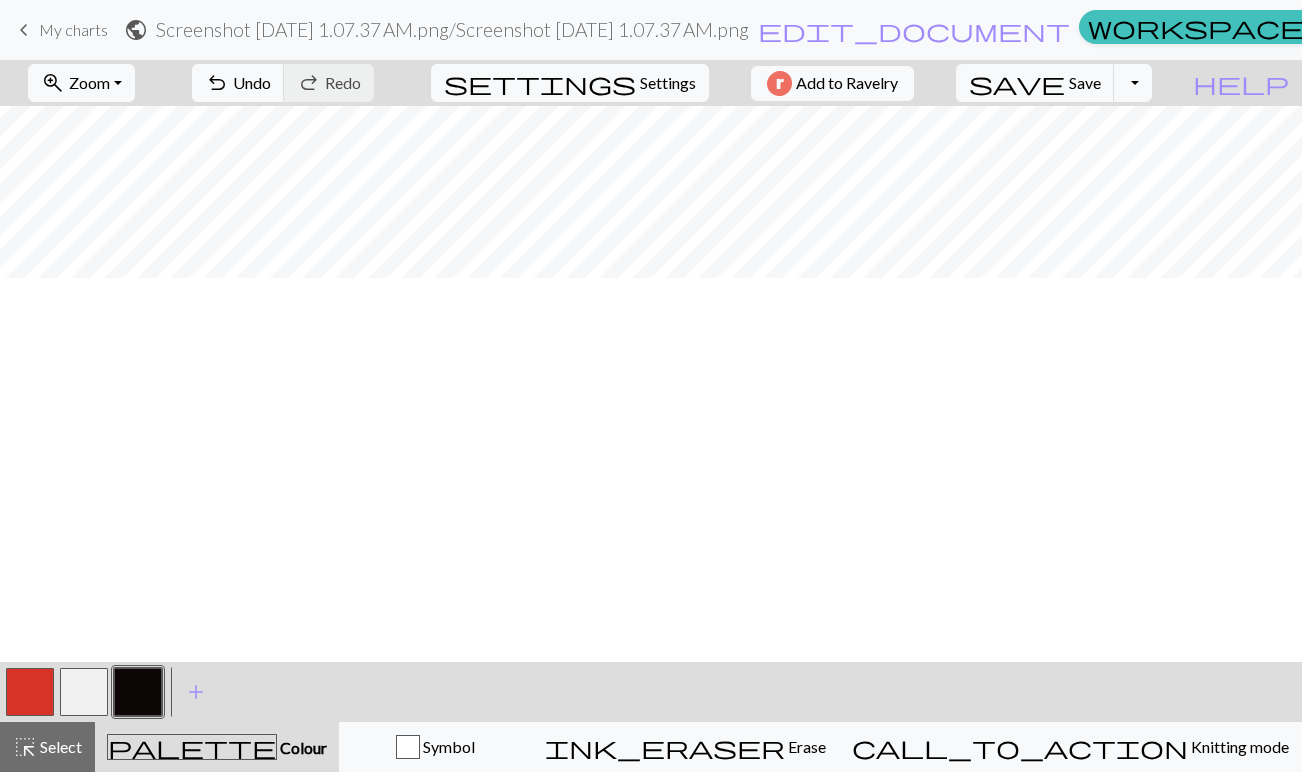 scroll, scrollTop: 0, scrollLeft: 0, axis: both 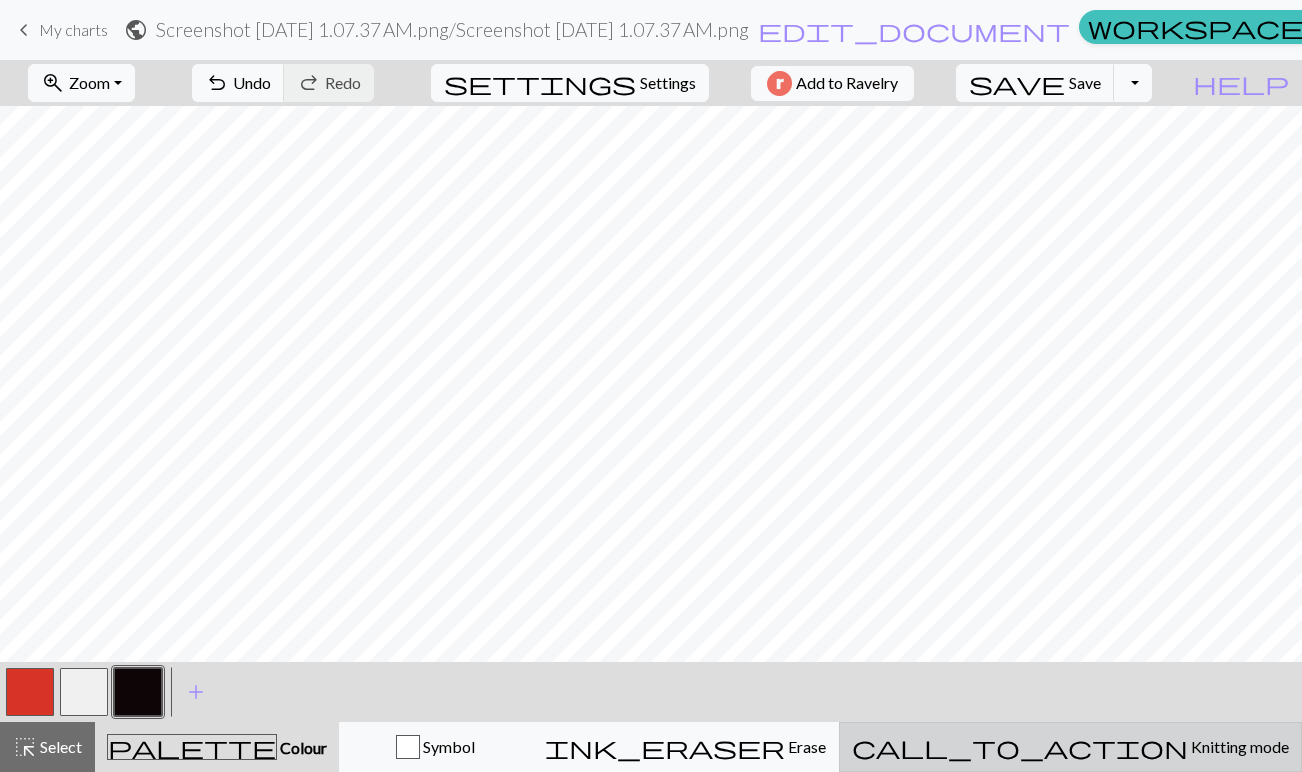 click on "Knitting mode" at bounding box center [1238, 746] 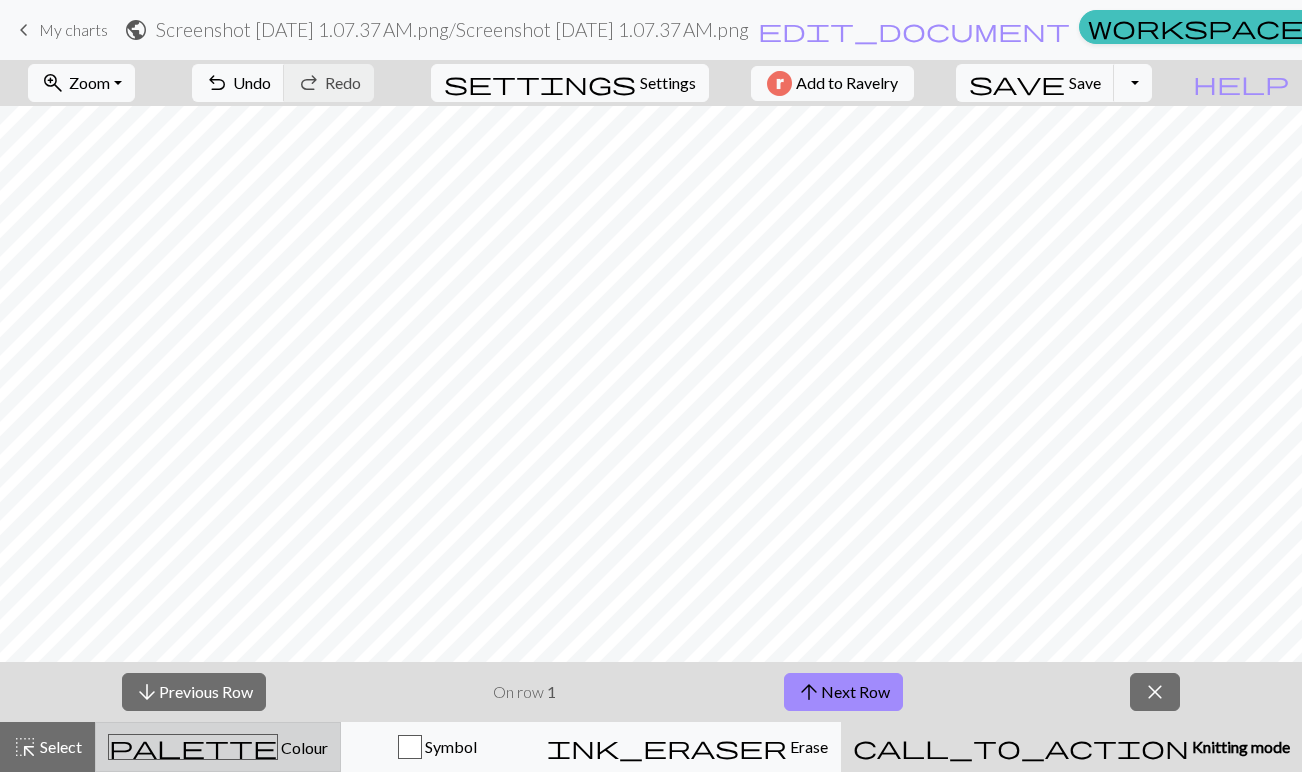 click on "palette   Colour   Colour" at bounding box center [218, 747] 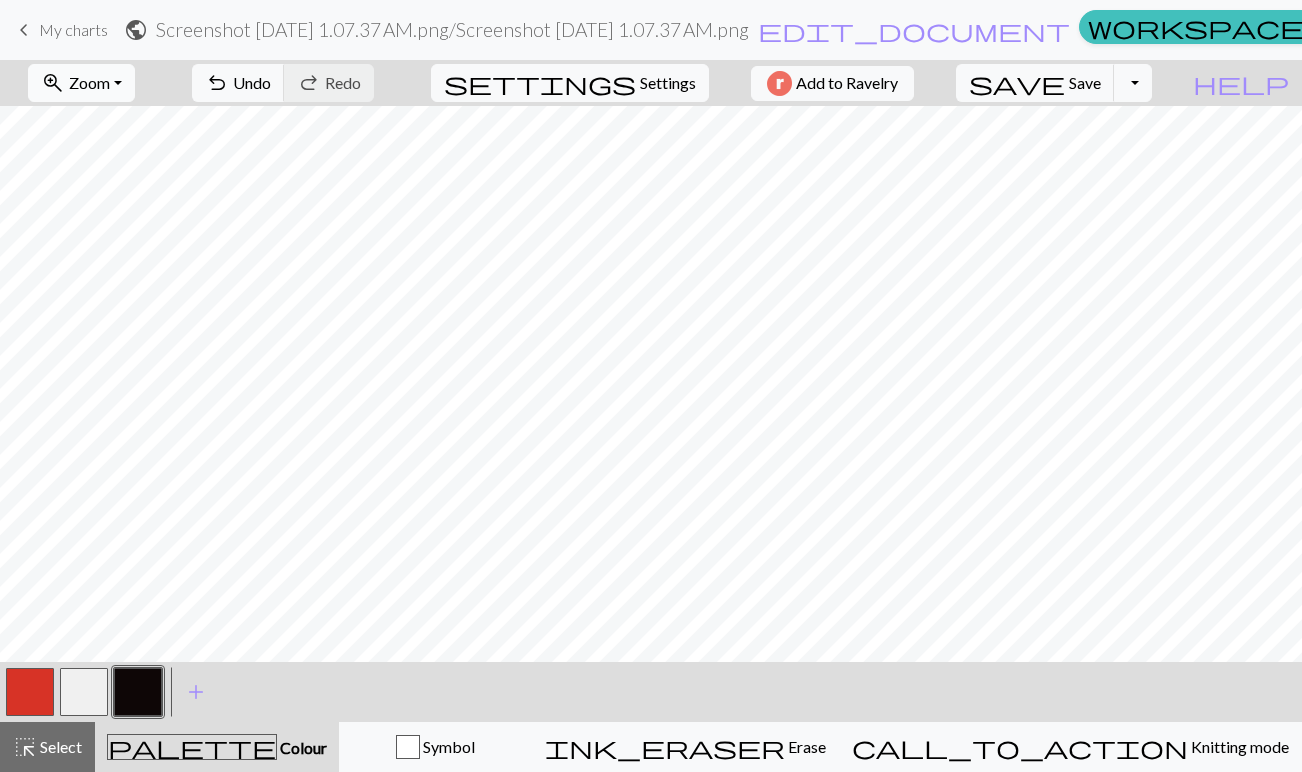click on "zoom_in Zoom Zoom" at bounding box center (81, 83) 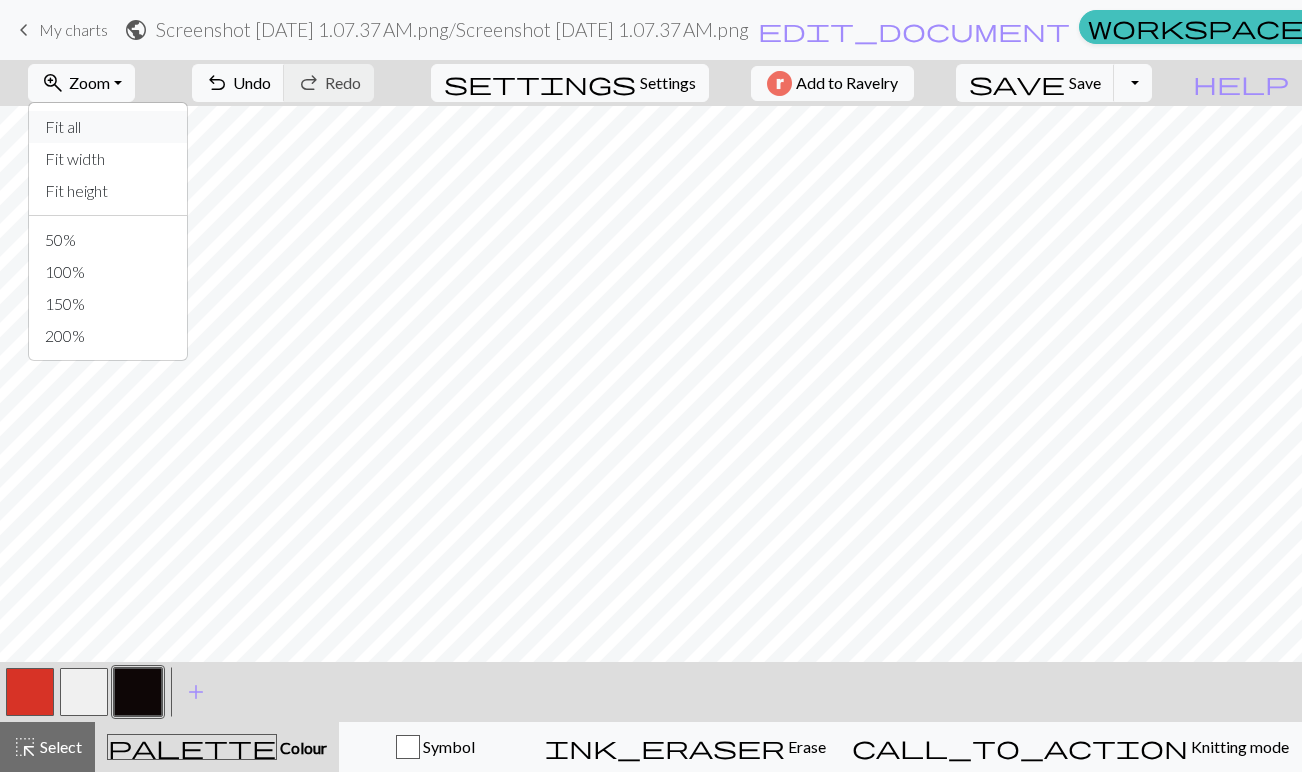 click on "Fit all" at bounding box center (108, 127) 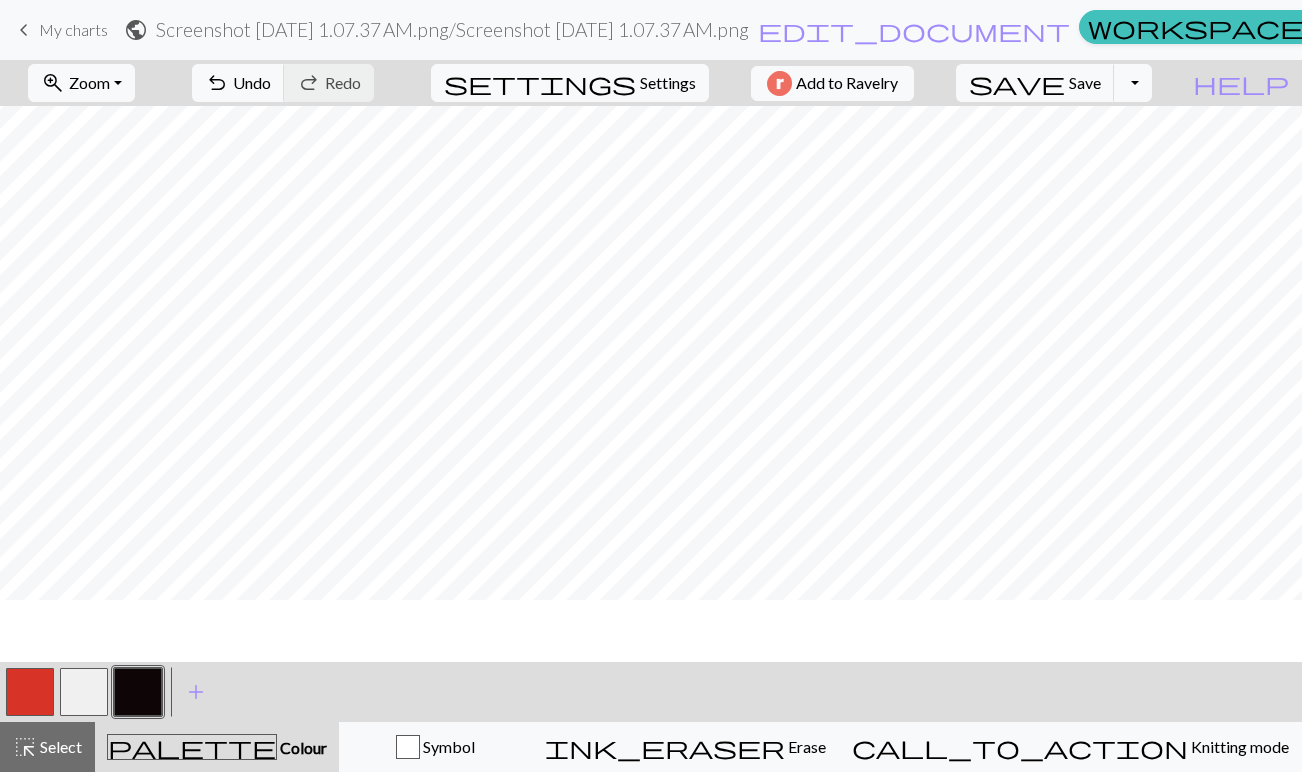 scroll, scrollTop: 0, scrollLeft: 0, axis: both 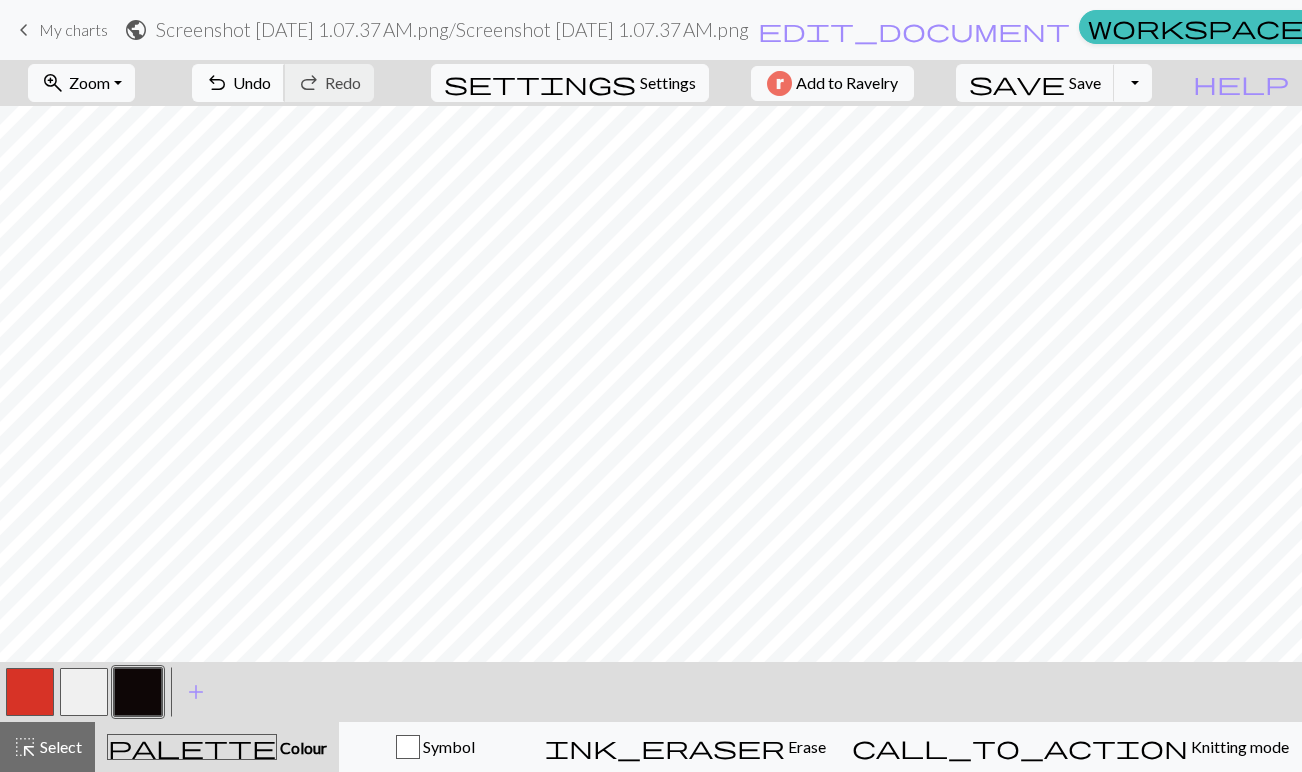 click on "undo" at bounding box center (217, 83) 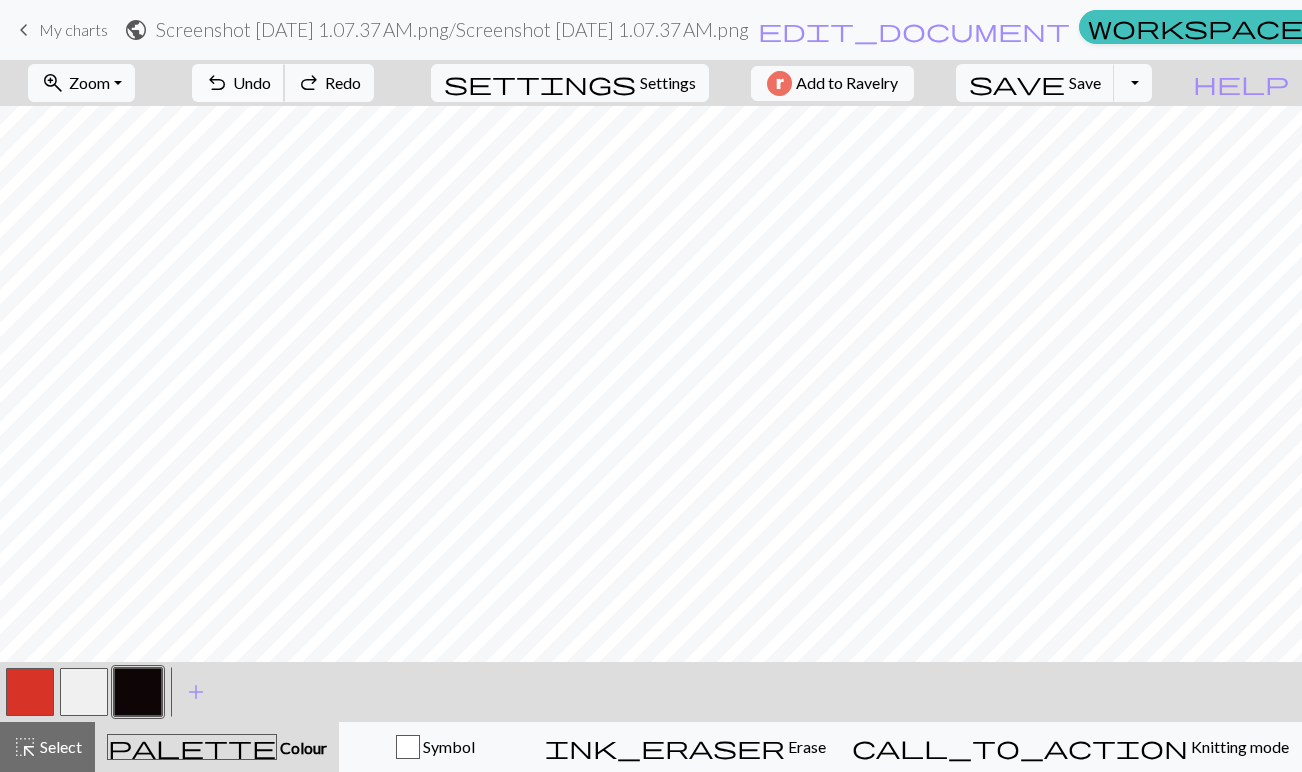 click on "undo" at bounding box center (217, 83) 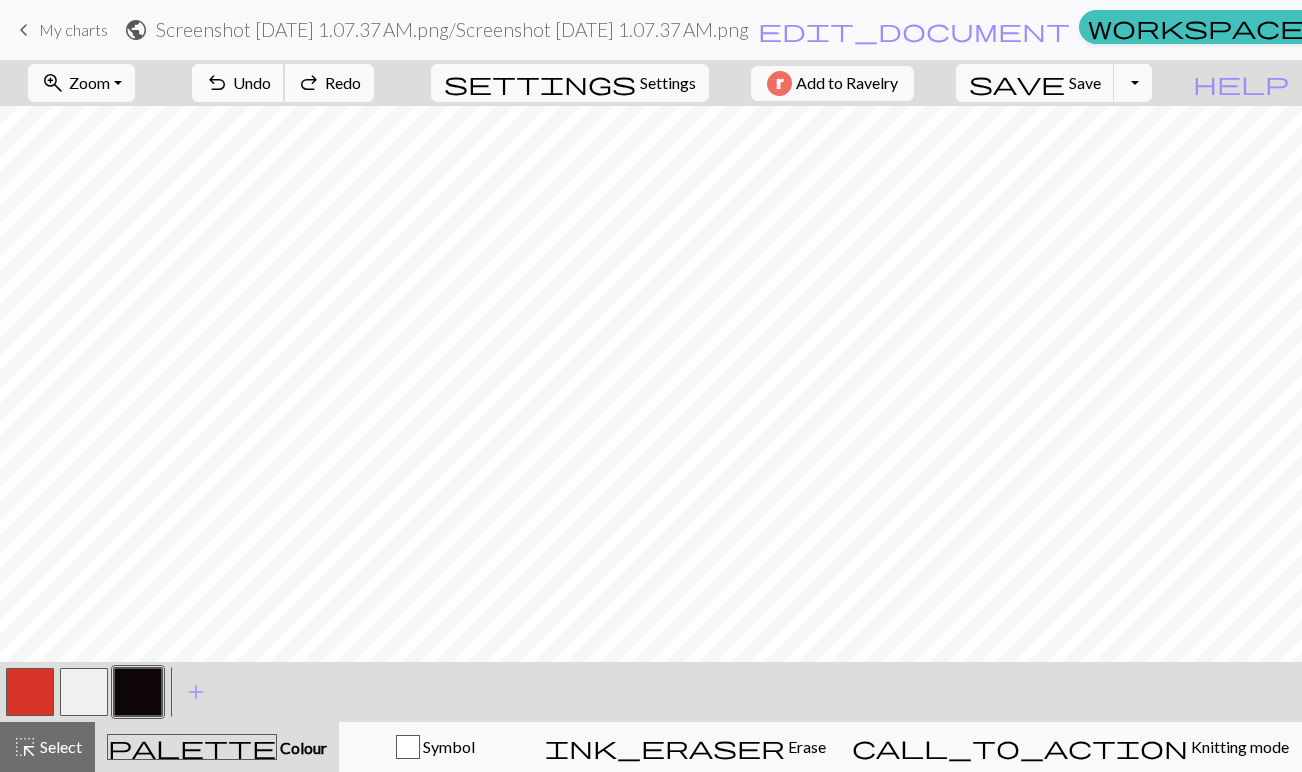 click on "undo" at bounding box center (217, 83) 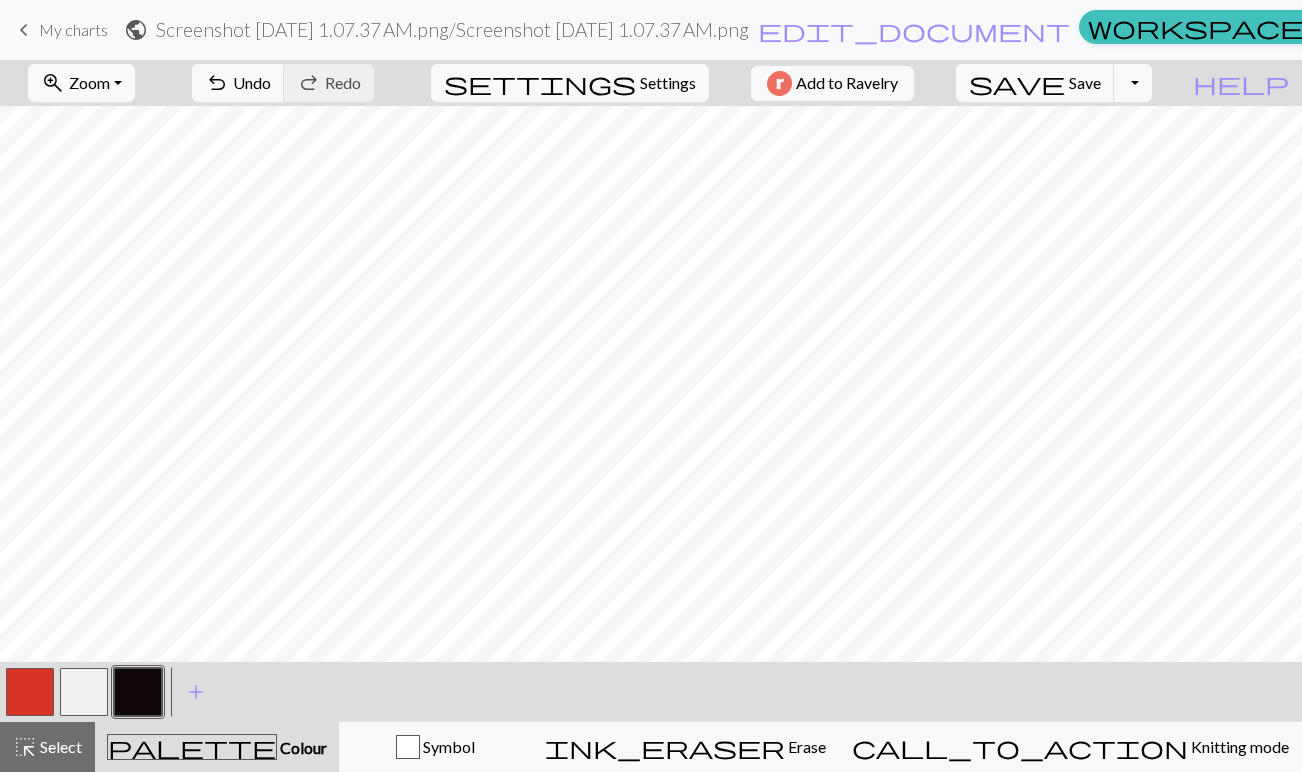 click at bounding box center [30, 692] 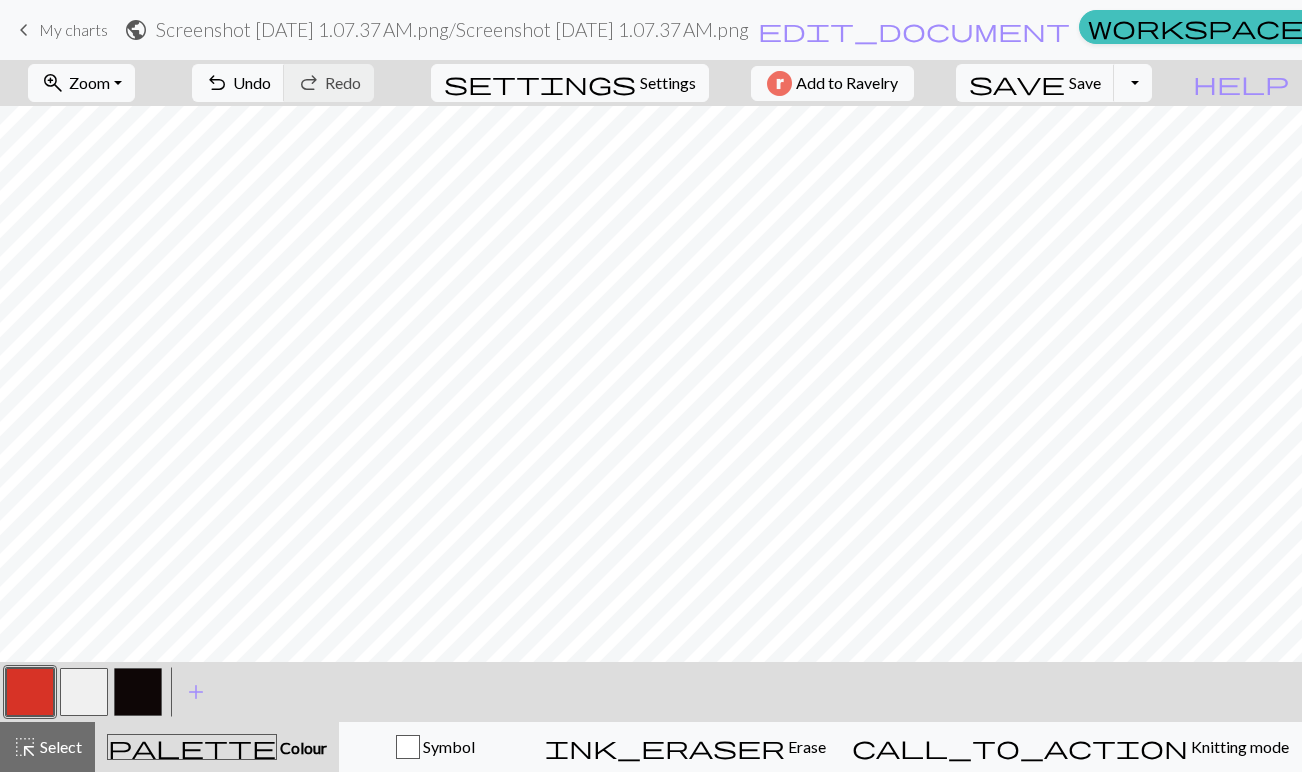 click at bounding box center (138, 692) 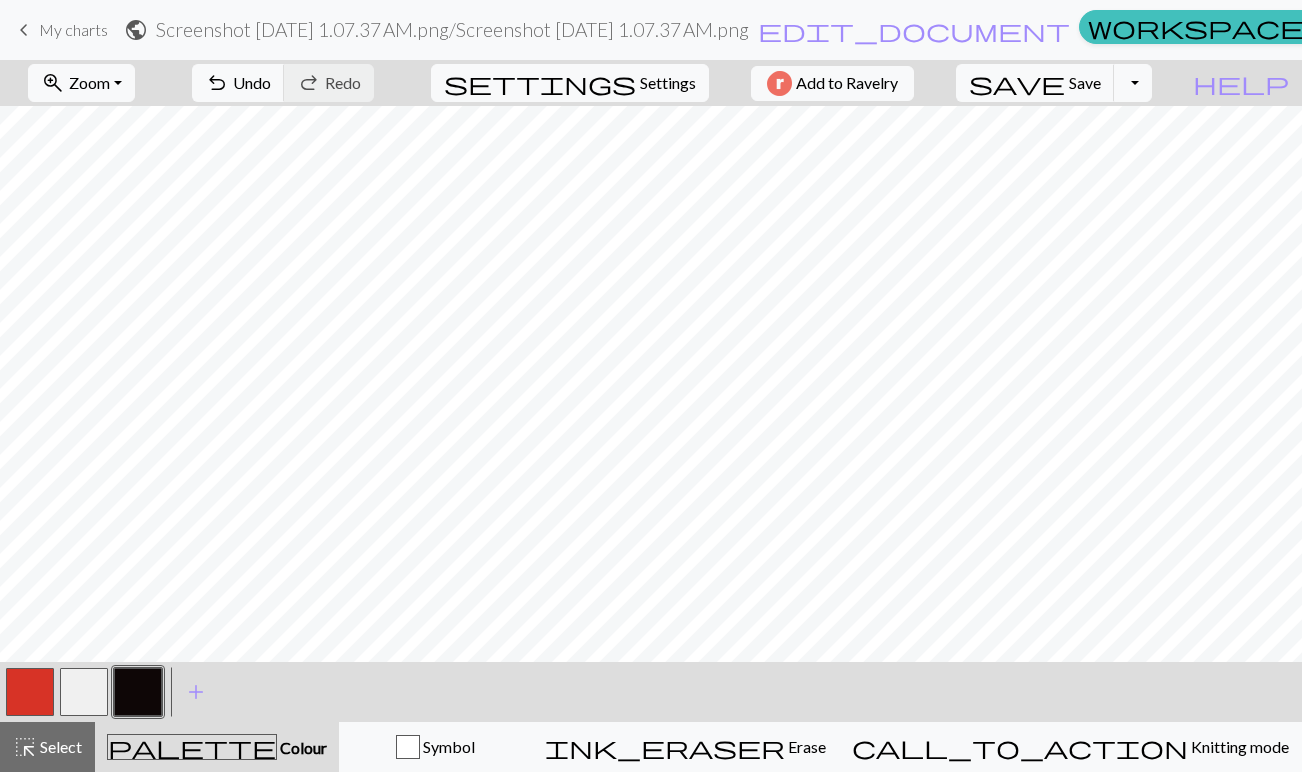 click at bounding box center [30, 692] 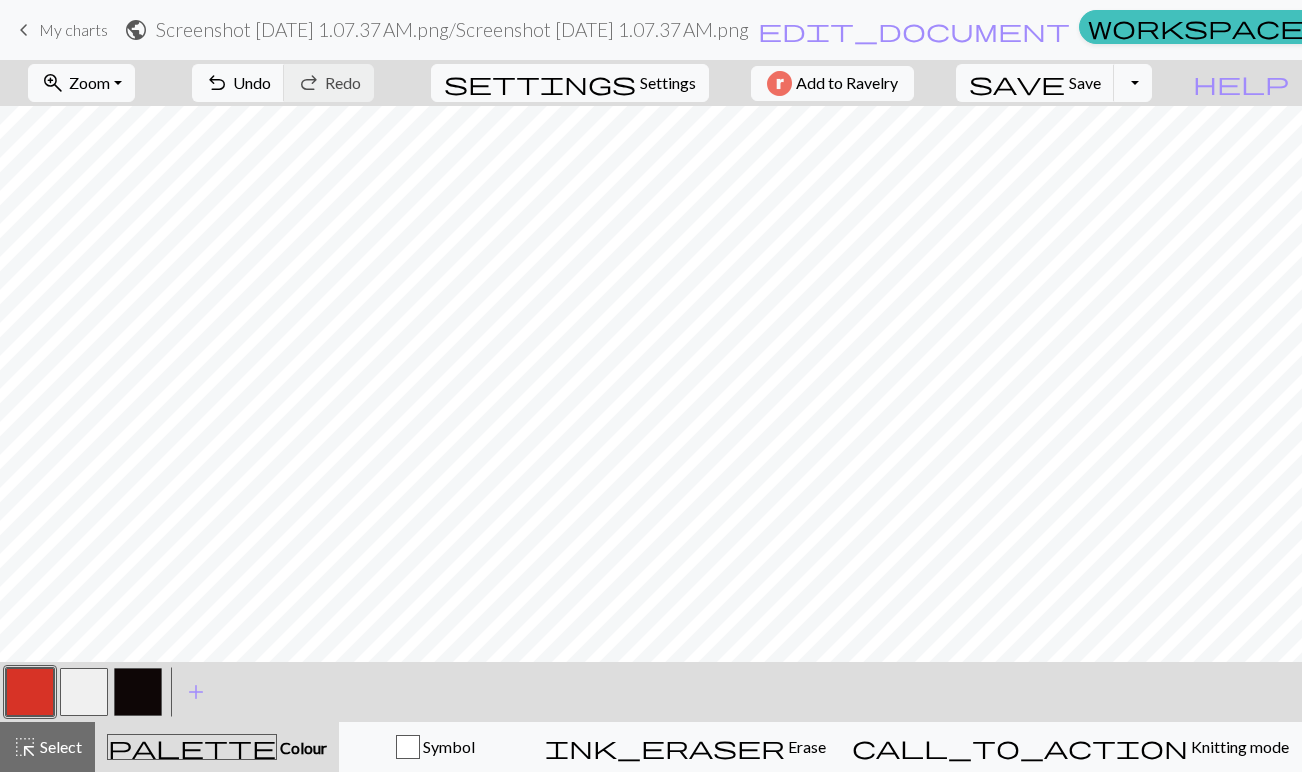 click at bounding box center (138, 692) 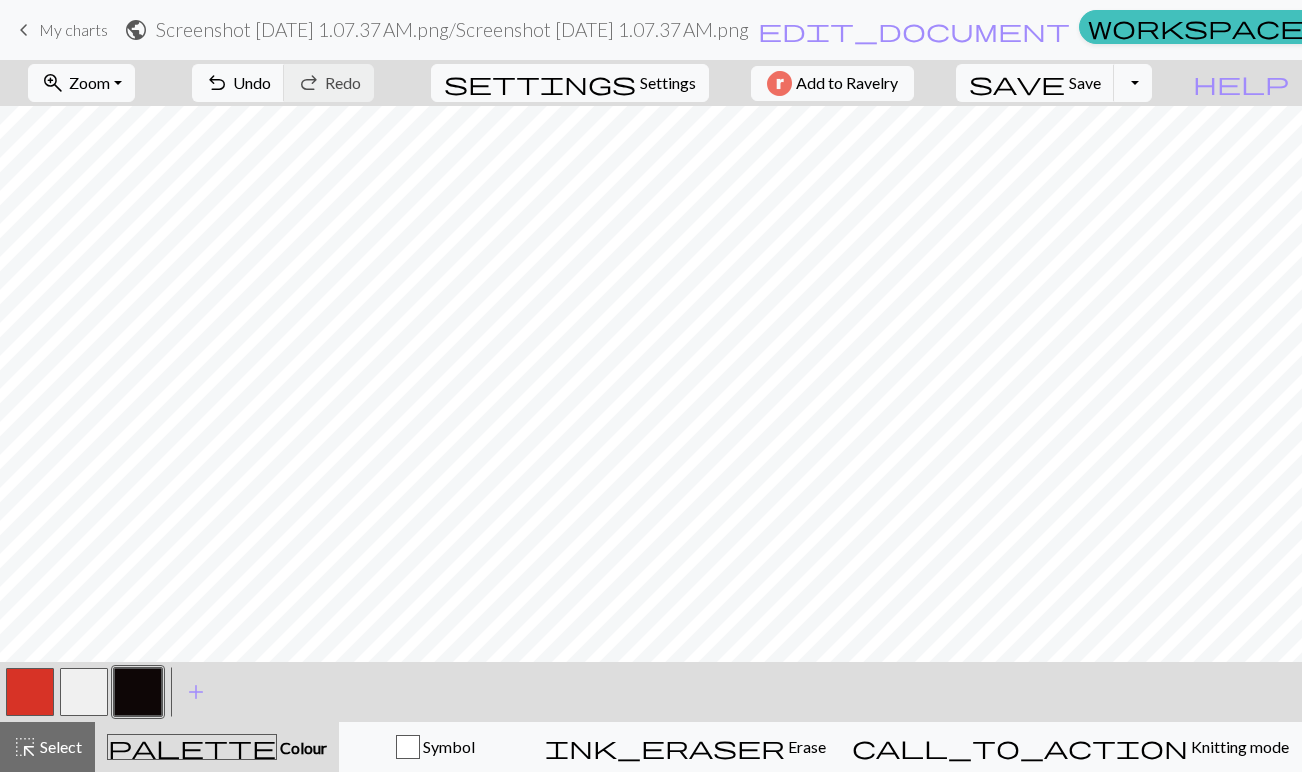 click at bounding box center [30, 692] 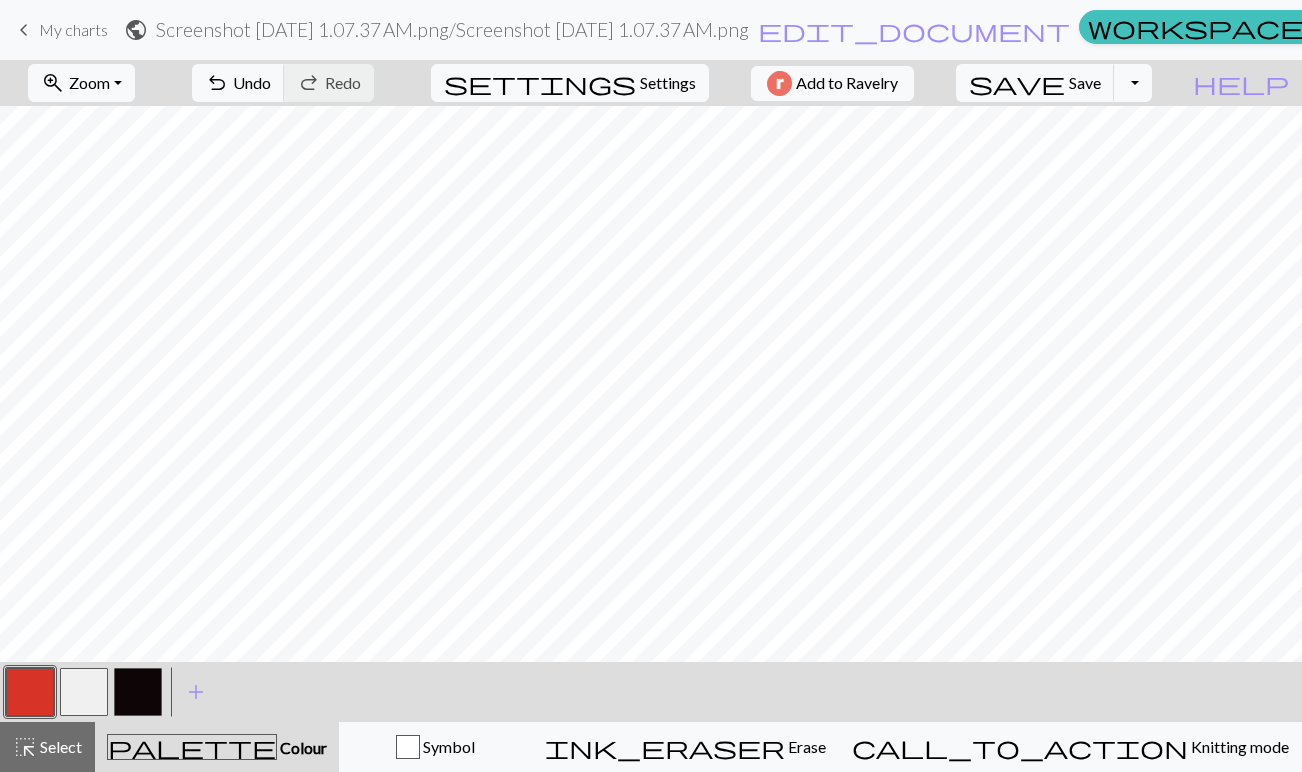 click at bounding box center [138, 692] 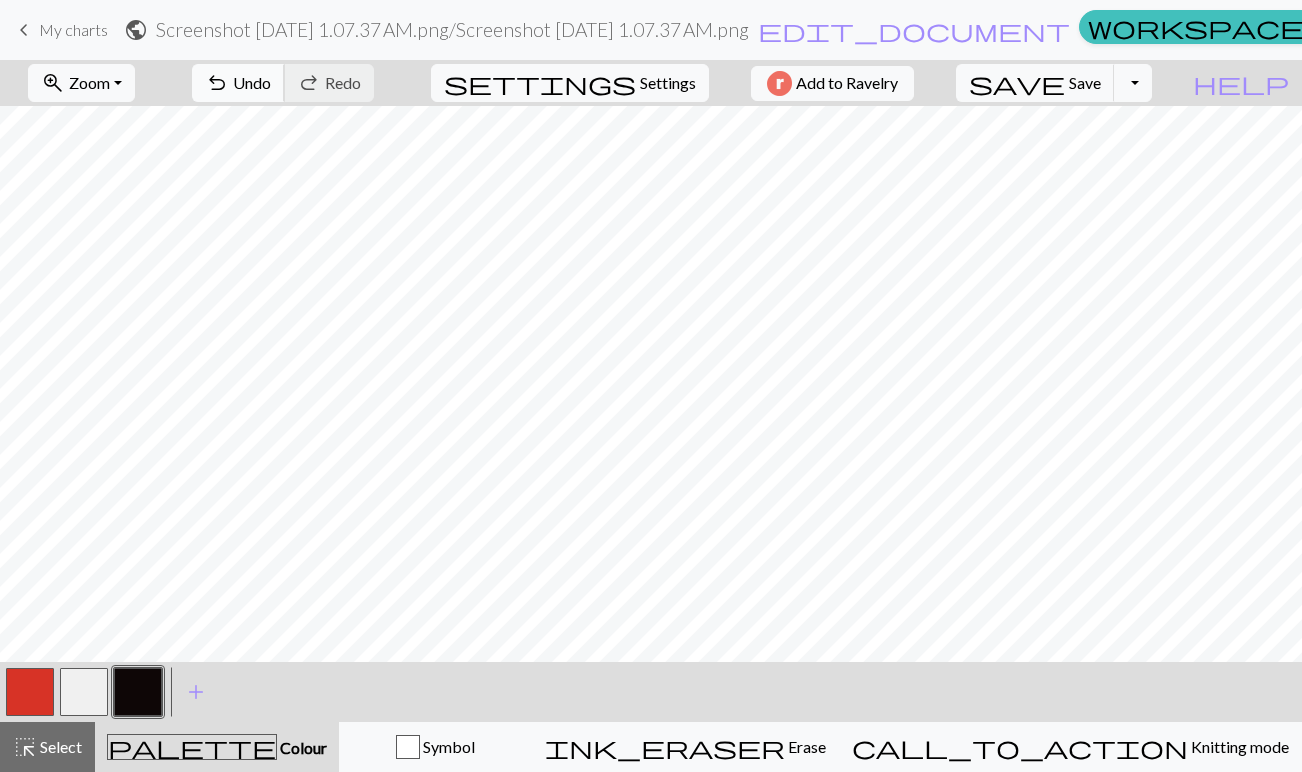 click on "undo" at bounding box center [217, 83] 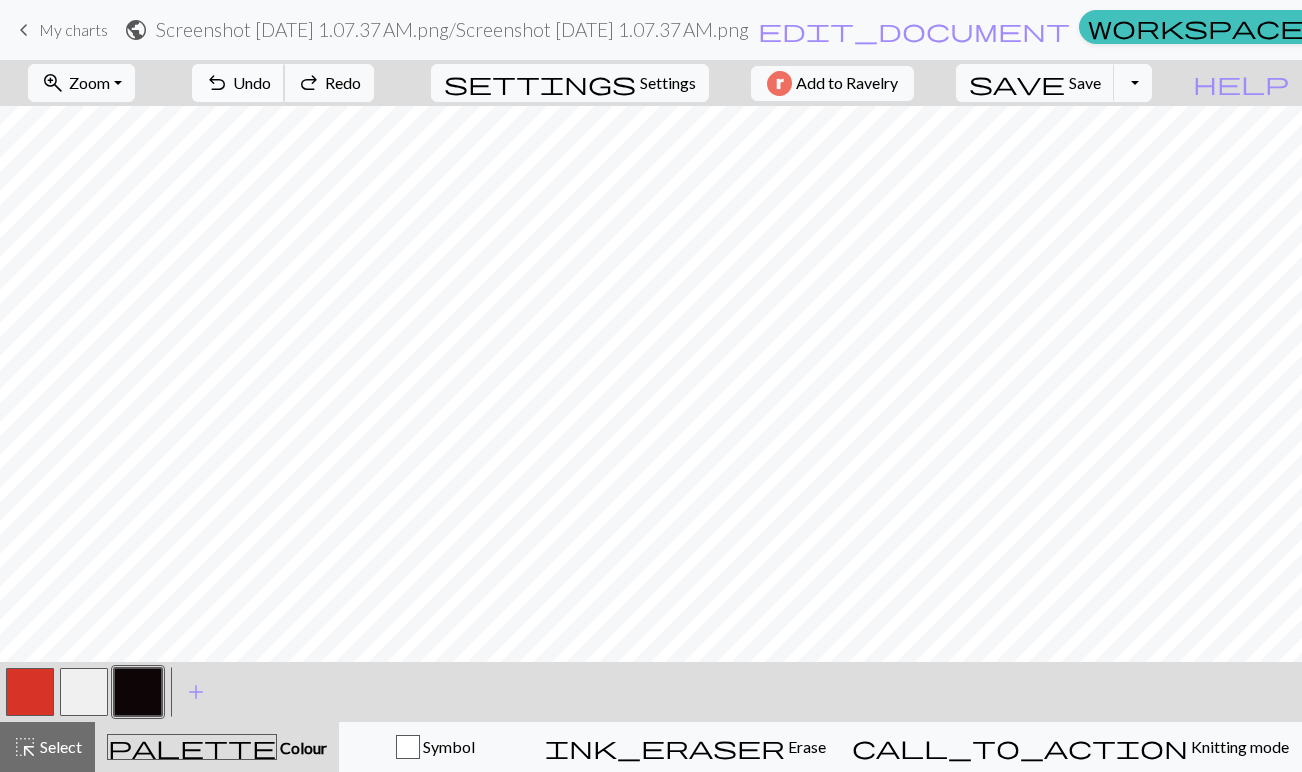 click on "undo" at bounding box center (217, 83) 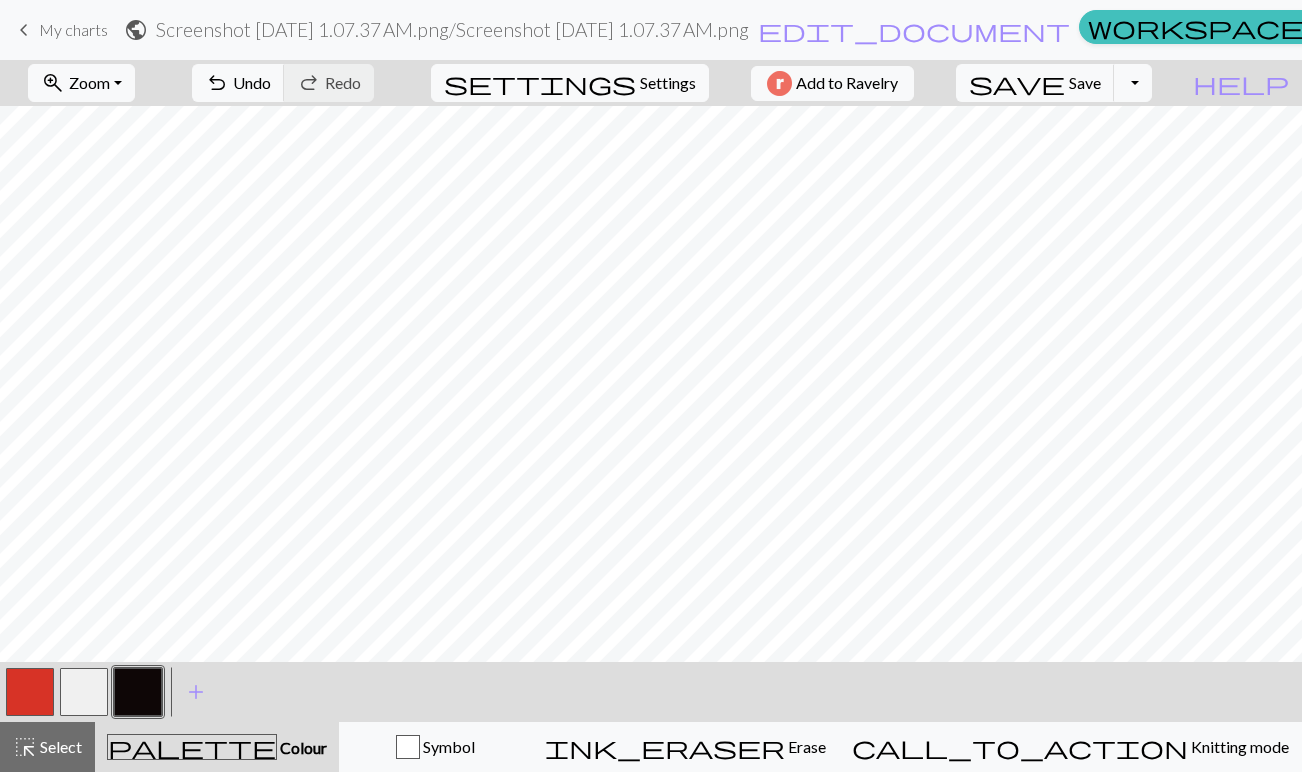 click at bounding box center [30, 692] 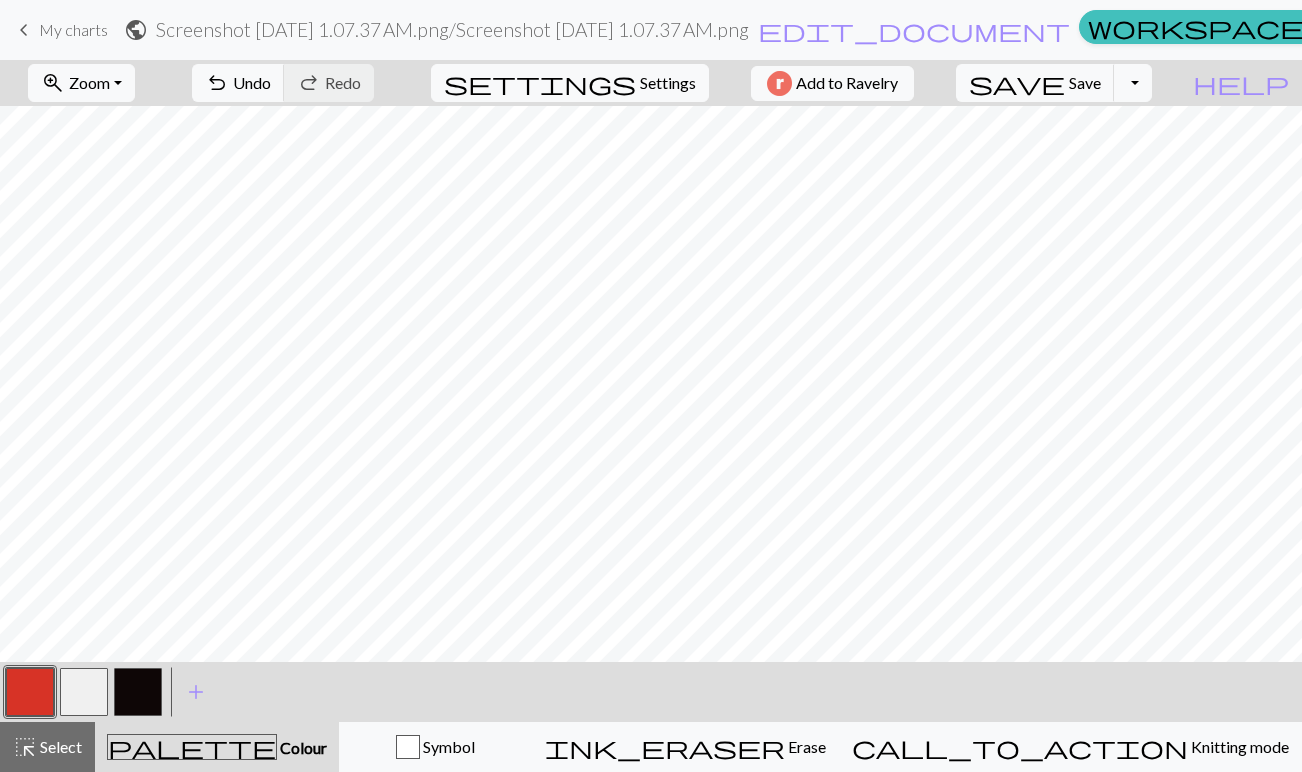 click at bounding box center (138, 692) 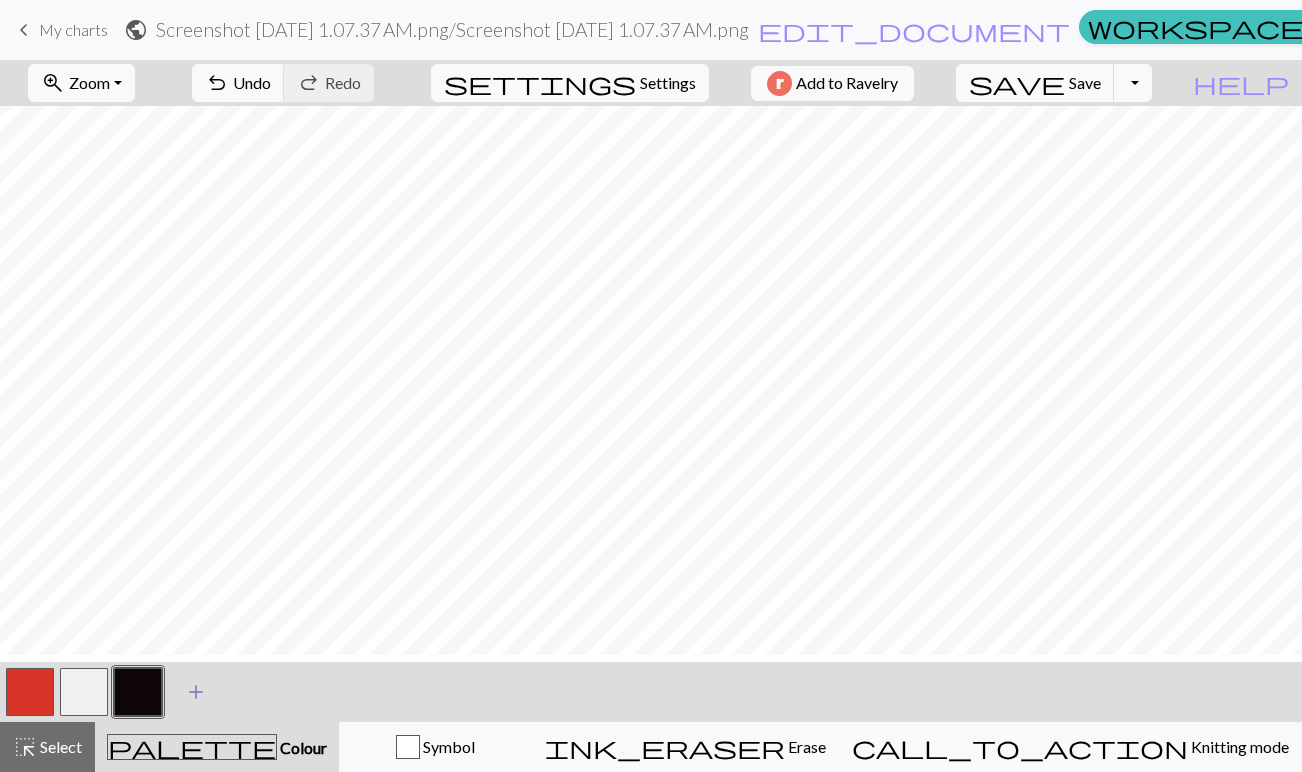 scroll, scrollTop: 314, scrollLeft: 0, axis: vertical 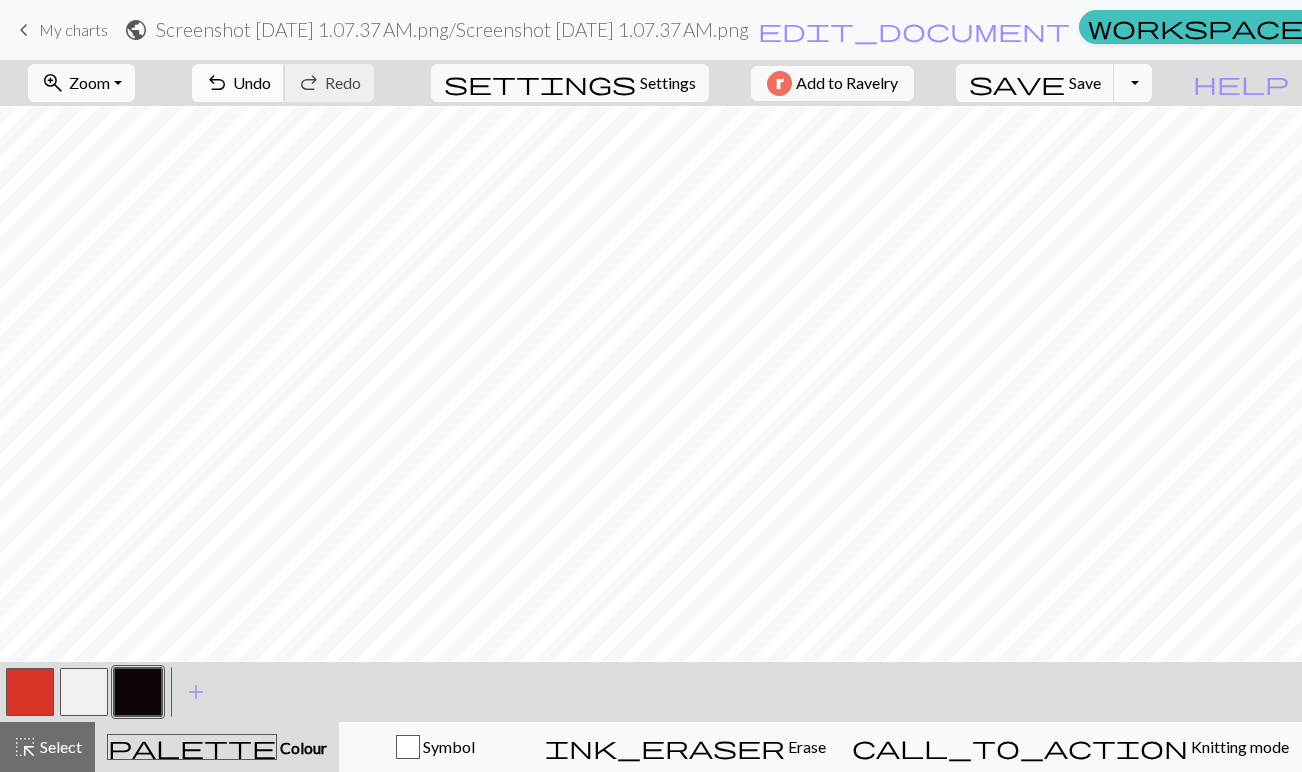 click on "undo" at bounding box center [217, 83] 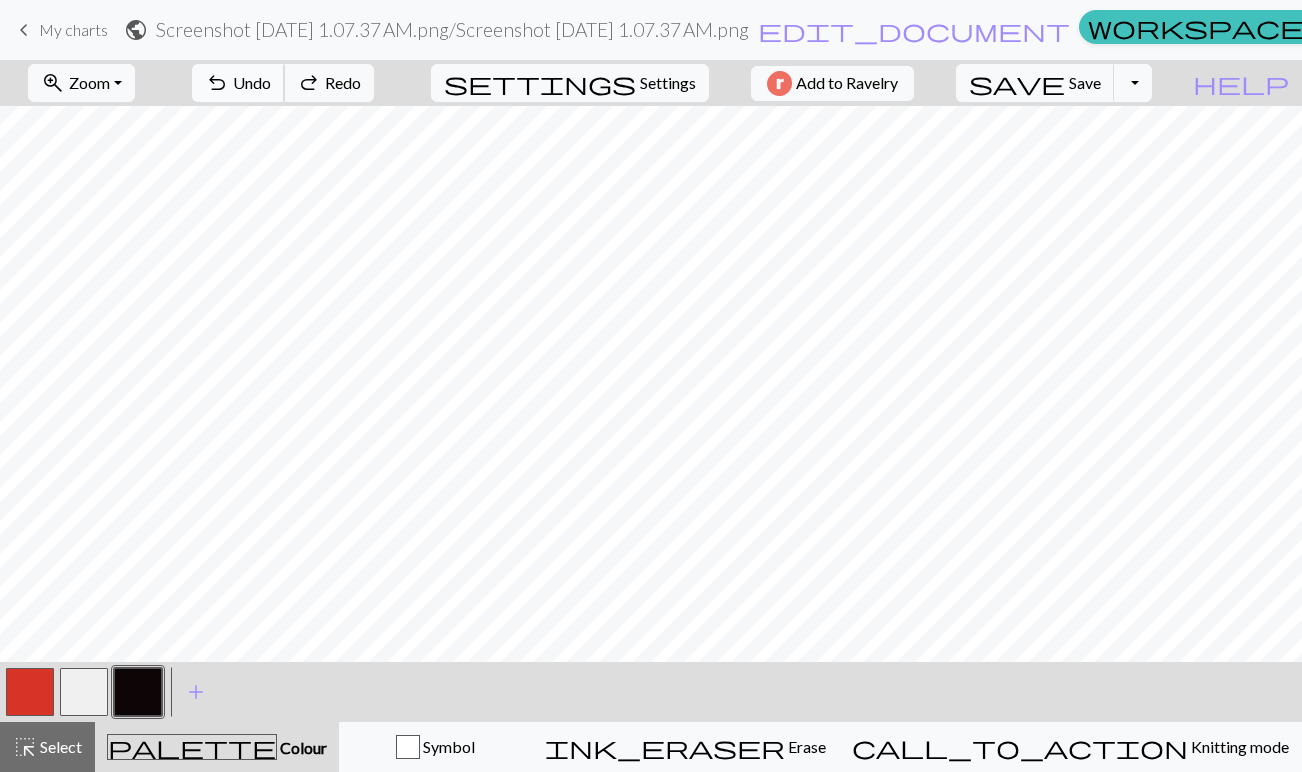 click on "undo" at bounding box center [217, 83] 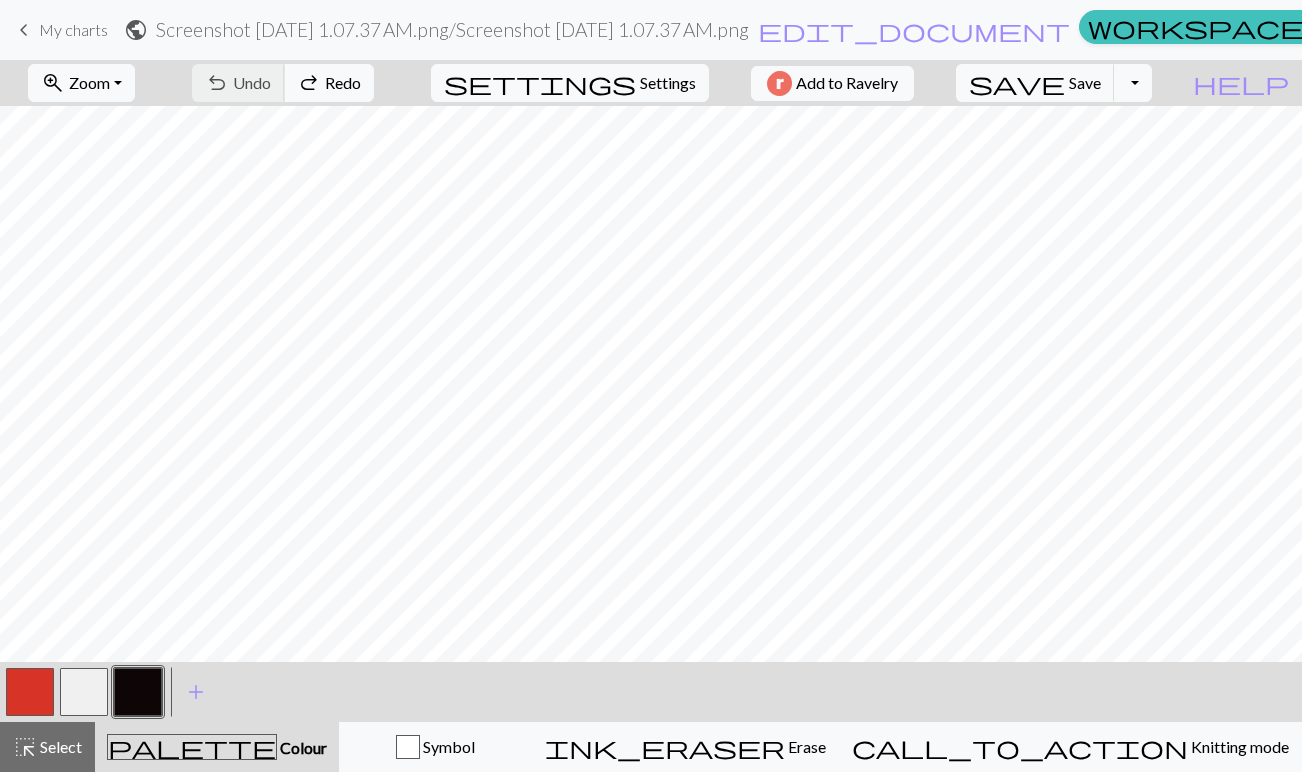 click on "undo Undo Undo redo Redo Redo" at bounding box center (283, 83) 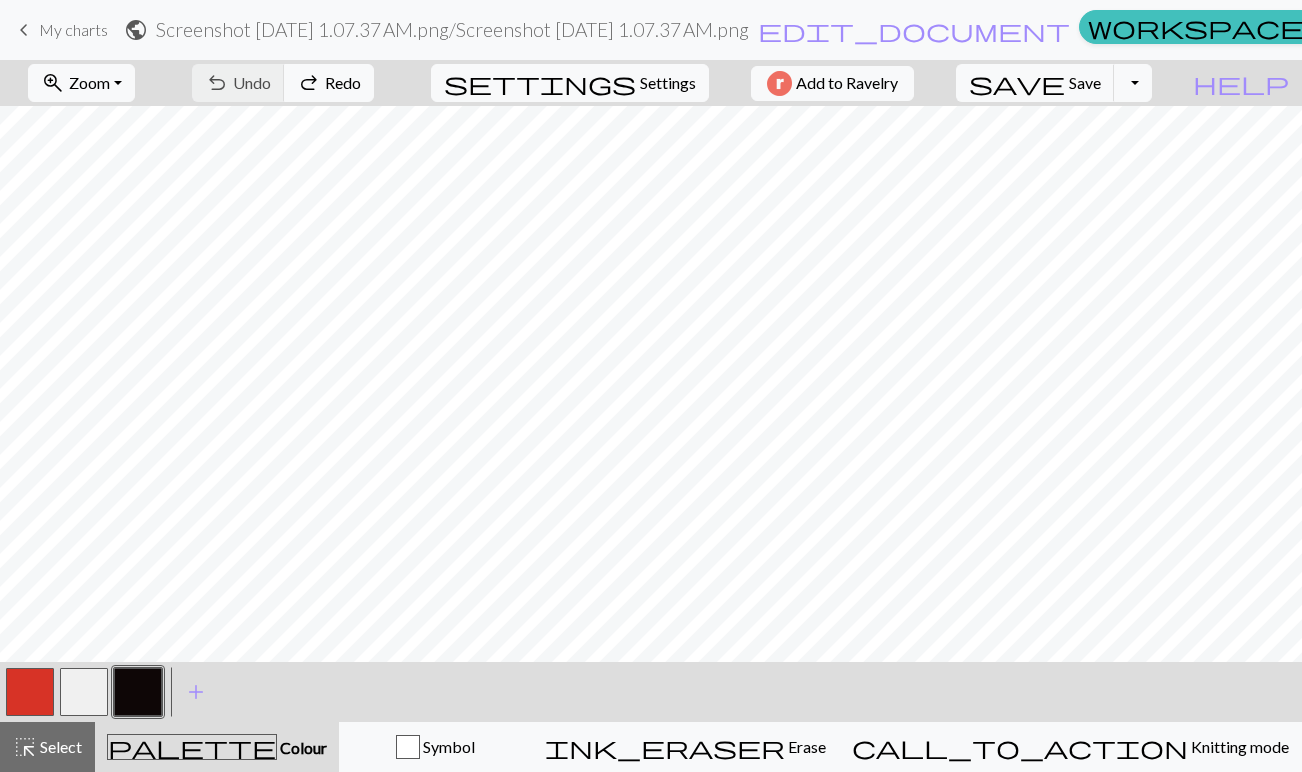 click on "undo Undo Undo redo Redo Redo" at bounding box center (283, 83) 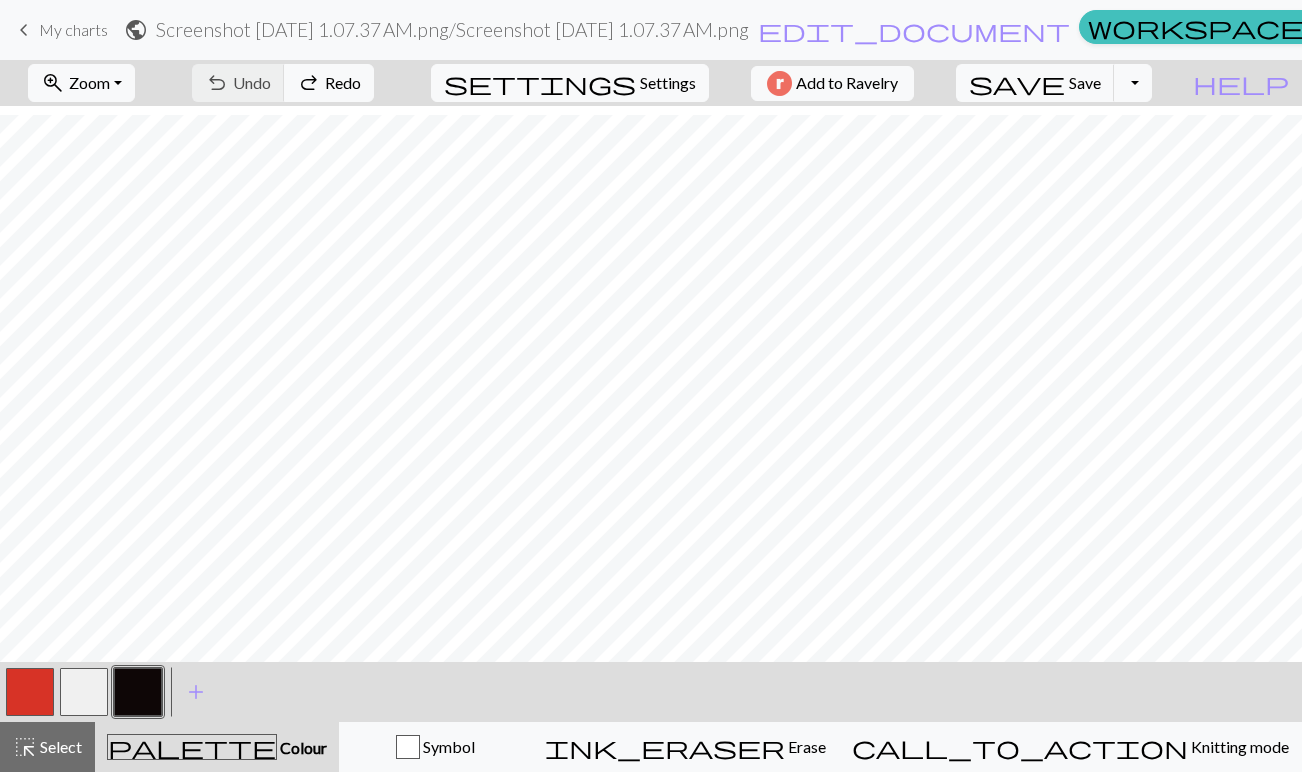 scroll, scrollTop: 374, scrollLeft: 0, axis: vertical 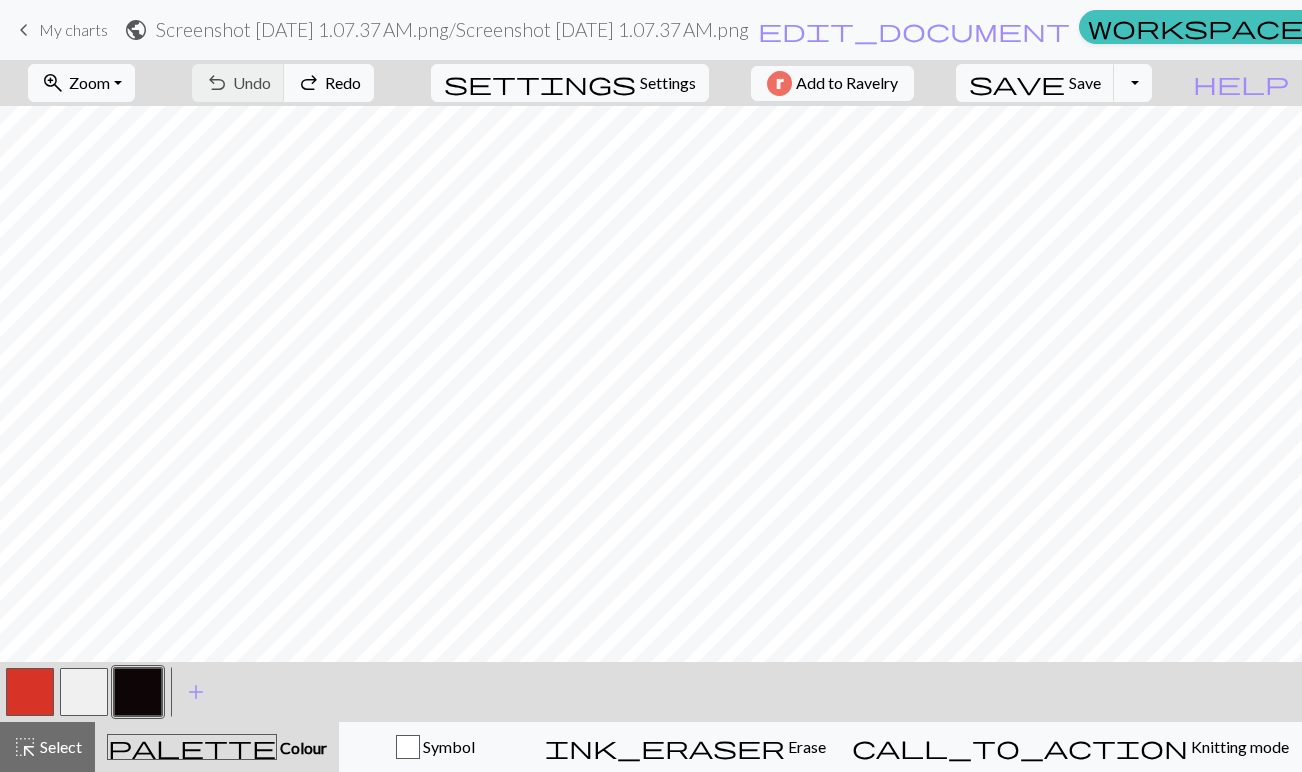 click at bounding box center (30, 692) 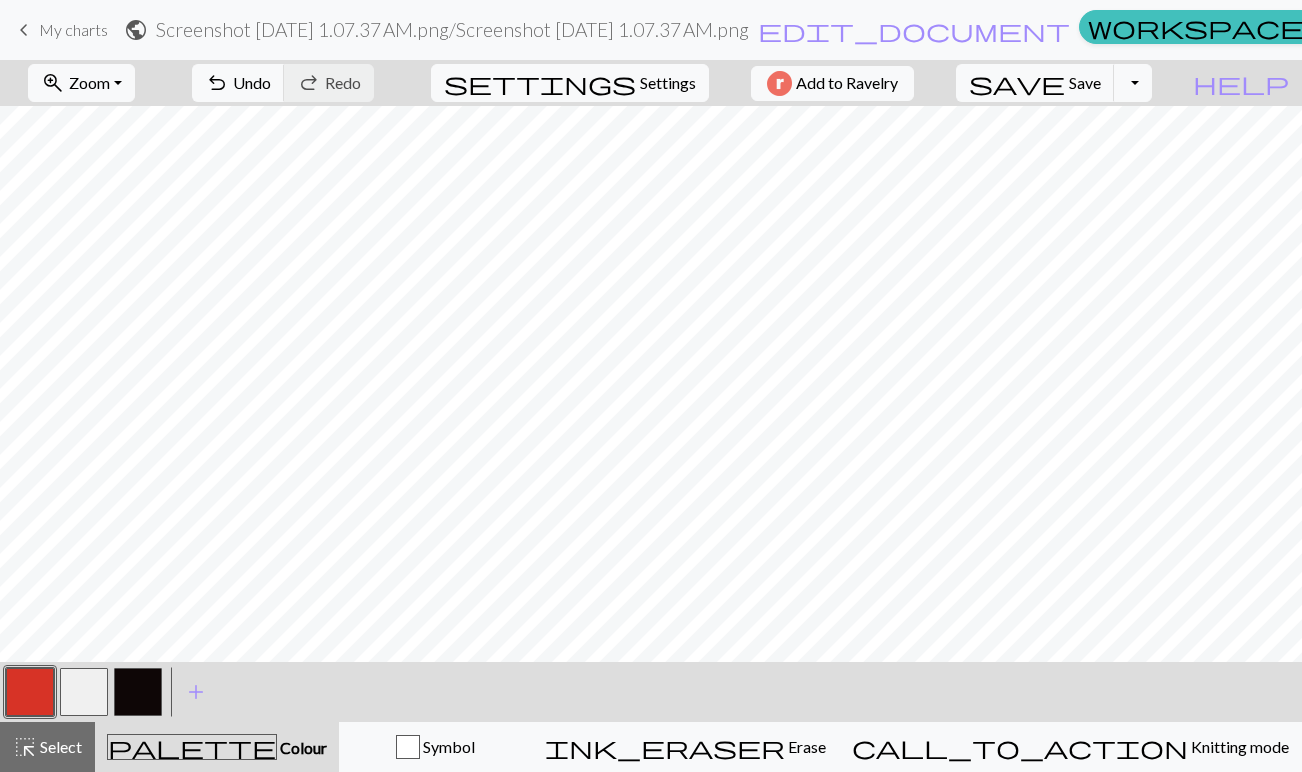 click at bounding box center [138, 692] 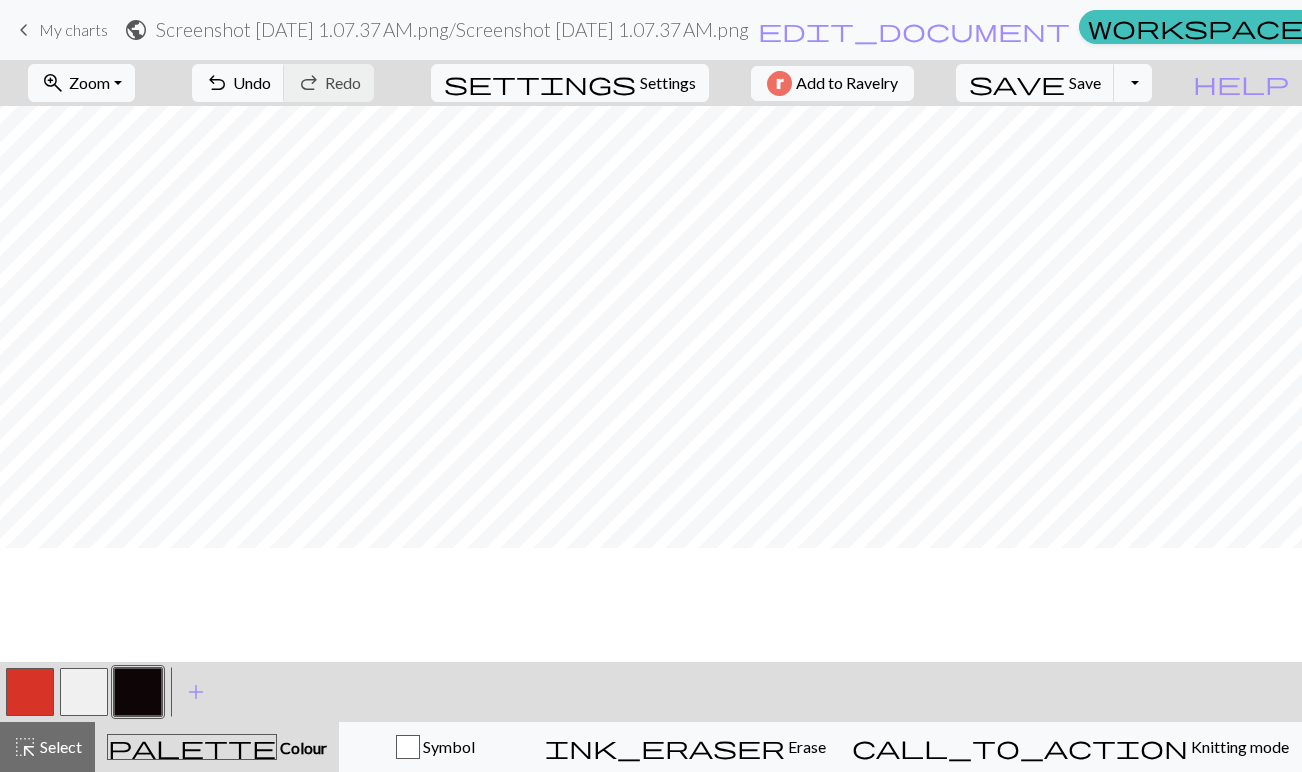 scroll, scrollTop: 0, scrollLeft: 0, axis: both 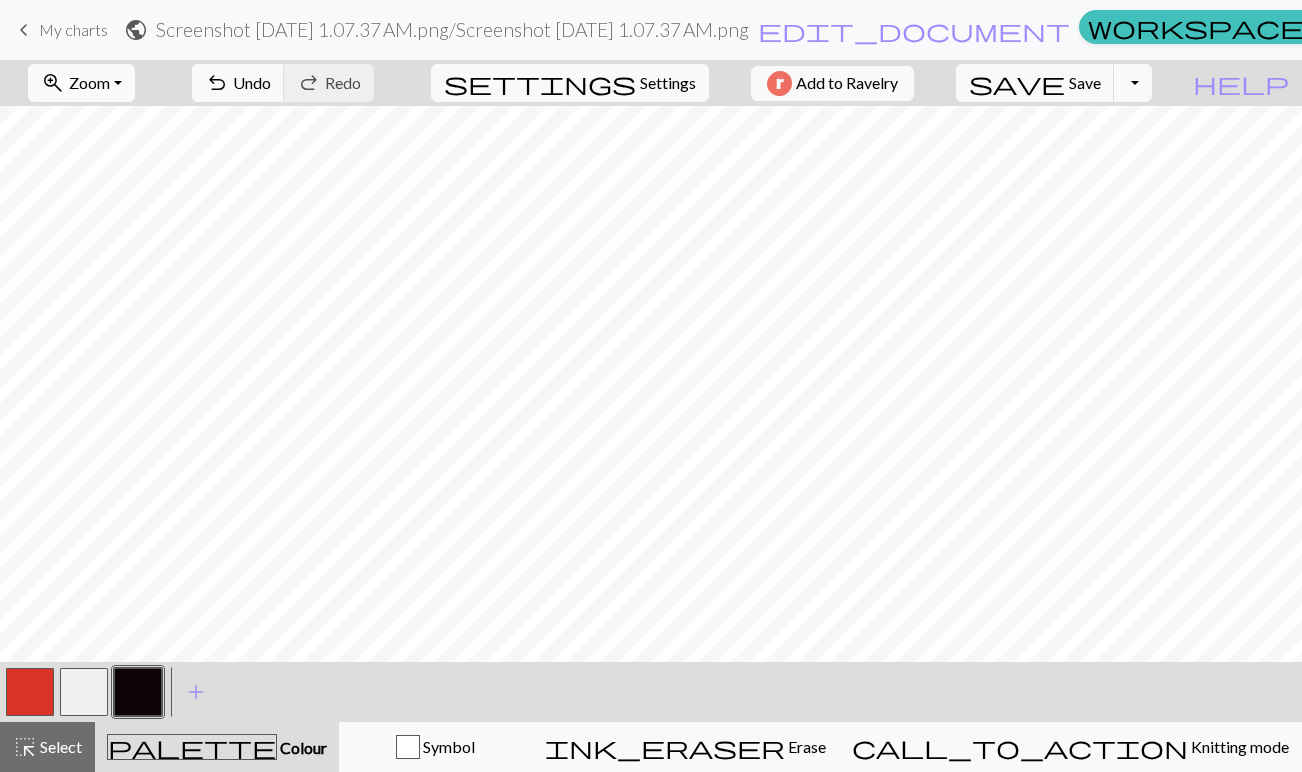click on "zoom_in Zoom Zoom" at bounding box center [81, 83] 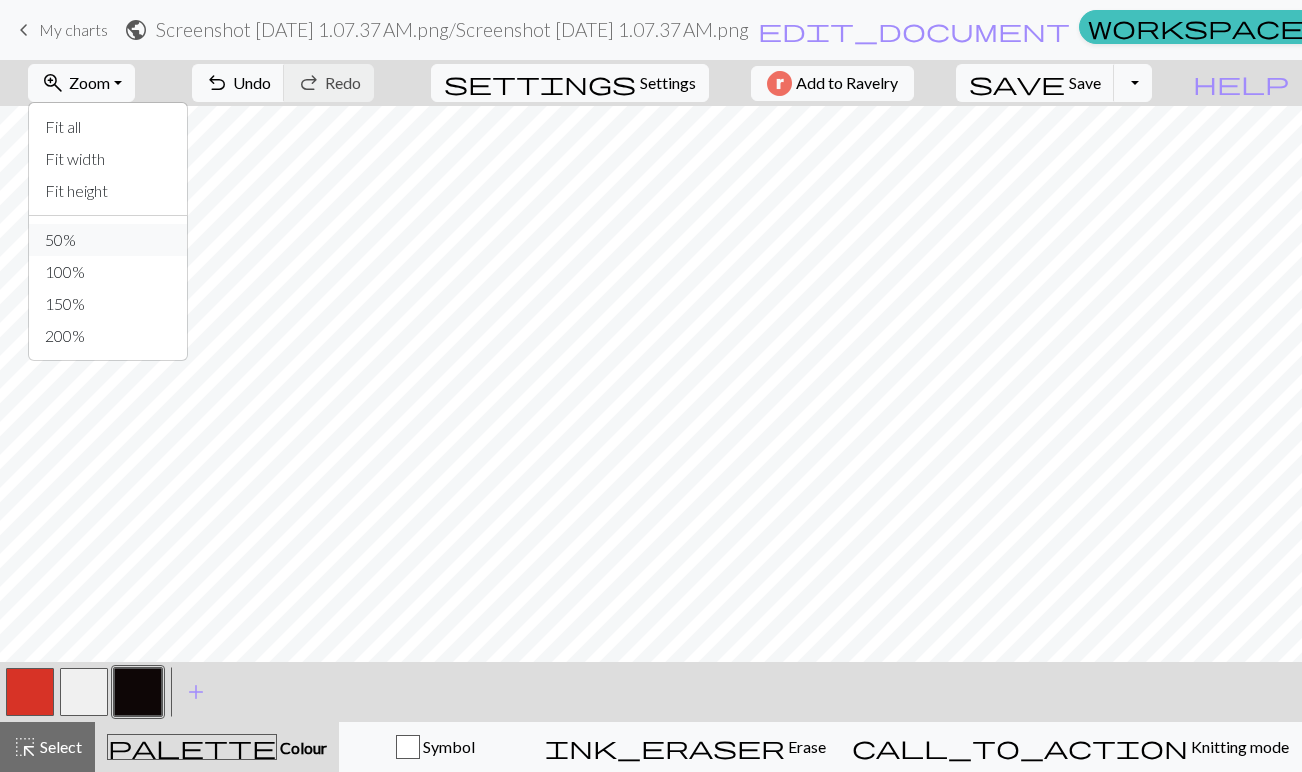 click on "50%" at bounding box center (108, 240) 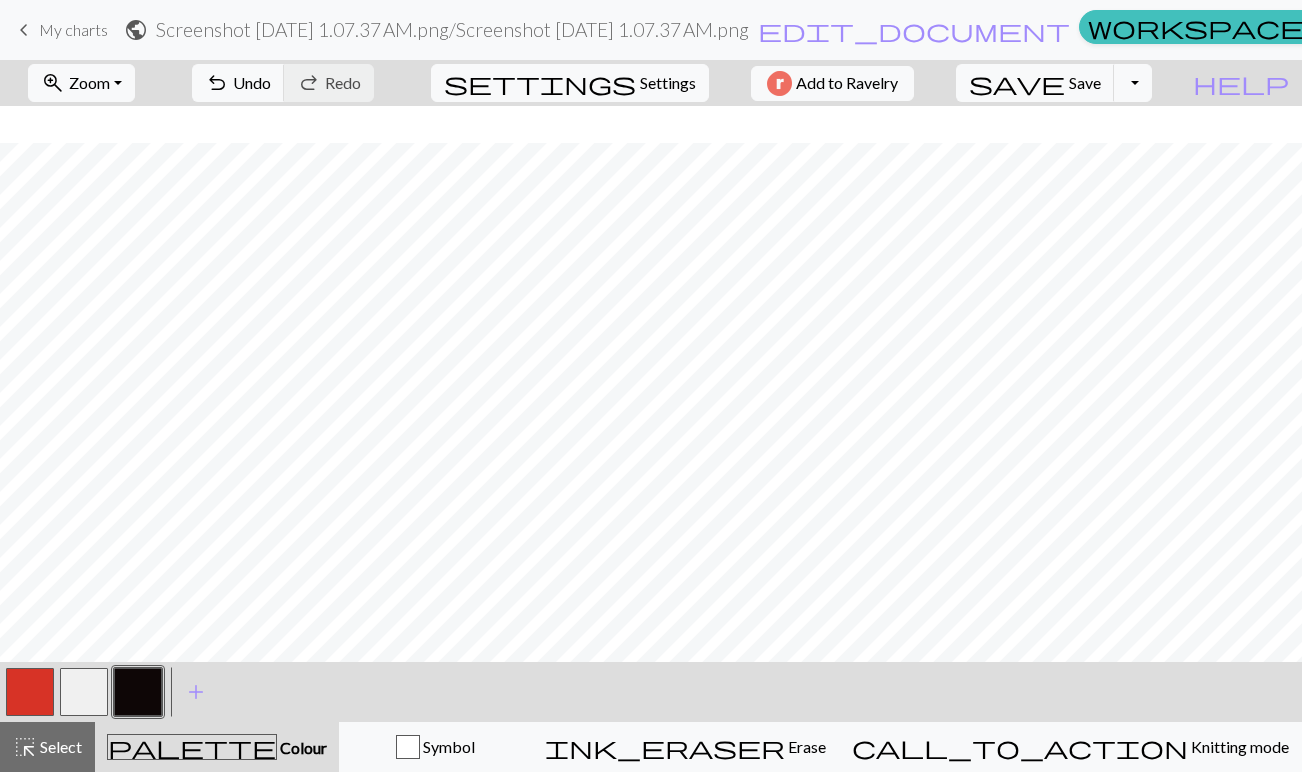scroll, scrollTop: 374, scrollLeft: 0, axis: vertical 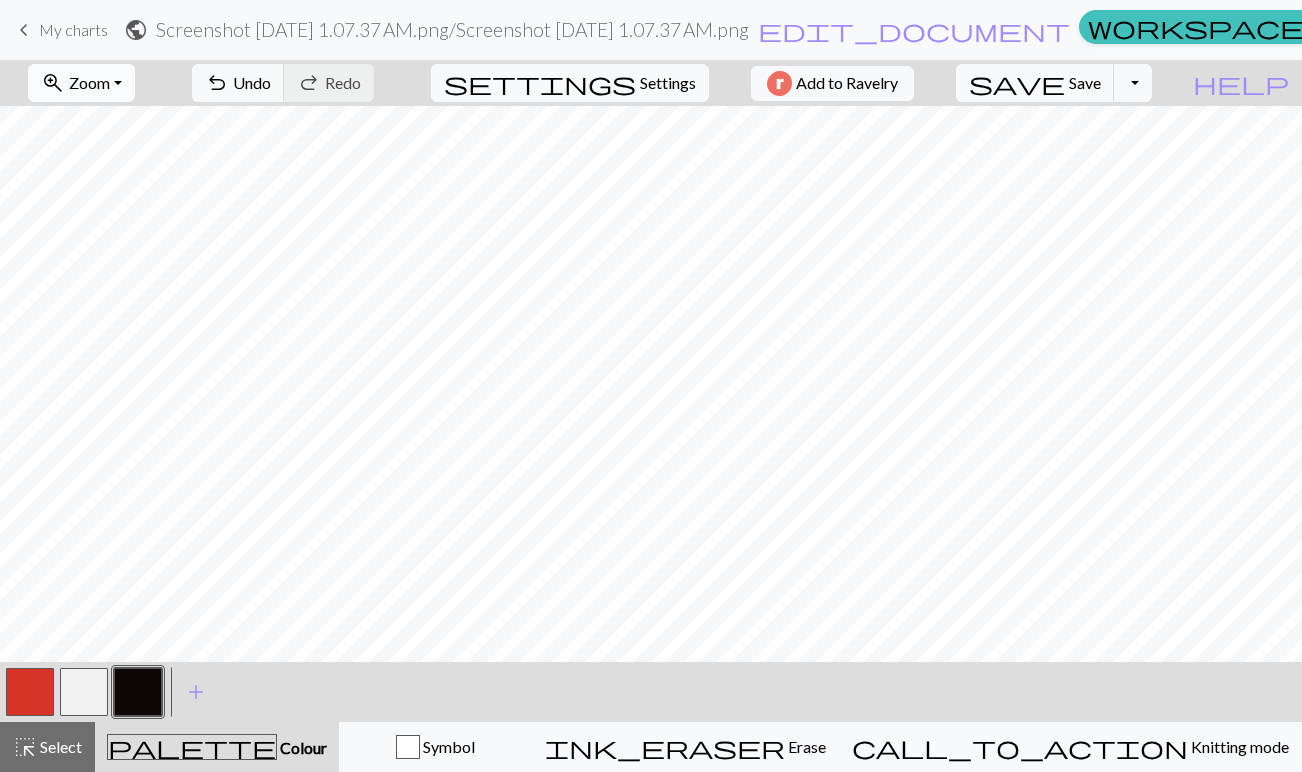 click on "zoom_in Zoom Zoom" at bounding box center [81, 83] 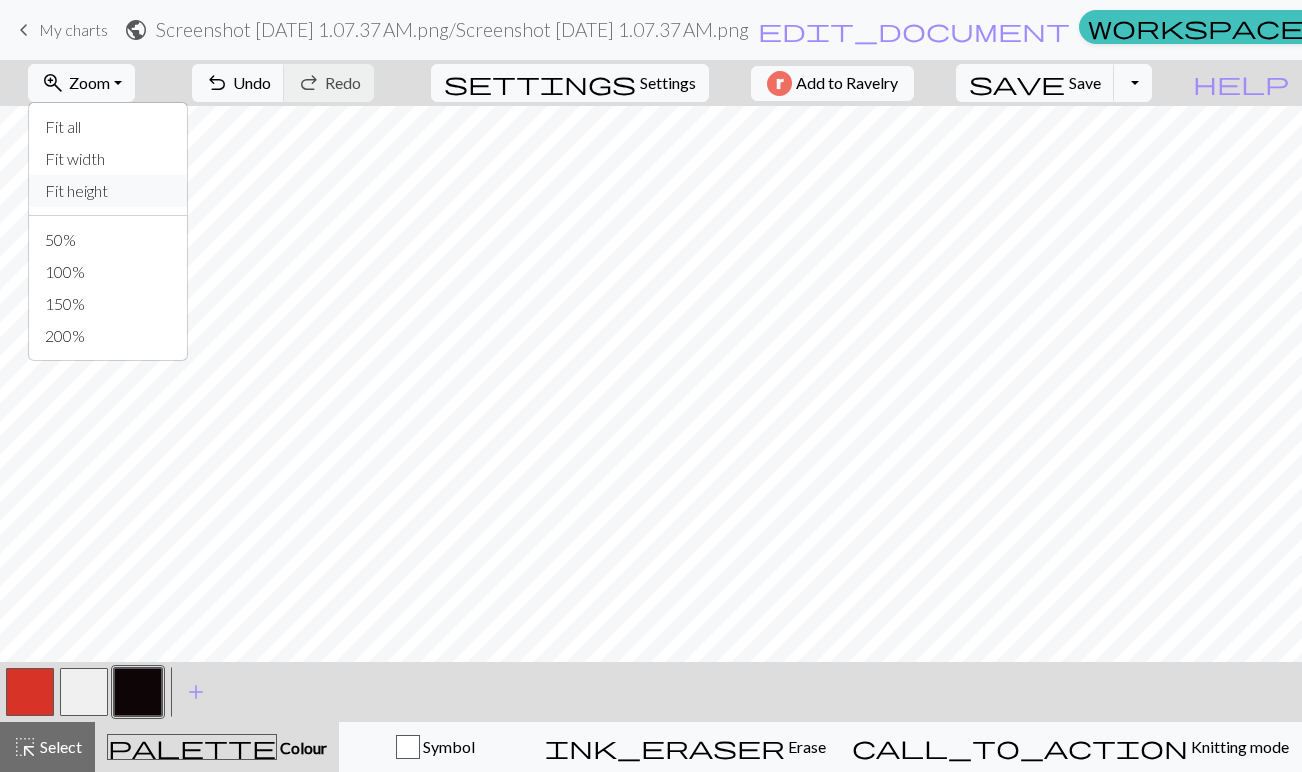 click on "Fit height" at bounding box center (108, 191) 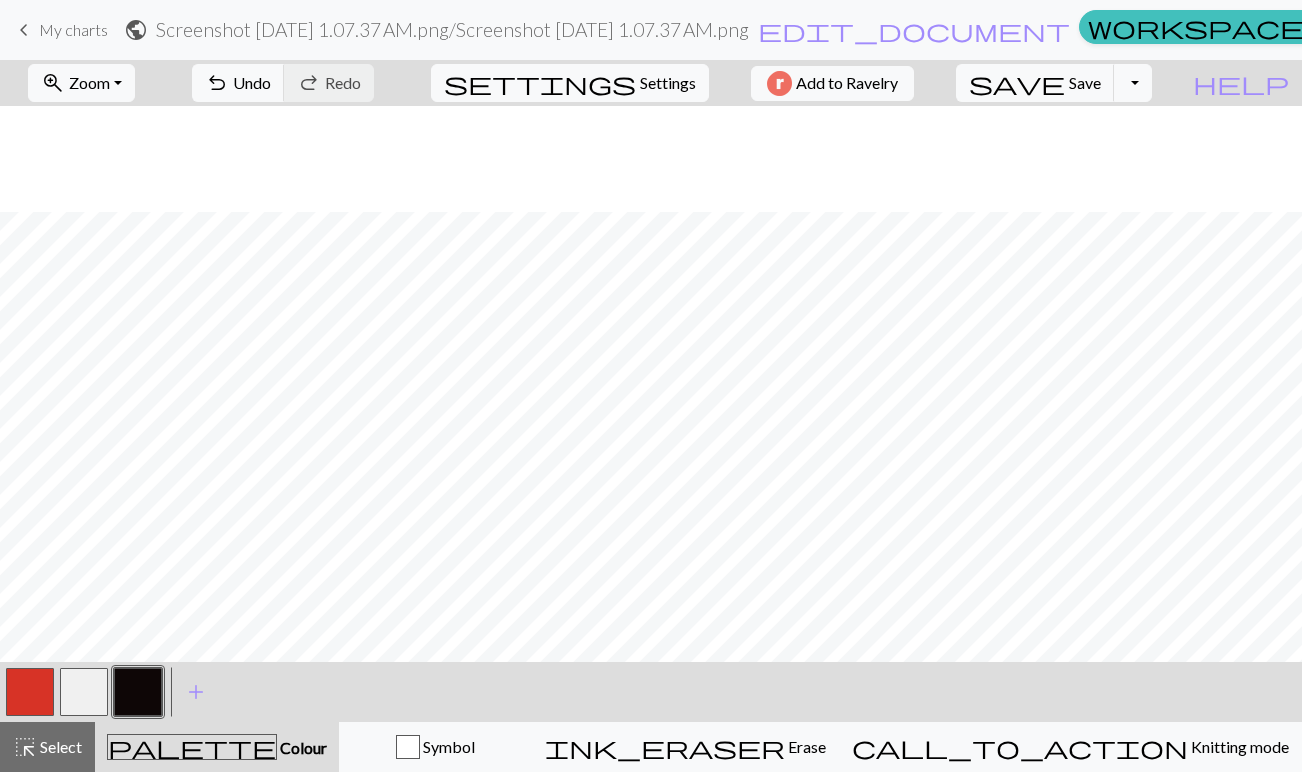 scroll, scrollTop: 336, scrollLeft: 0, axis: vertical 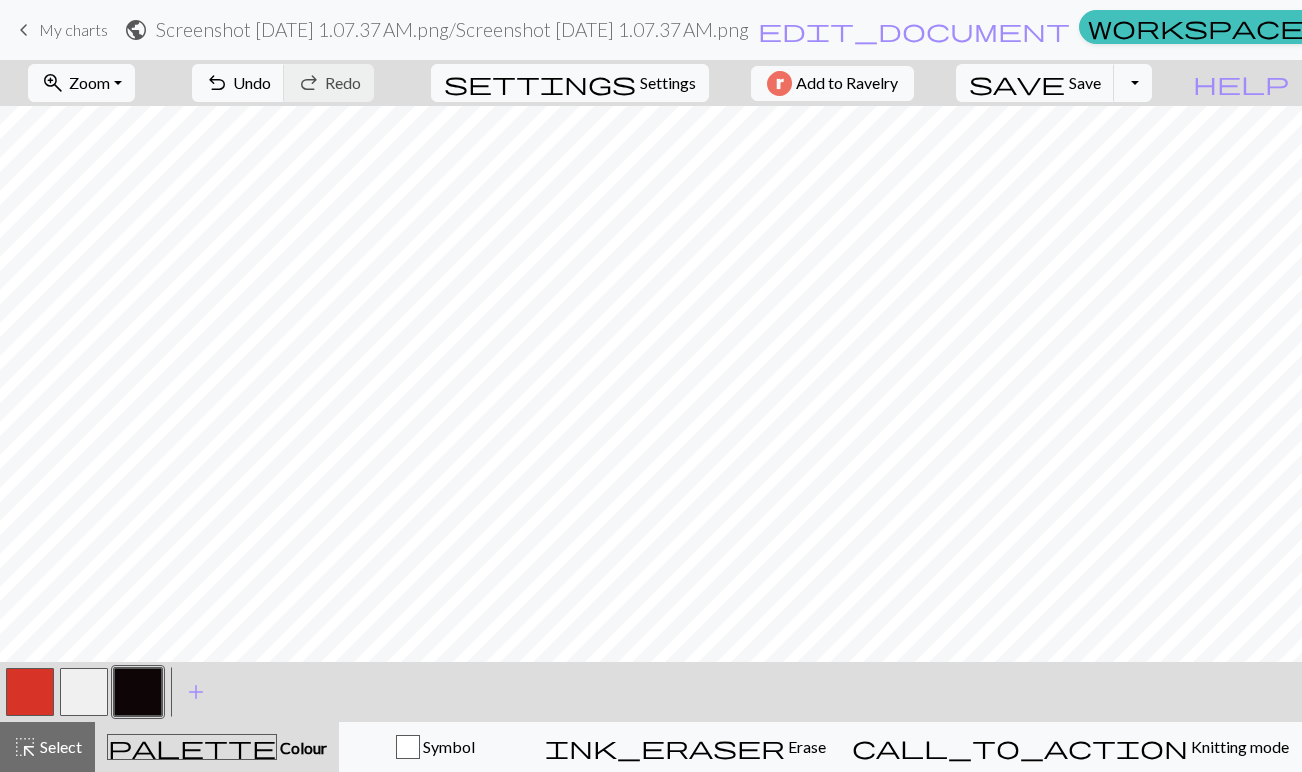 click at bounding box center [30, 692] 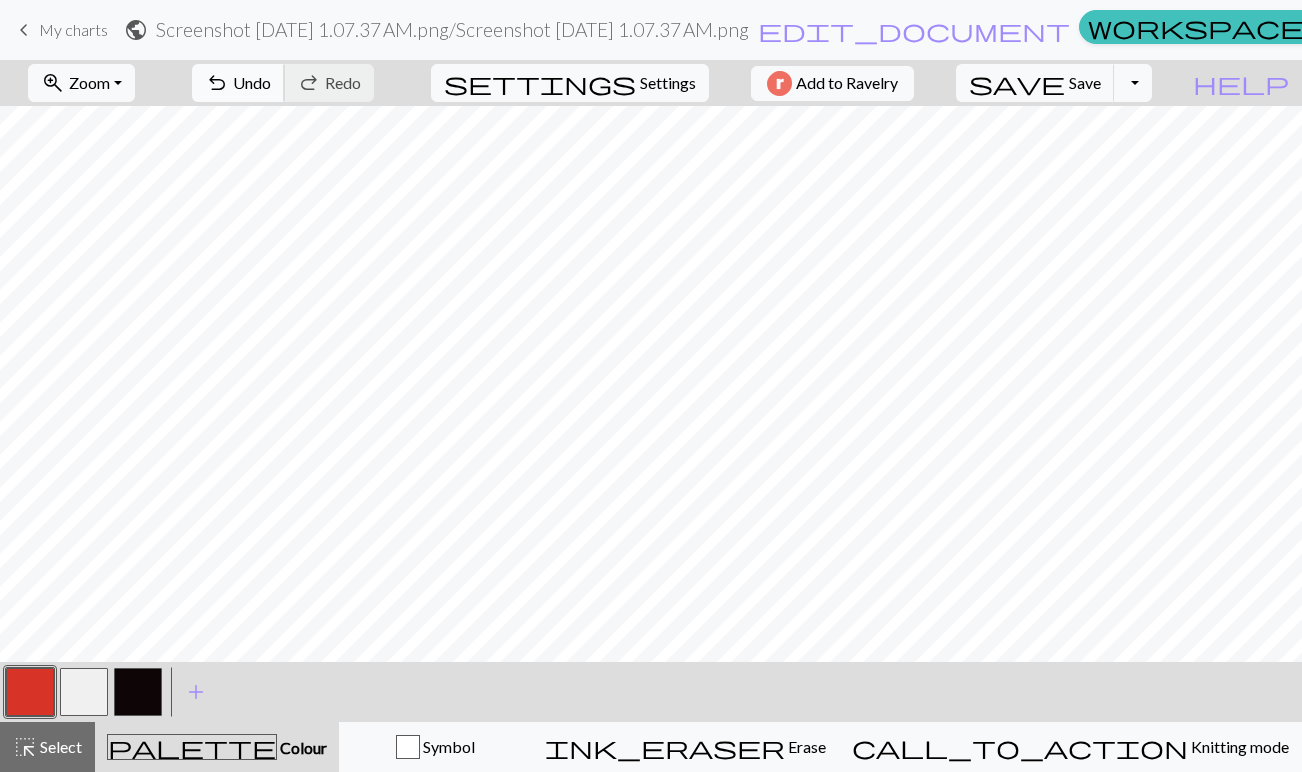 click on "undo" at bounding box center (217, 83) 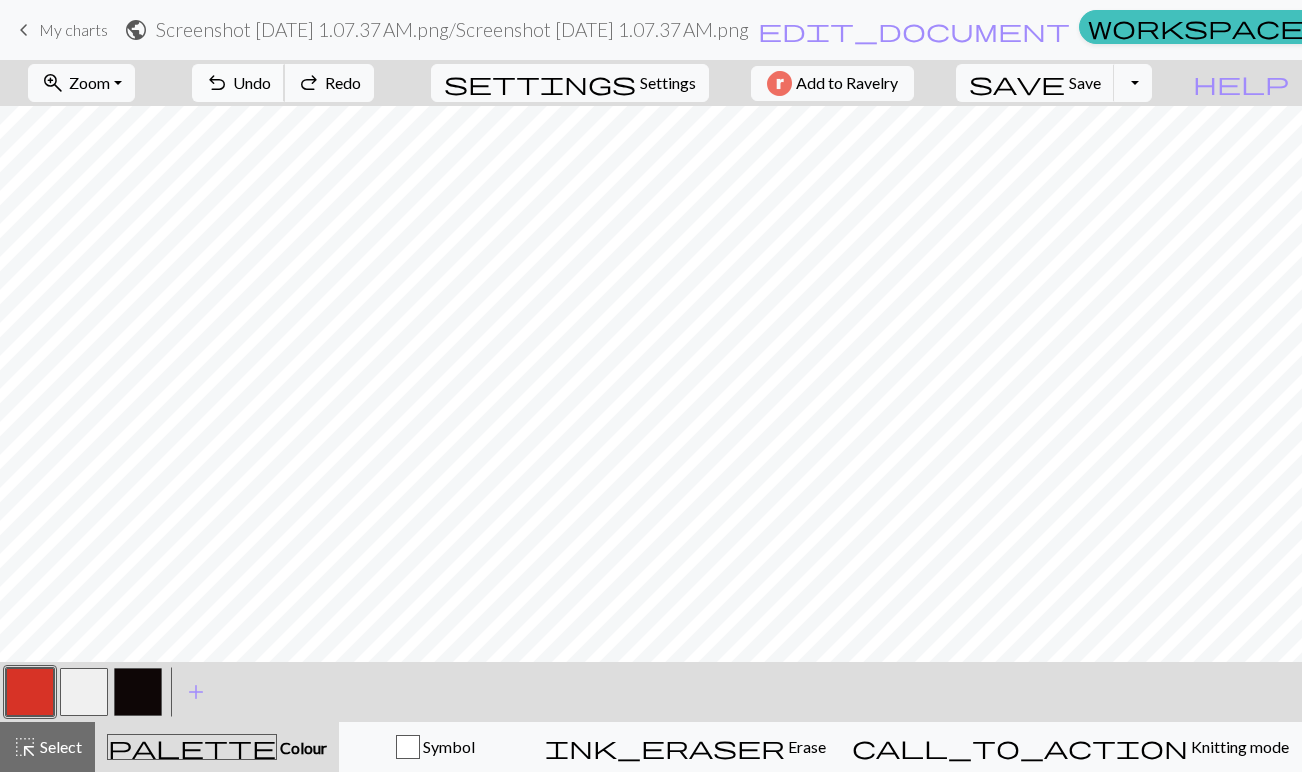 click on "undo" at bounding box center [217, 83] 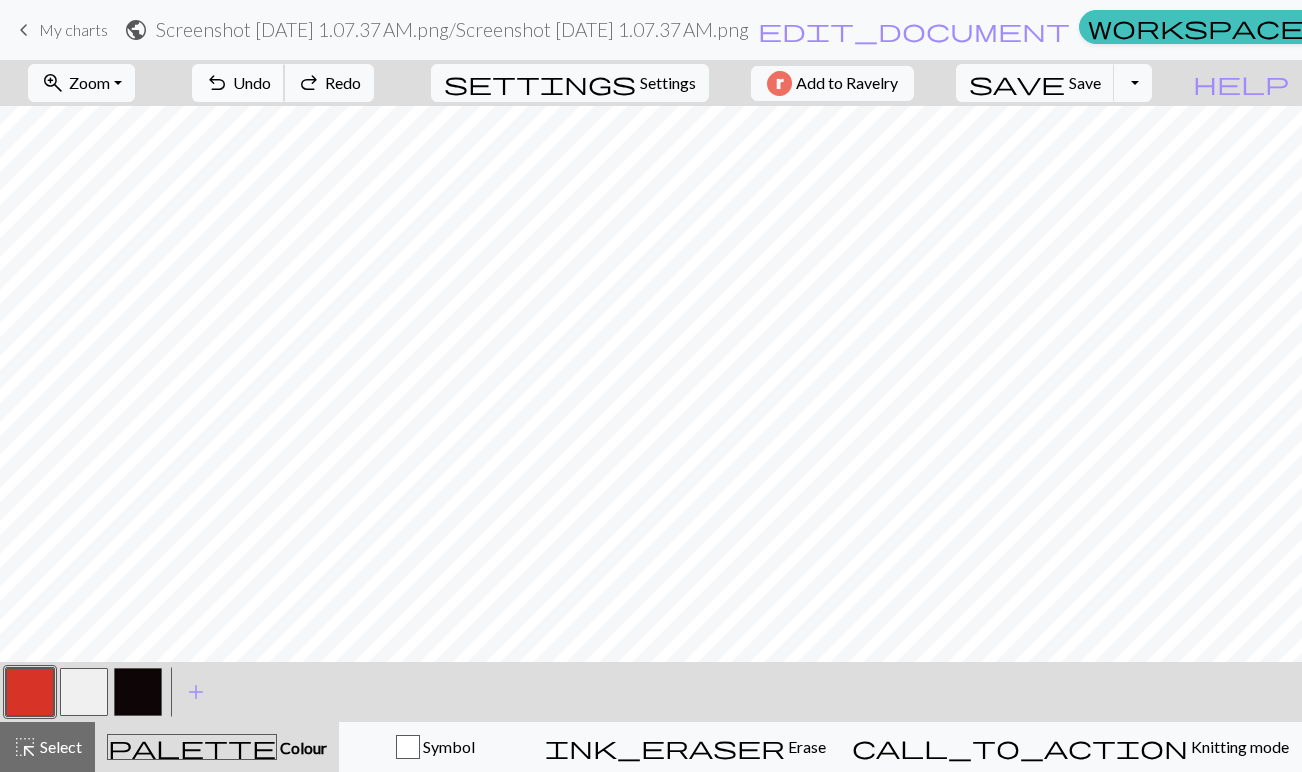 click on "undo" at bounding box center [217, 83] 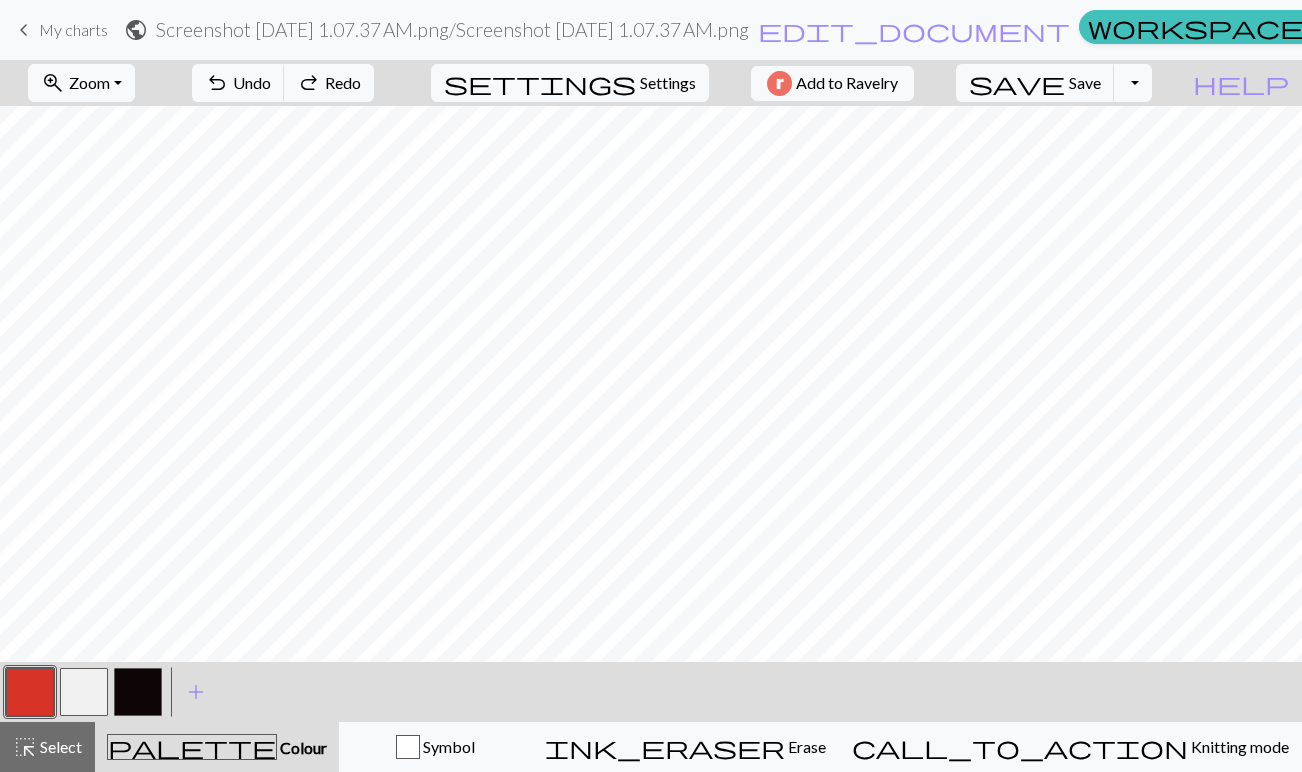 click at bounding box center (138, 692) 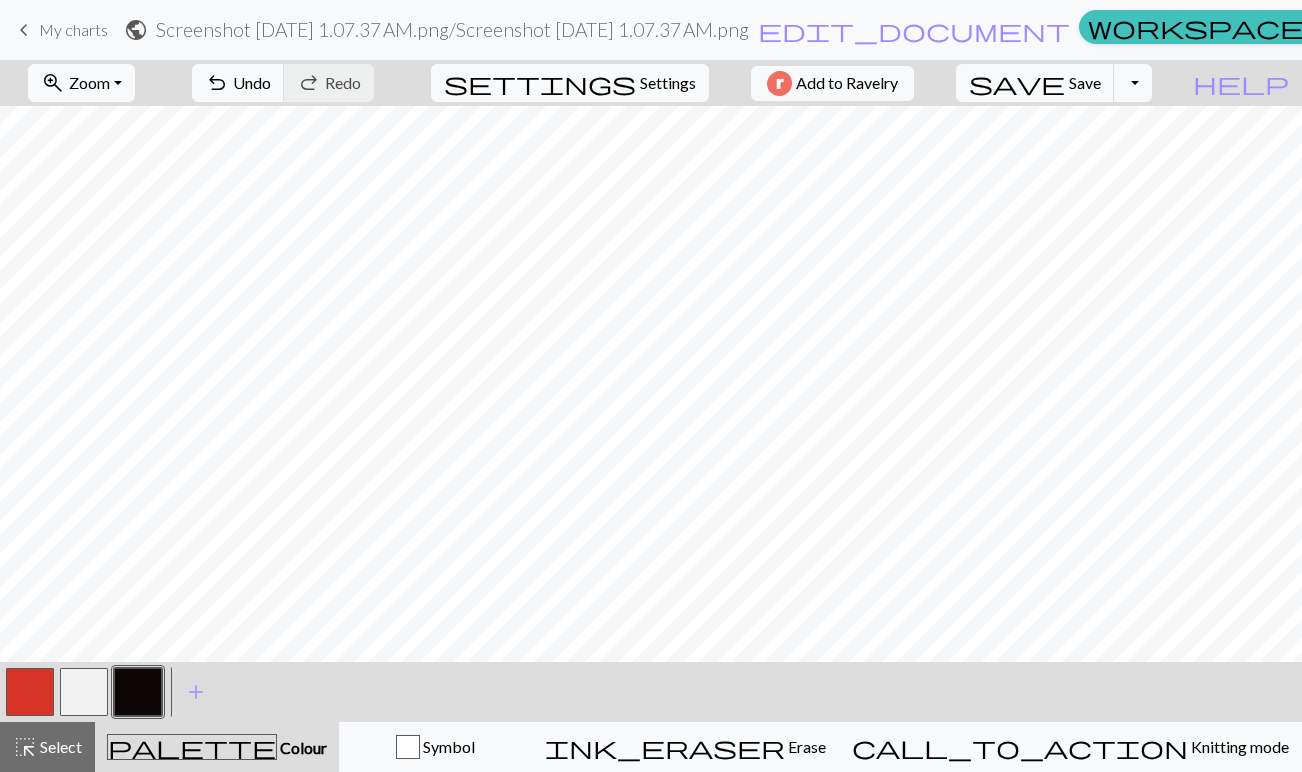 click at bounding box center (30, 692) 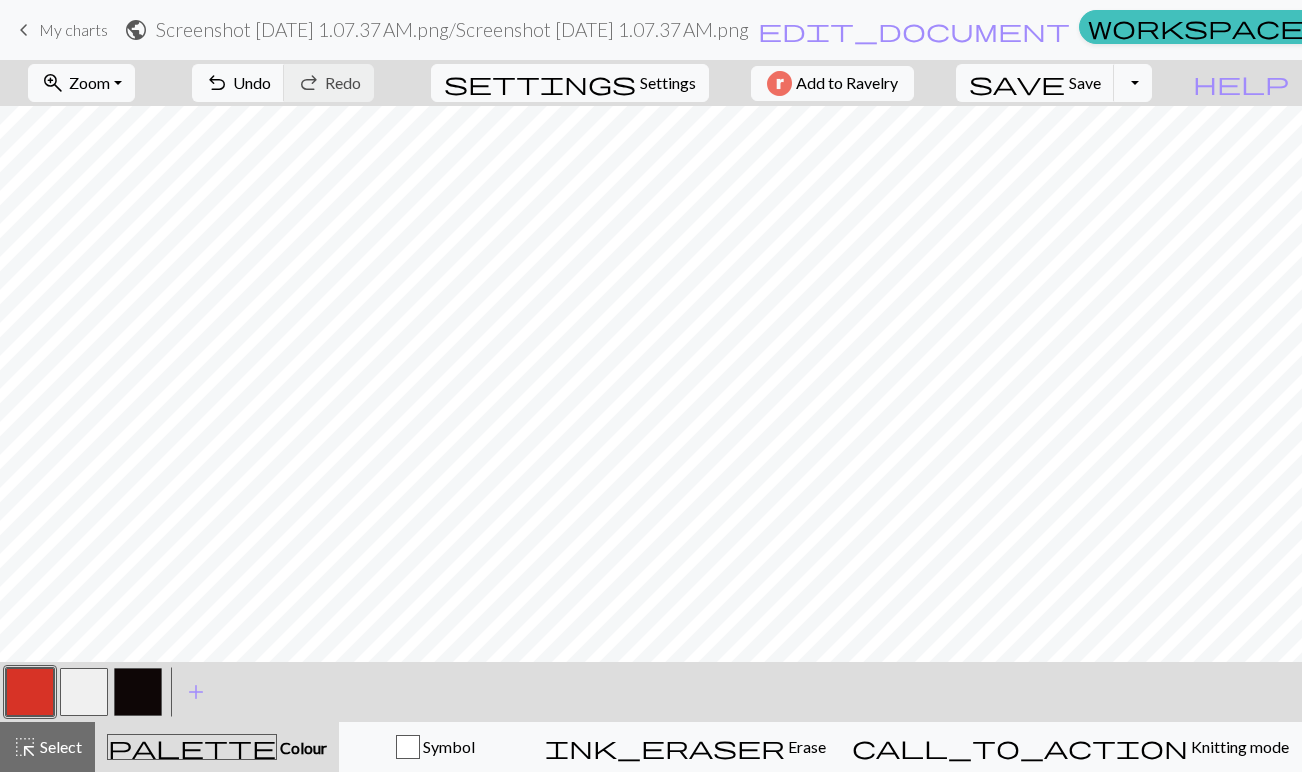click at bounding box center [138, 692] 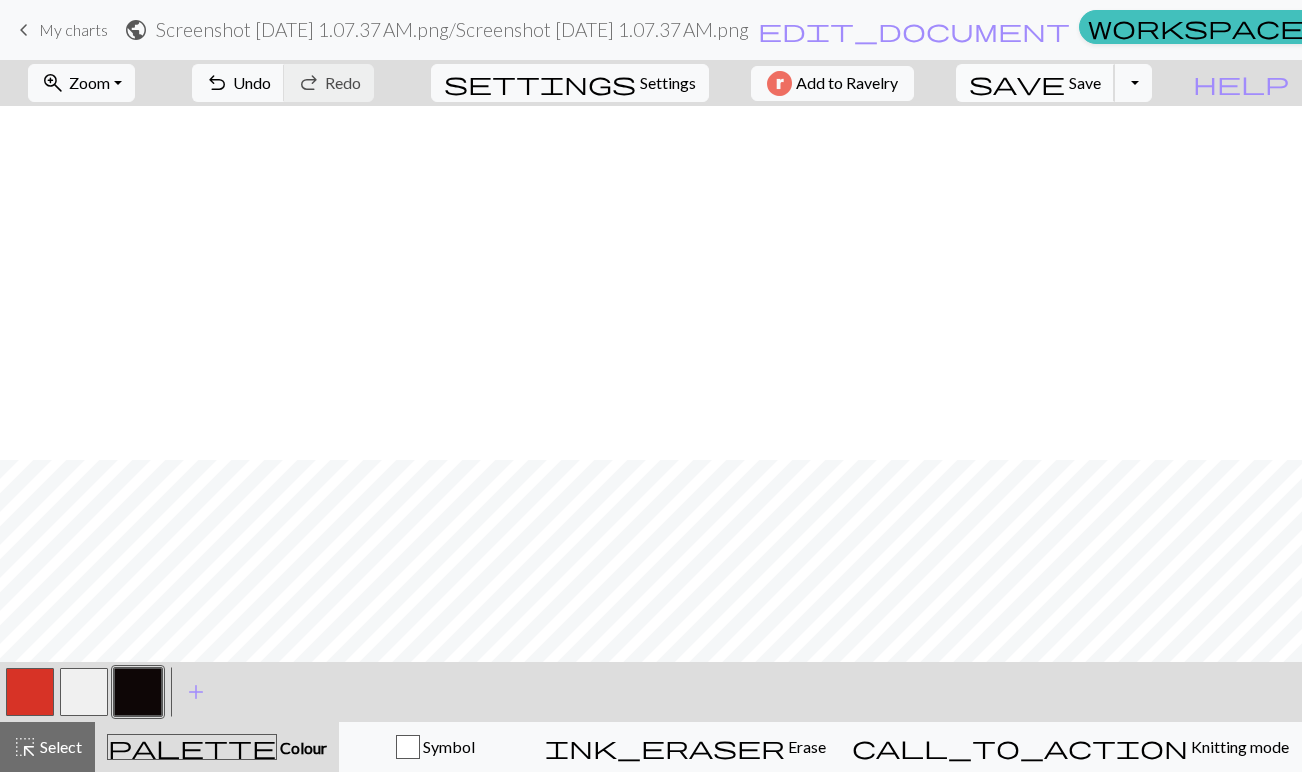 scroll, scrollTop: 374, scrollLeft: 0, axis: vertical 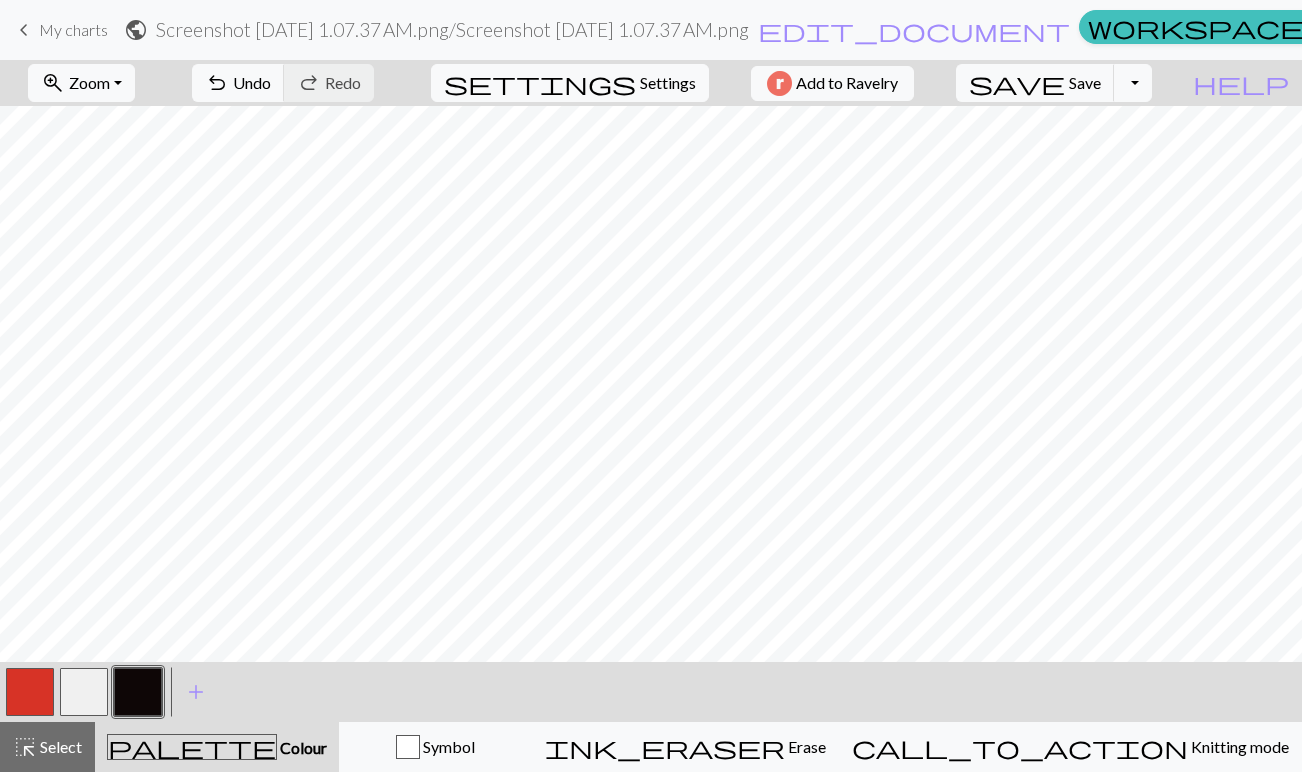 click at bounding box center (30, 692) 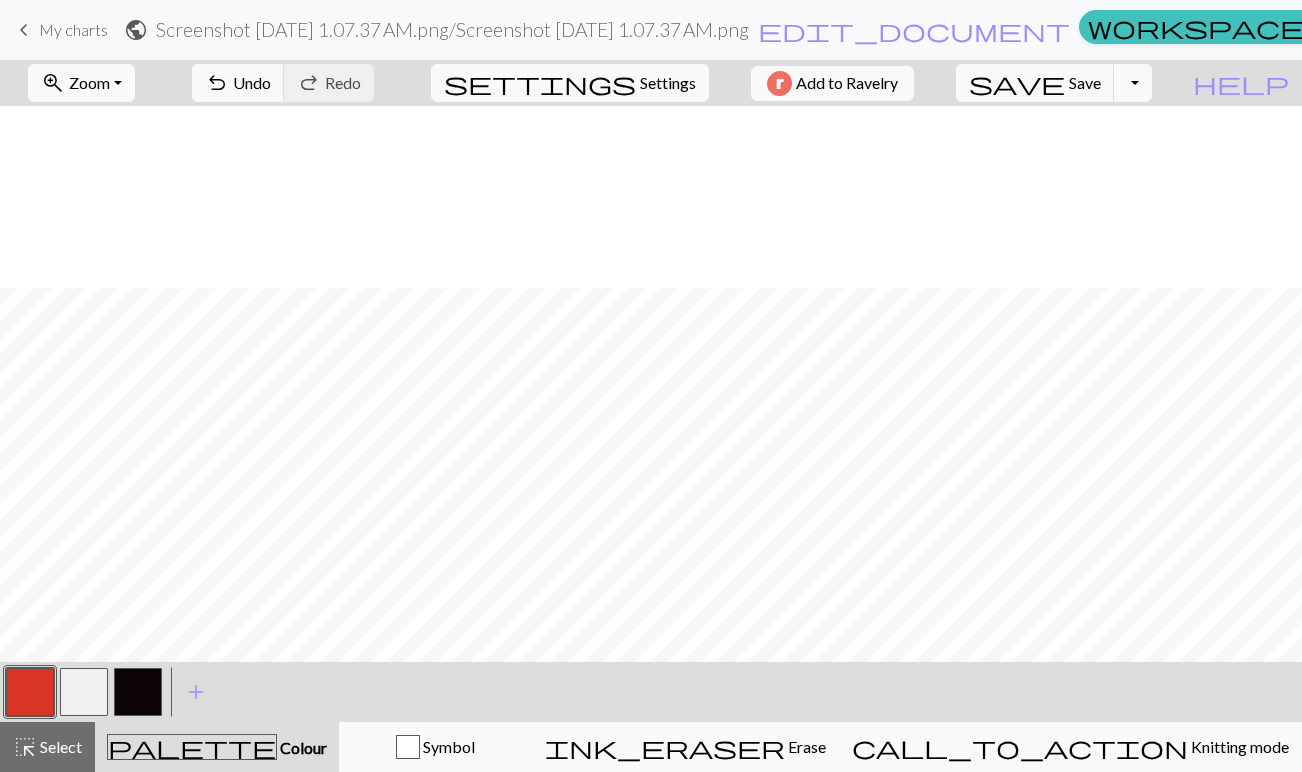 scroll, scrollTop: 374, scrollLeft: 0, axis: vertical 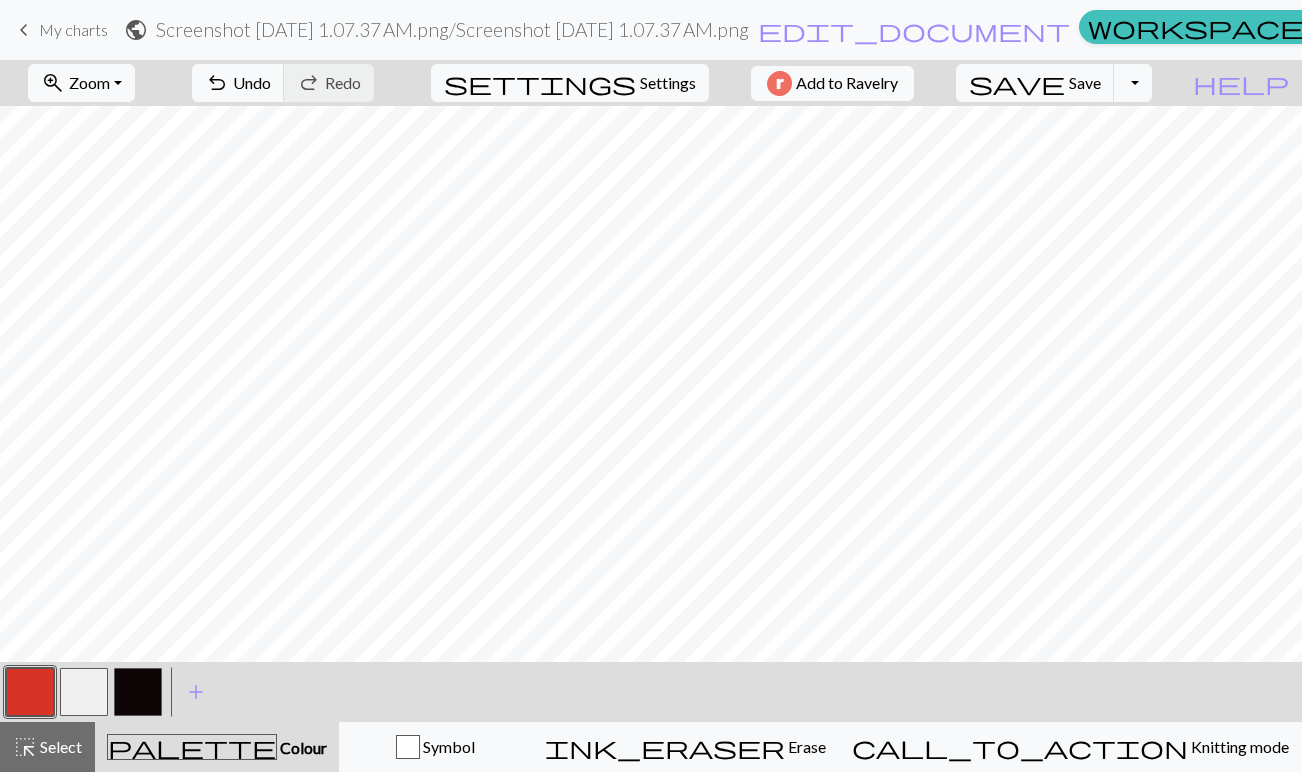 click at bounding box center [138, 692] 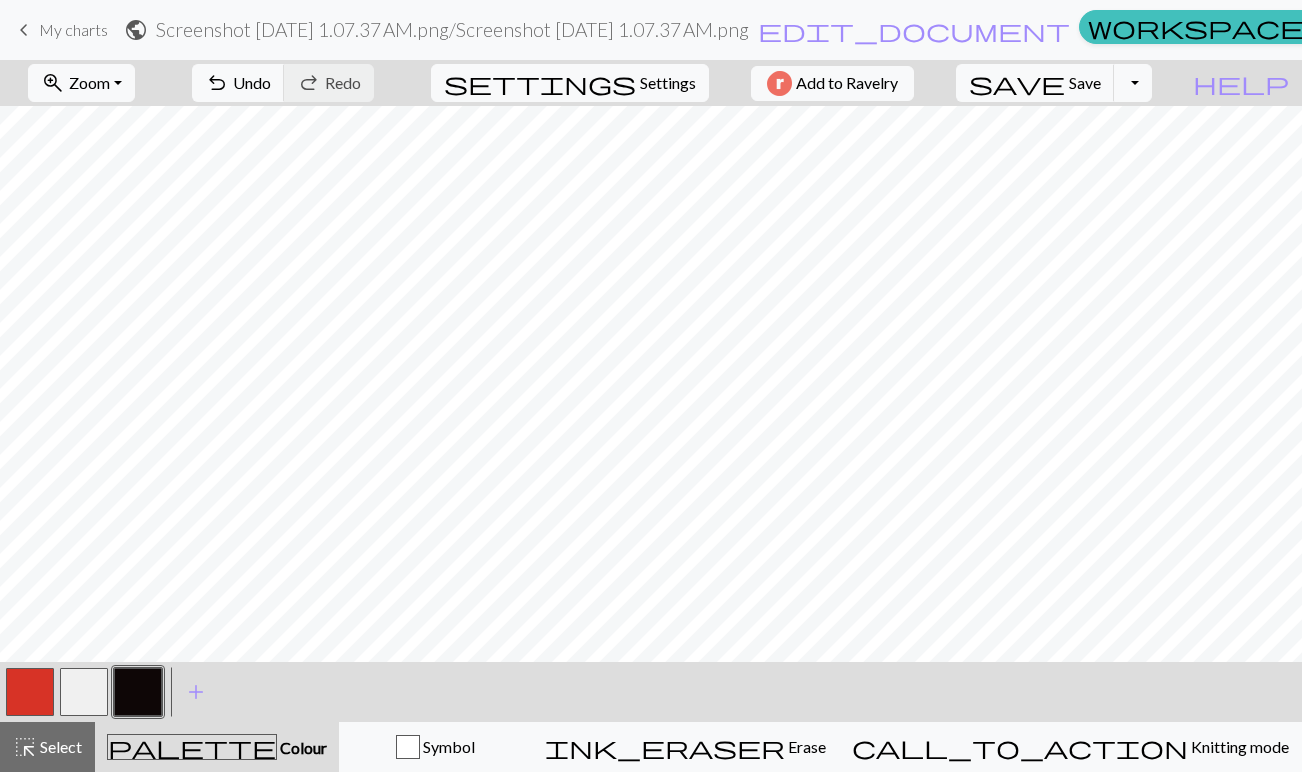 click at bounding box center (30, 692) 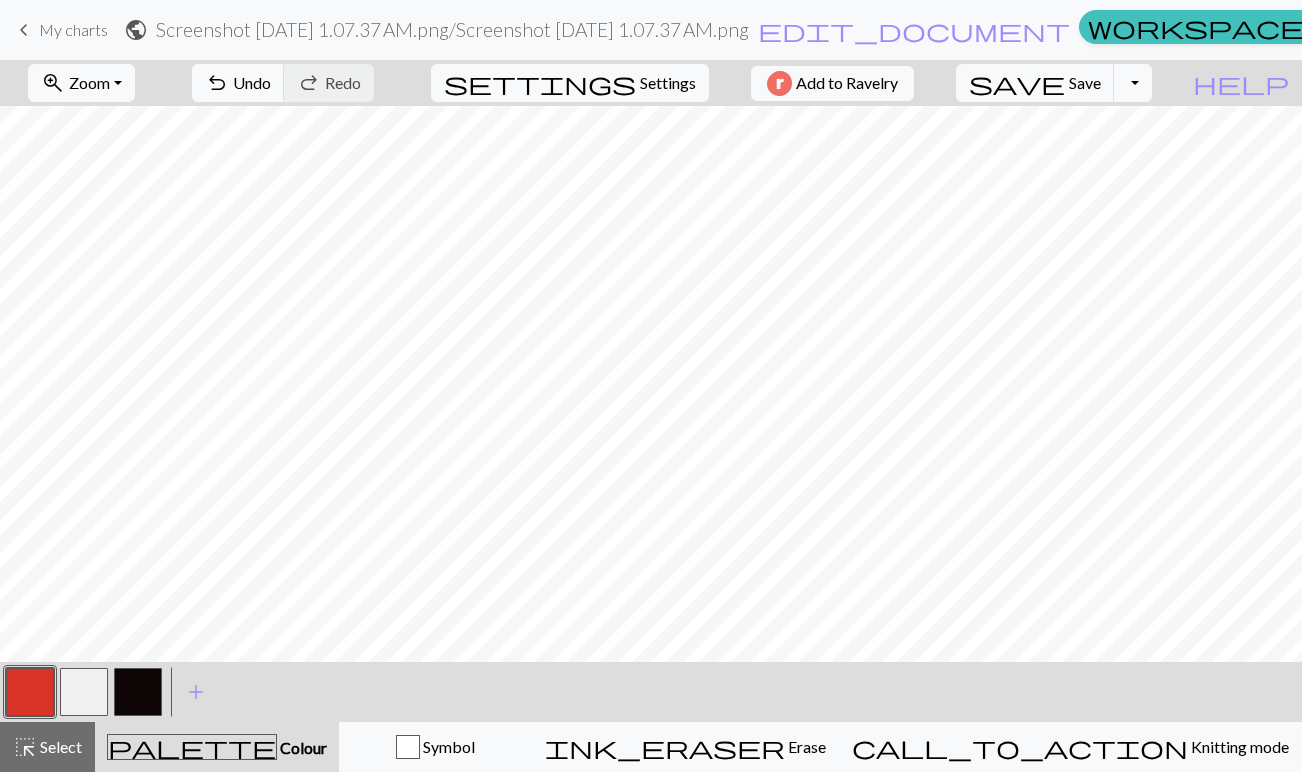 click at bounding box center (138, 692) 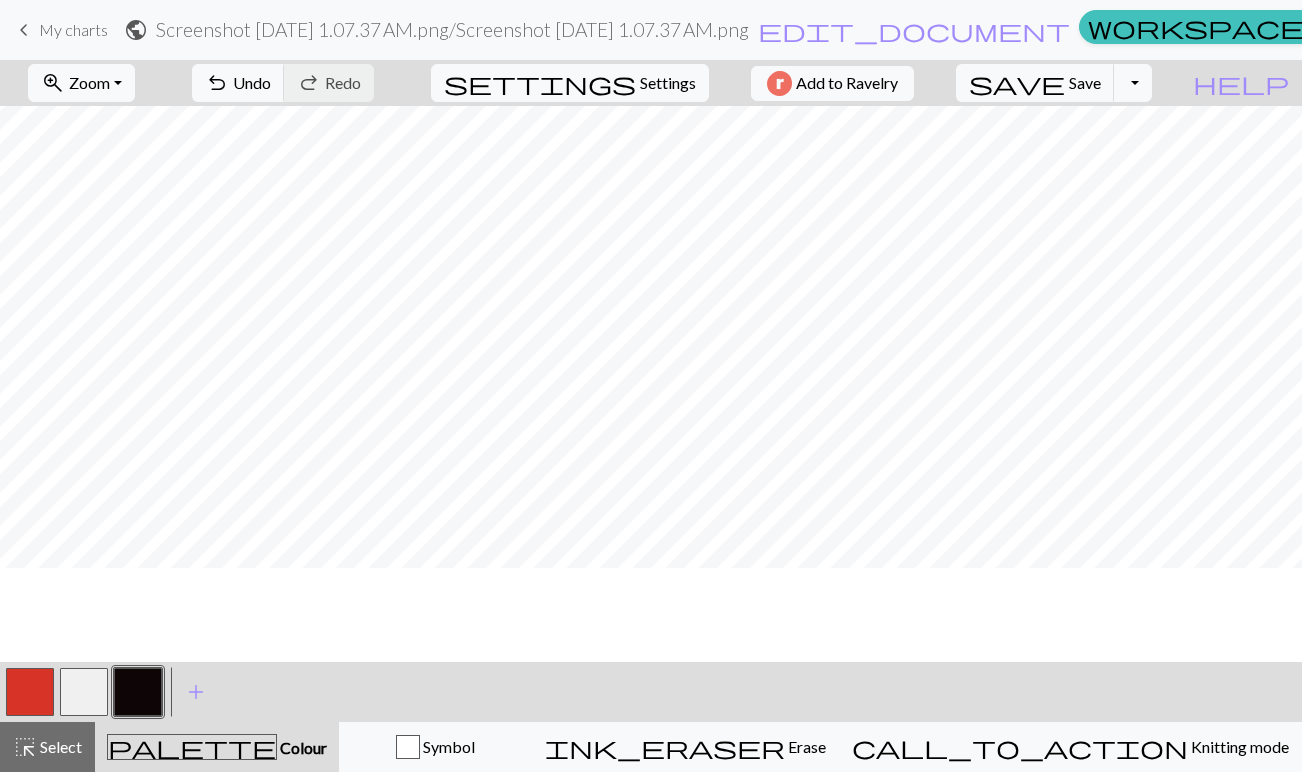 scroll, scrollTop: 0, scrollLeft: 0, axis: both 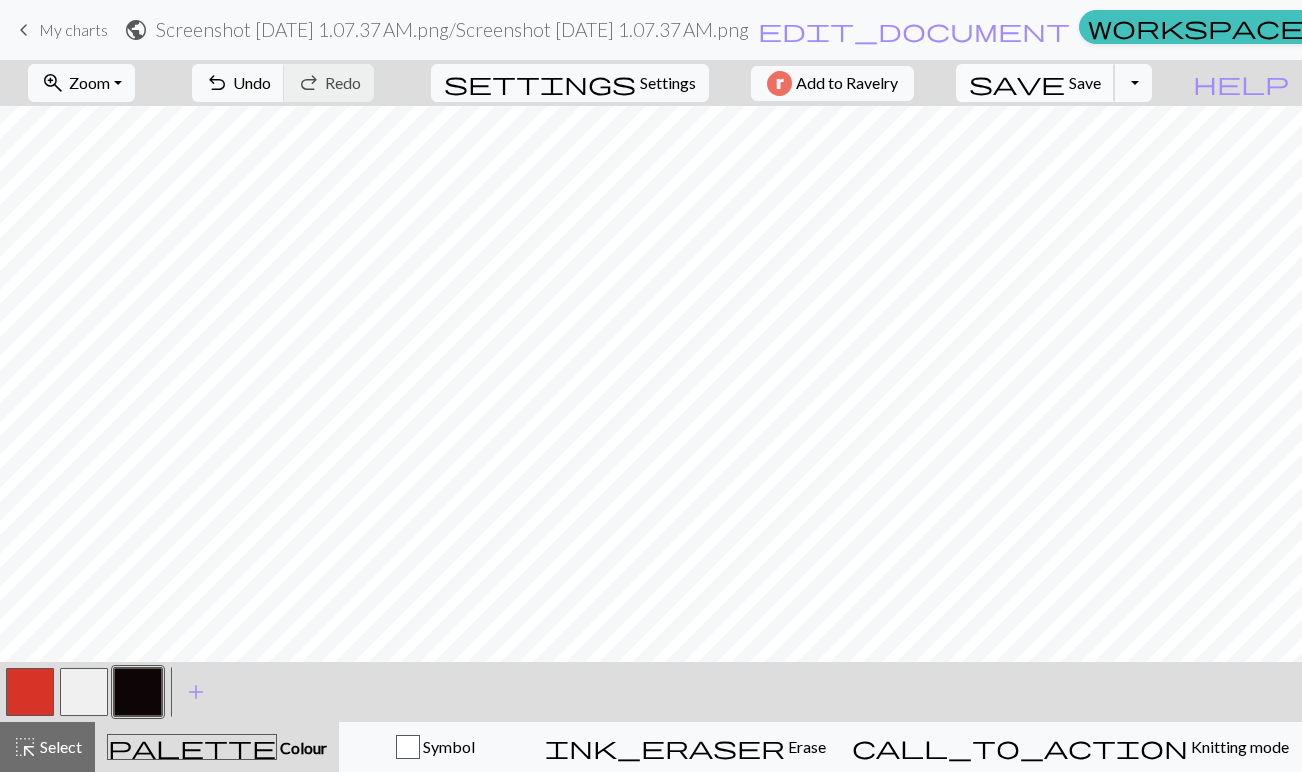 click on "Save" at bounding box center (1085, 82) 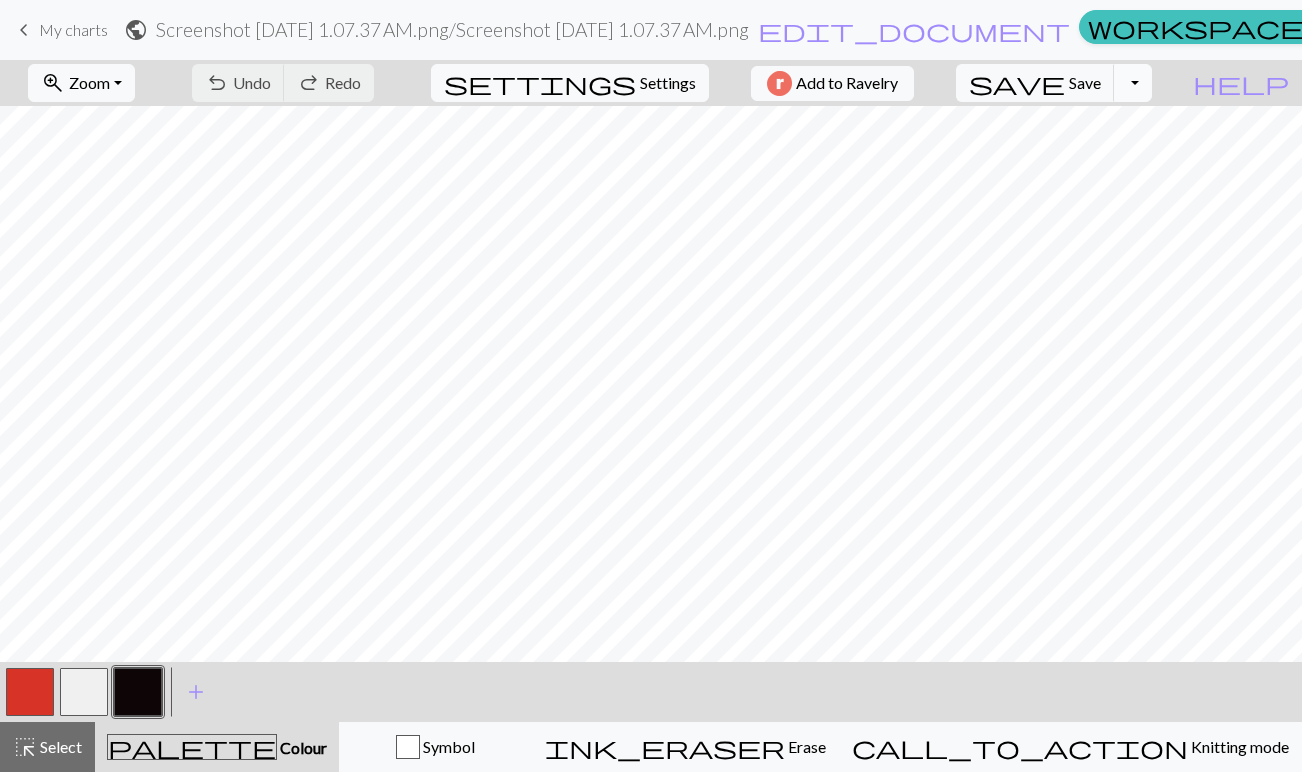 click on "Toggle Dropdown" at bounding box center [1133, 83] 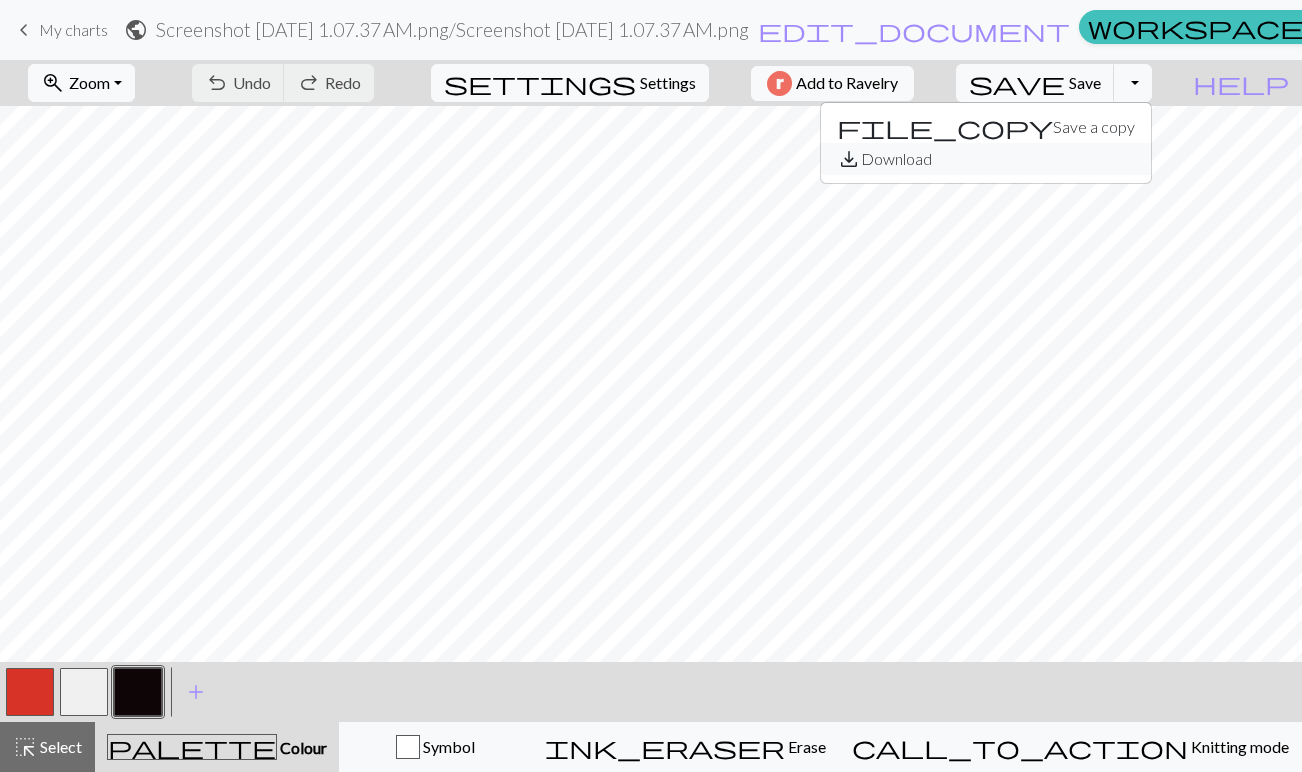 click on "save_alt  Download" at bounding box center (986, 159) 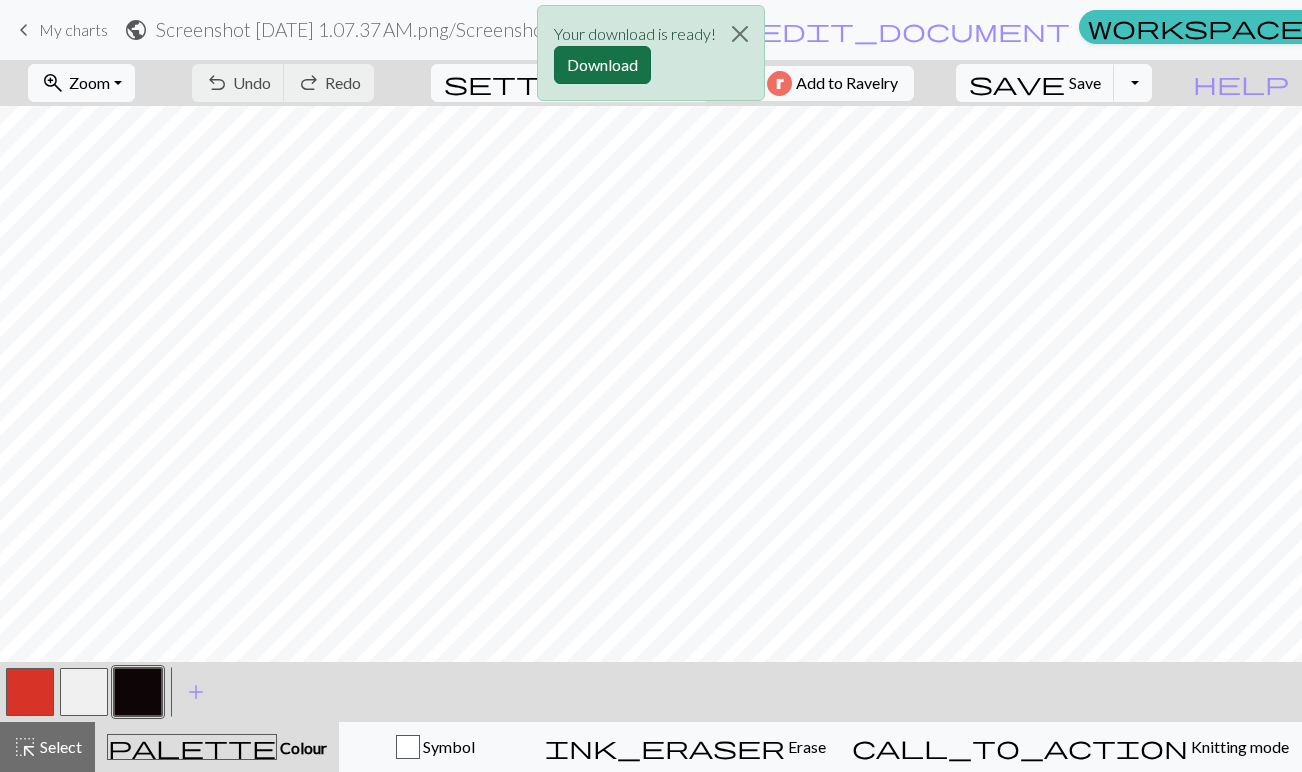click on "Download" at bounding box center (602, 65) 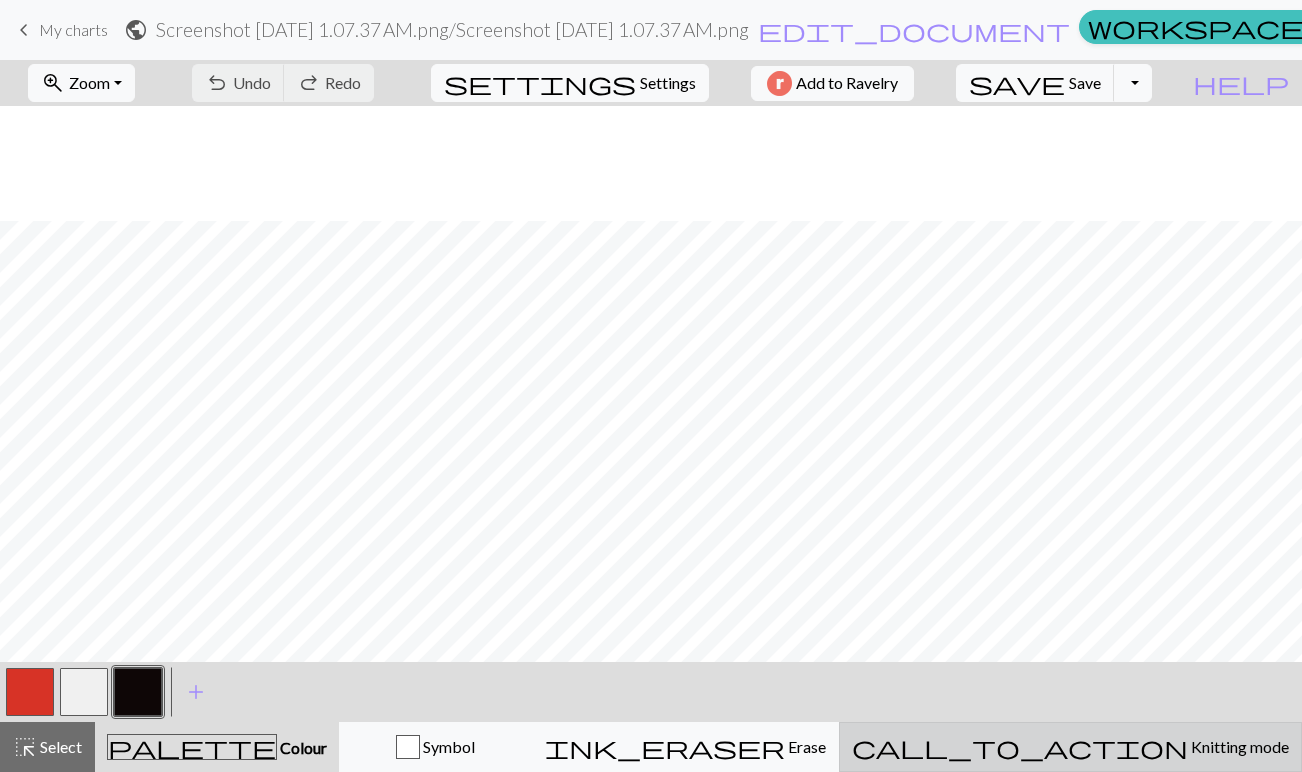 scroll, scrollTop: 310, scrollLeft: 0, axis: vertical 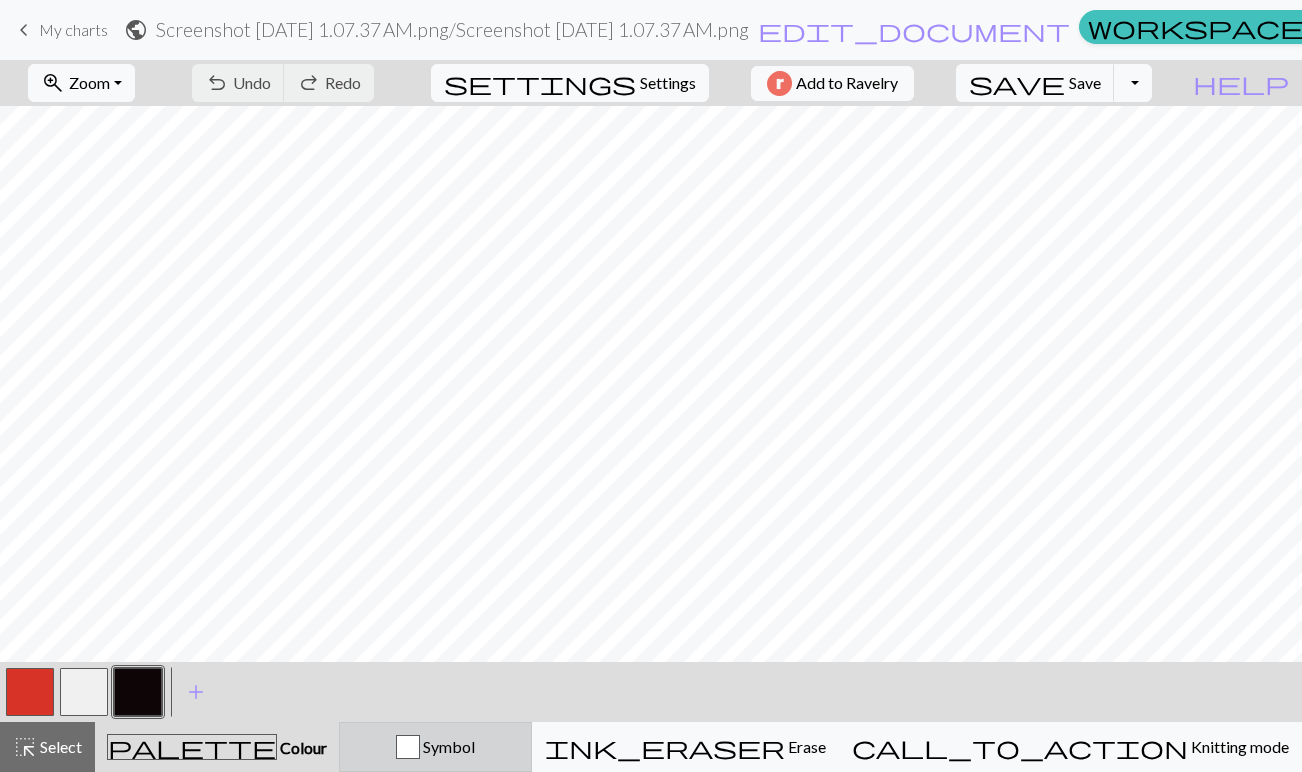 click on "Symbol" at bounding box center (447, 746) 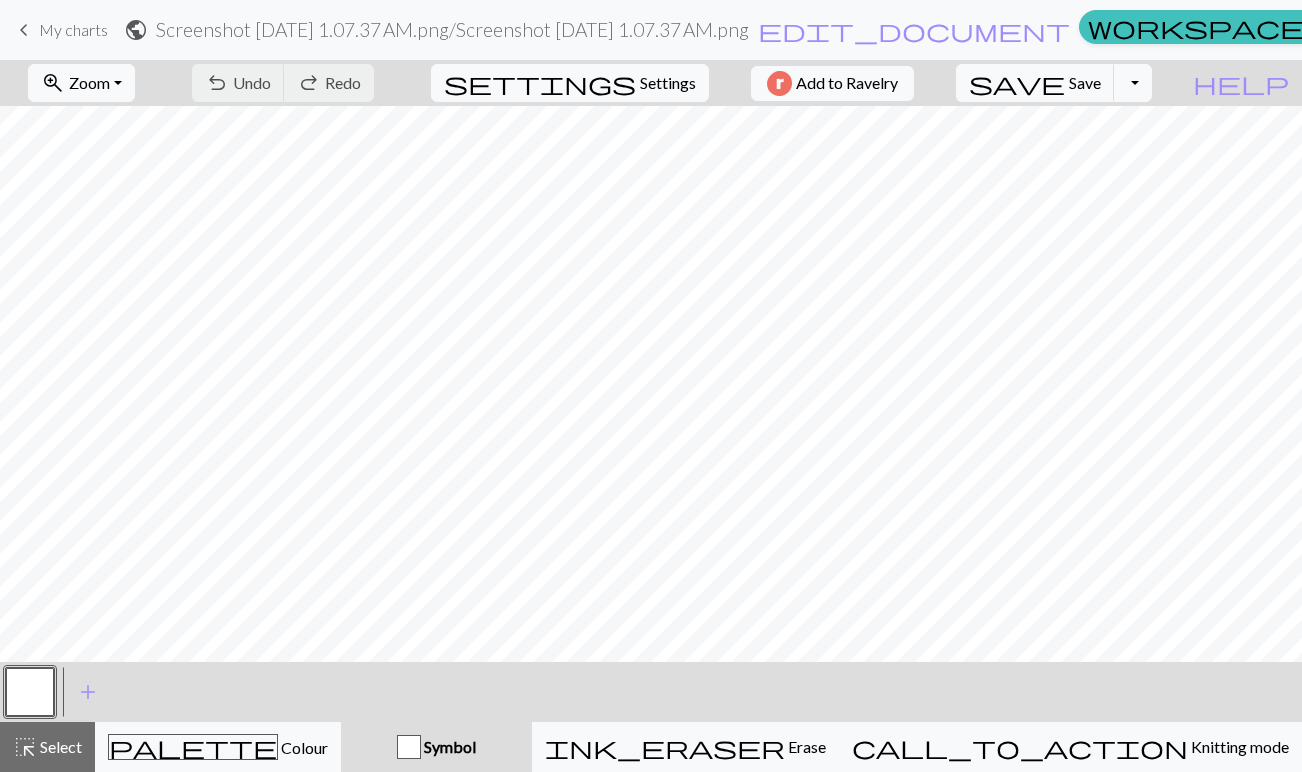 click at bounding box center (409, 747) 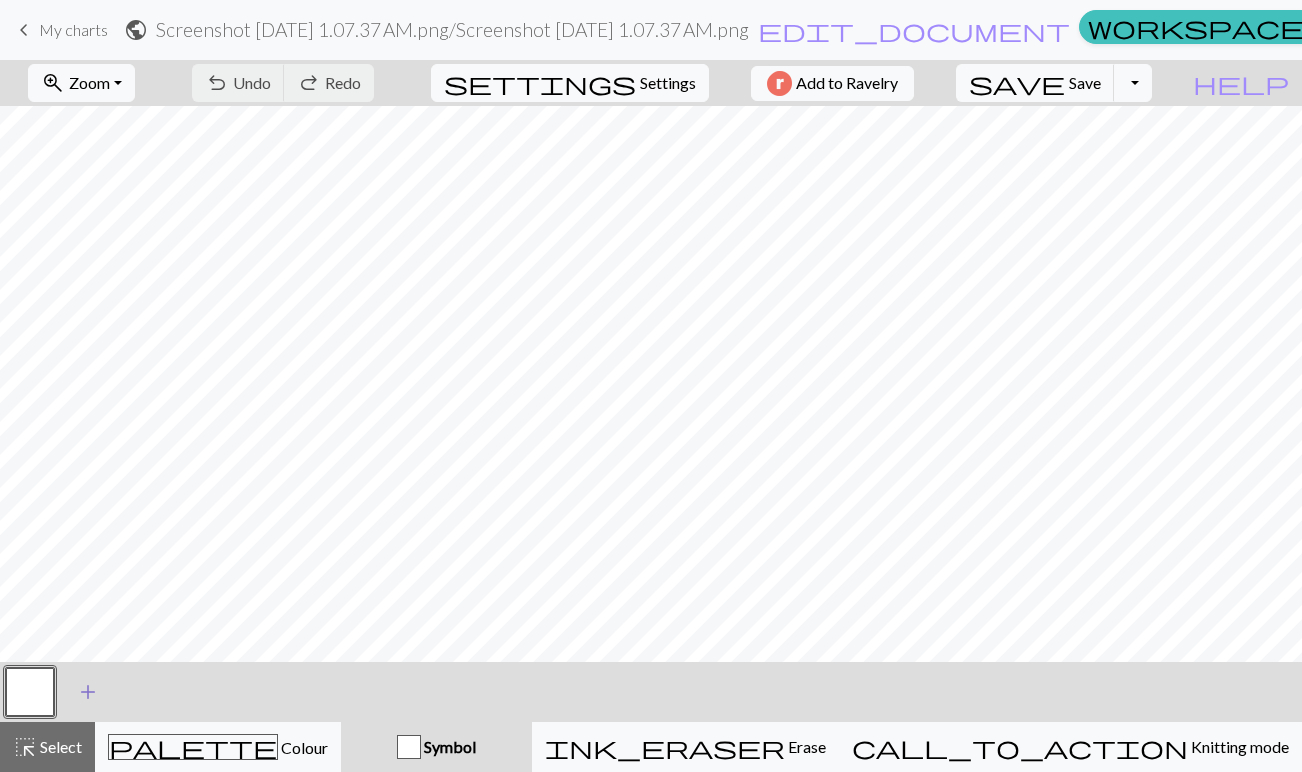 click on "add" at bounding box center (88, 692) 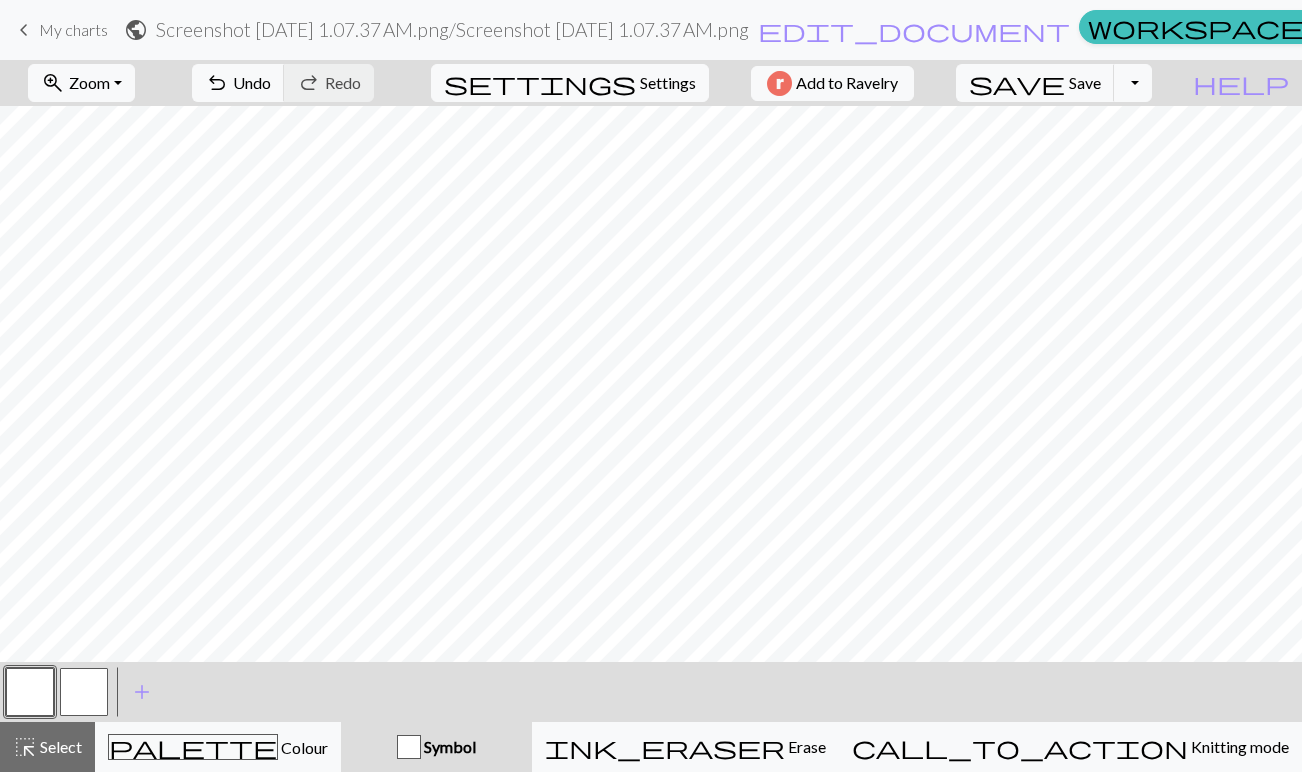 click at bounding box center (30, 692) 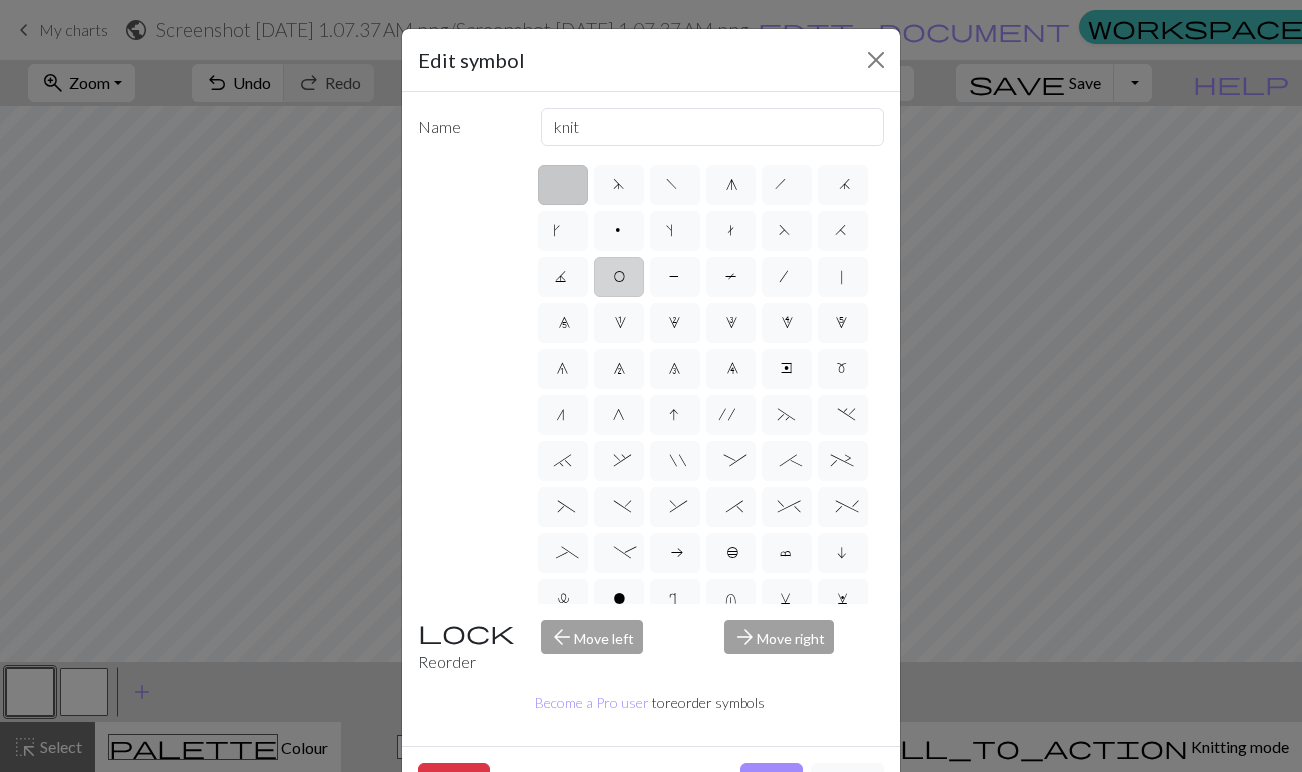 click on "O" at bounding box center (619, 277) 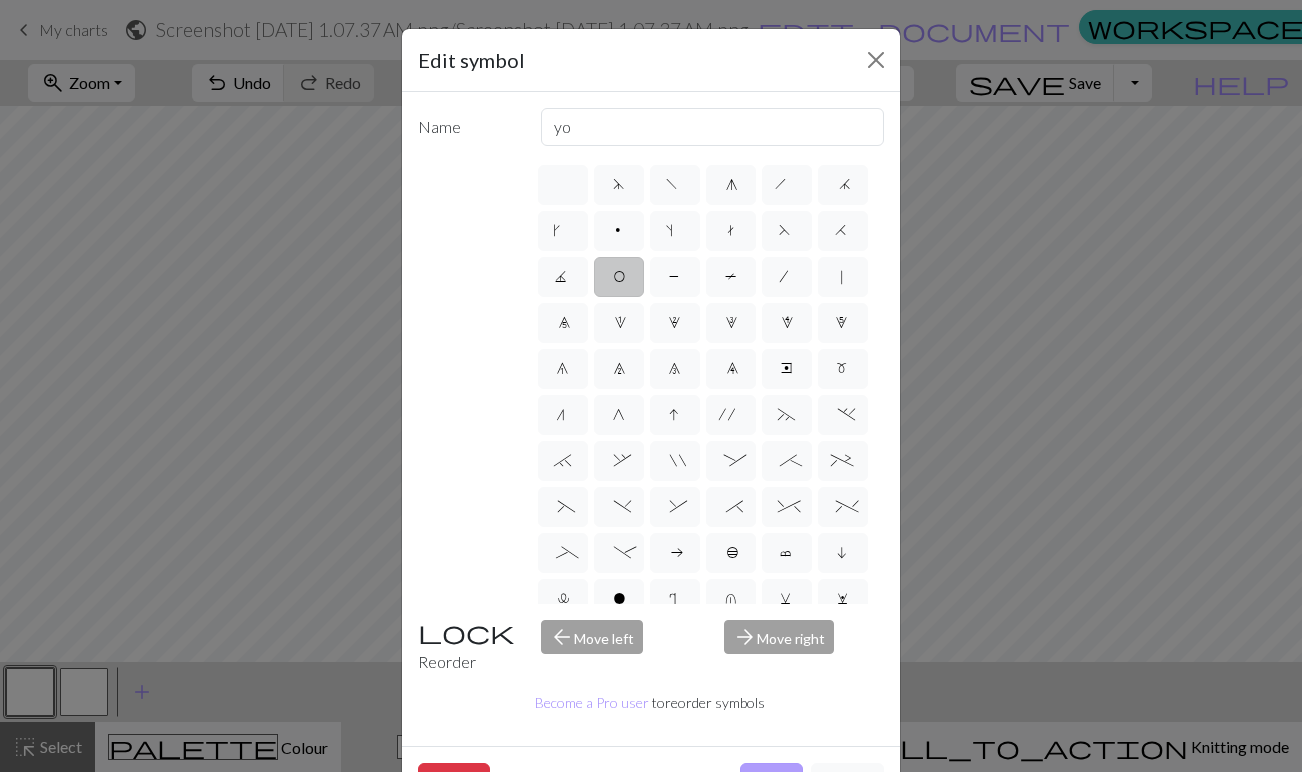 click on "Done" at bounding box center (771, 782) 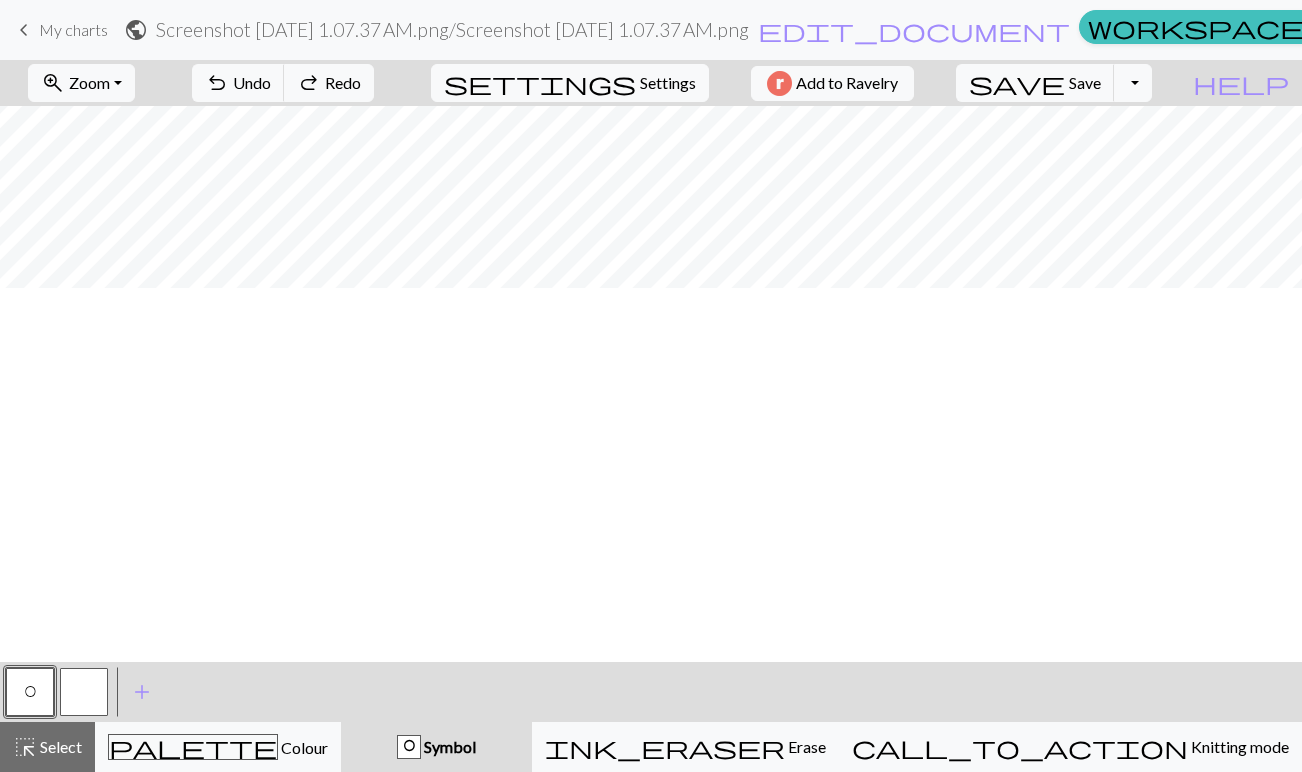 scroll, scrollTop: 0, scrollLeft: 0, axis: both 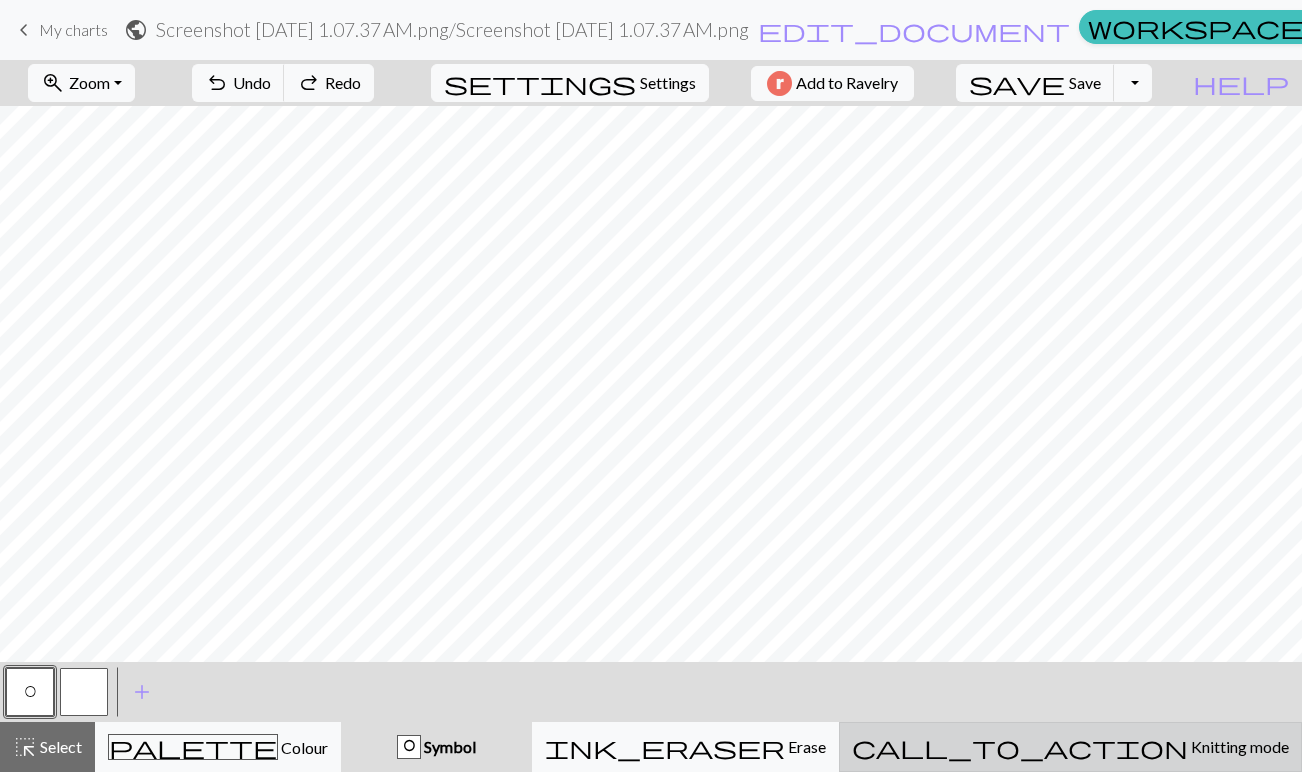 click on "Knitting mode" at bounding box center [1238, 746] 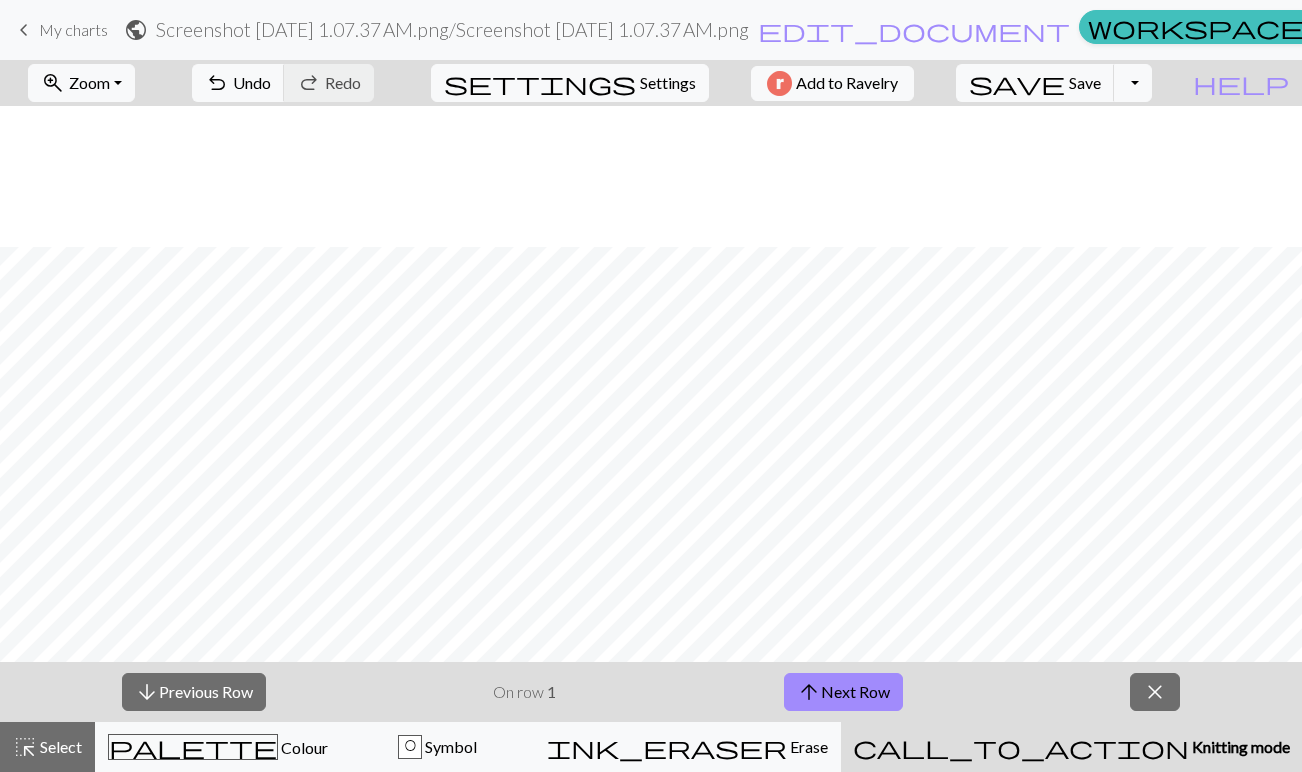 scroll, scrollTop: 374, scrollLeft: 0, axis: vertical 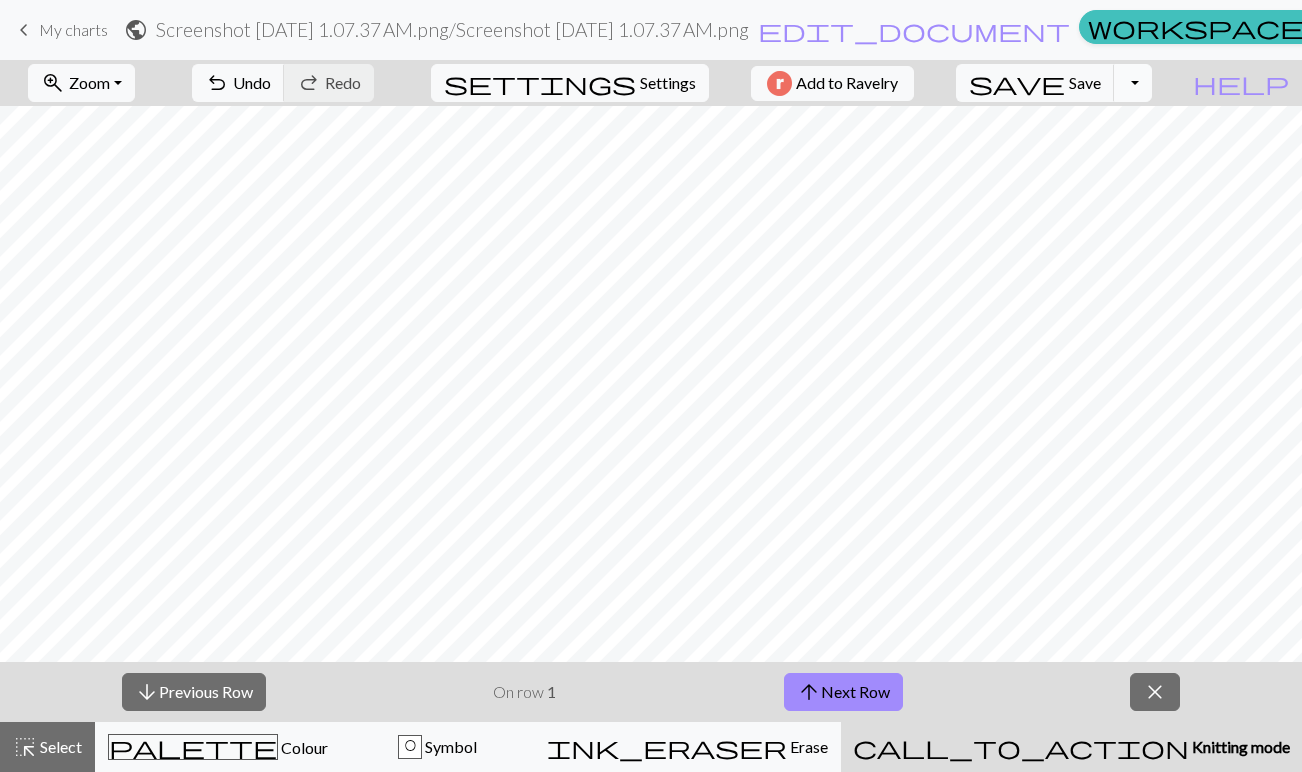 click on "Toggle Dropdown" at bounding box center [1133, 83] 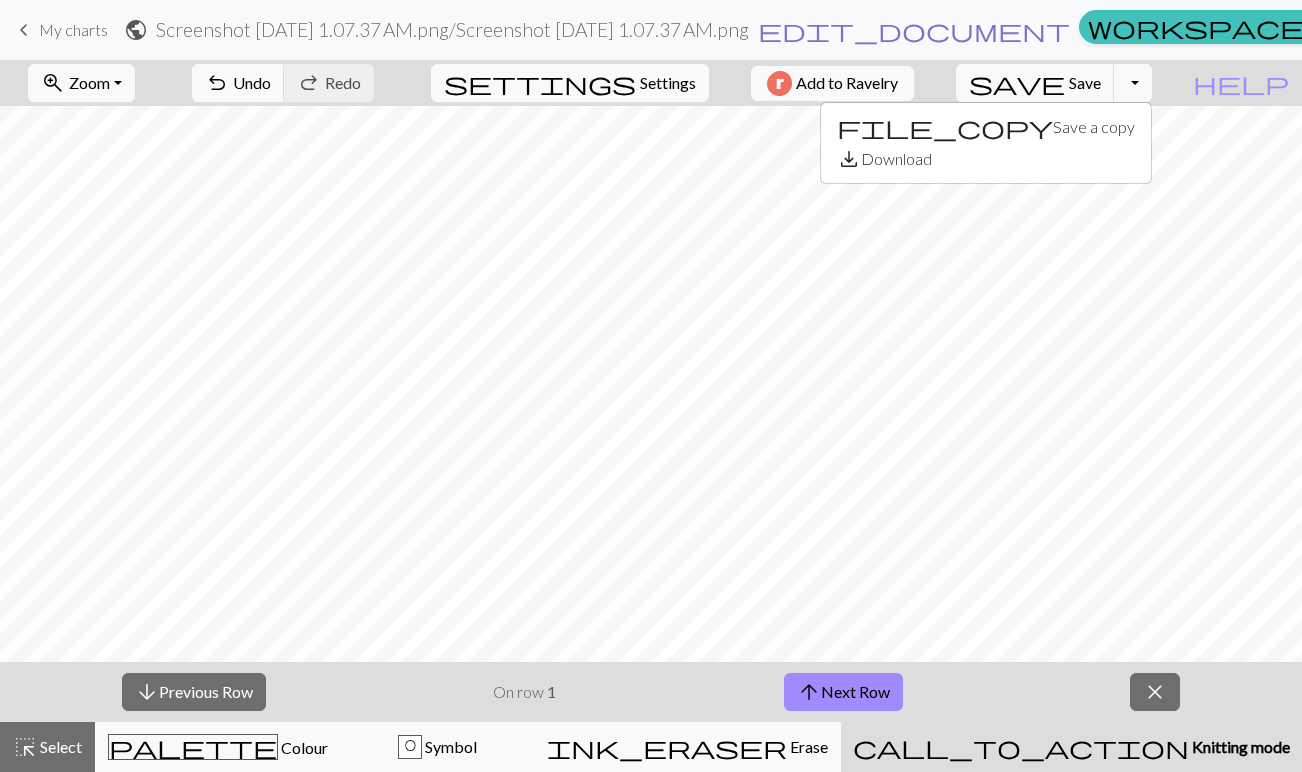 click on "edit_document" at bounding box center (914, 30) 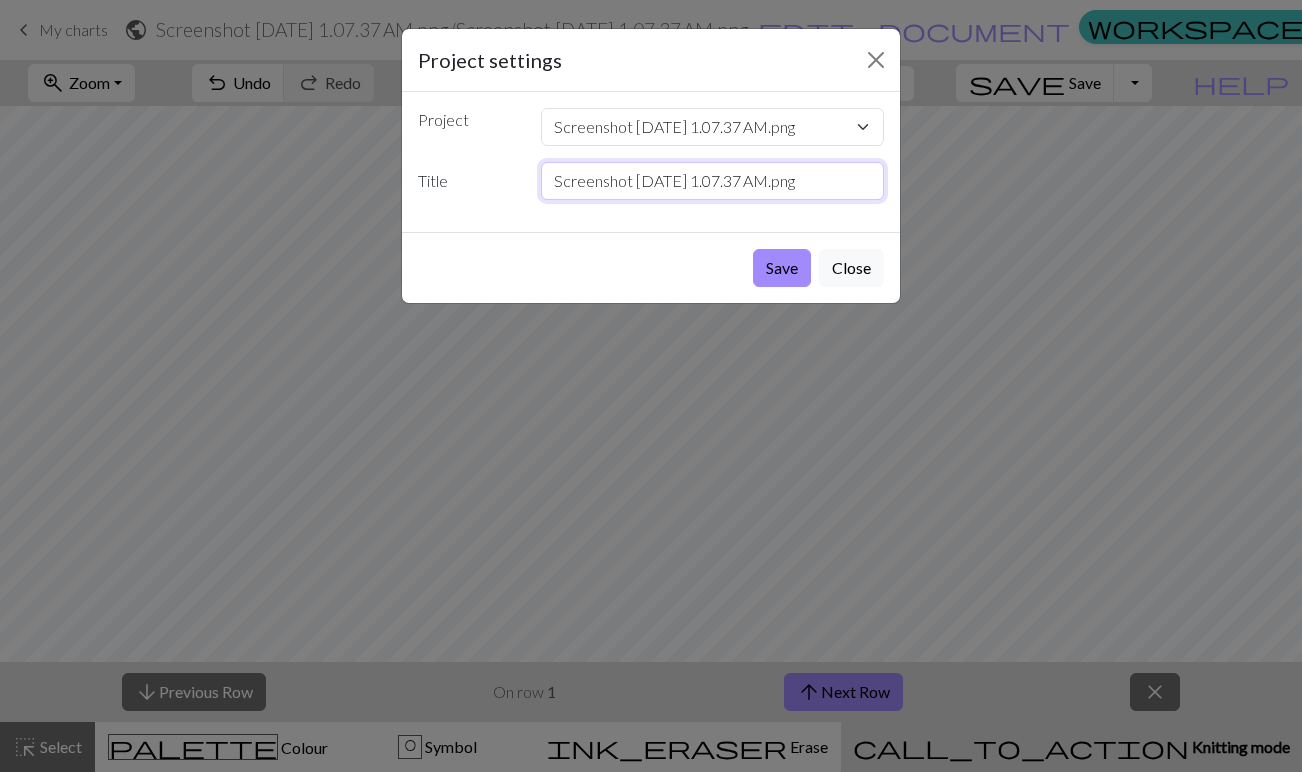 click on "Screenshot 2025-07-12 at 1.07.37 AM.png" at bounding box center (713, 181) 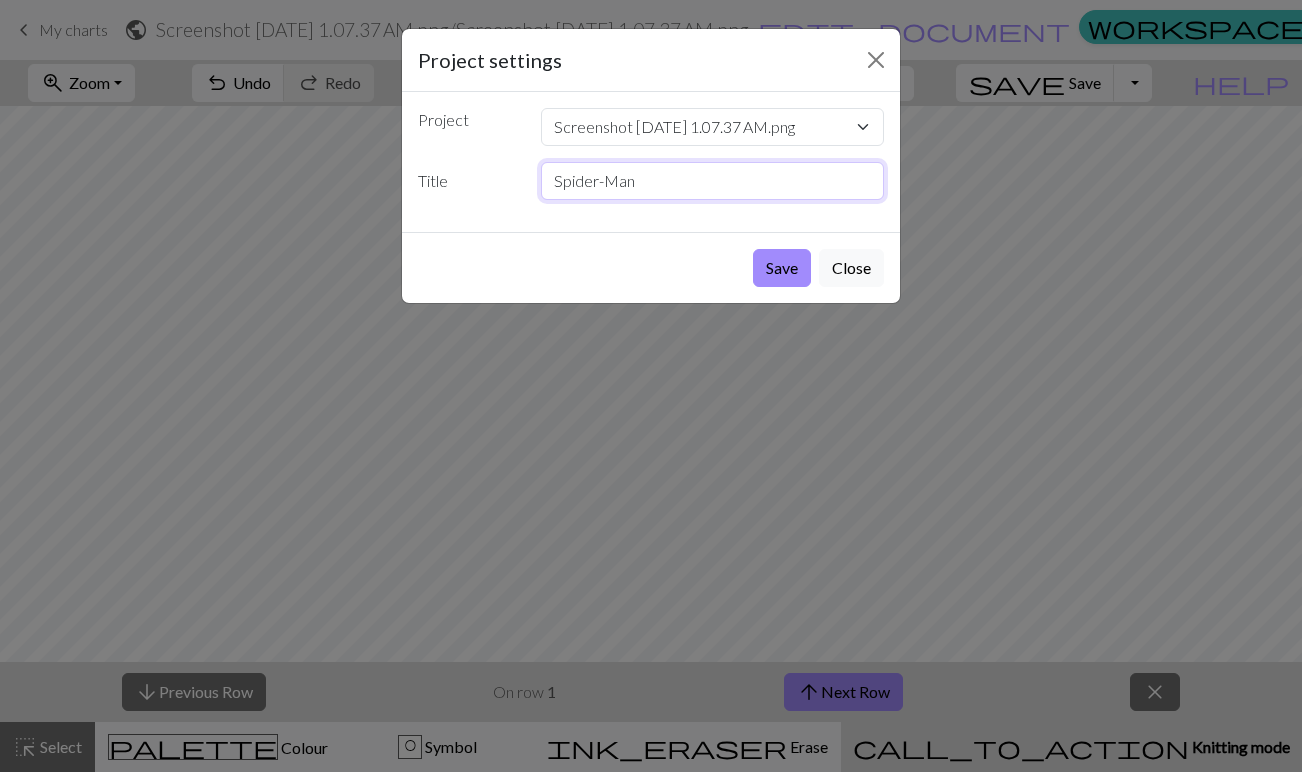 type on "Spider-Man" 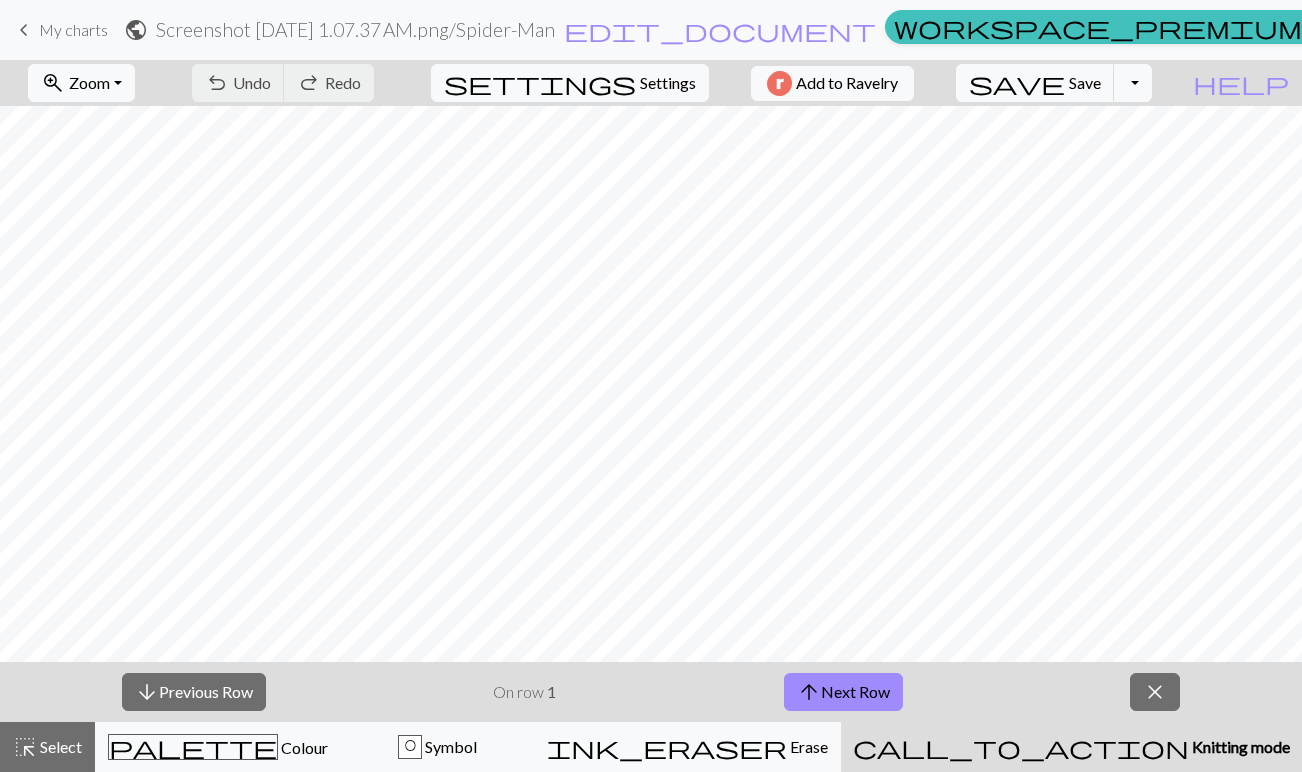 click on "My charts" at bounding box center [73, 29] 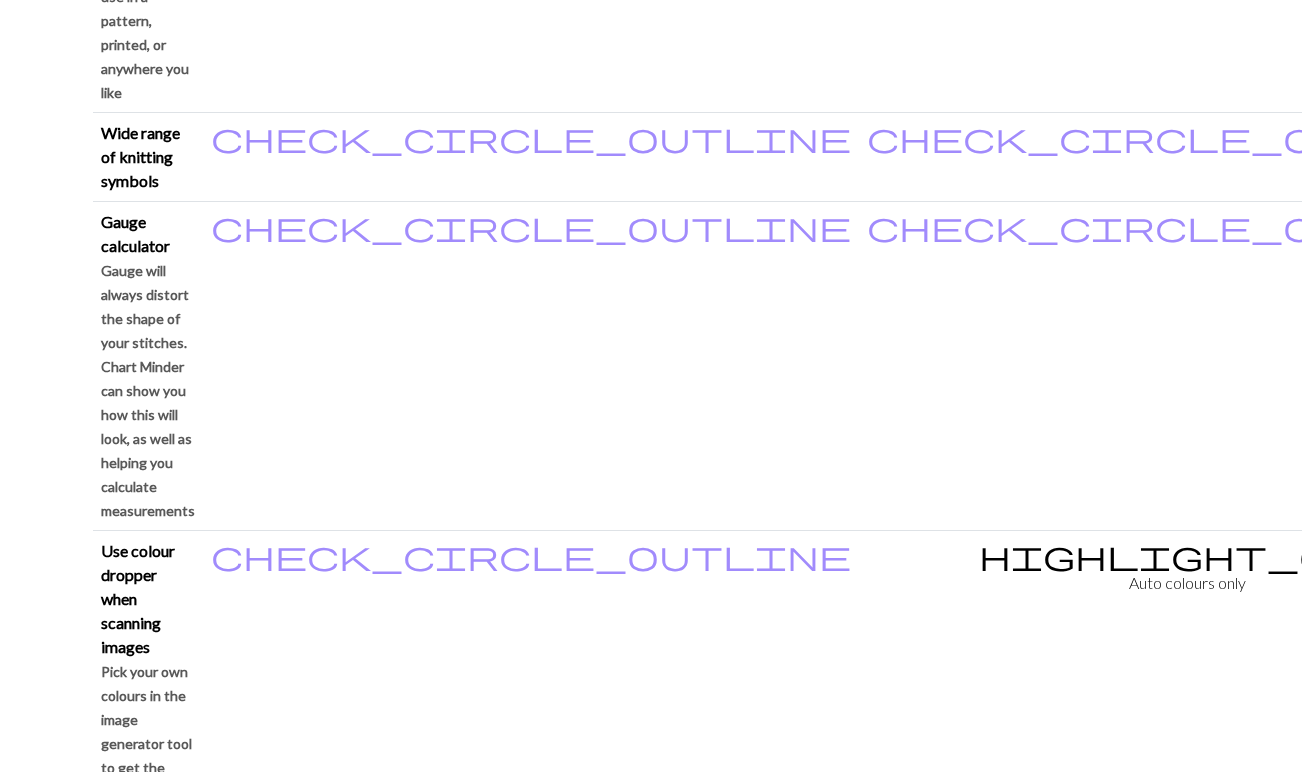 scroll, scrollTop: 1778, scrollLeft: 0, axis: vertical 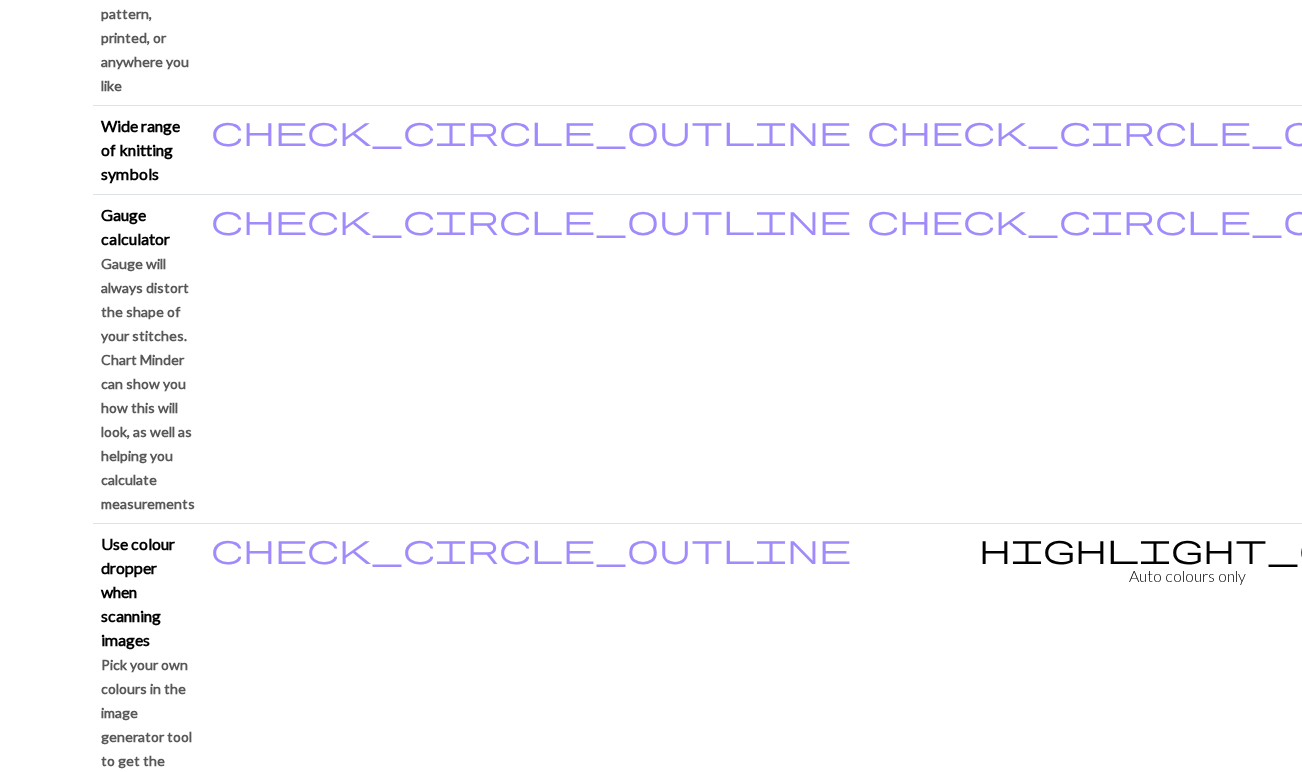 click on "Continue to free version" at bounding box center [1031, 3692] 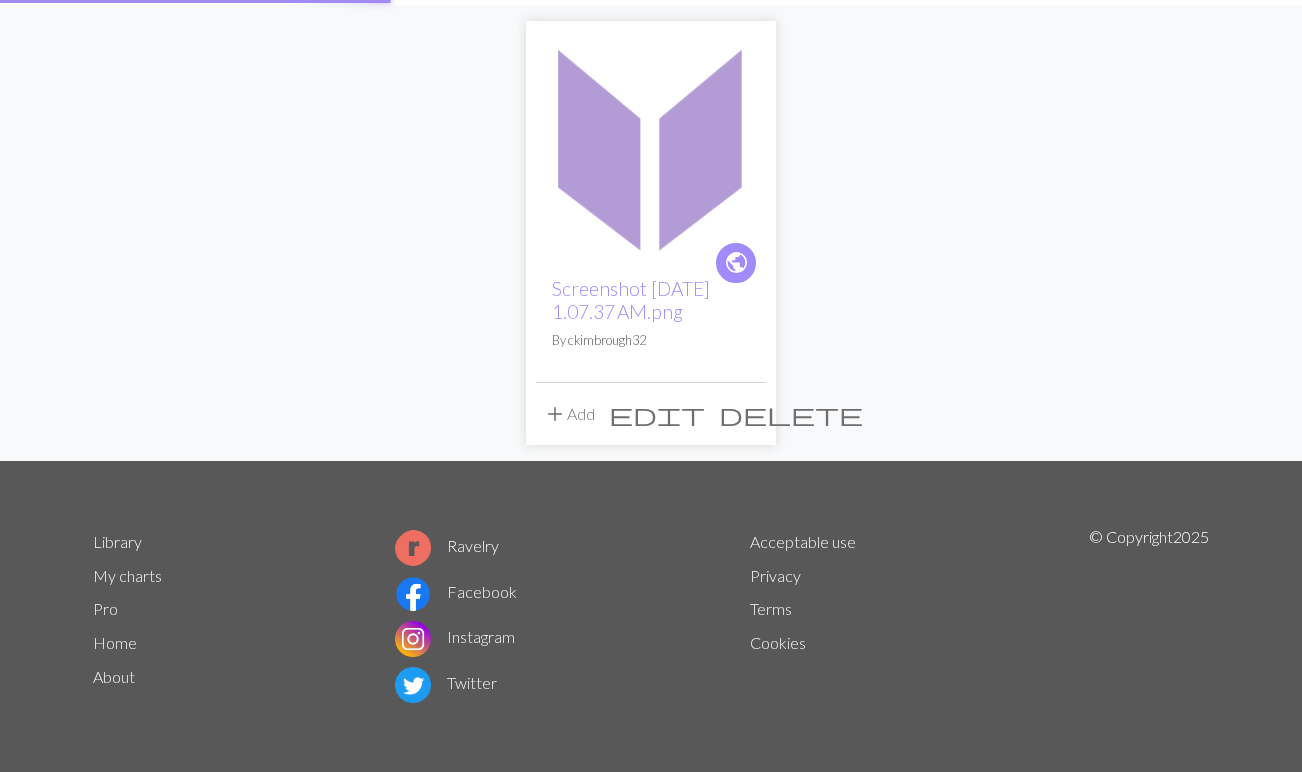 scroll, scrollTop: 0, scrollLeft: 0, axis: both 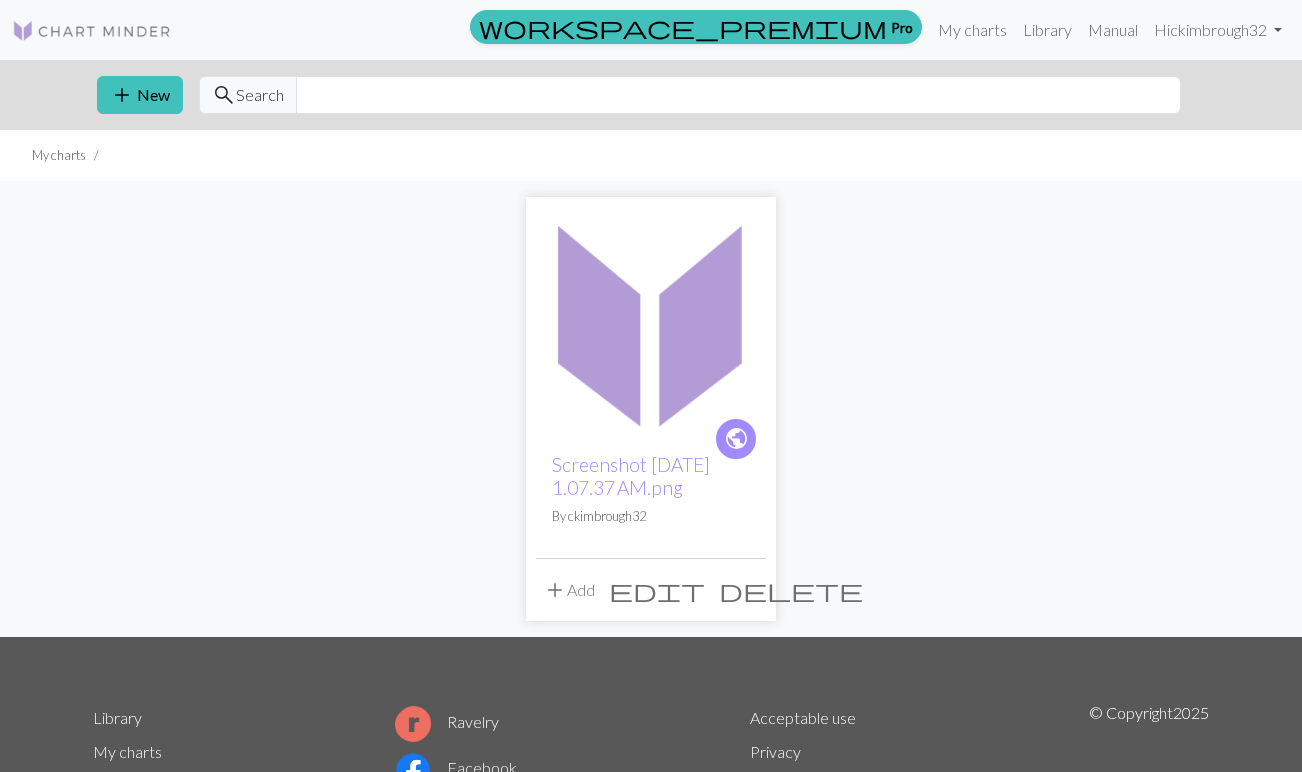 click at bounding box center (651, 322) 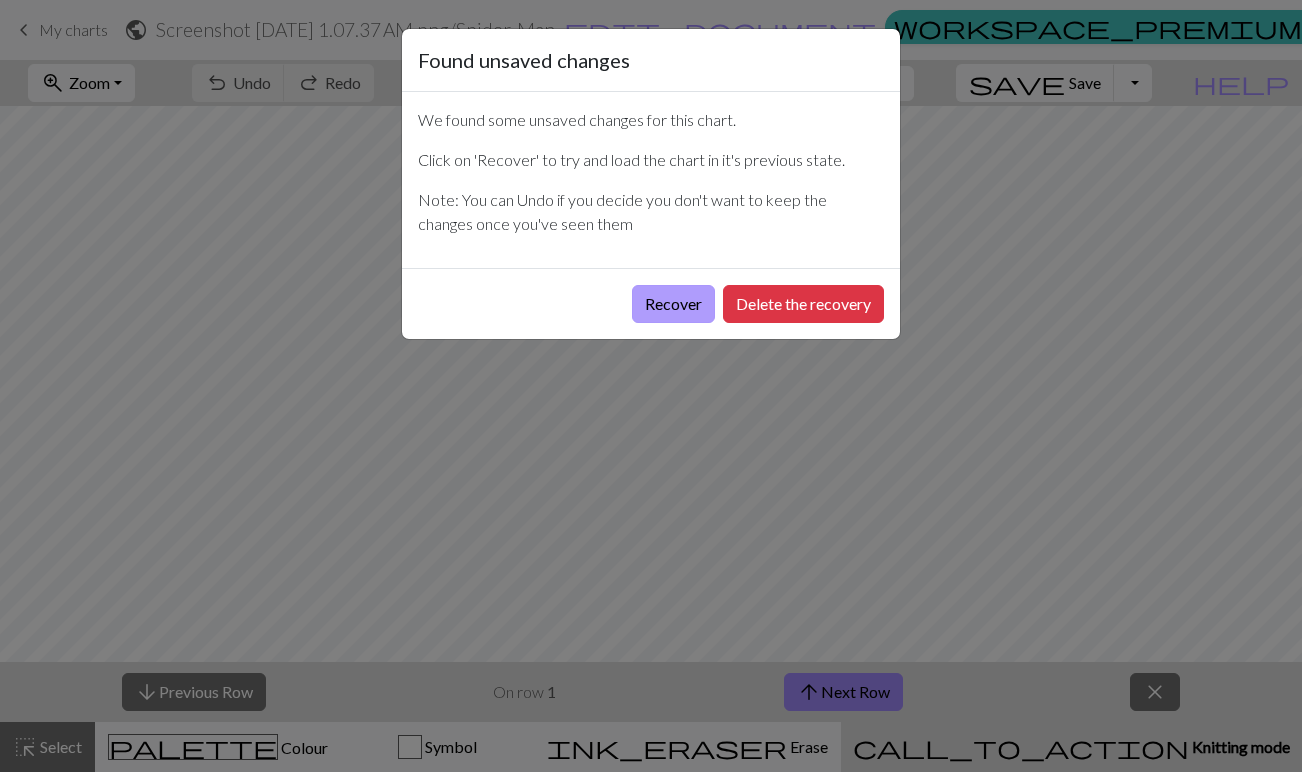 click on "Recover" at bounding box center [673, 304] 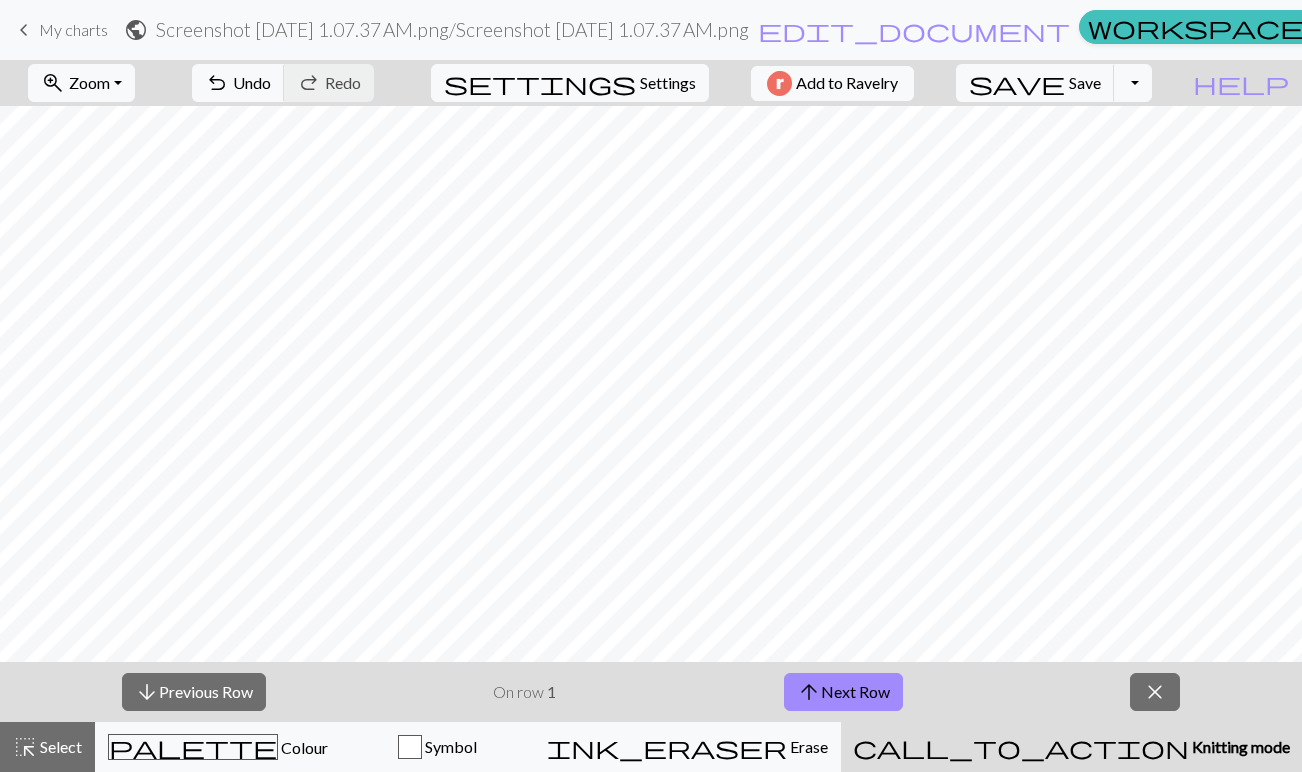 scroll, scrollTop: 0, scrollLeft: 0, axis: both 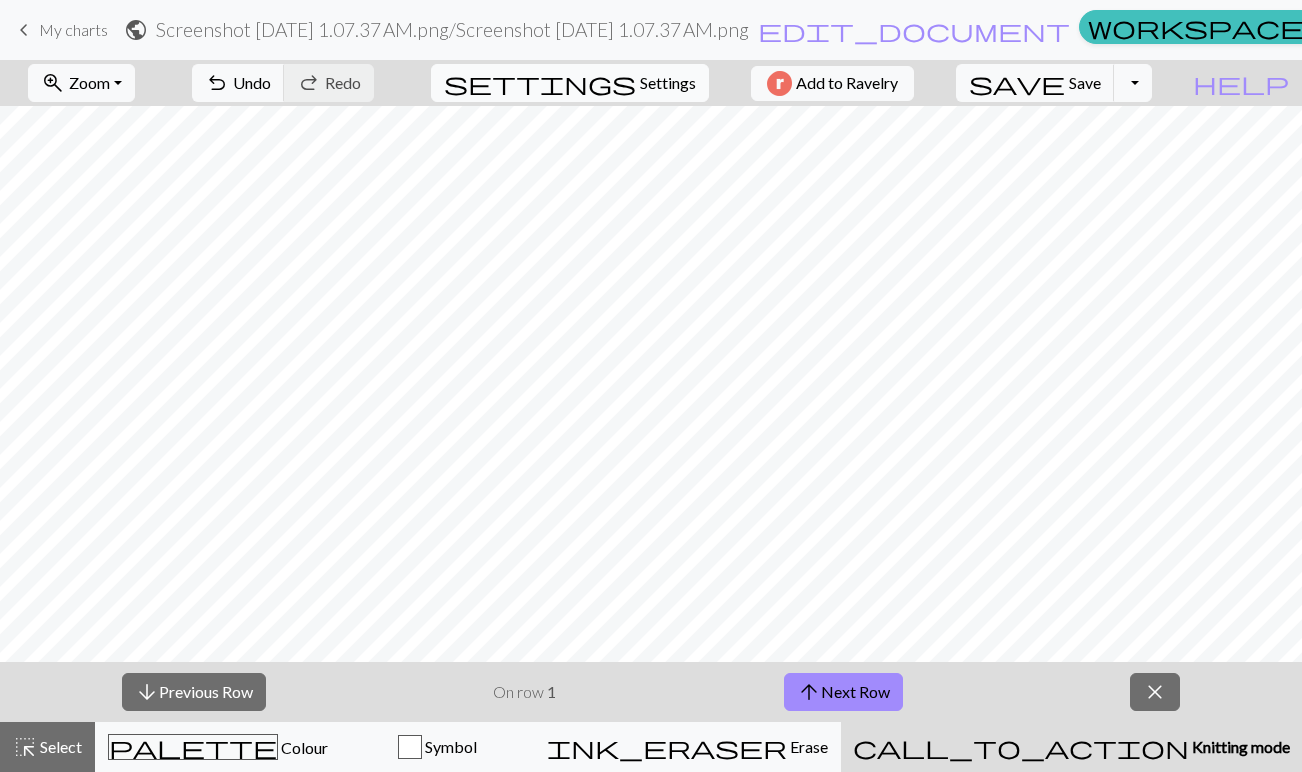 click on "Settings" at bounding box center [668, 83] 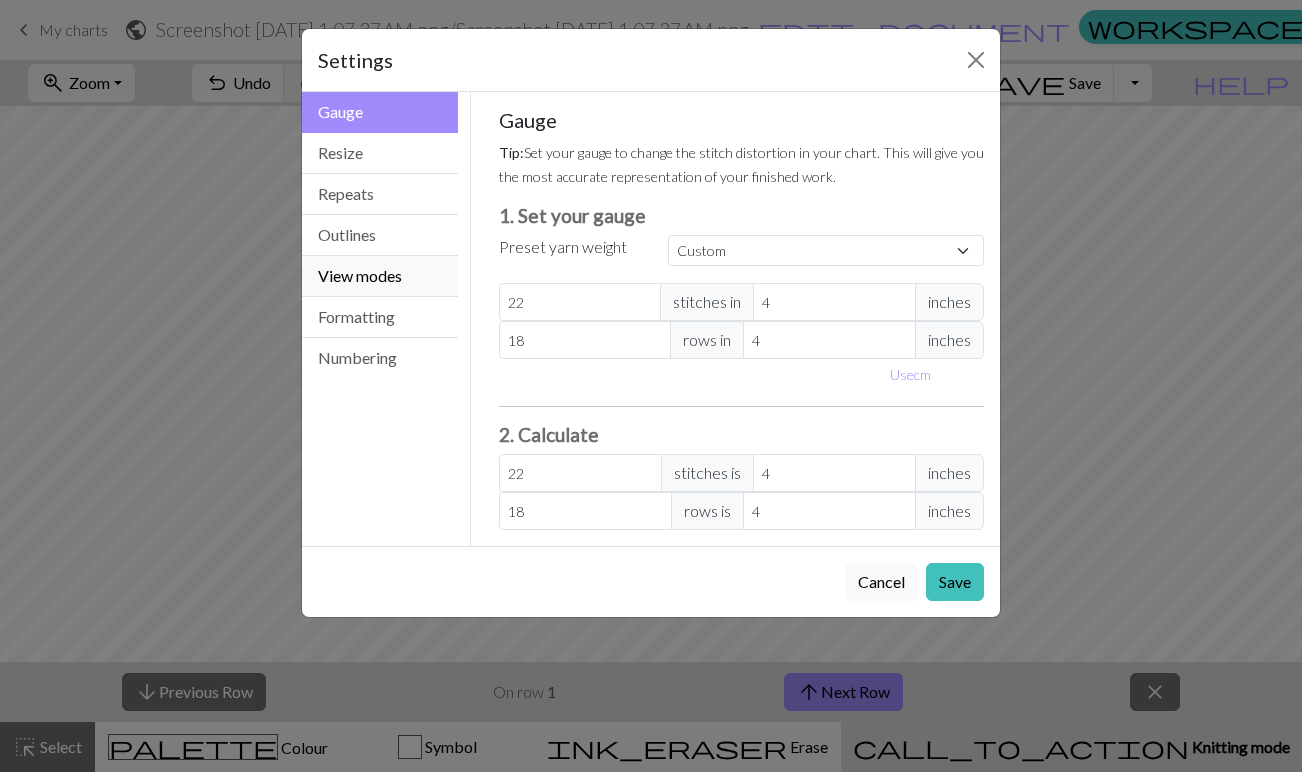 click on "View modes" at bounding box center [380, 276] 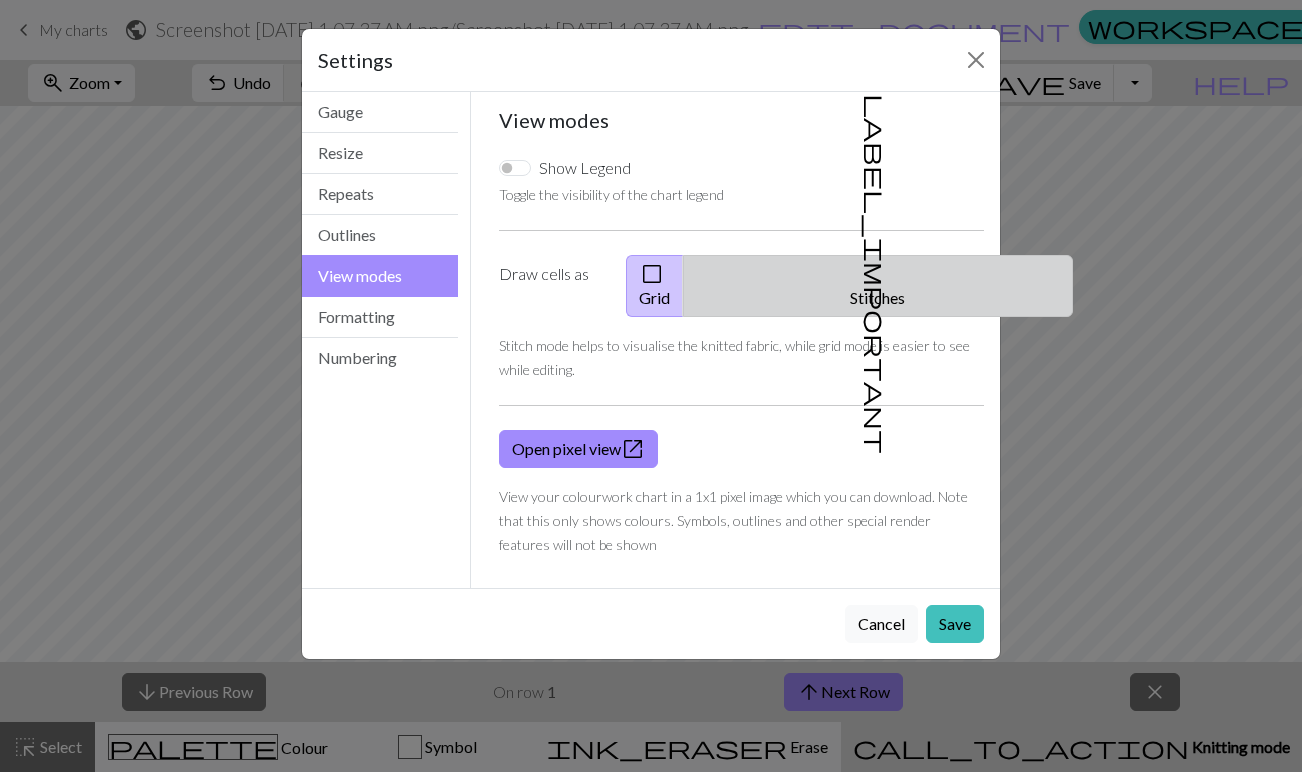 click on "label_important" at bounding box center [876, 274] 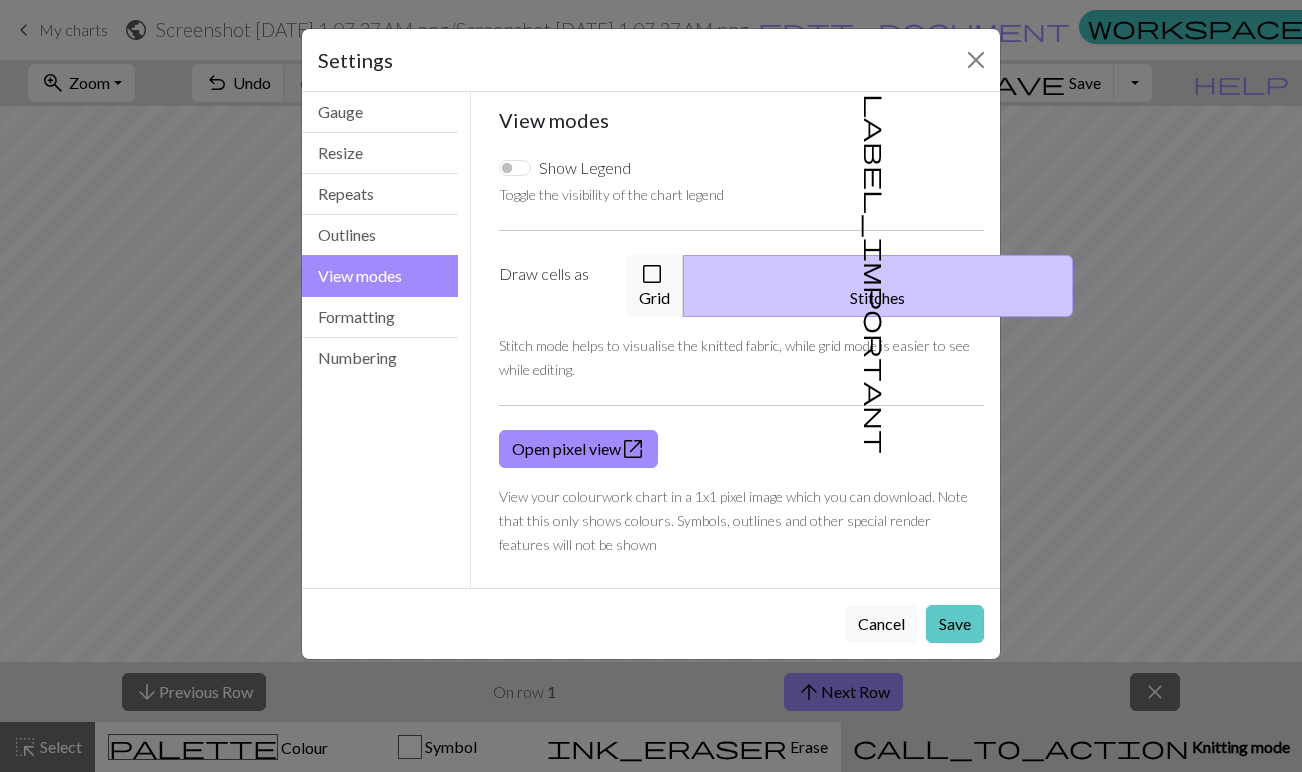 click on "Save" at bounding box center [955, 624] 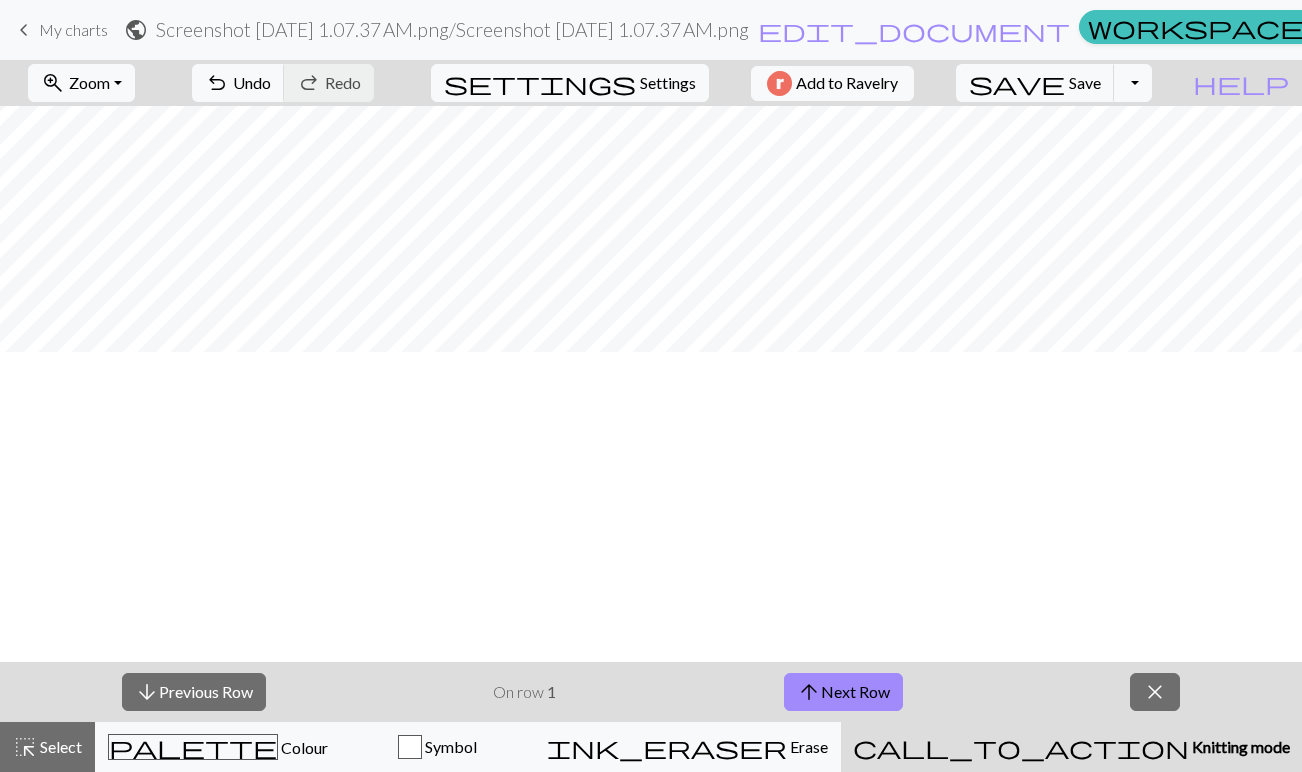 scroll, scrollTop: 0, scrollLeft: 0, axis: both 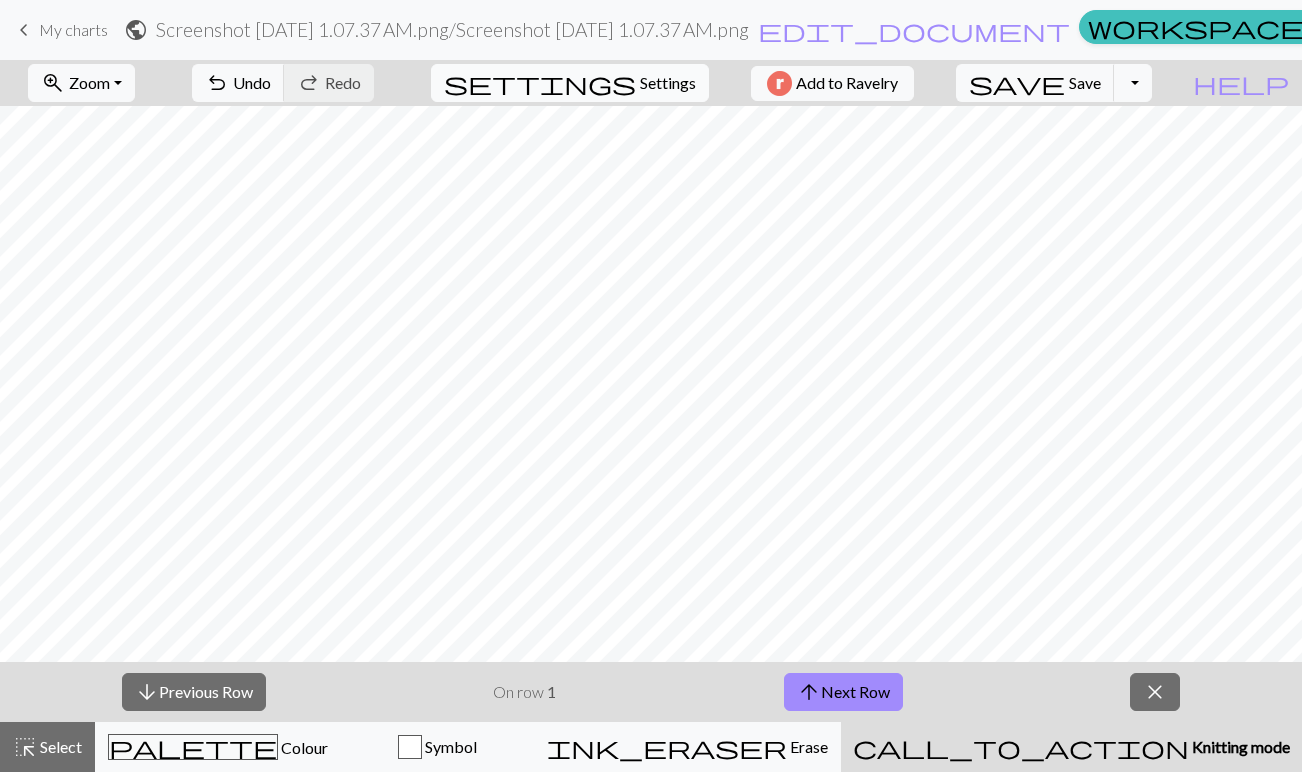 click on "Settings" at bounding box center [668, 83] 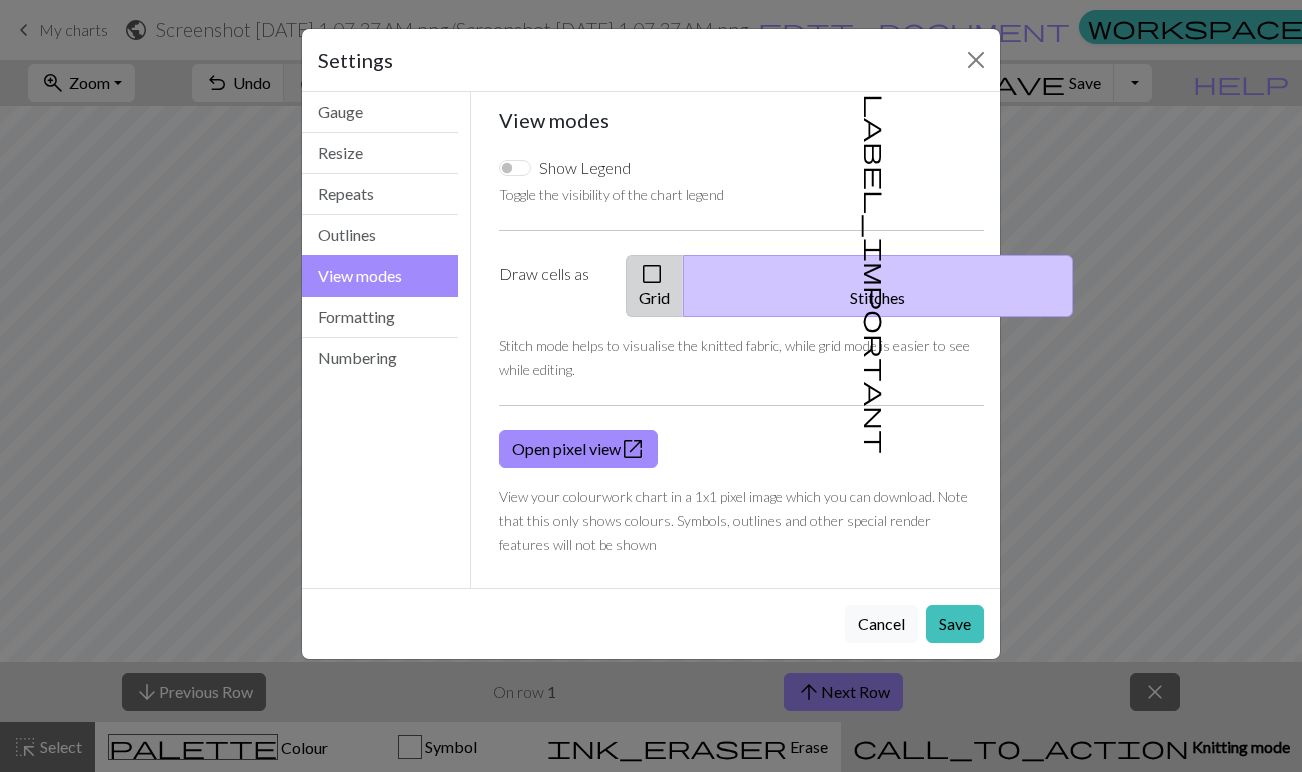 click on "check_box_outline_blank" at bounding box center (652, 274) 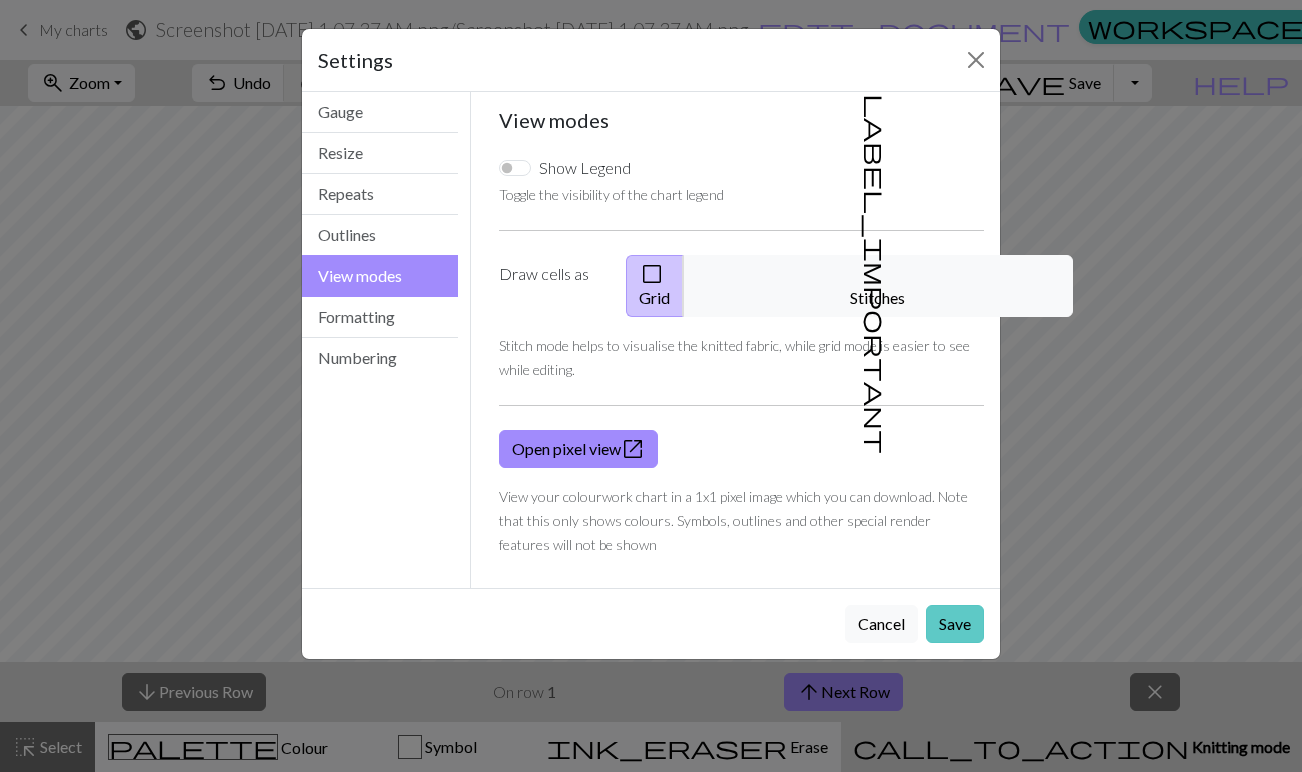 click on "Save" at bounding box center (955, 624) 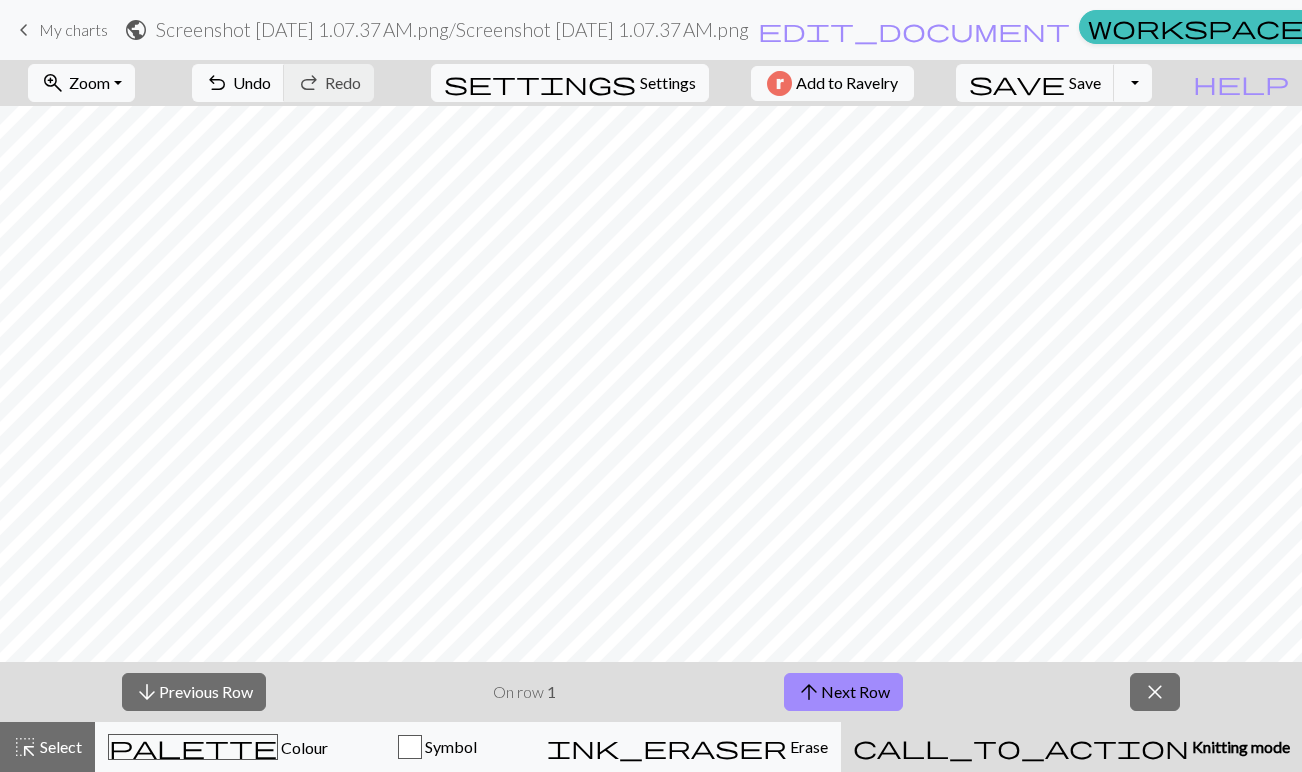 click on "keyboard_arrow_left   My charts" at bounding box center [60, 30] 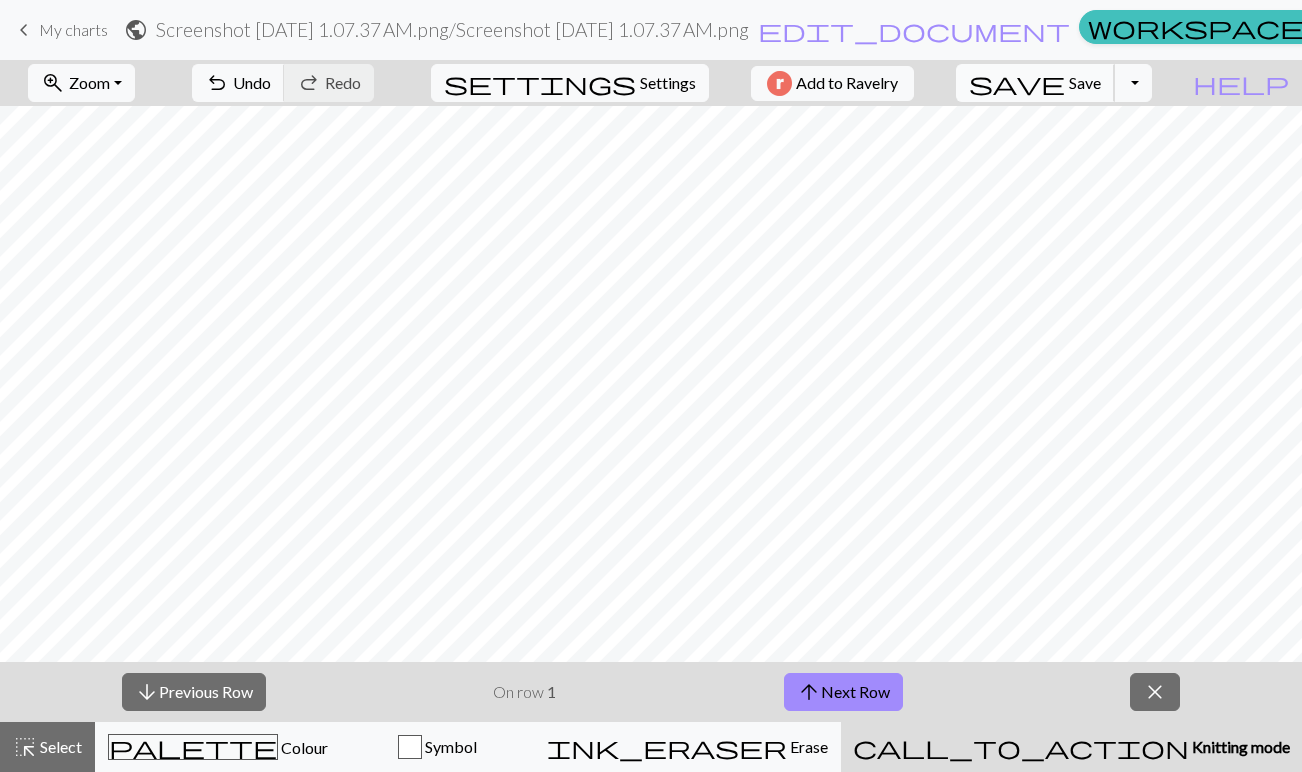 click on "save" at bounding box center (1017, 83) 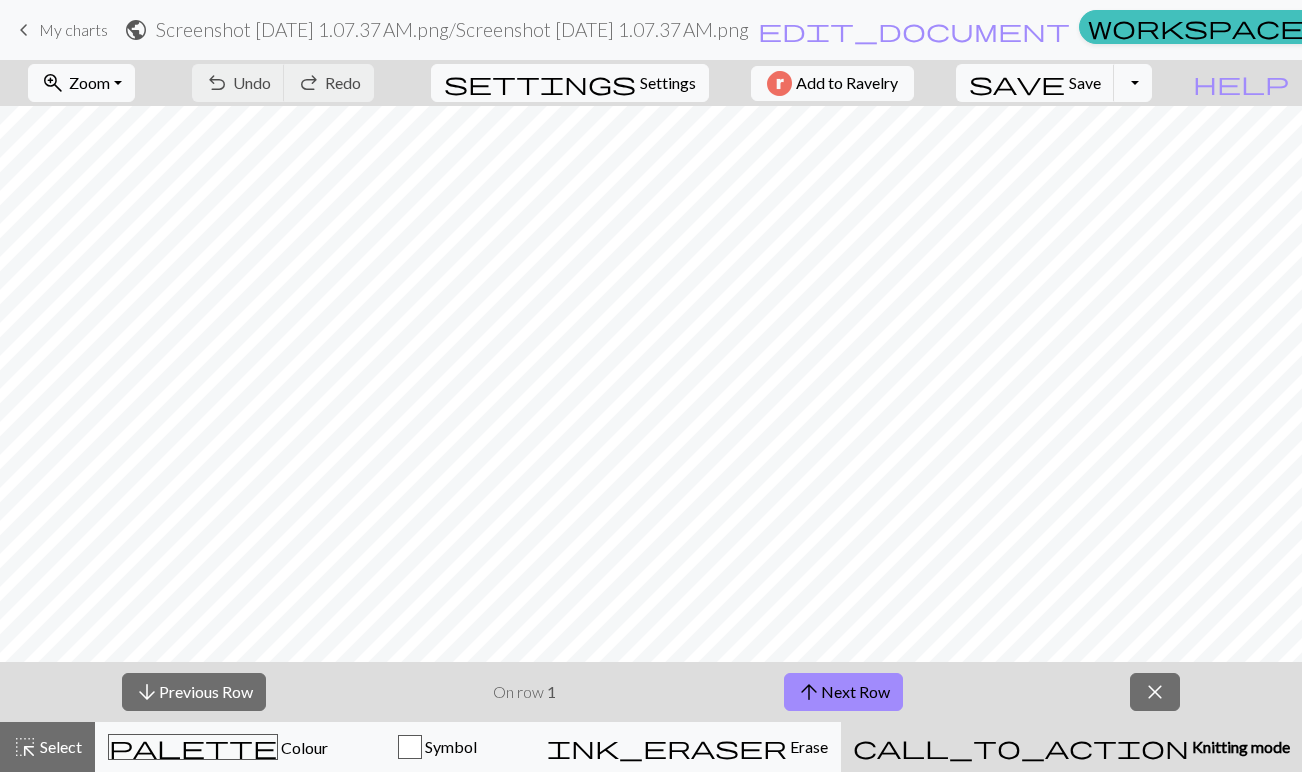 click on "My charts" at bounding box center (73, 29) 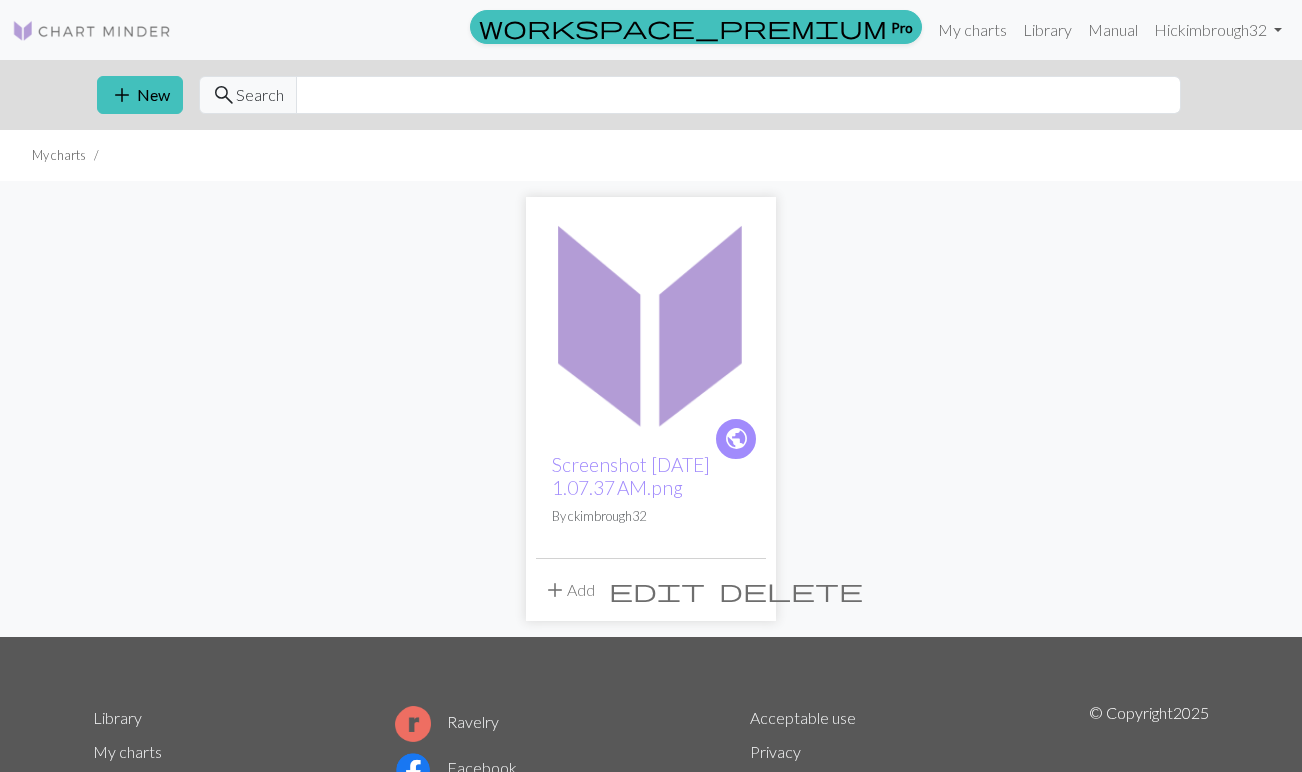 click on "edit" at bounding box center [657, 590] 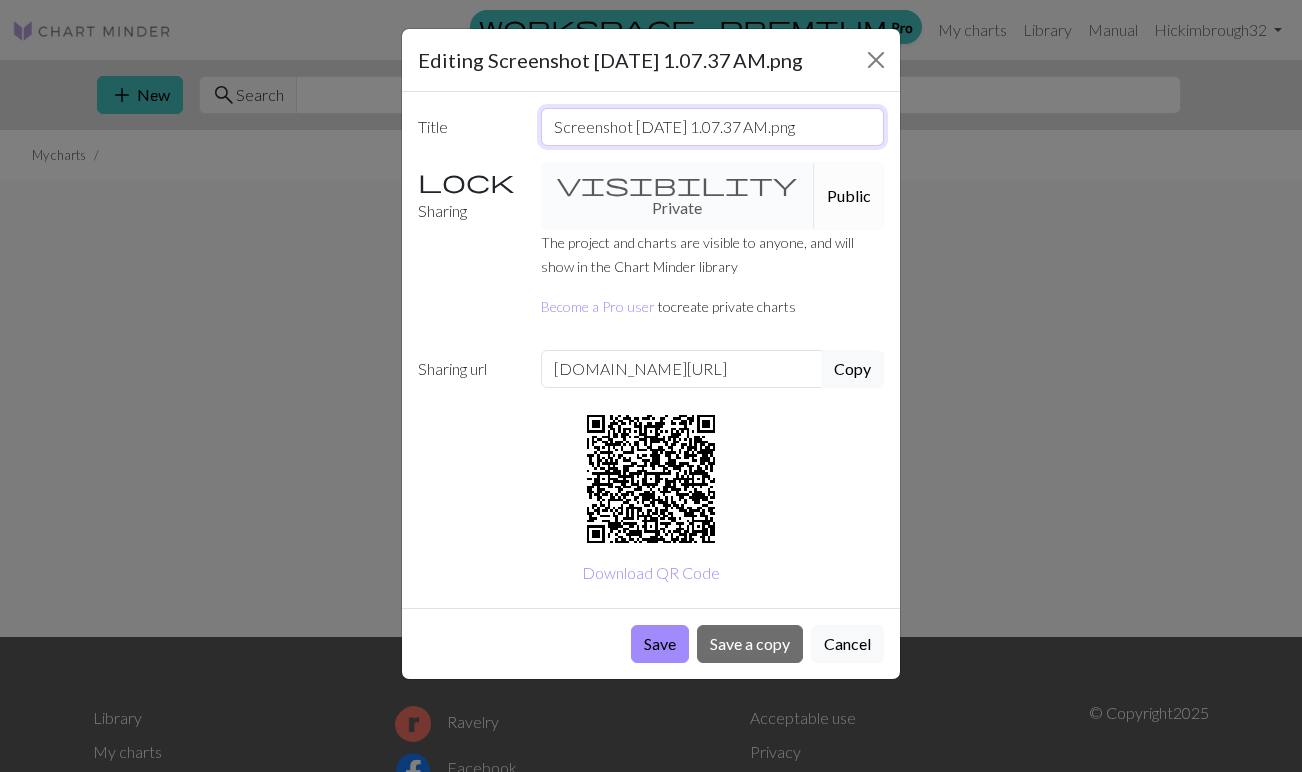 click on "Screenshot 2025-07-12 at 1.07.37 AM.png" at bounding box center [713, 127] 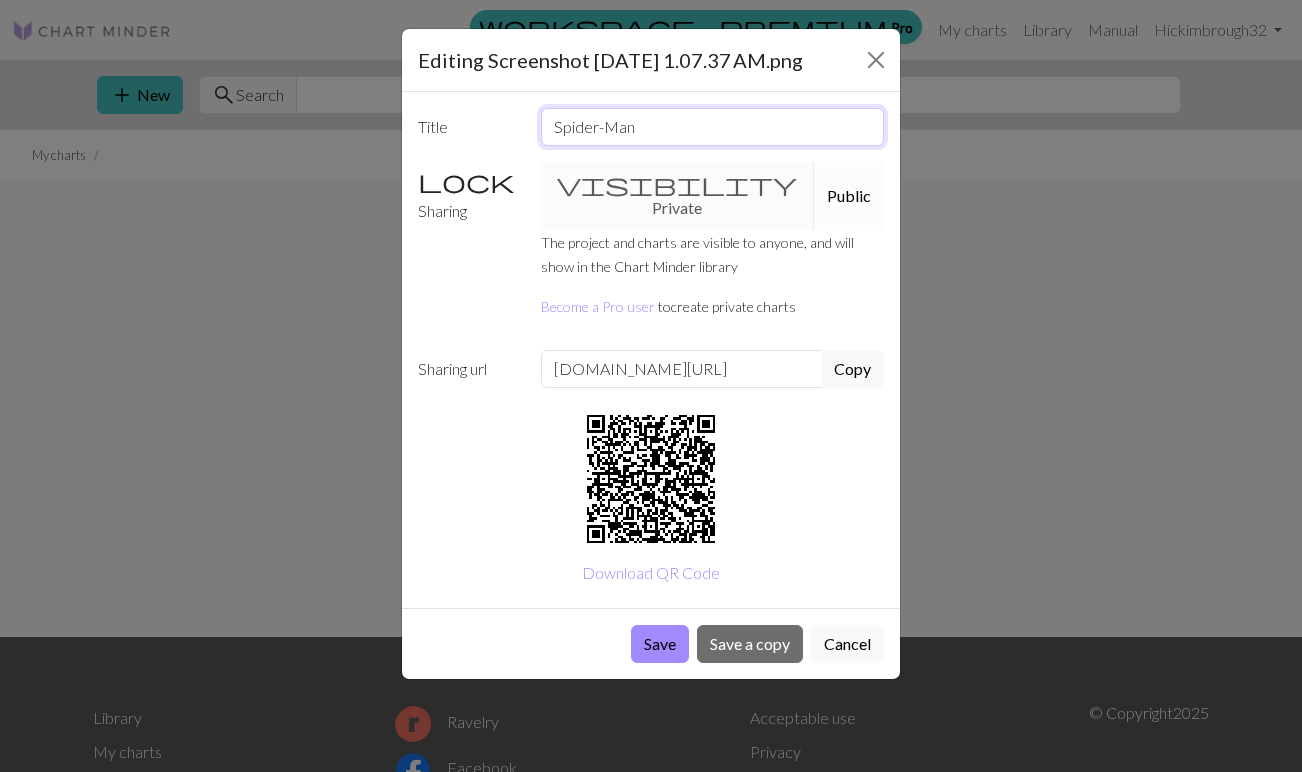 type on "Spider-Man" 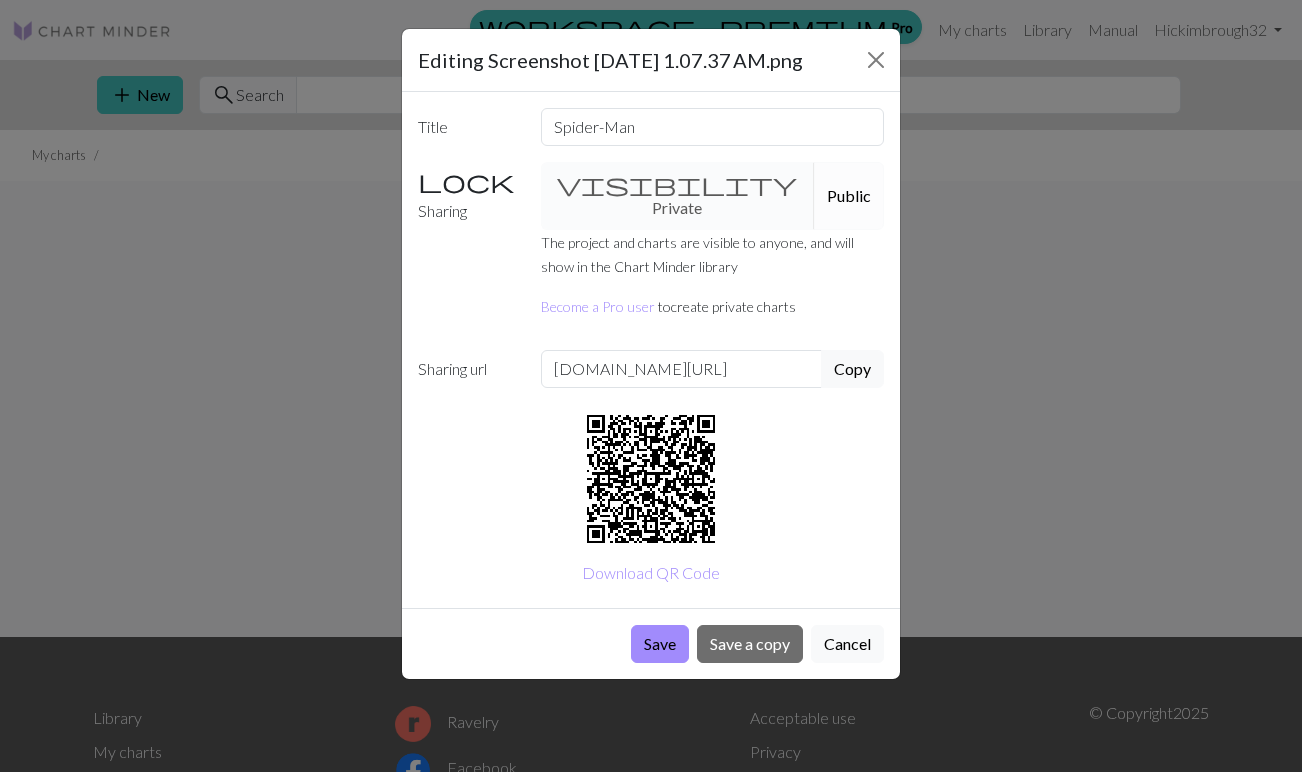 click on "visibility  Private Public" at bounding box center [713, 196] 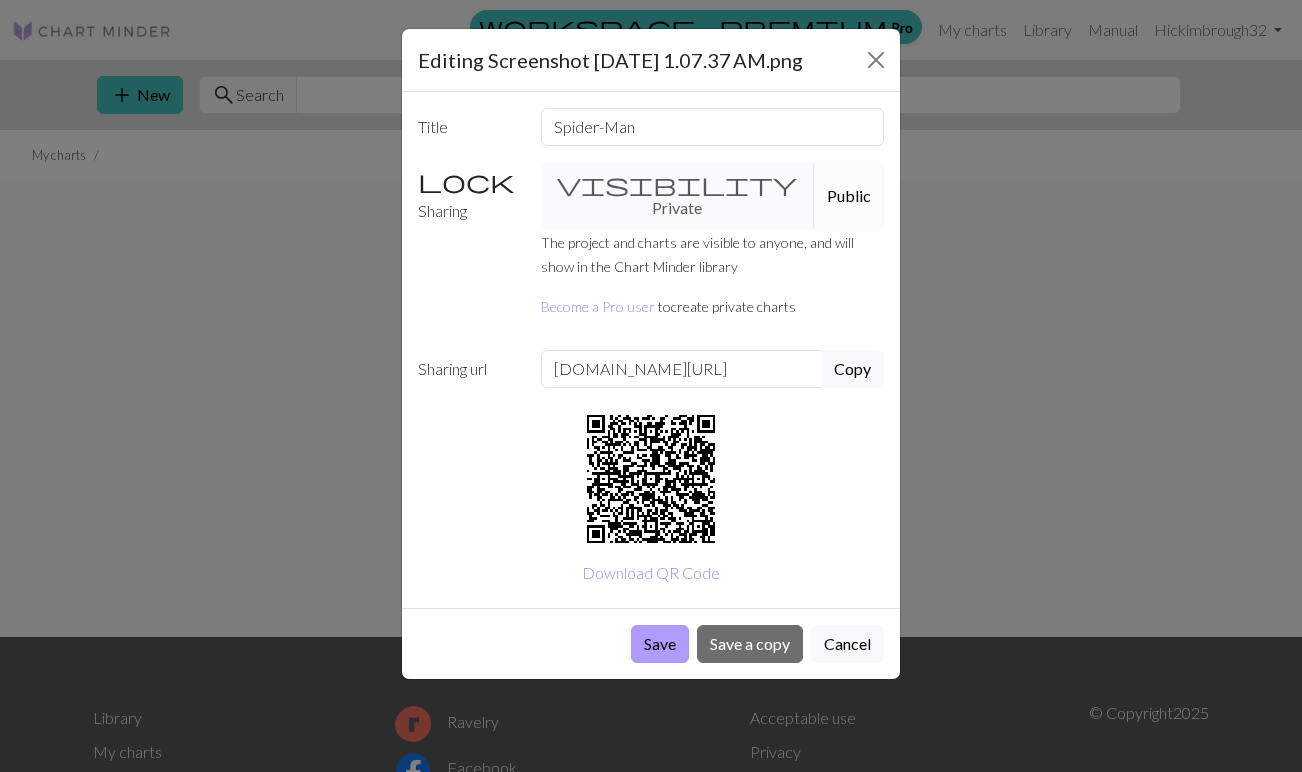 click on "Save" at bounding box center [660, 644] 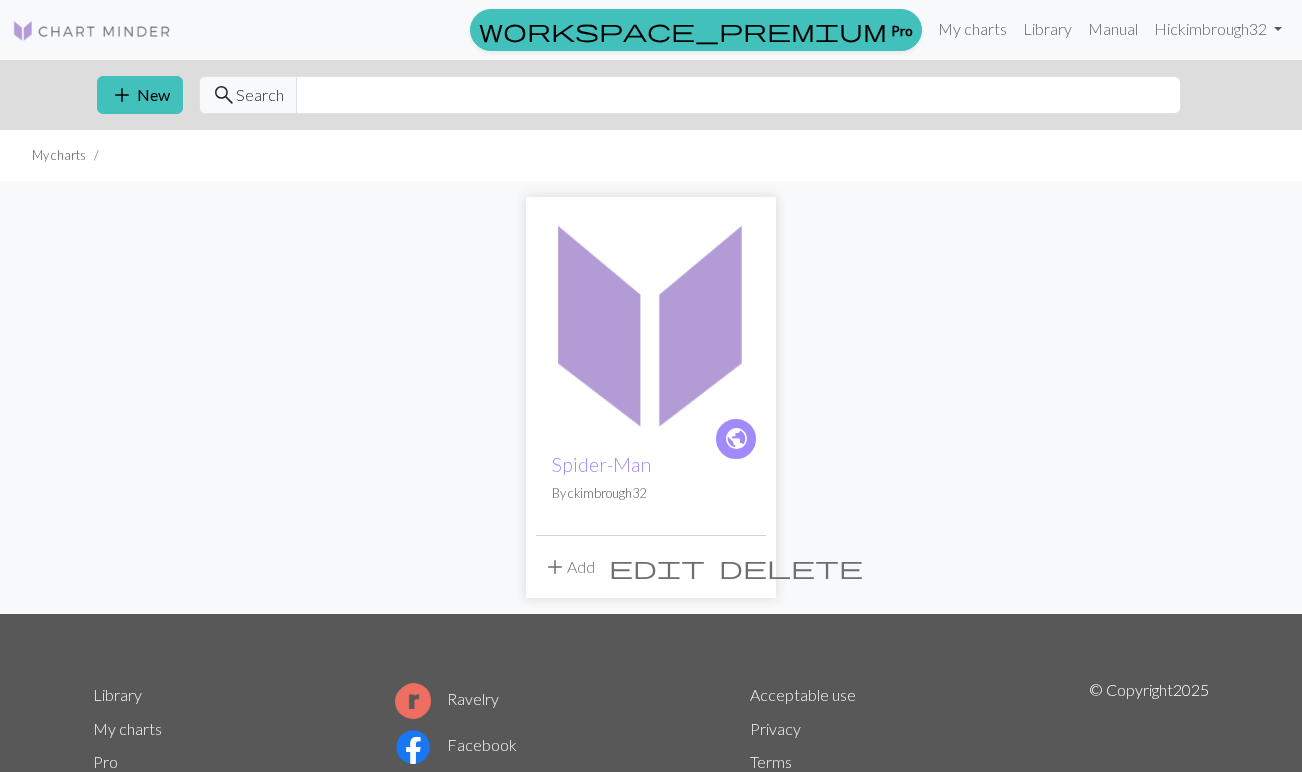 scroll, scrollTop: 0, scrollLeft: 0, axis: both 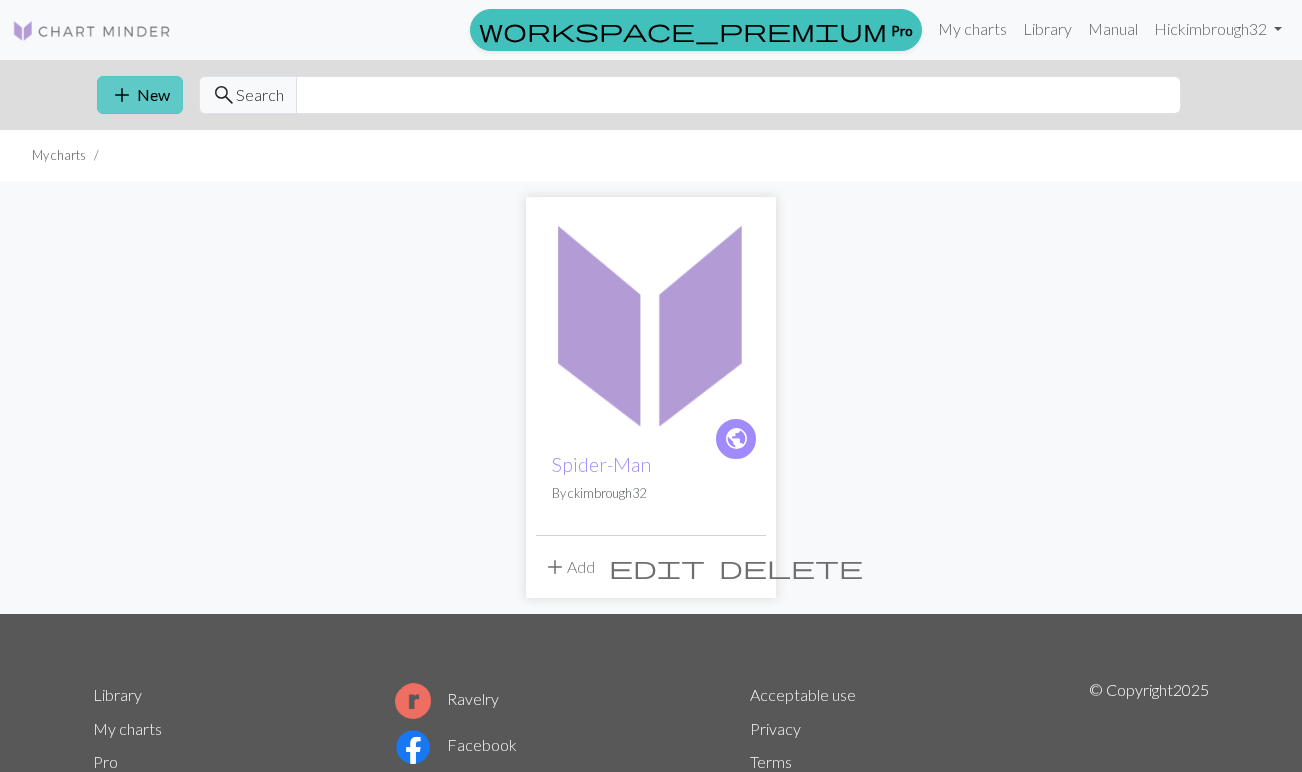 click on "add" at bounding box center [122, 95] 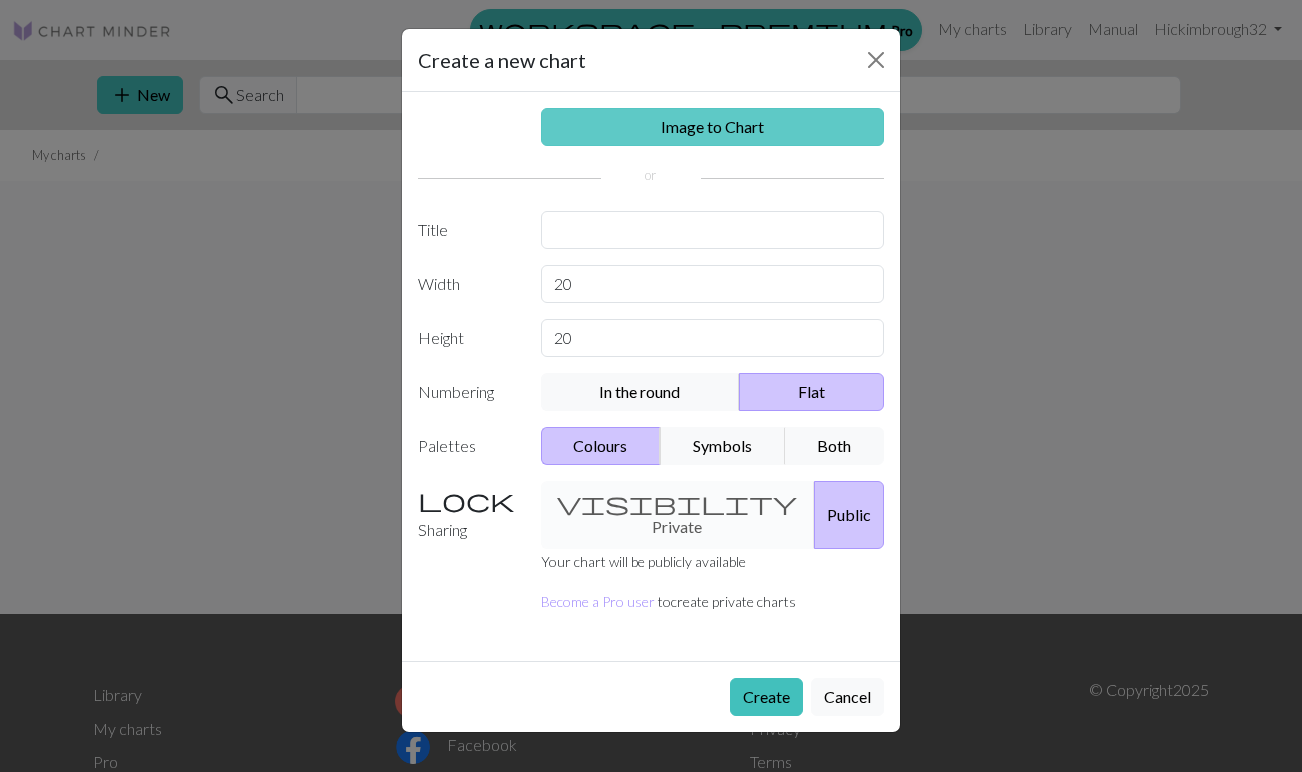 click on "Image to Chart" at bounding box center (713, 127) 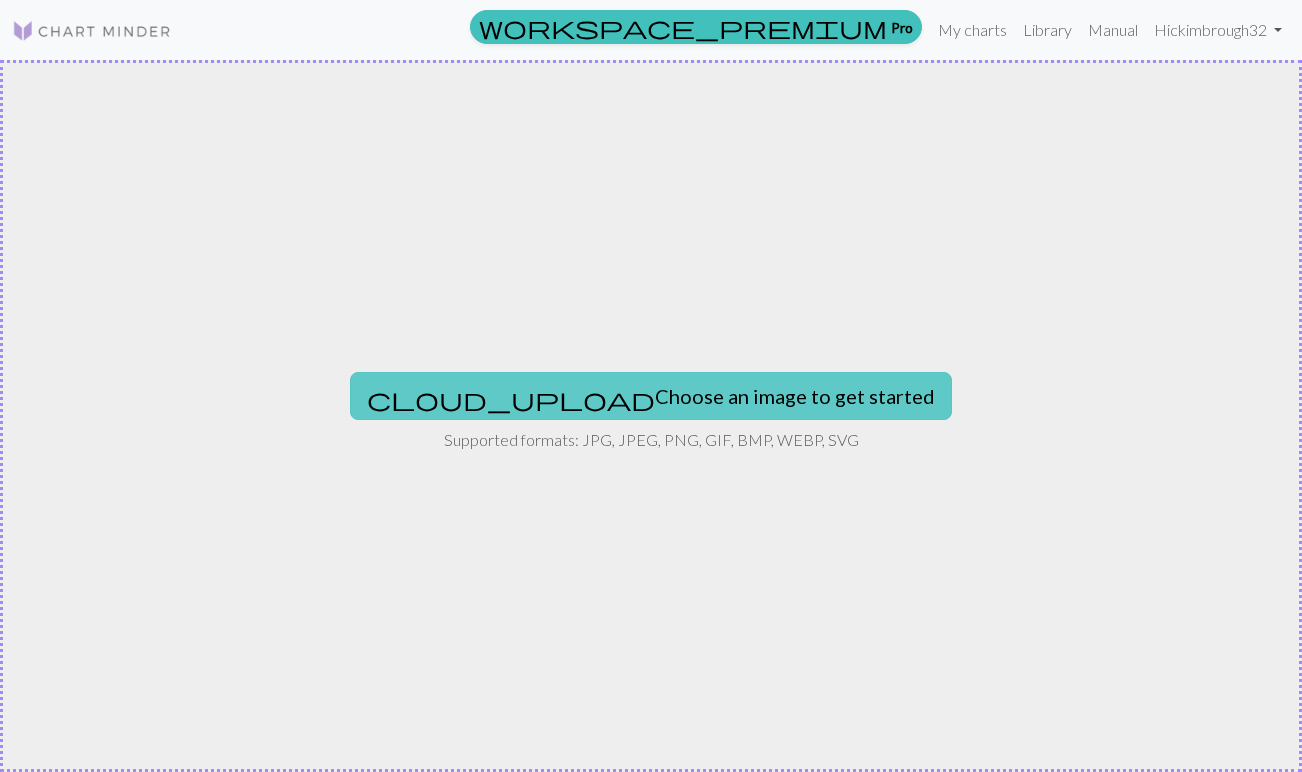 click on "cloud_upload  Choose an image to get started" at bounding box center (651, 396) 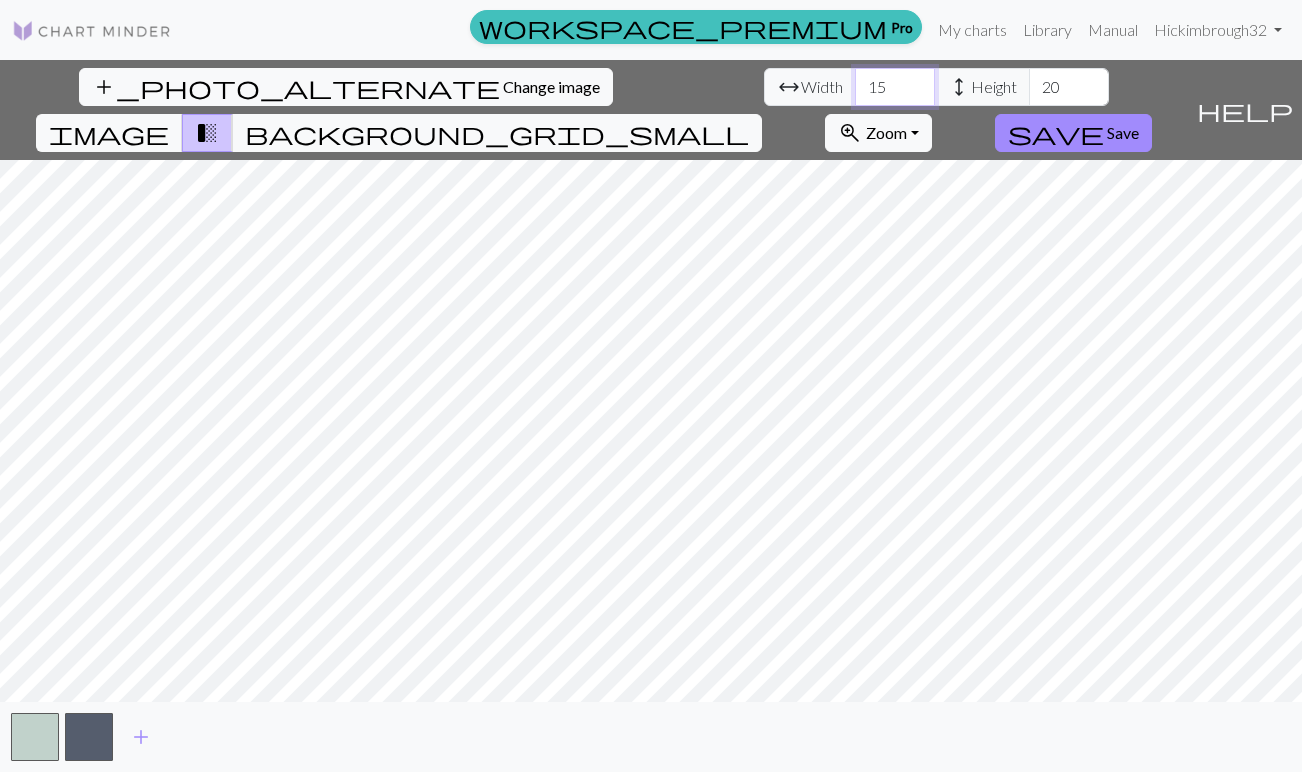 click on "15" at bounding box center [895, 87] 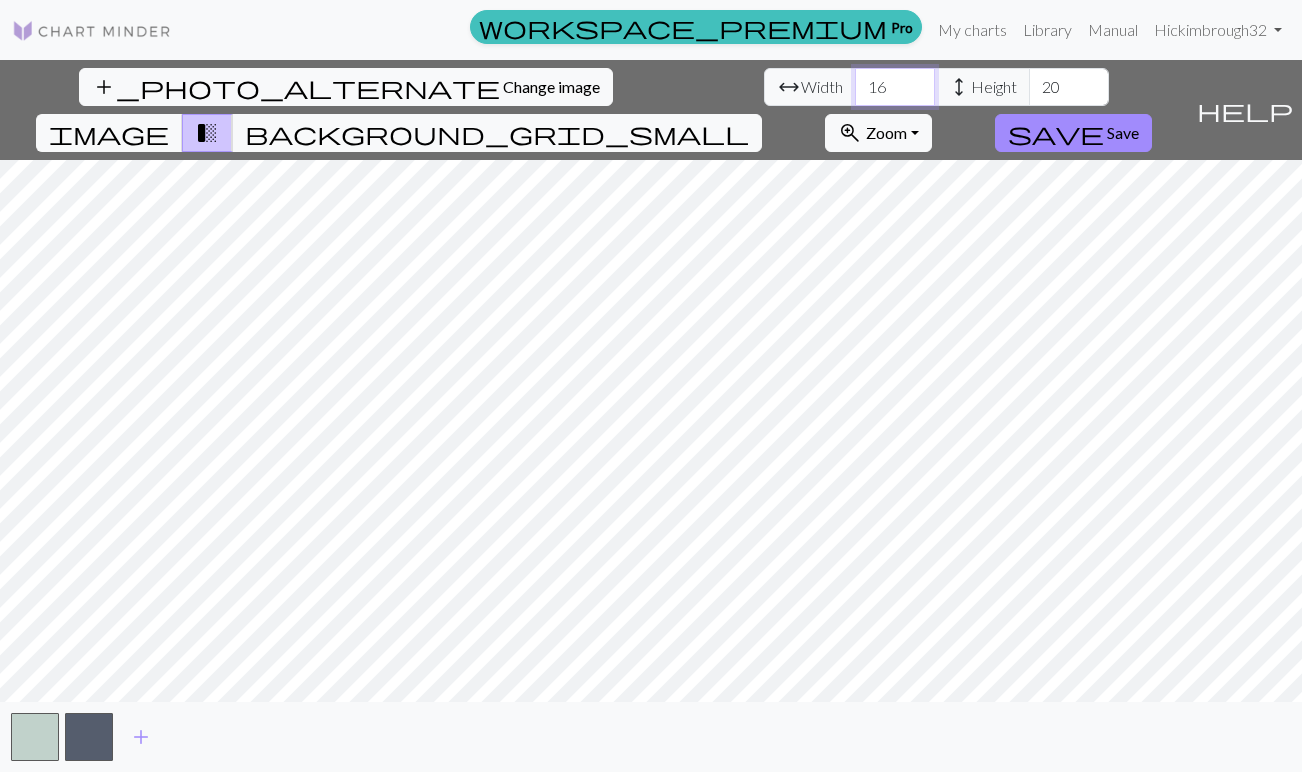 click on "16" at bounding box center (895, 87) 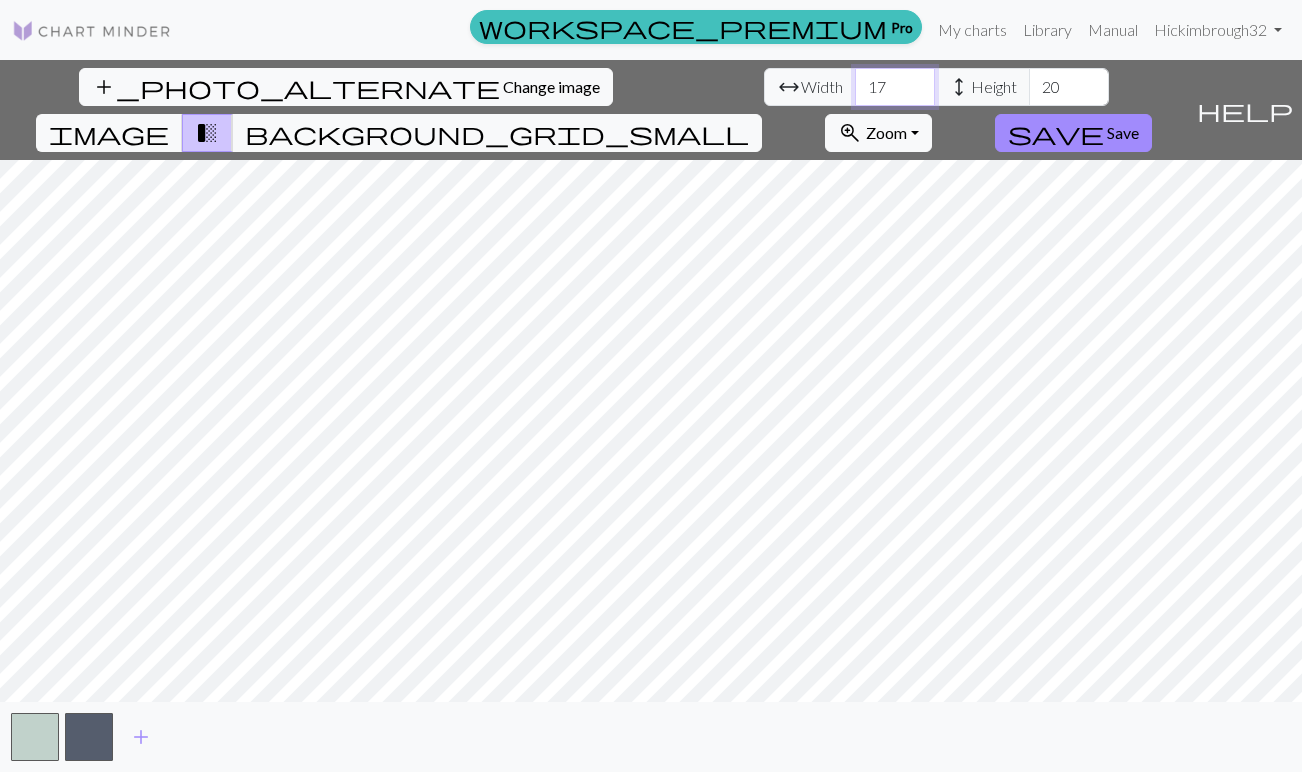 click on "17" at bounding box center [895, 87] 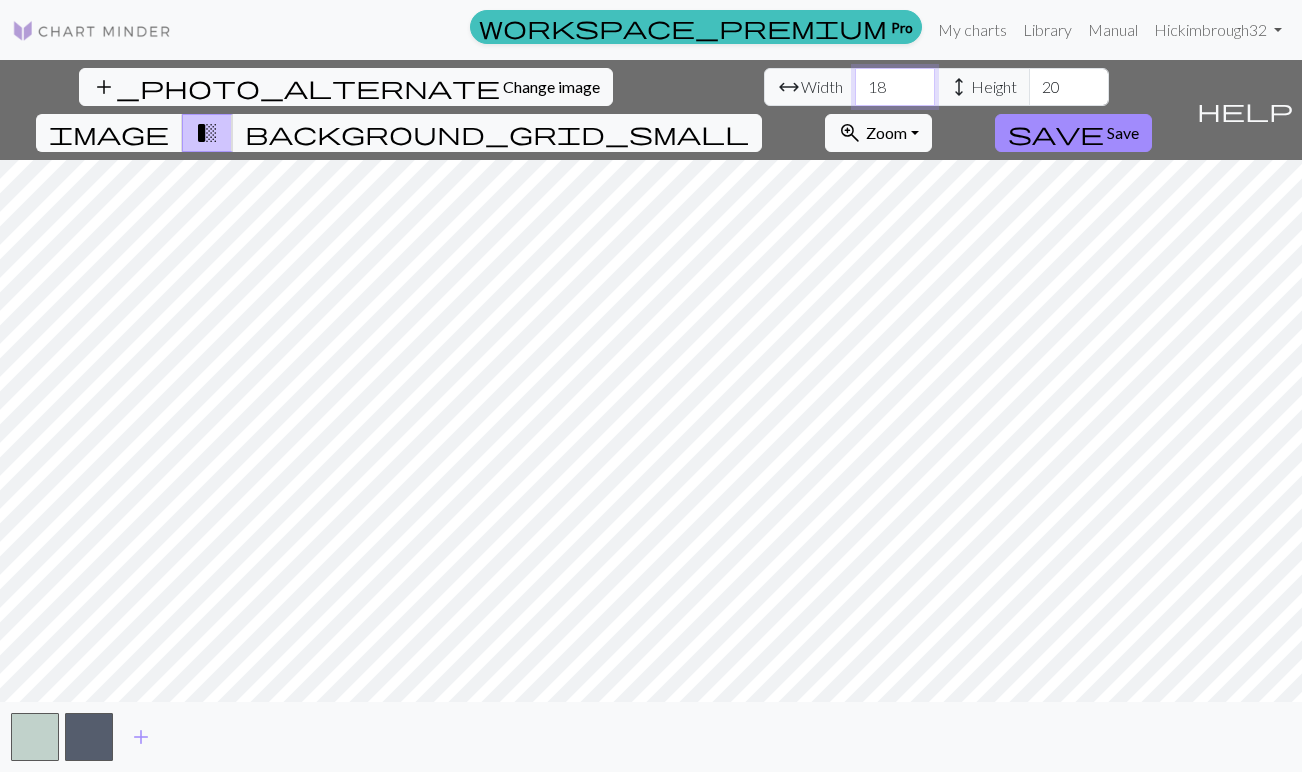 click on "18" at bounding box center [895, 87] 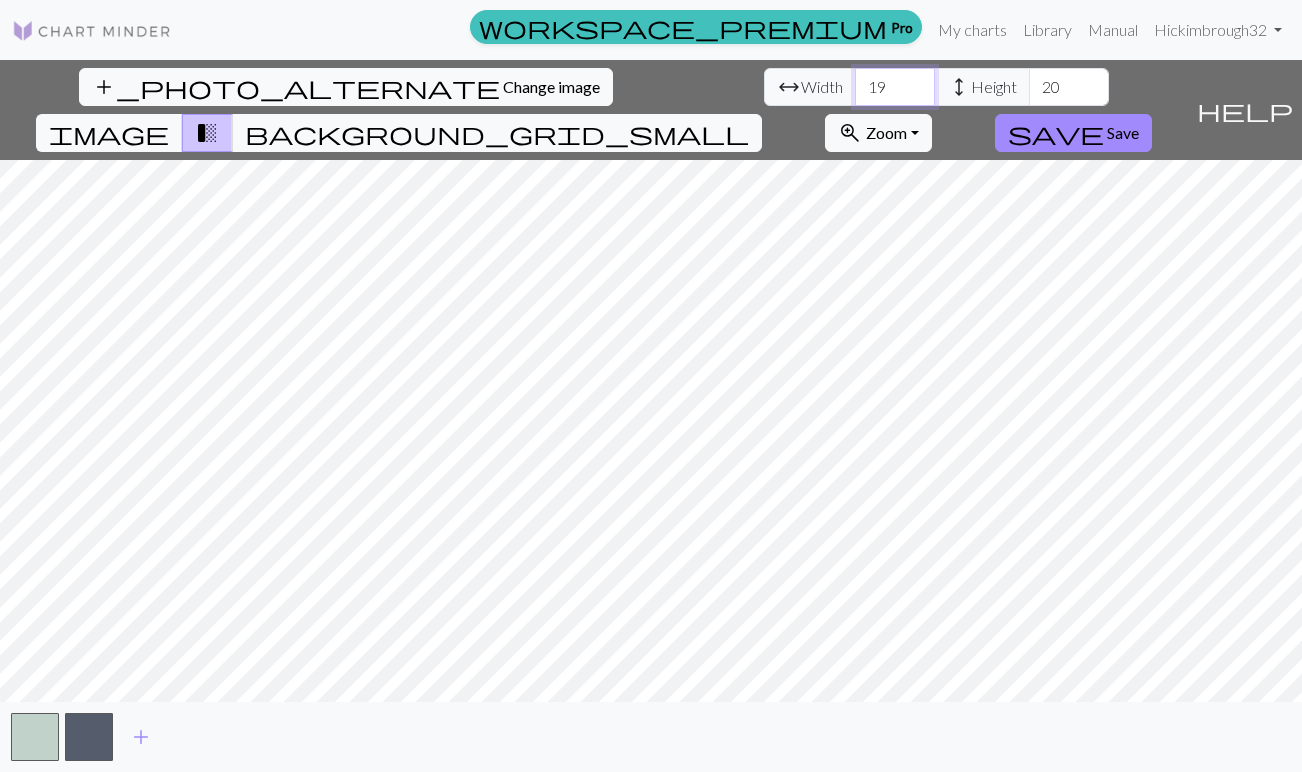 click on "19" at bounding box center [895, 87] 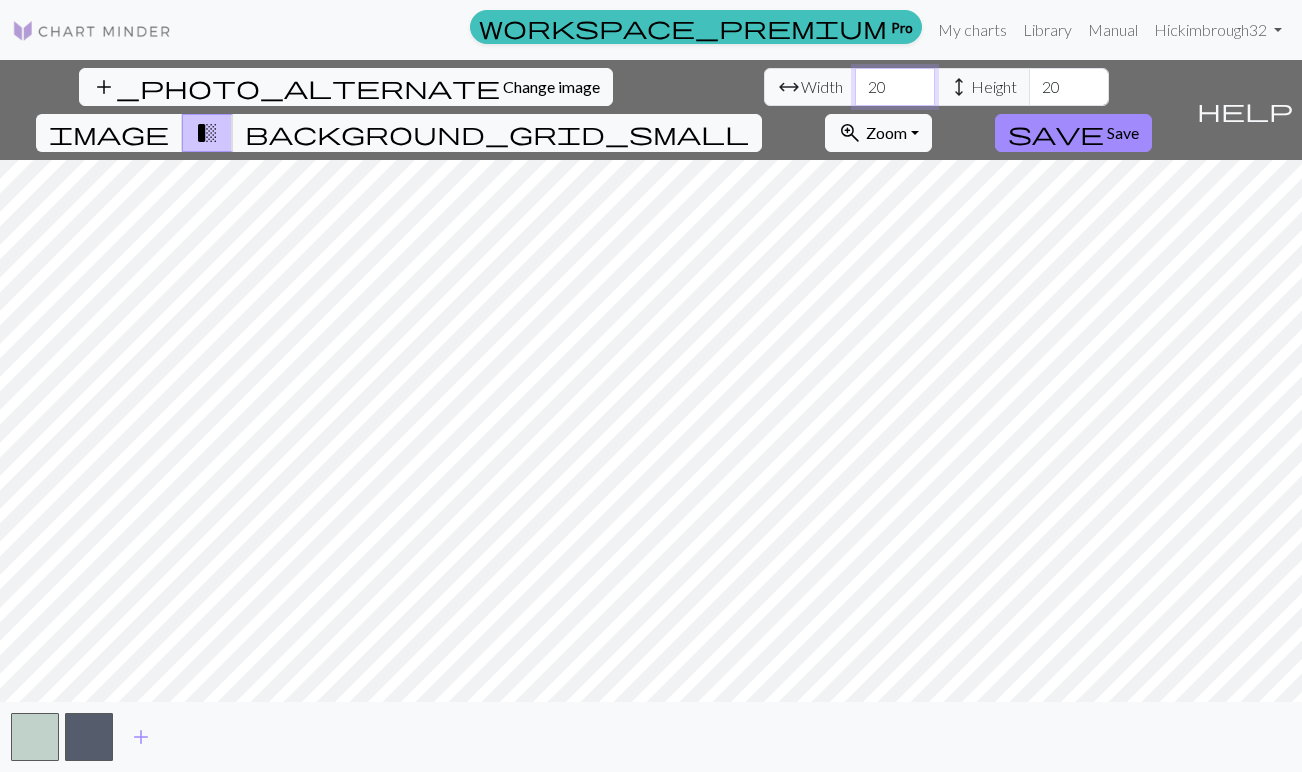 click on "20" at bounding box center [895, 87] 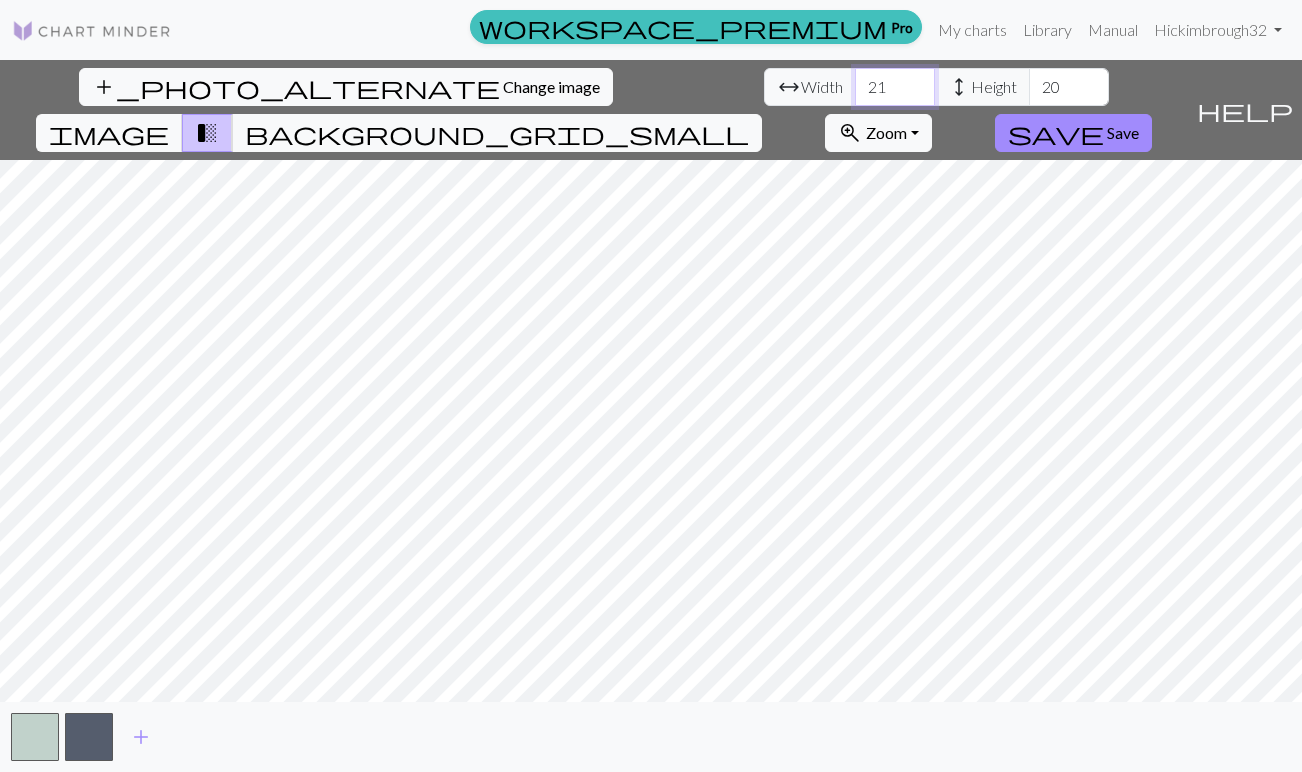 click on "21" at bounding box center [895, 87] 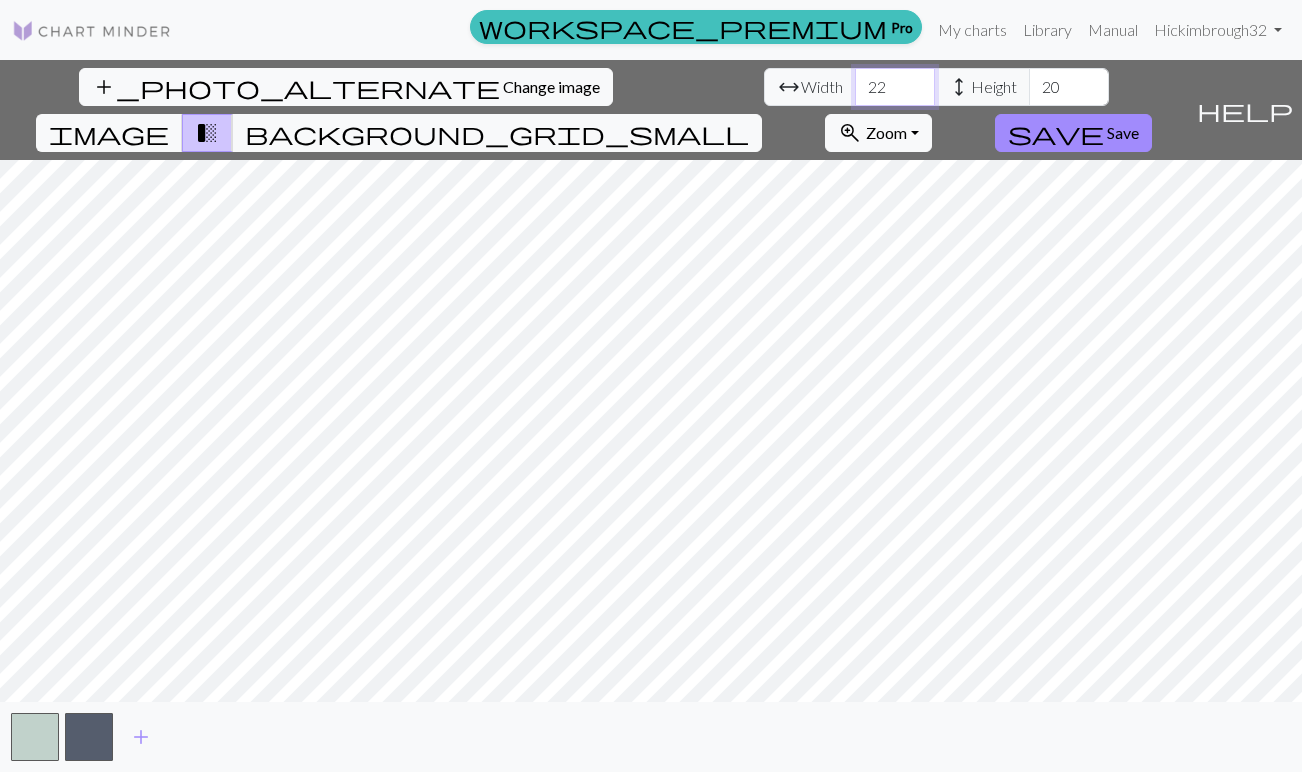 click on "22" at bounding box center (895, 87) 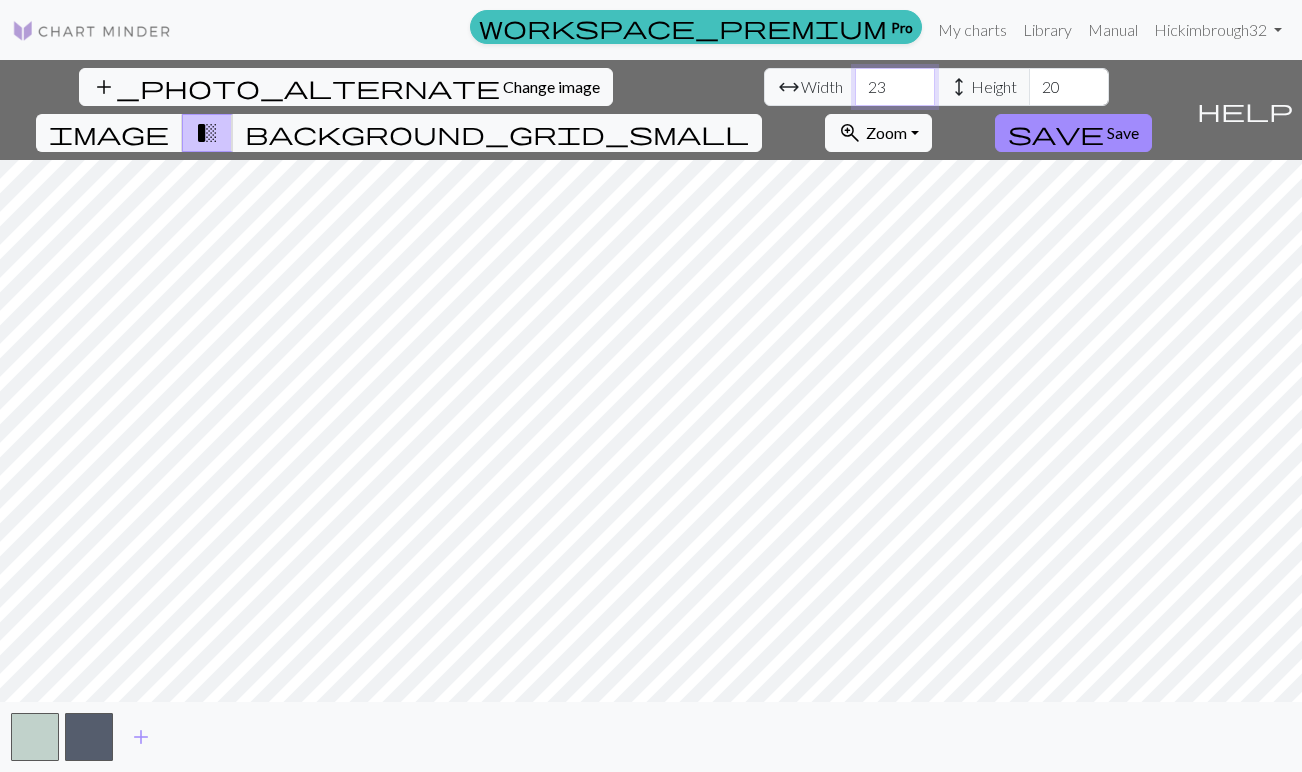 click on "23" at bounding box center (895, 87) 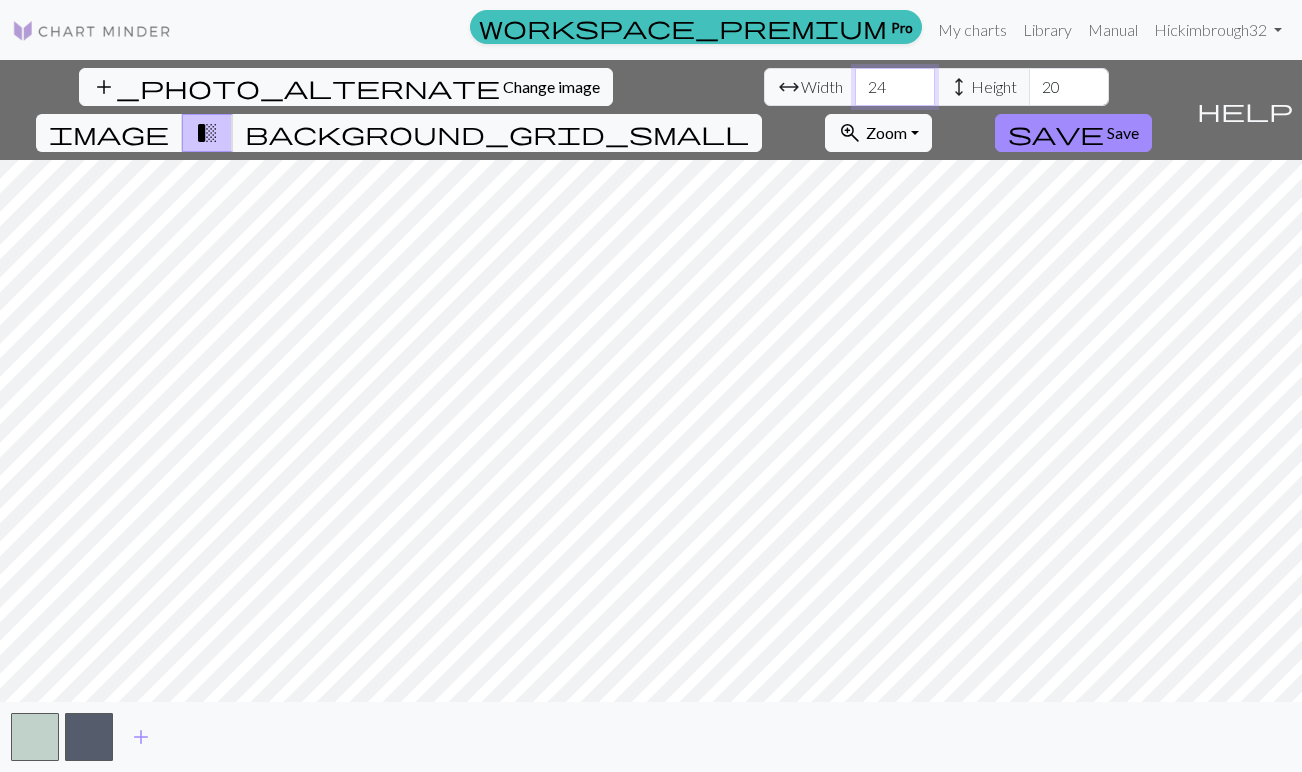 click on "24" at bounding box center [895, 87] 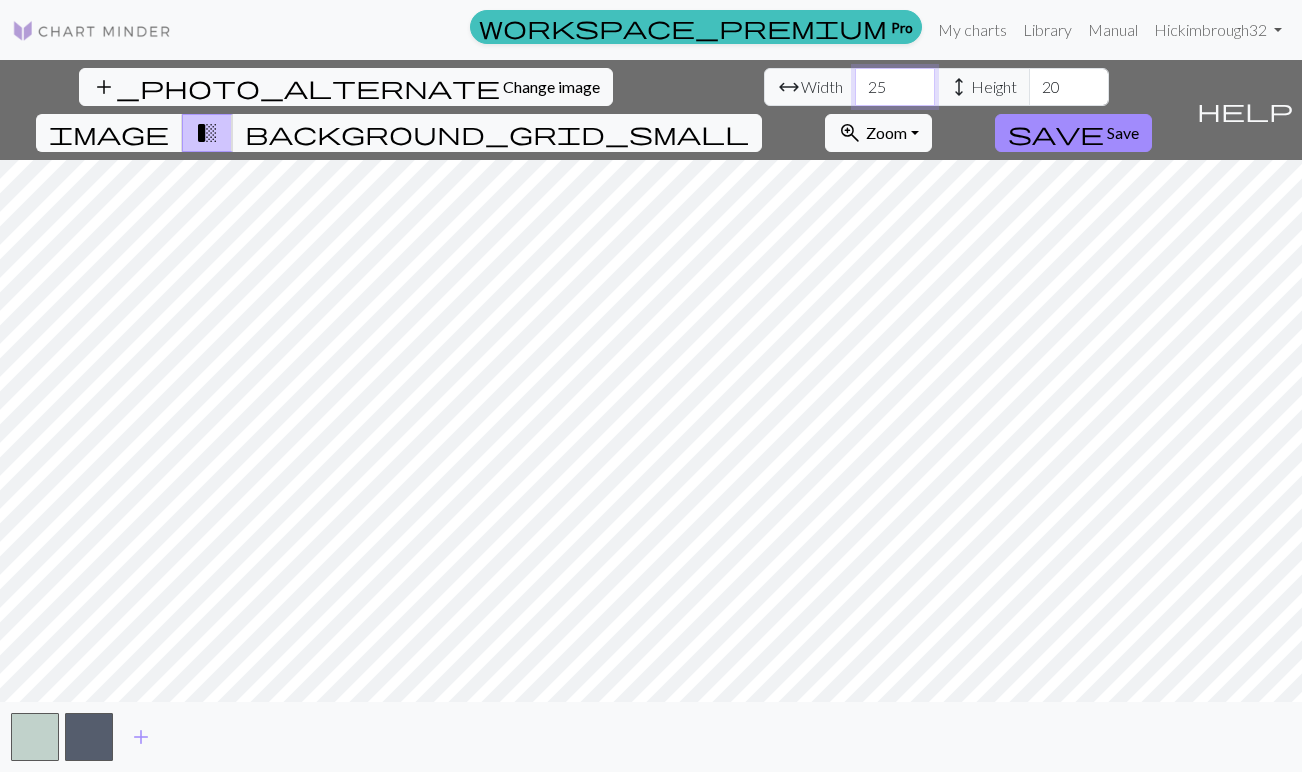 click on "25" at bounding box center (895, 87) 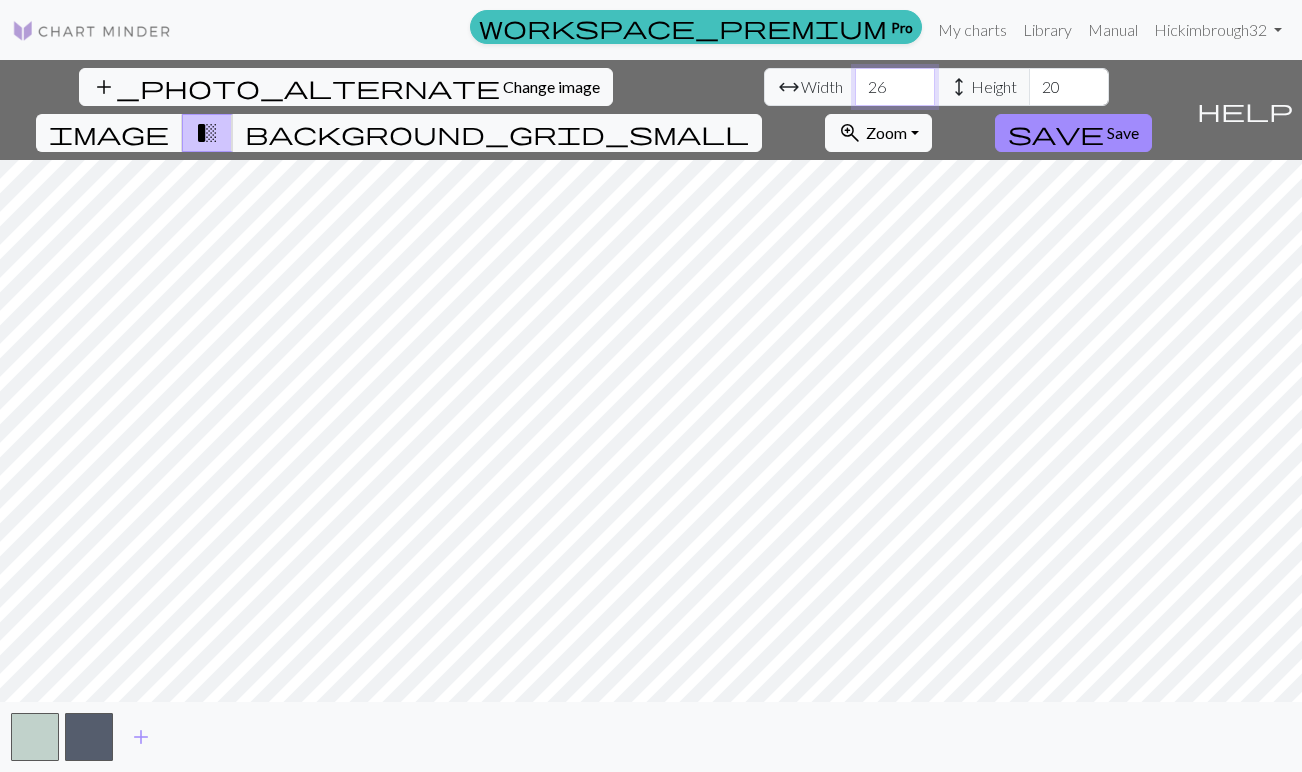 click on "26" at bounding box center [895, 87] 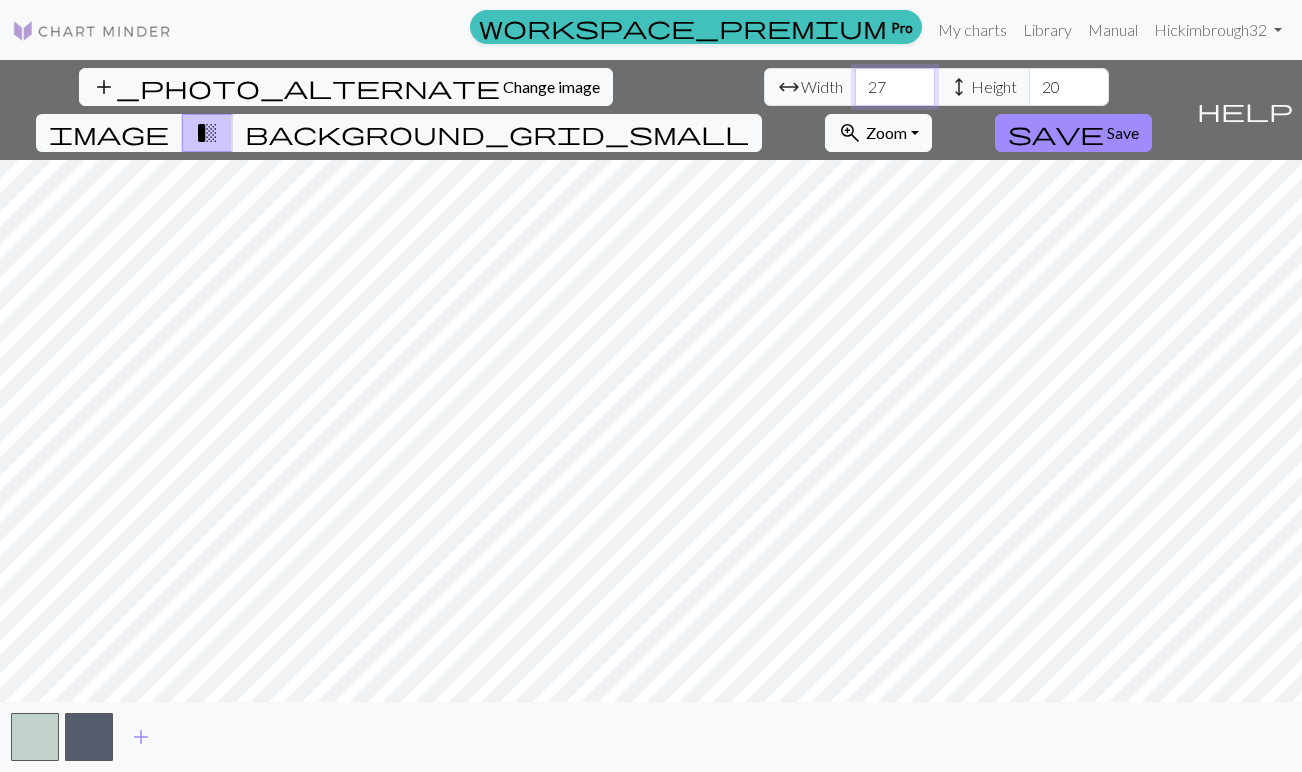 click on "27" at bounding box center (895, 87) 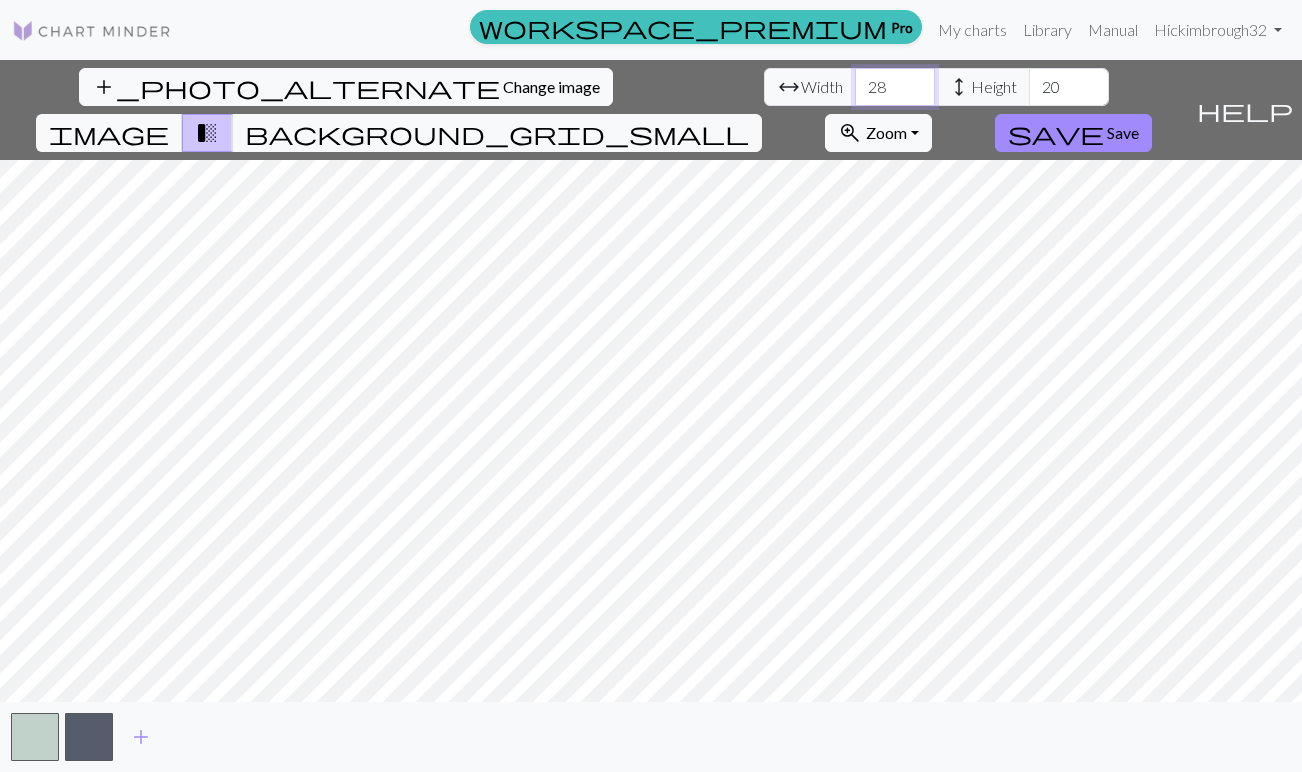 click on "28" at bounding box center (895, 87) 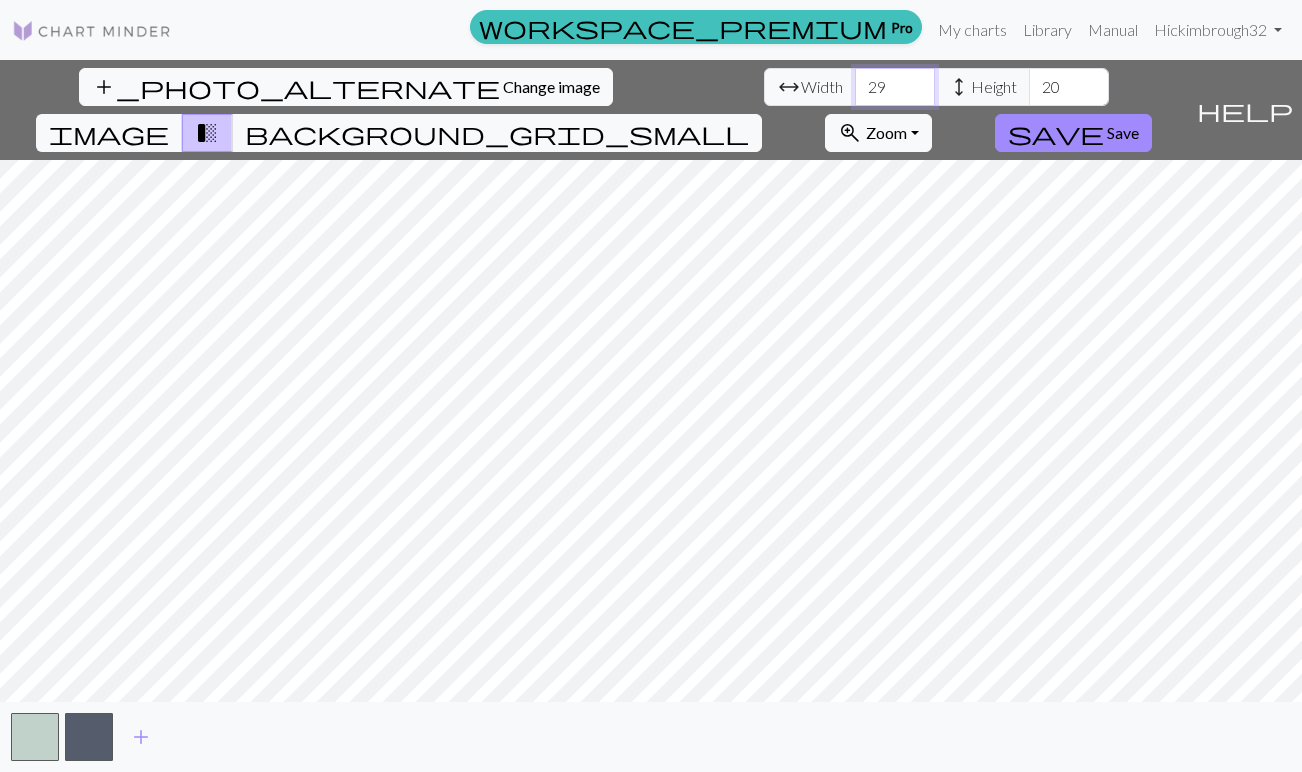 click on "29" at bounding box center [895, 87] 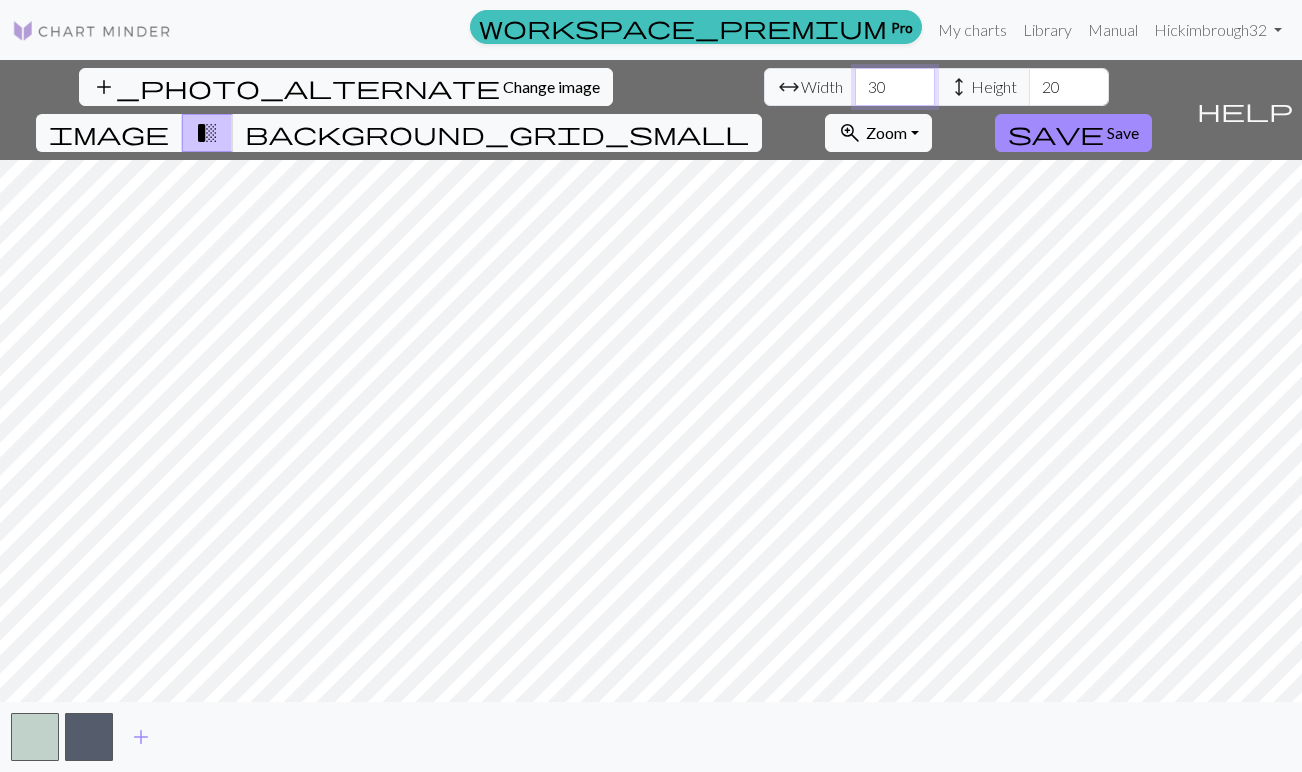 click on "30" at bounding box center (895, 87) 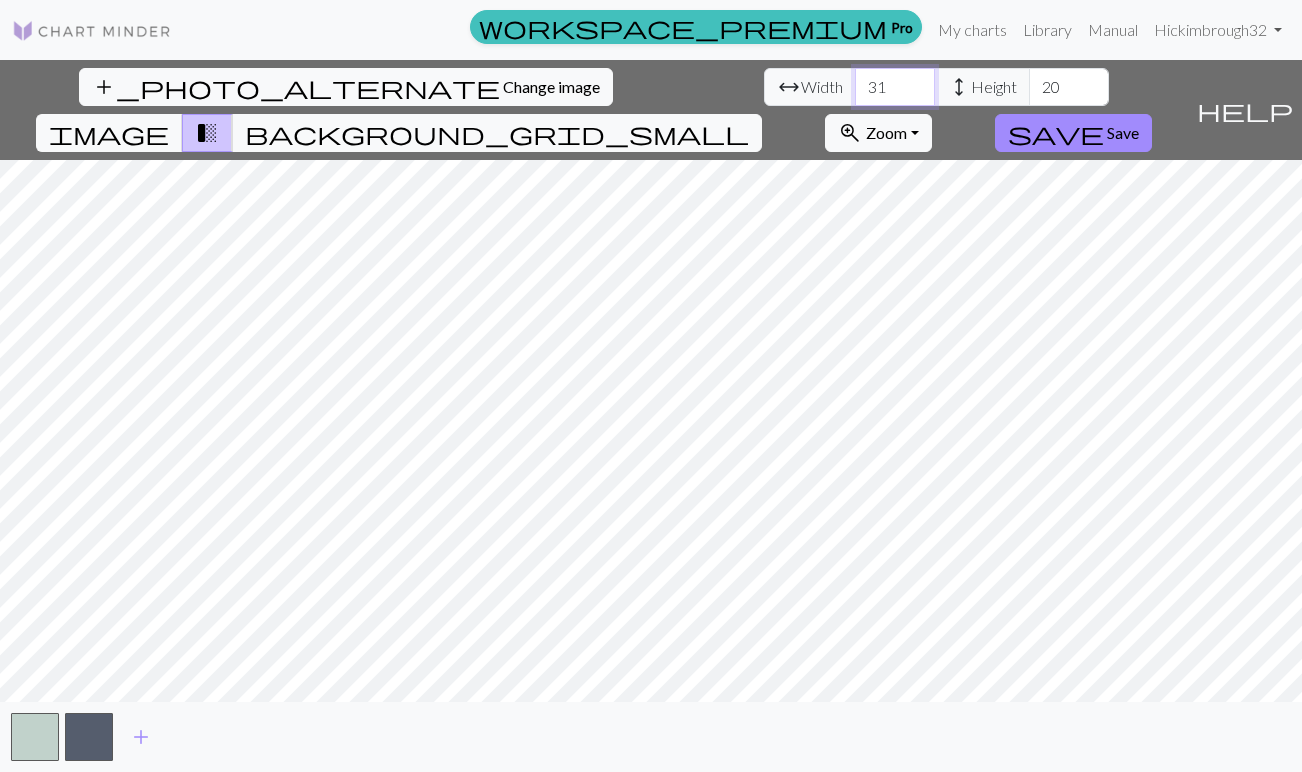 click on "31" at bounding box center (895, 87) 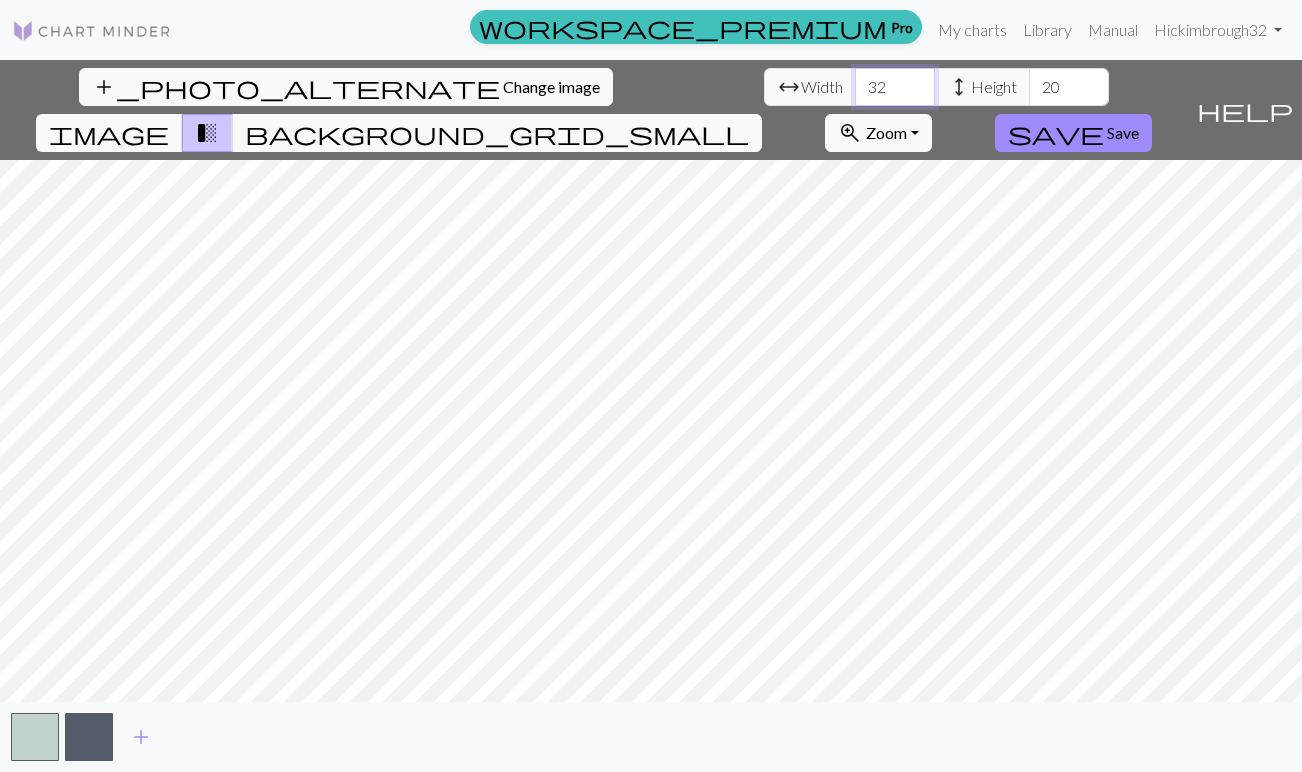 click on "32" at bounding box center [895, 87] 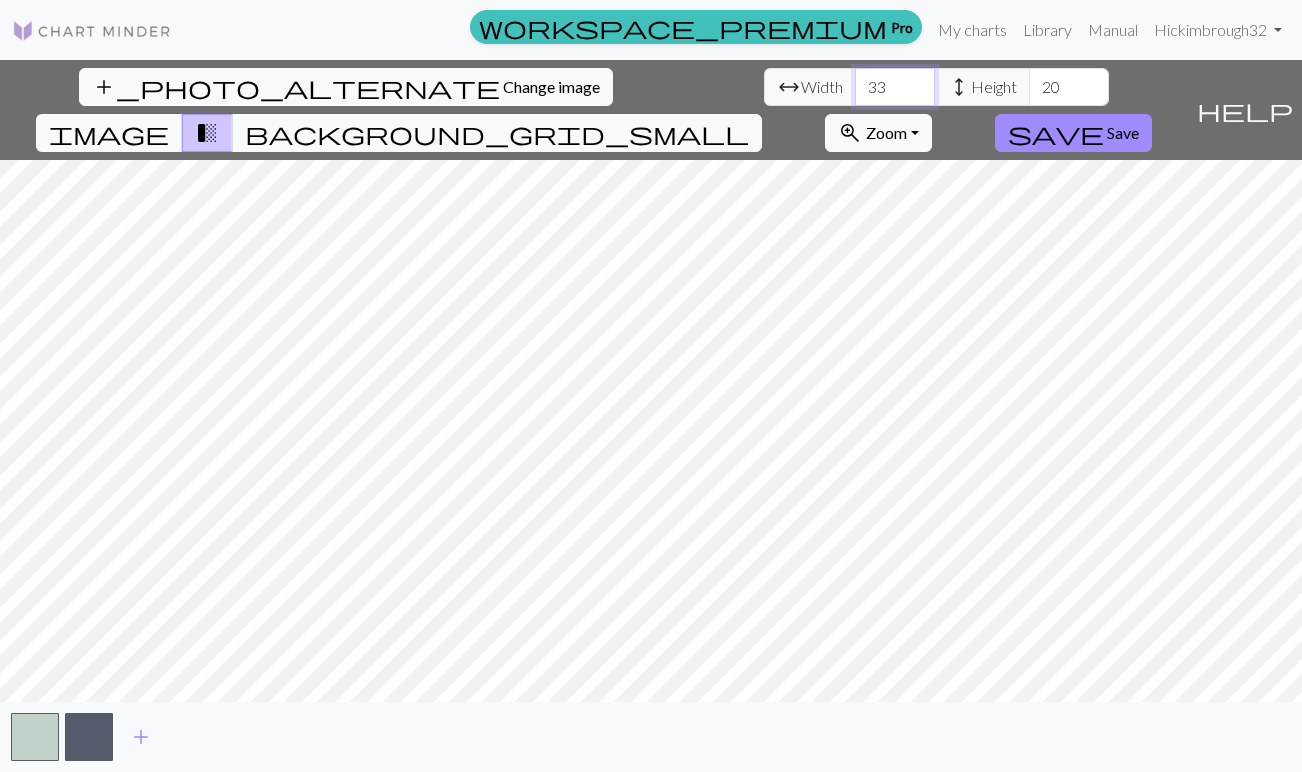 click on "33" at bounding box center [895, 87] 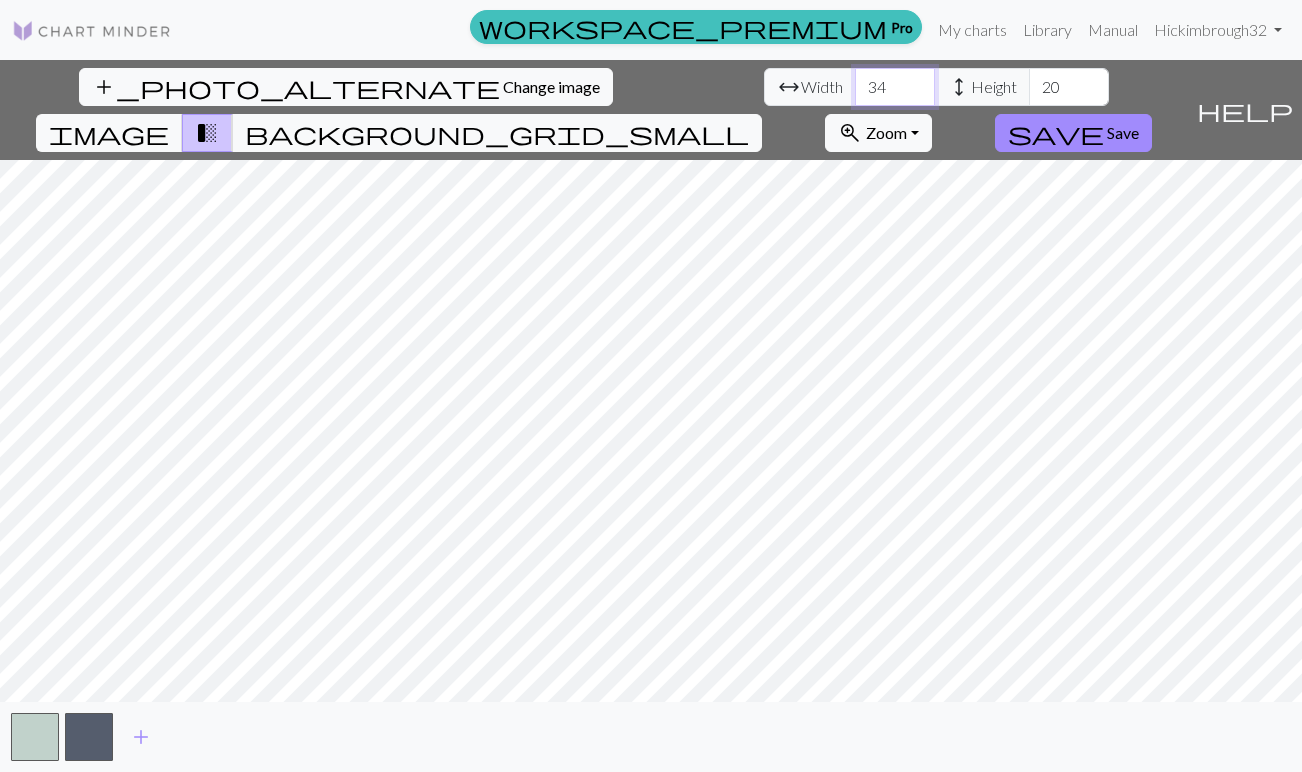 click on "34" at bounding box center [895, 87] 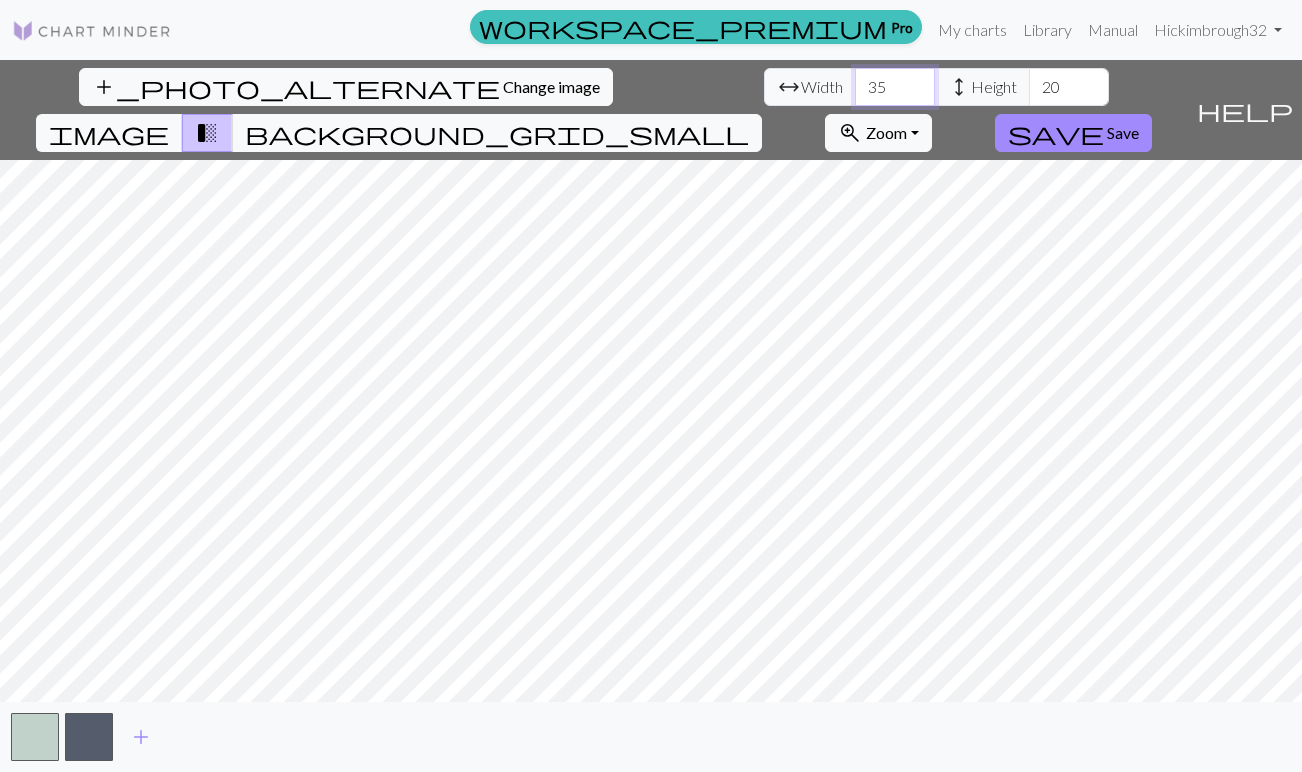 click on "35" at bounding box center [895, 87] 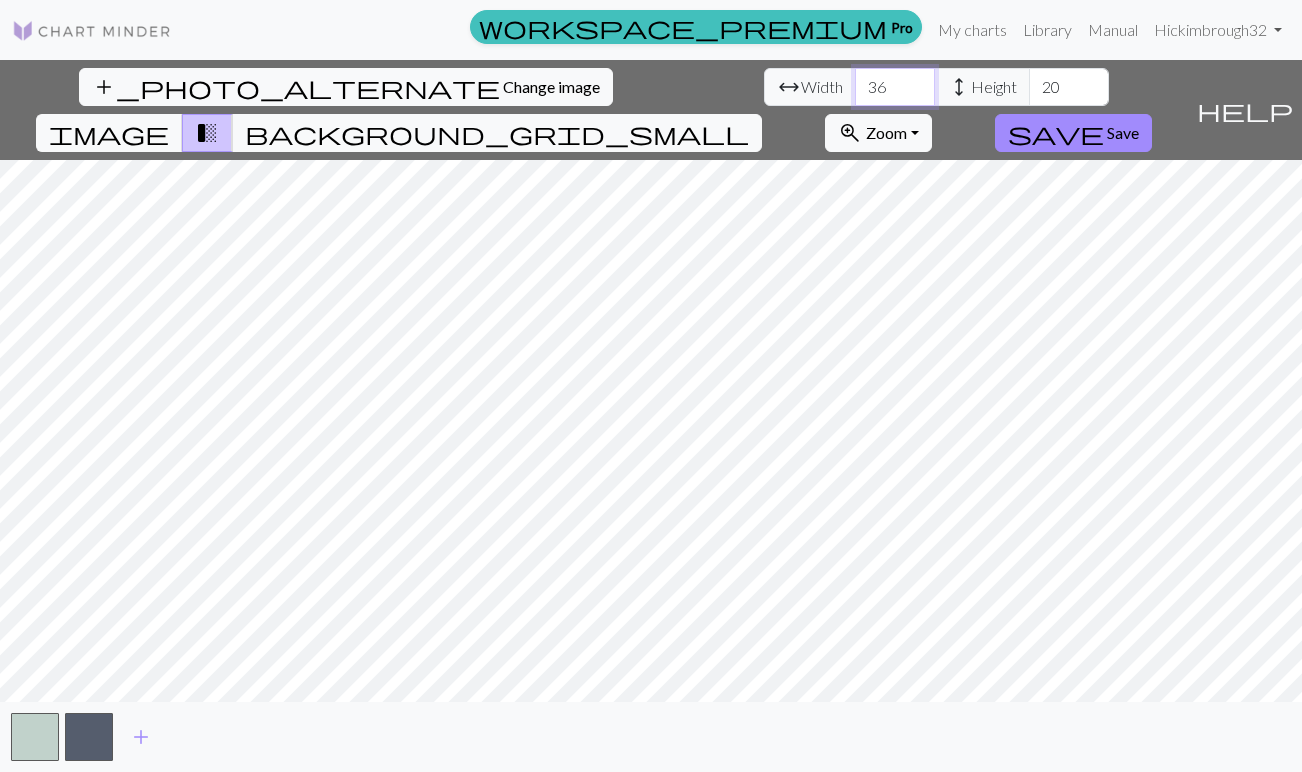 click on "36" at bounding box center [895, 87] 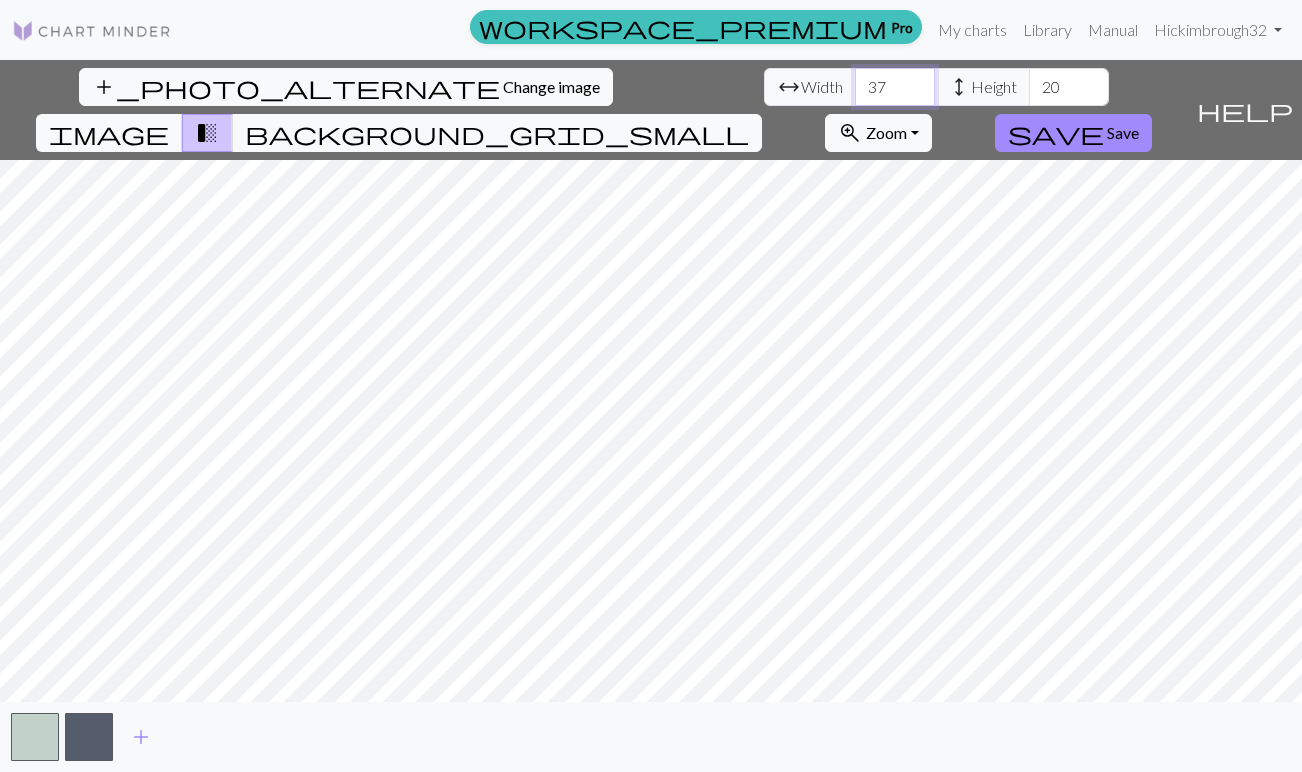 click on "37" at bounding box center (895, 87) 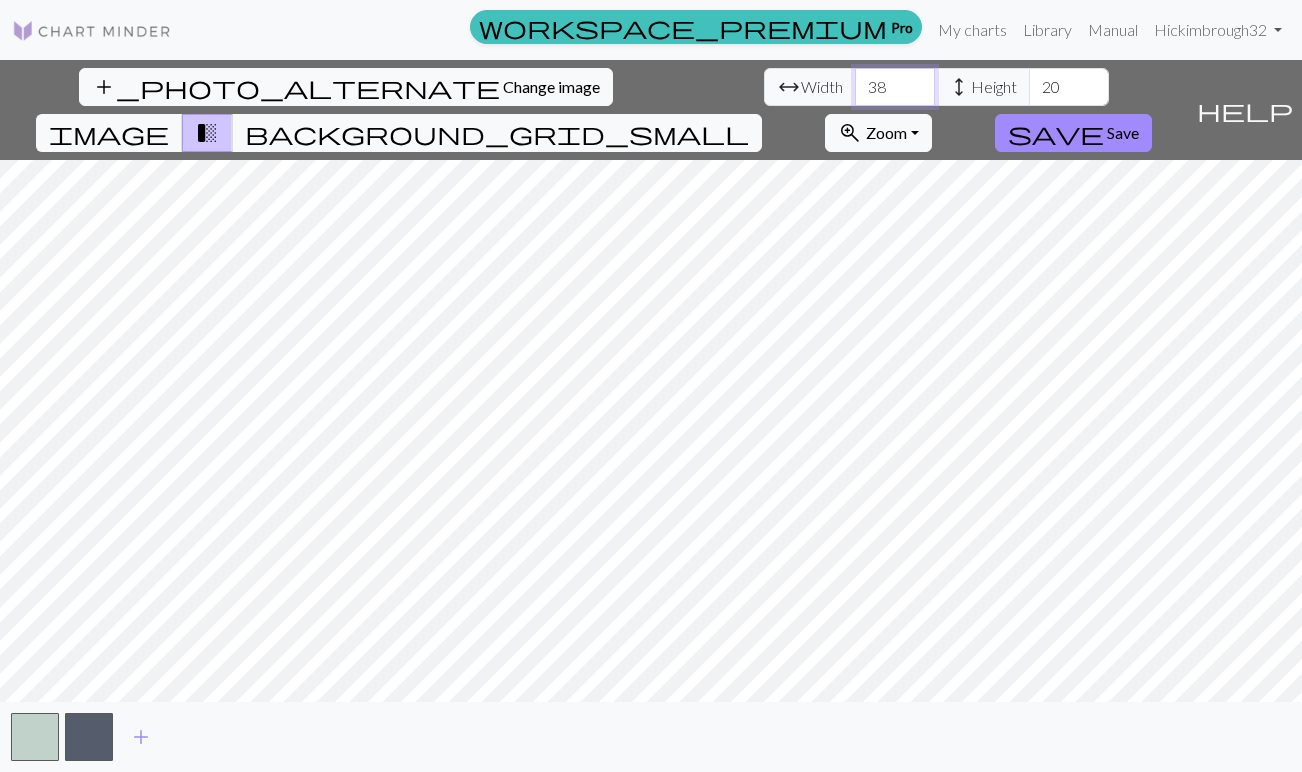 click on "38" at bounding box center [895, 87] 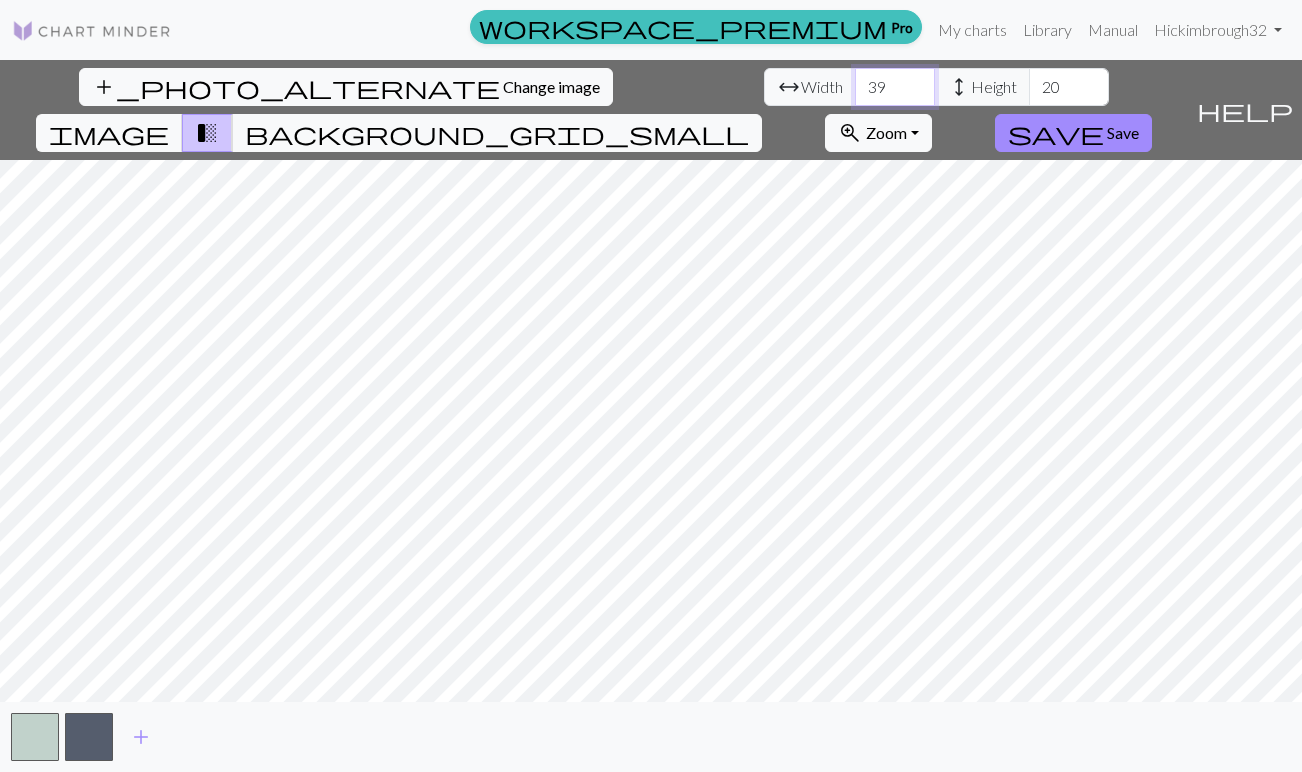 click on "39" at bounding box center [895, 87] 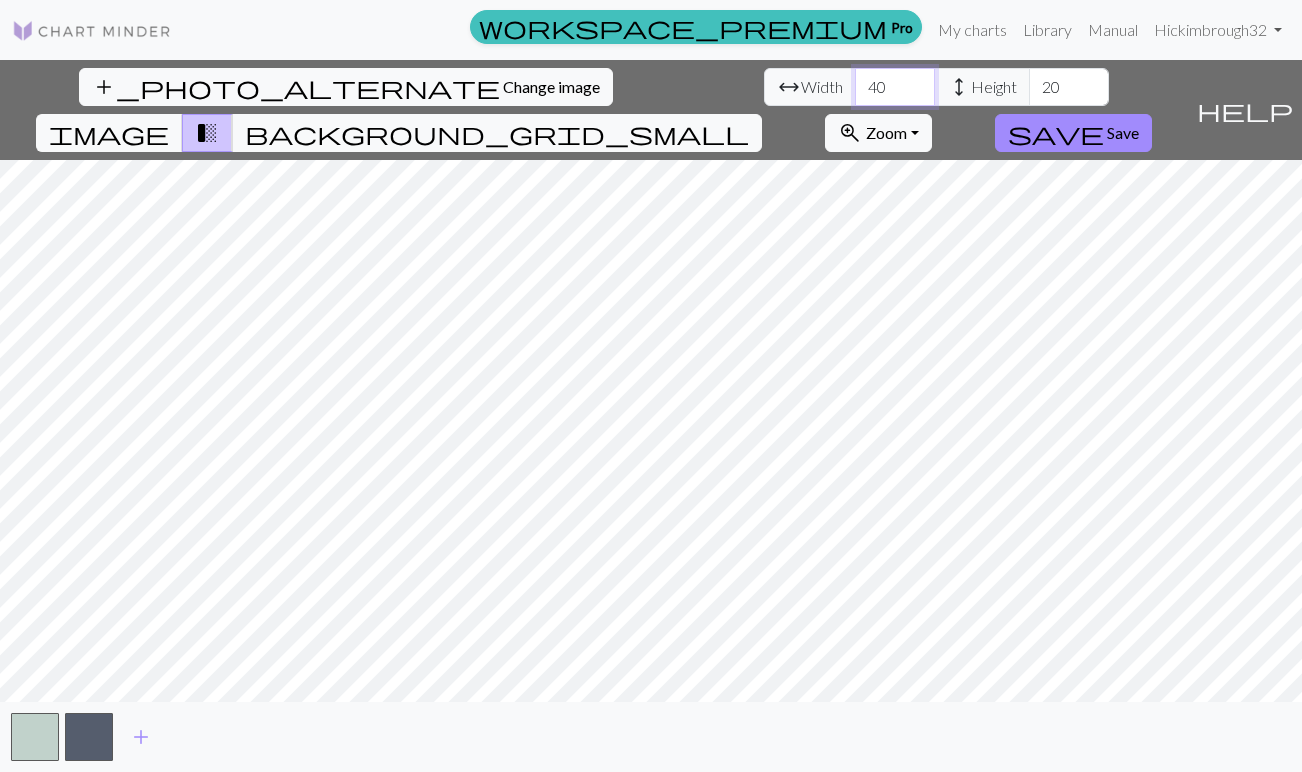 click on "40" at bounding box center [895, 87] 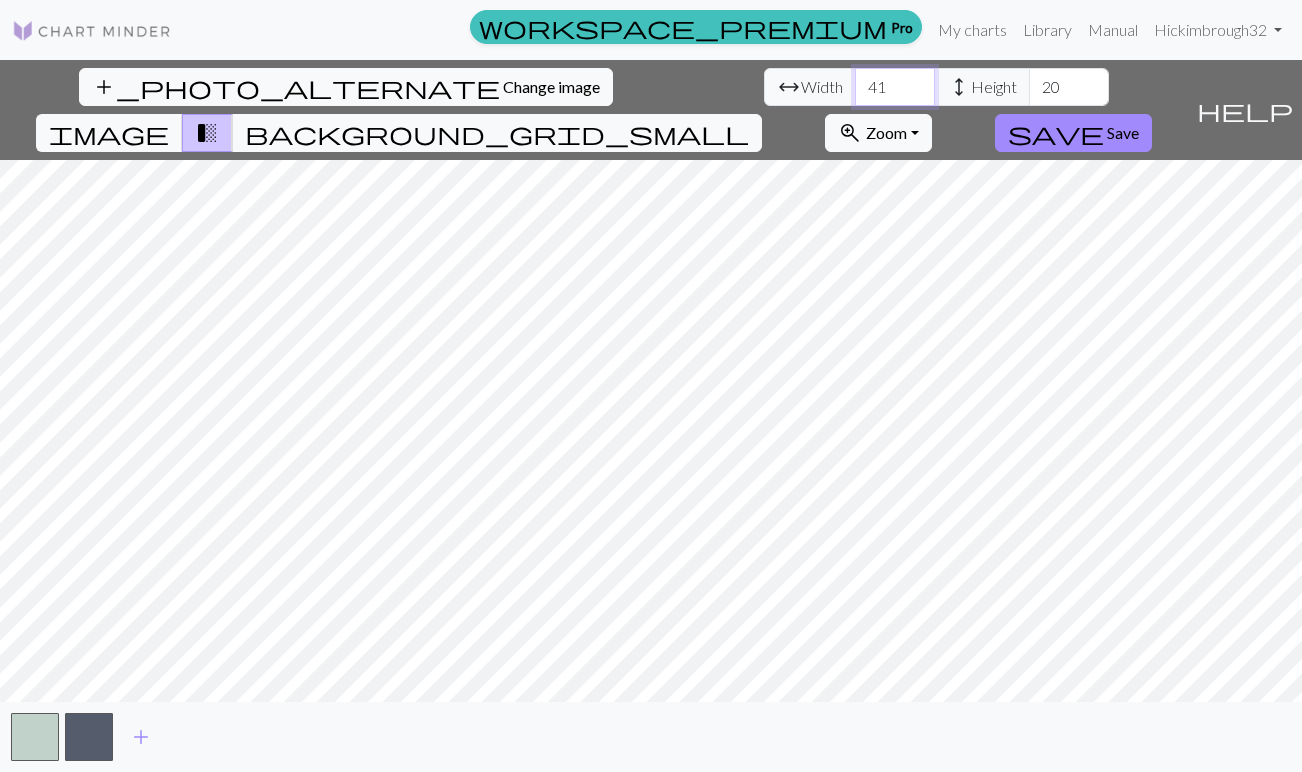 click on "41" at bounding box center (895, 87) 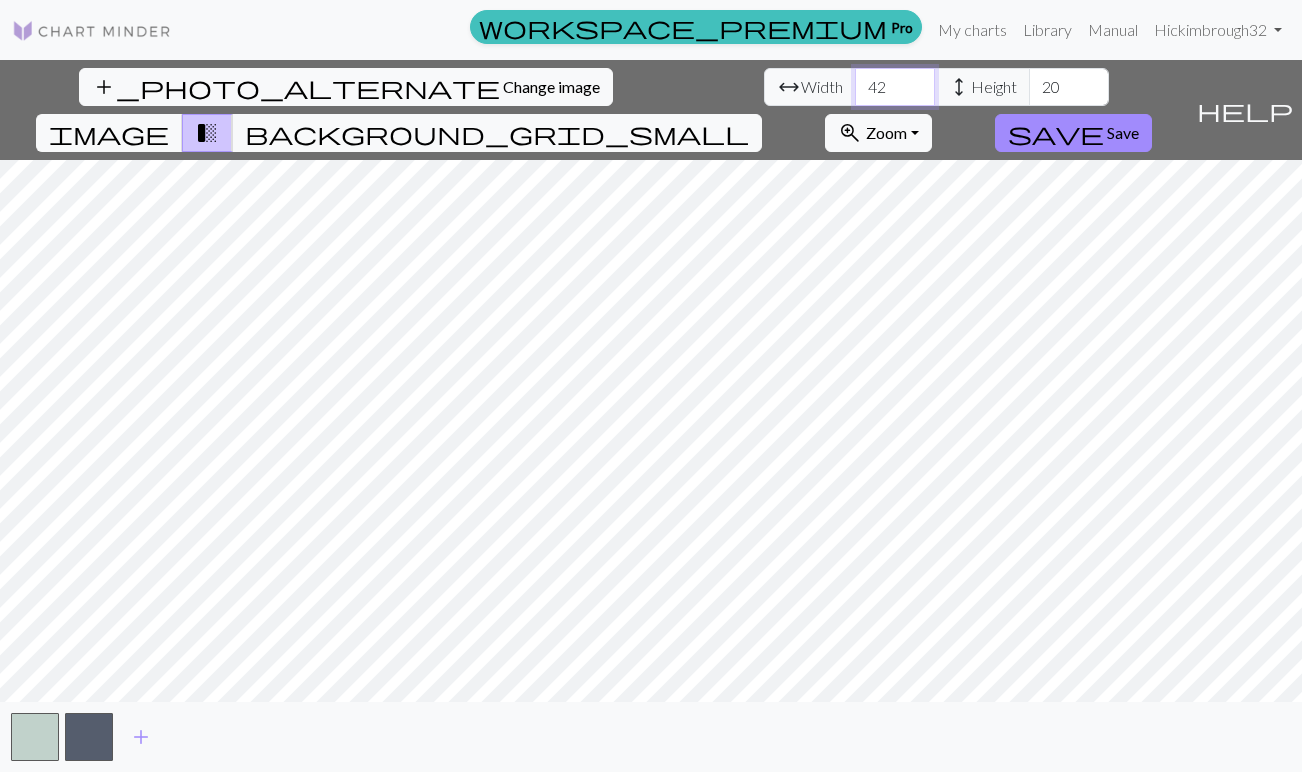 click on "42" at bounding box center (895, 87) 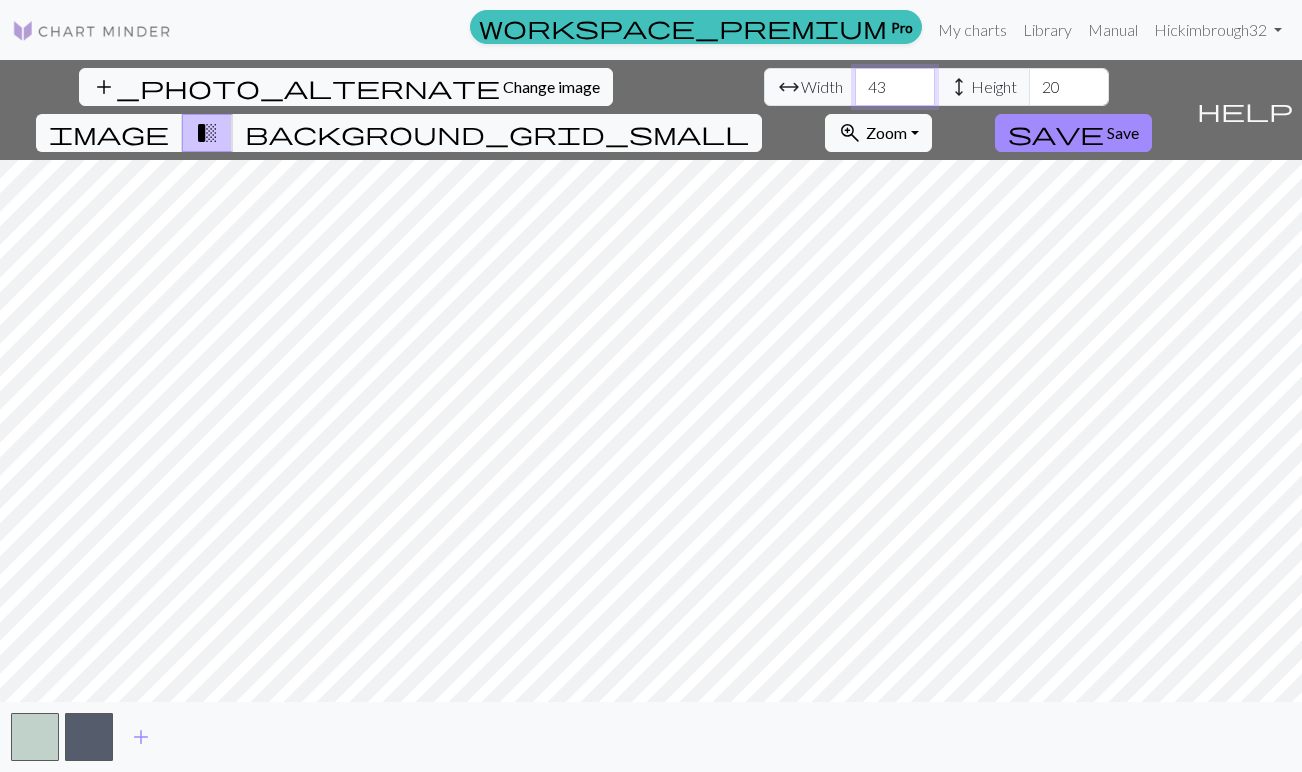 click on "43" at bounding box center (895, 87) 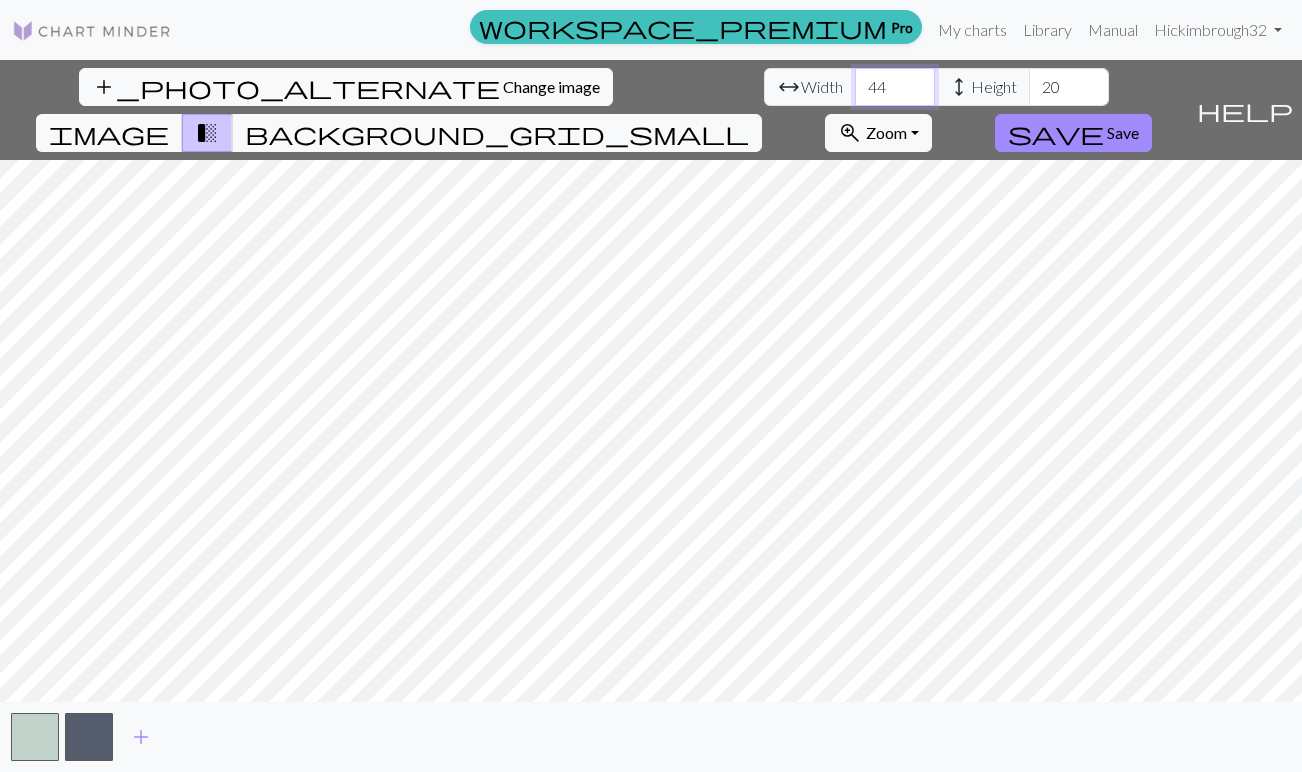click on "44" at bounding box center [895, 87] 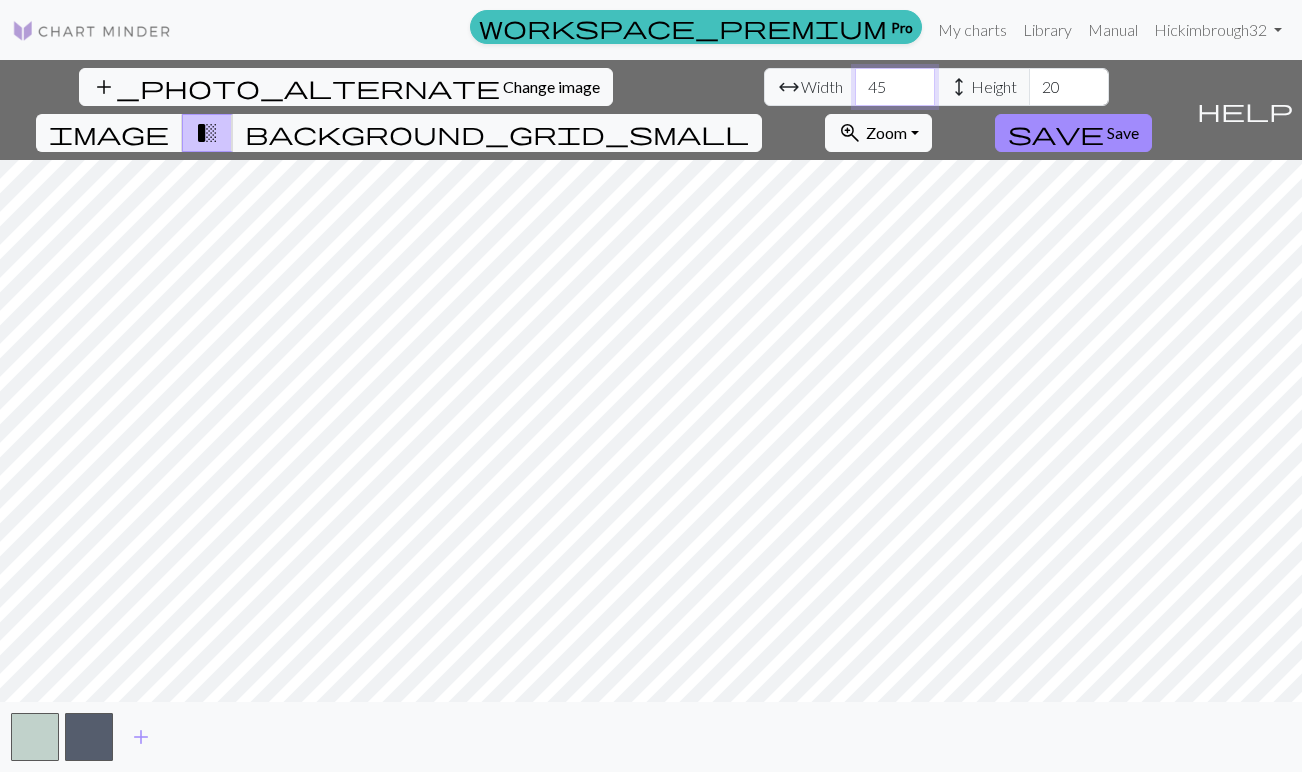 click on "45" at bounding box center (895, 87) 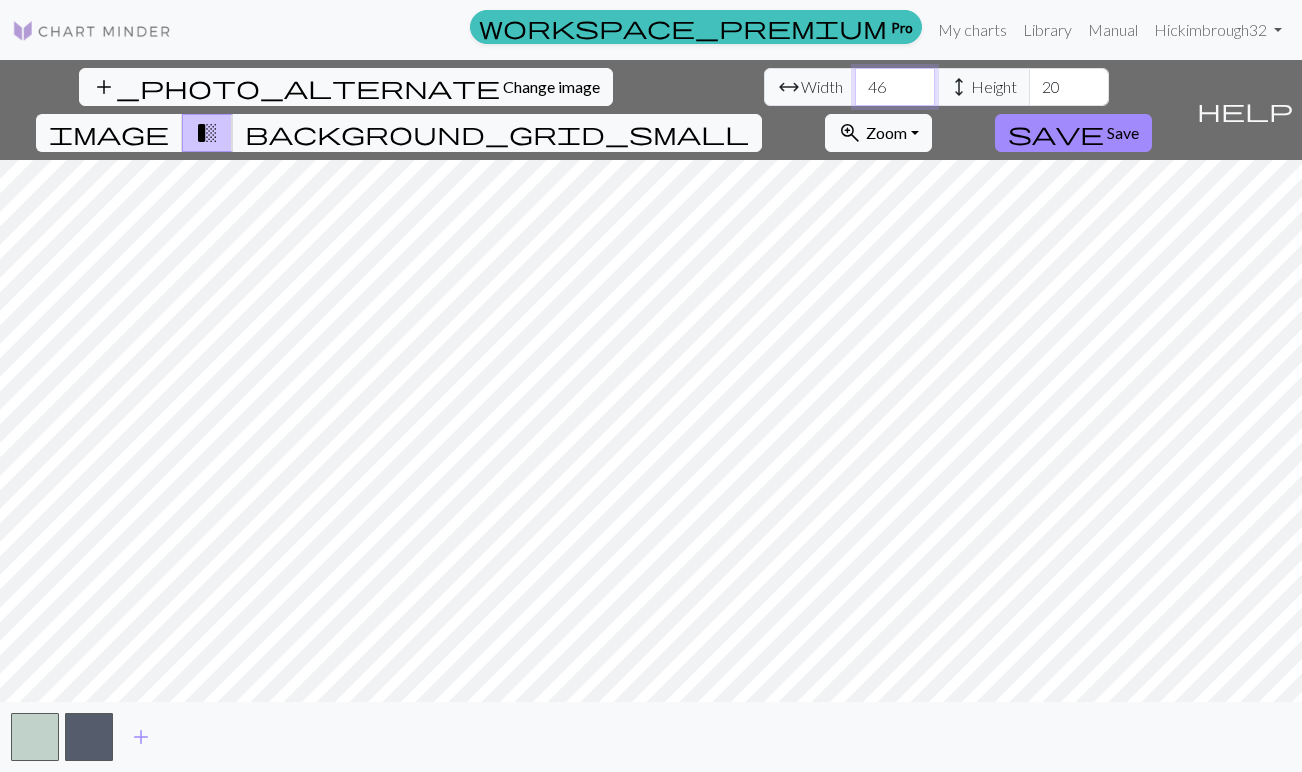 click on "46" at bounding box center [895, 87] 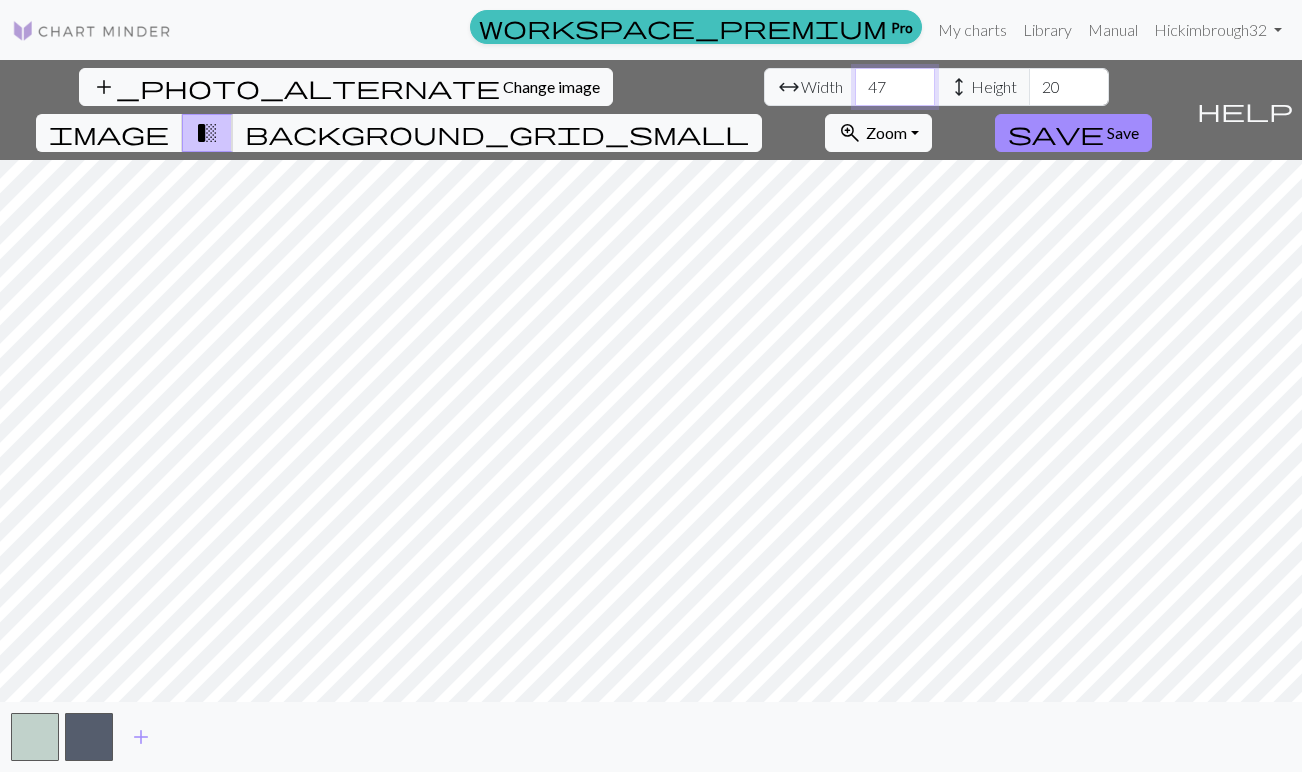 type on "47" 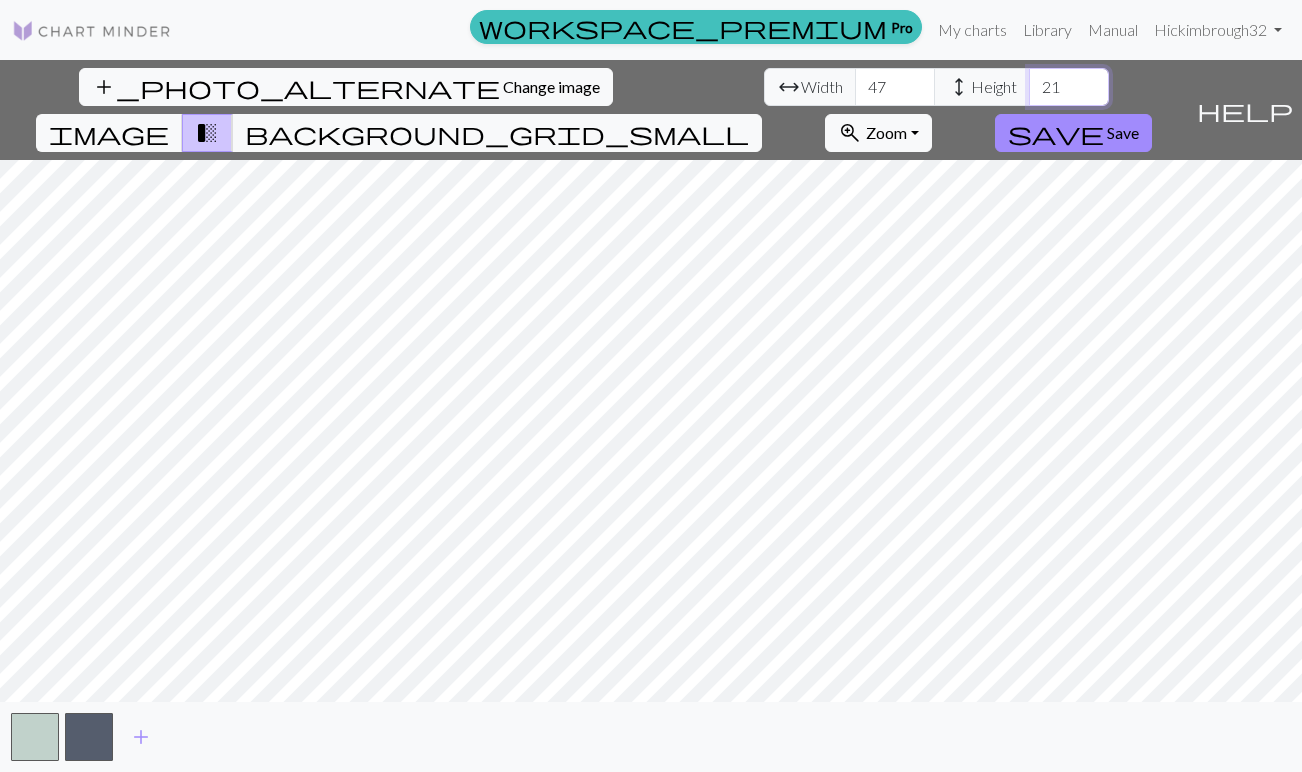 click on "21" at bounding box center (1069, 87) 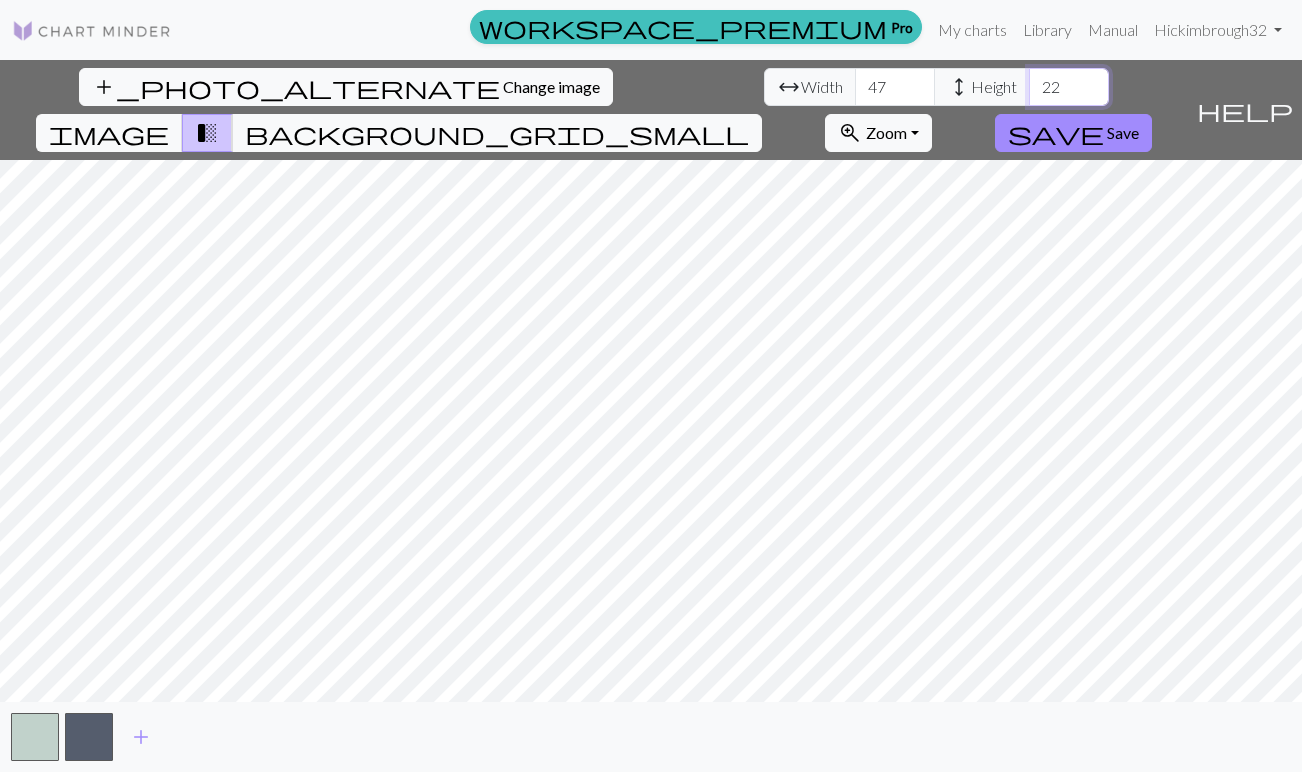click on "22" at bounding box center (1069, 87) 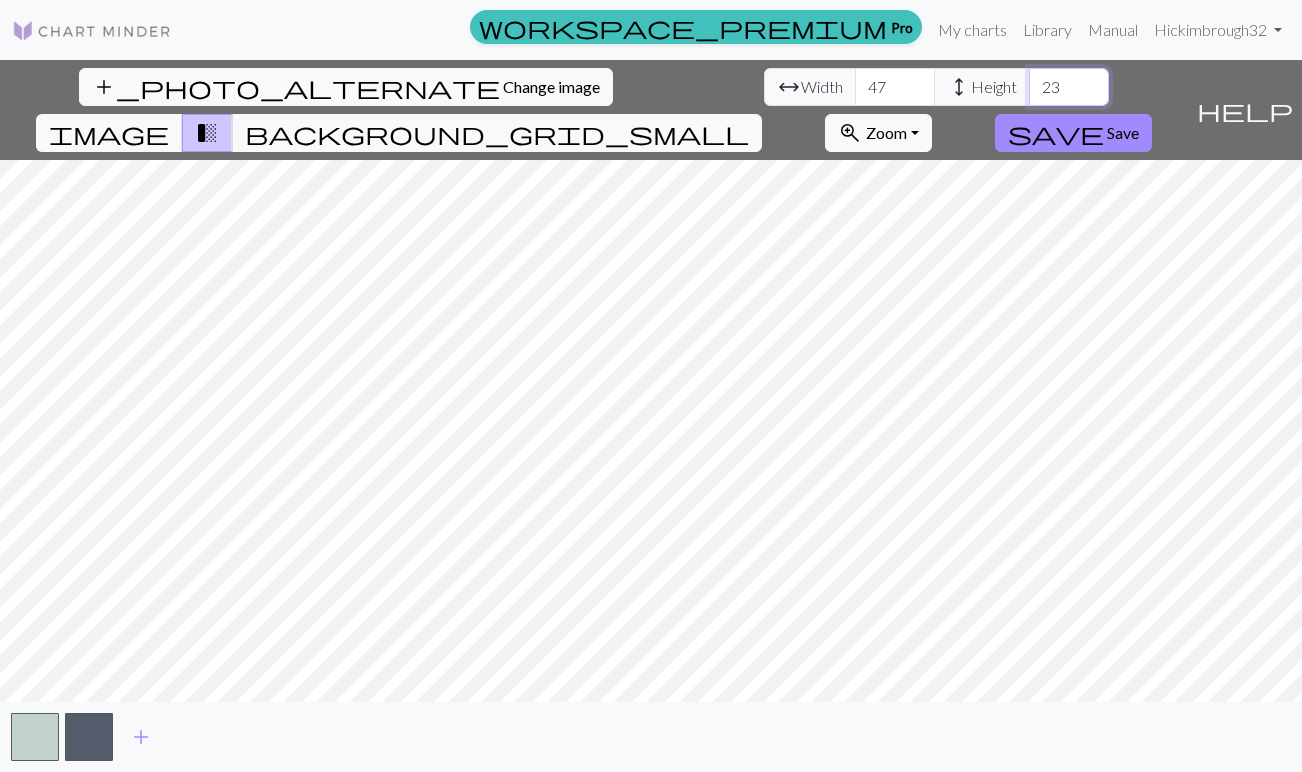 click on "23" at bounding box center [1069, 87] 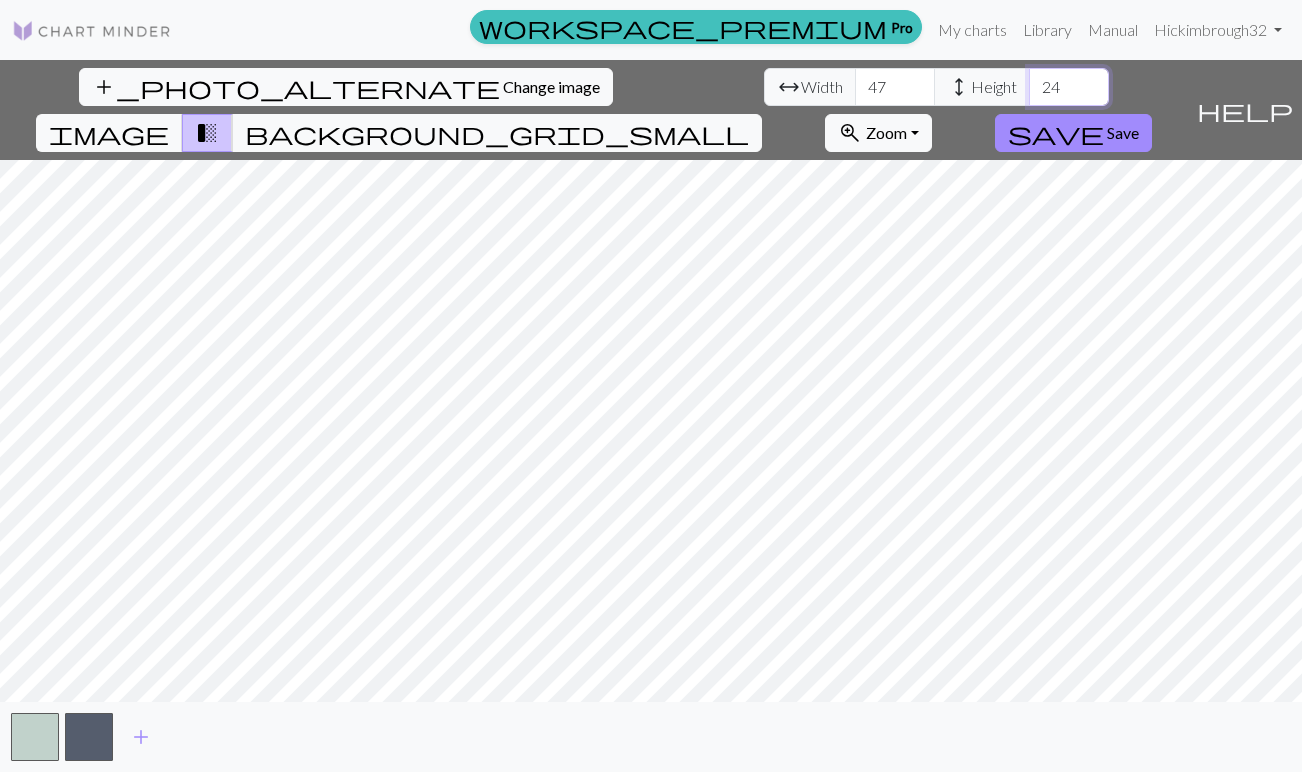 click on "24" at bounding box center (1069, 87) 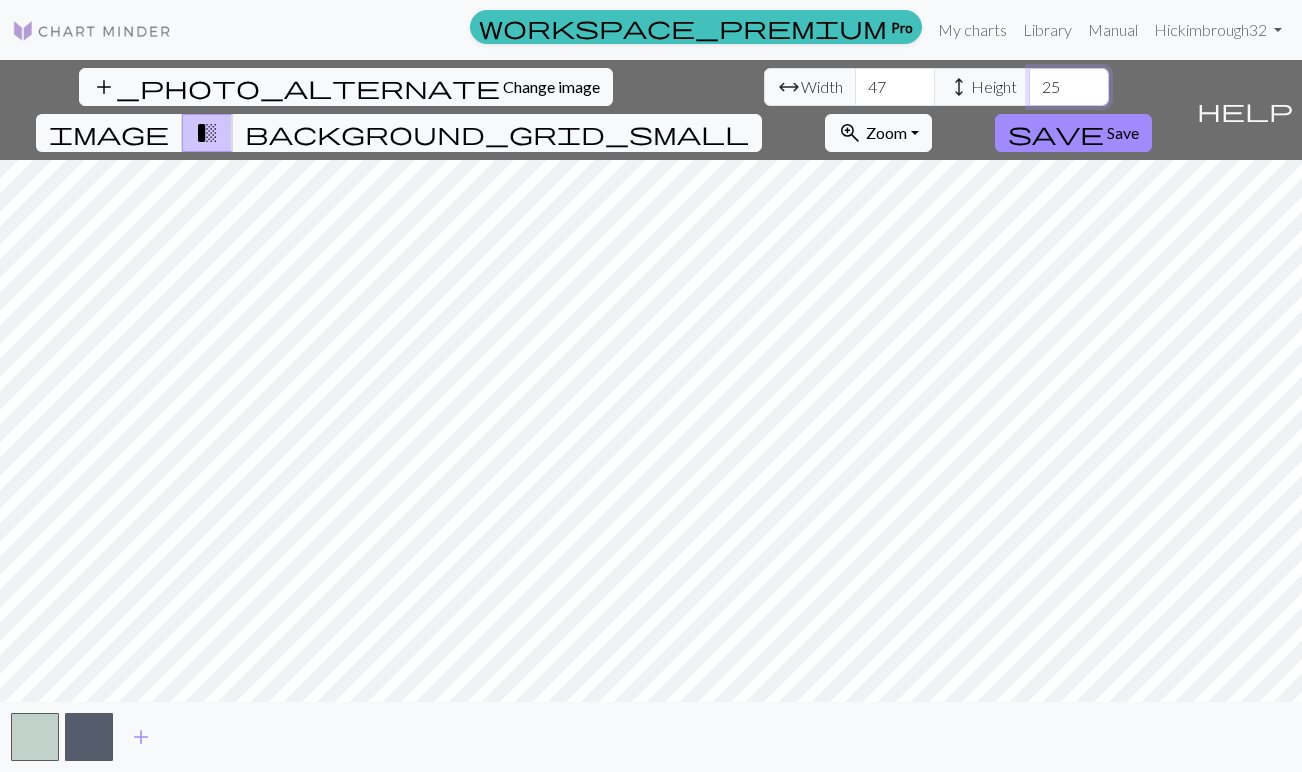 click on "25" at bounding box center (1069, 87) 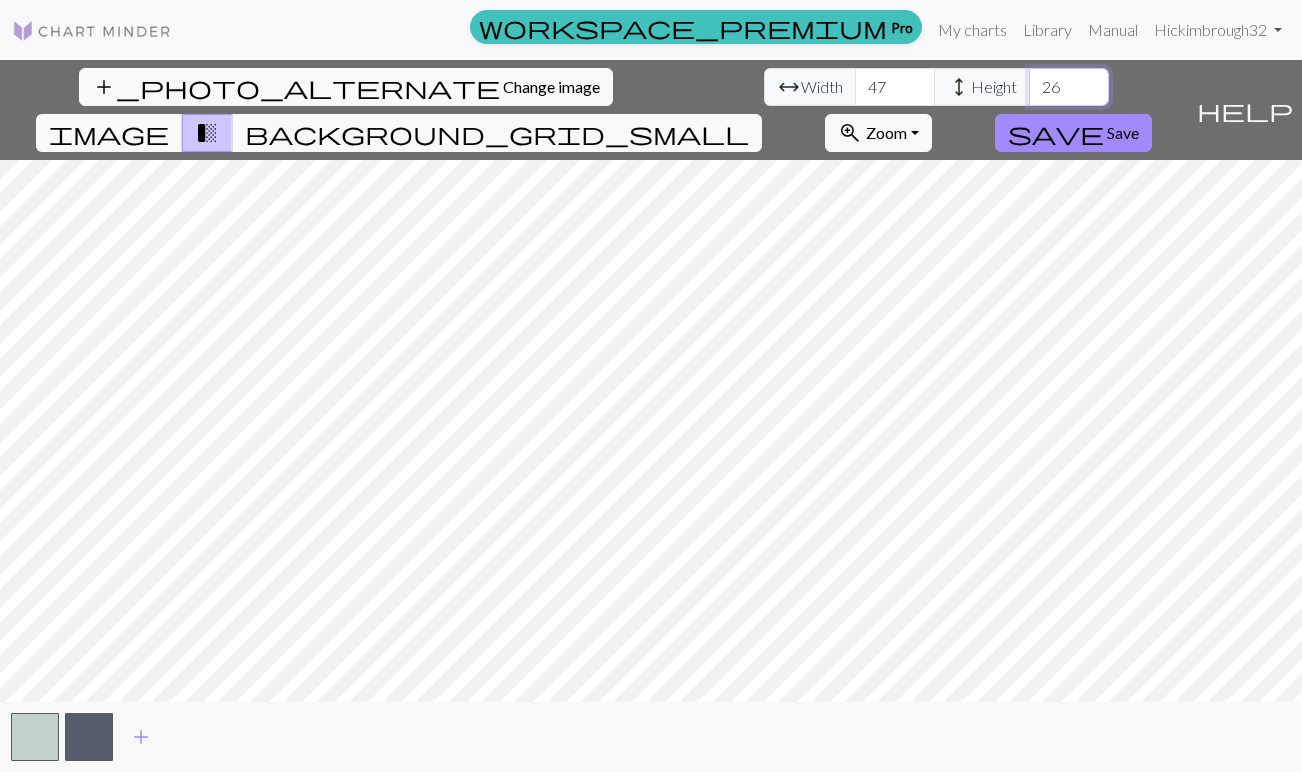 click on "26" at bounding box center [1069, 87] 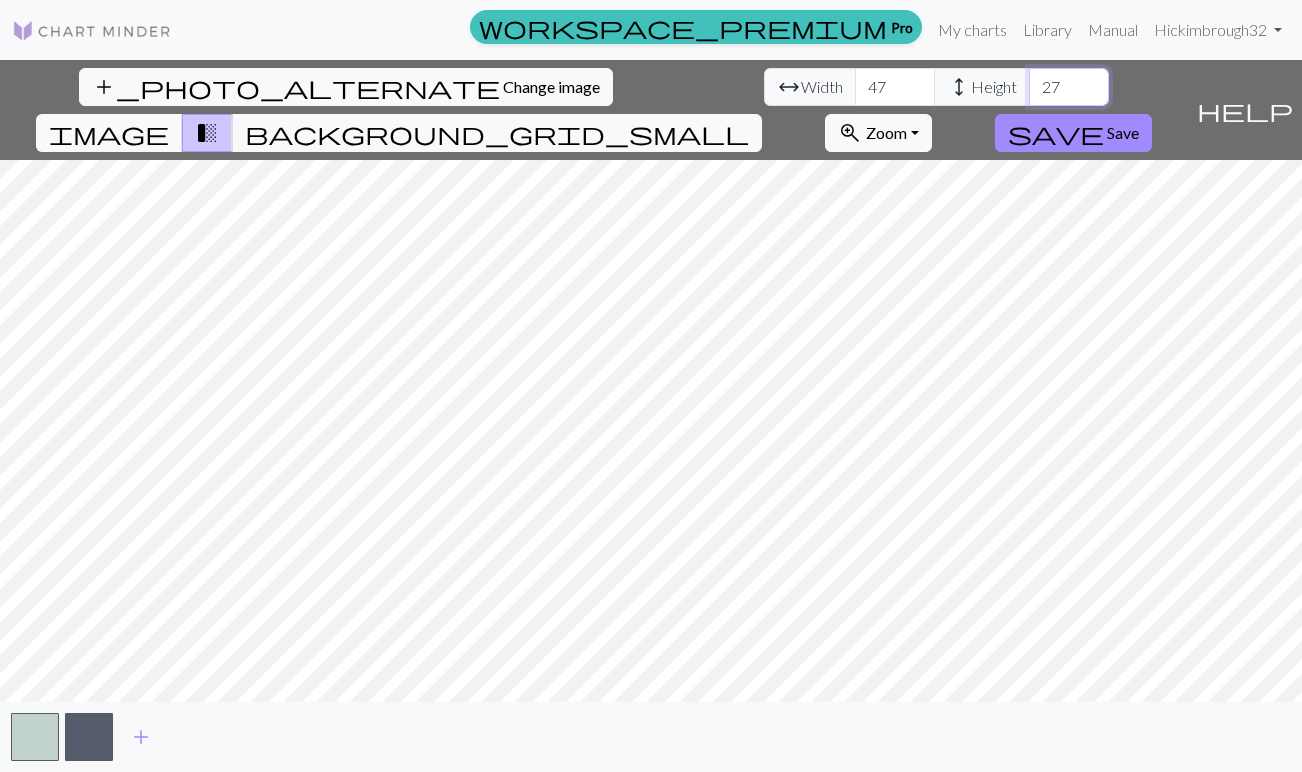 click on "27" at bounding box center (1069, 87) 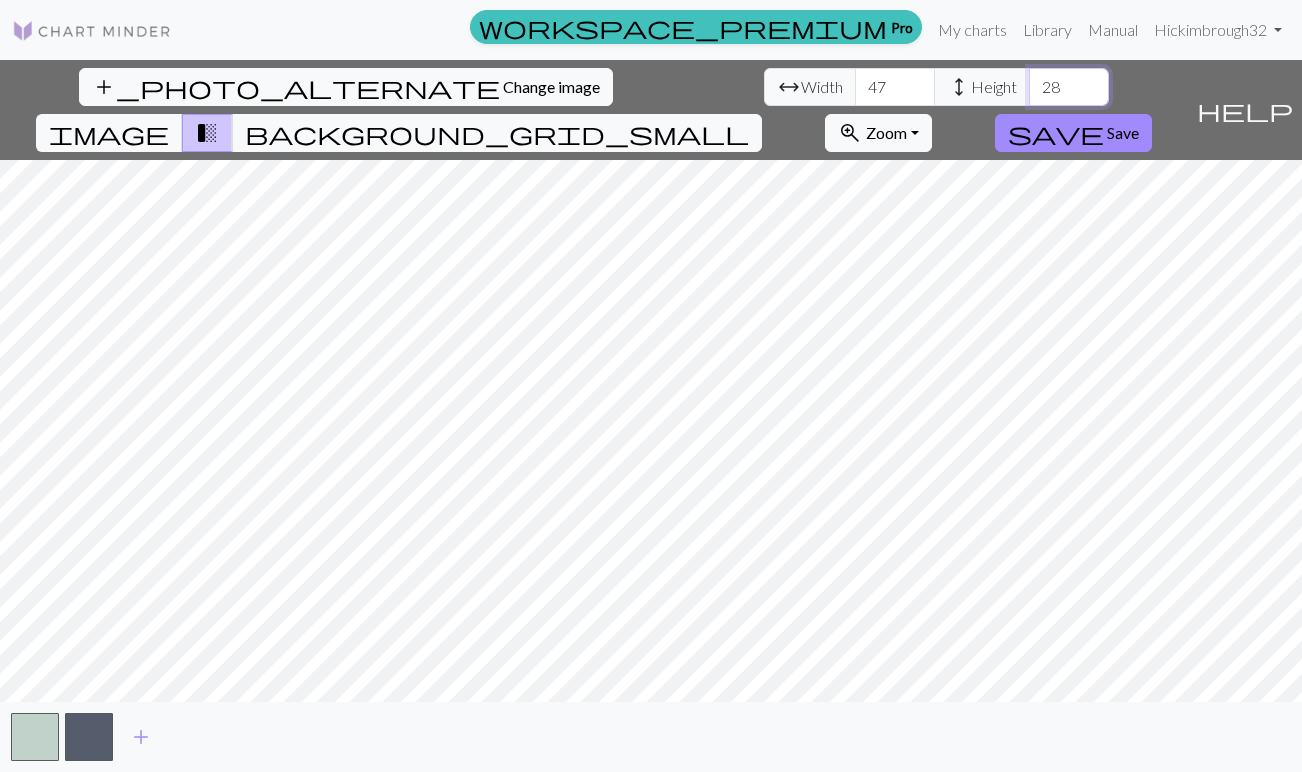 click on "28" at bounding box center (1069, 87) 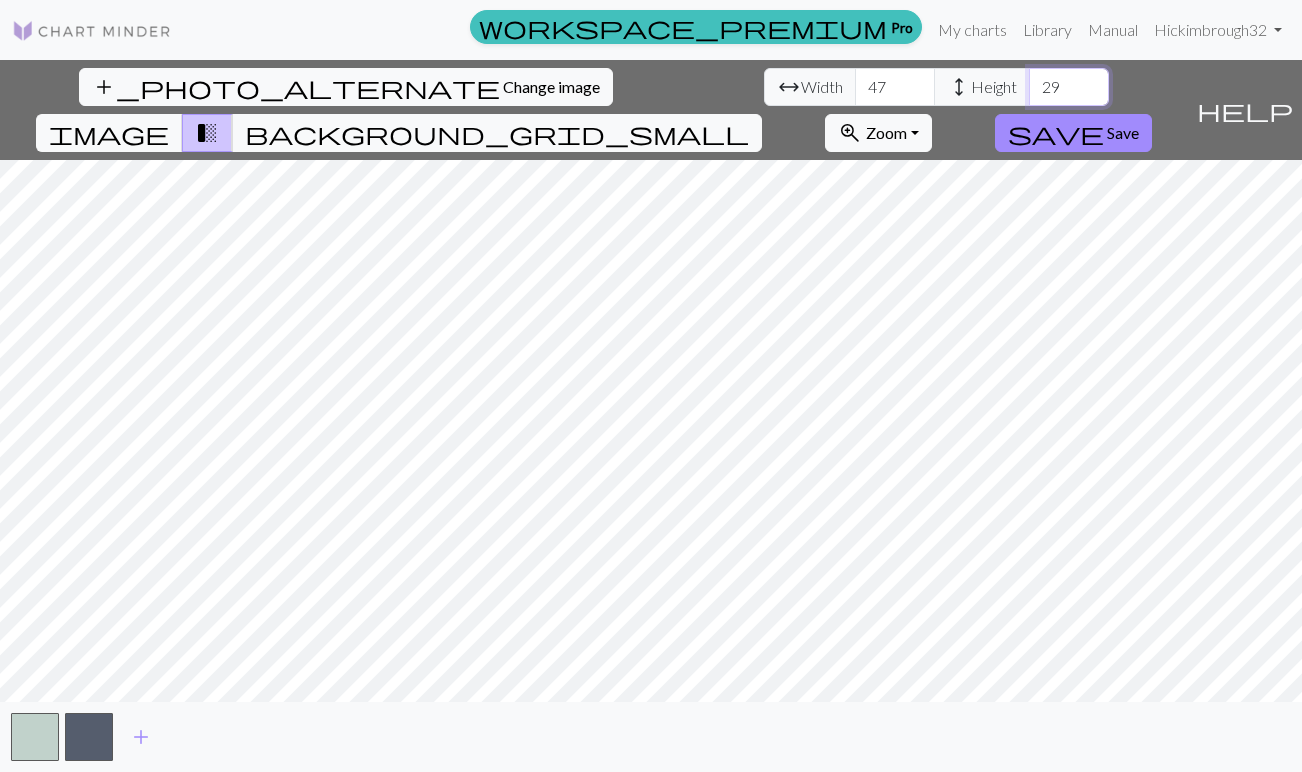 click on "29" at bounding box center [1069, 87] 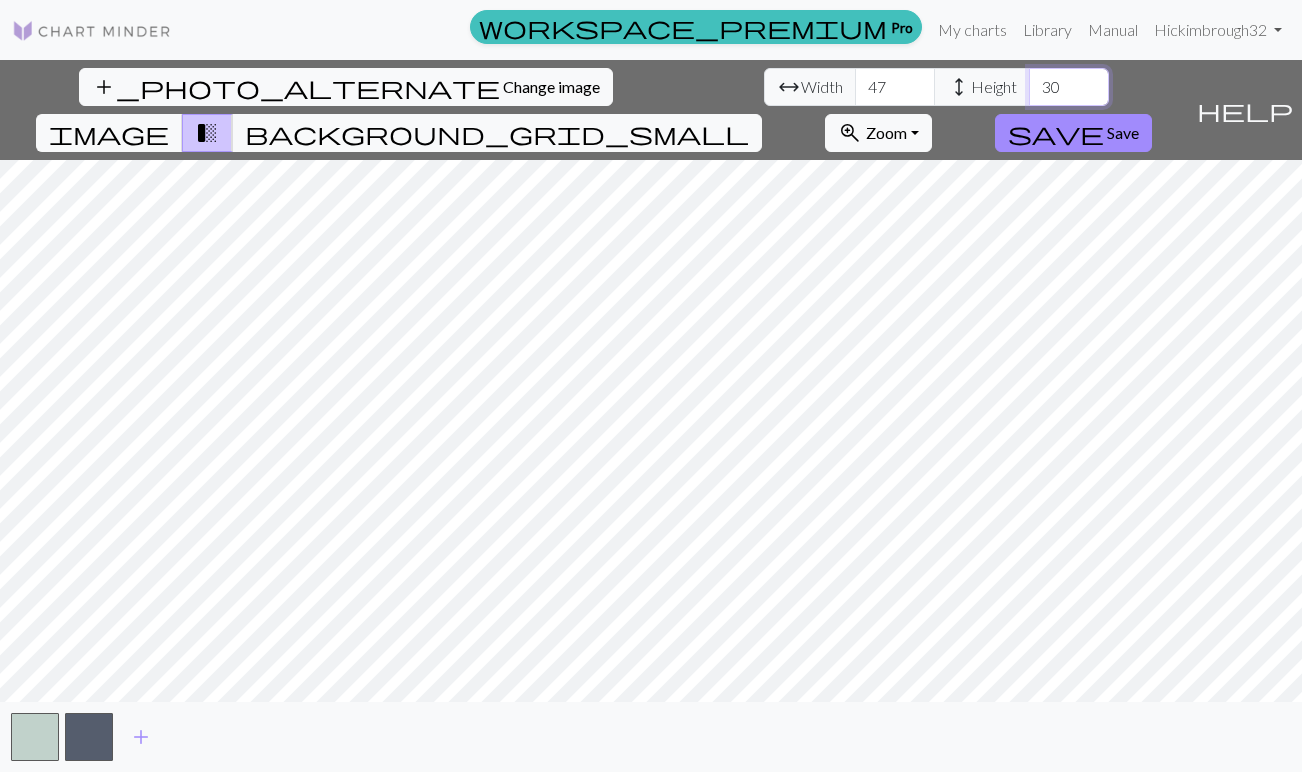 click on "30" at bounding box center [1069, 87] 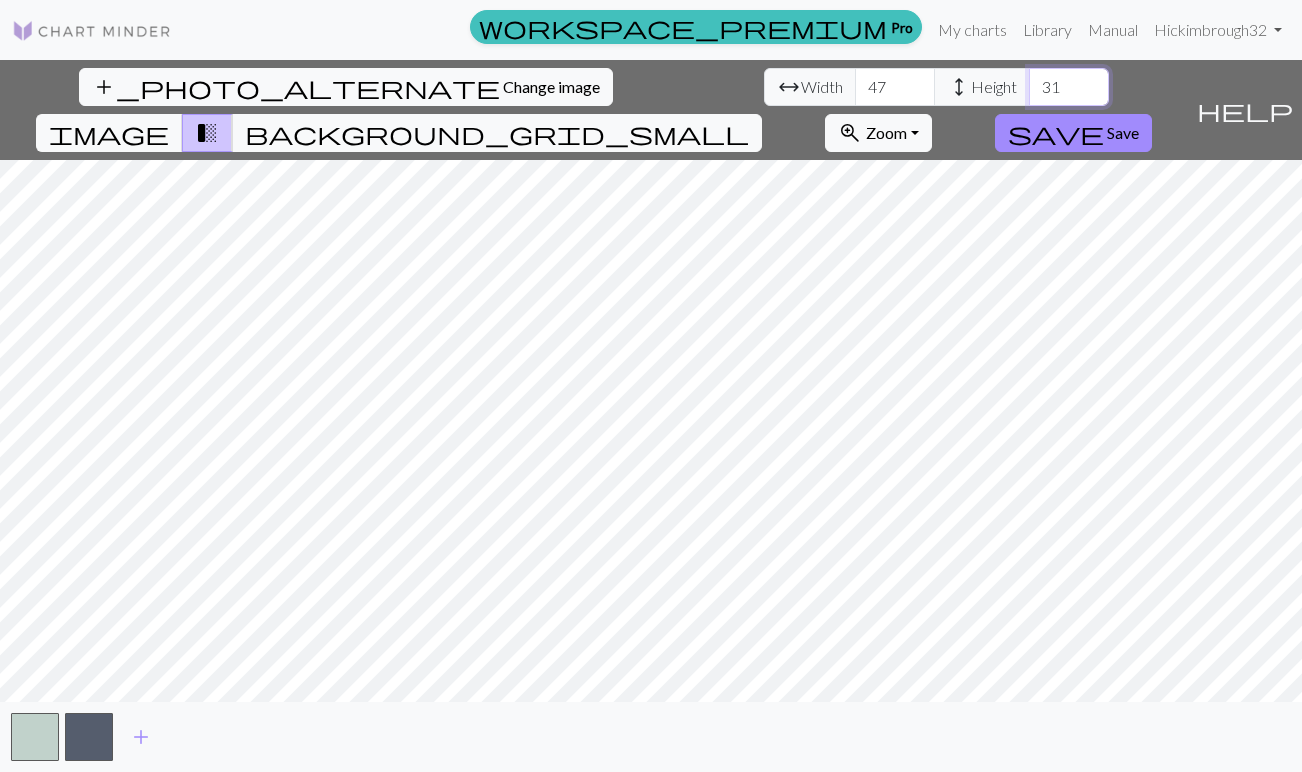 click on "31" at bounding box center (1069, 87) 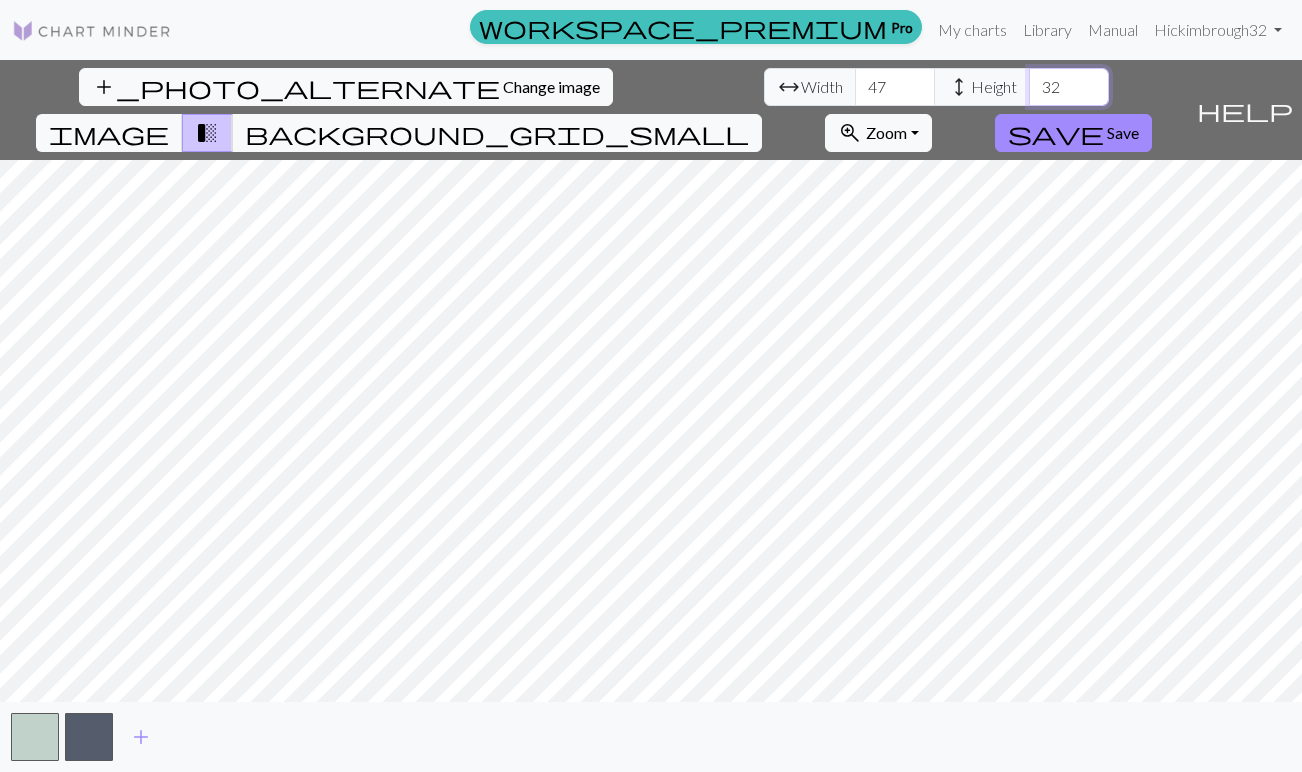 click on "32" at bounding box center [1069, 87] 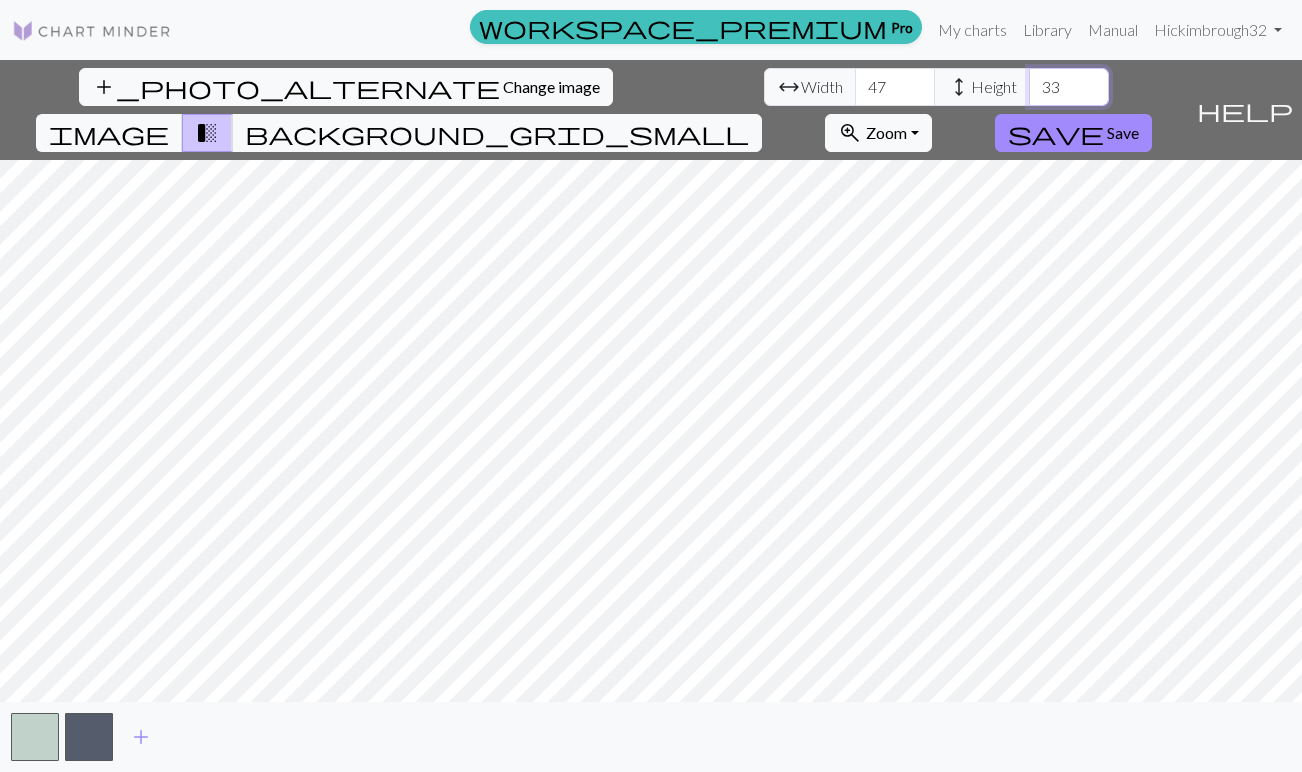 click on "33" at bounding box center (1069, 87) 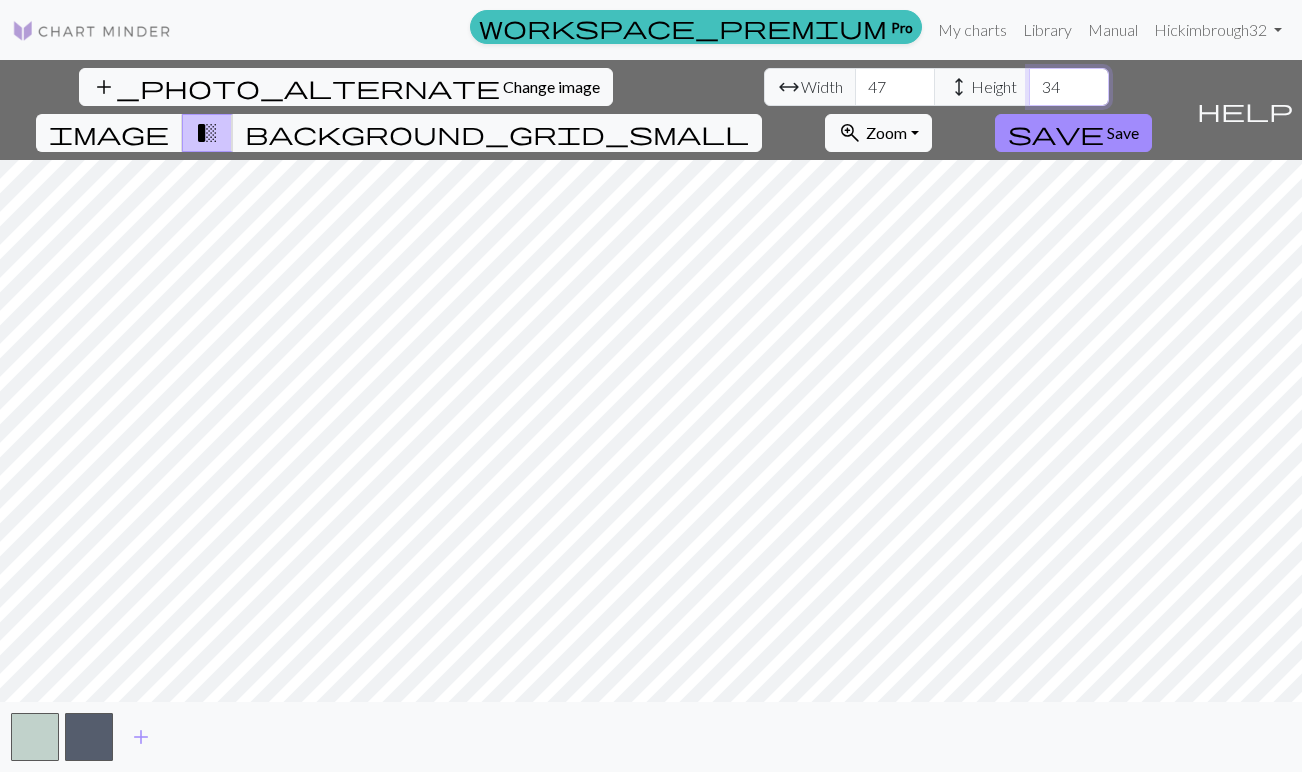click on "34" at bounding box center (1069, 87) 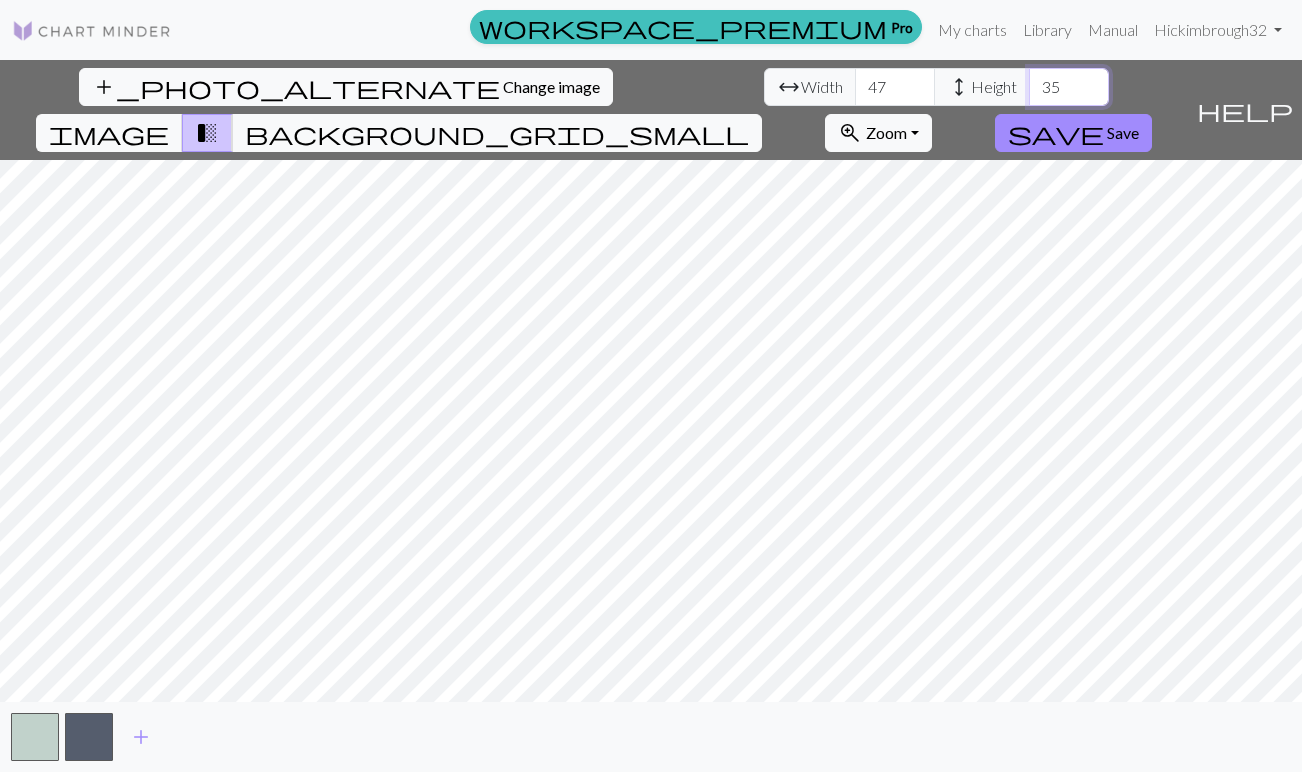 click on "35" at bounding box center [1069, 87] 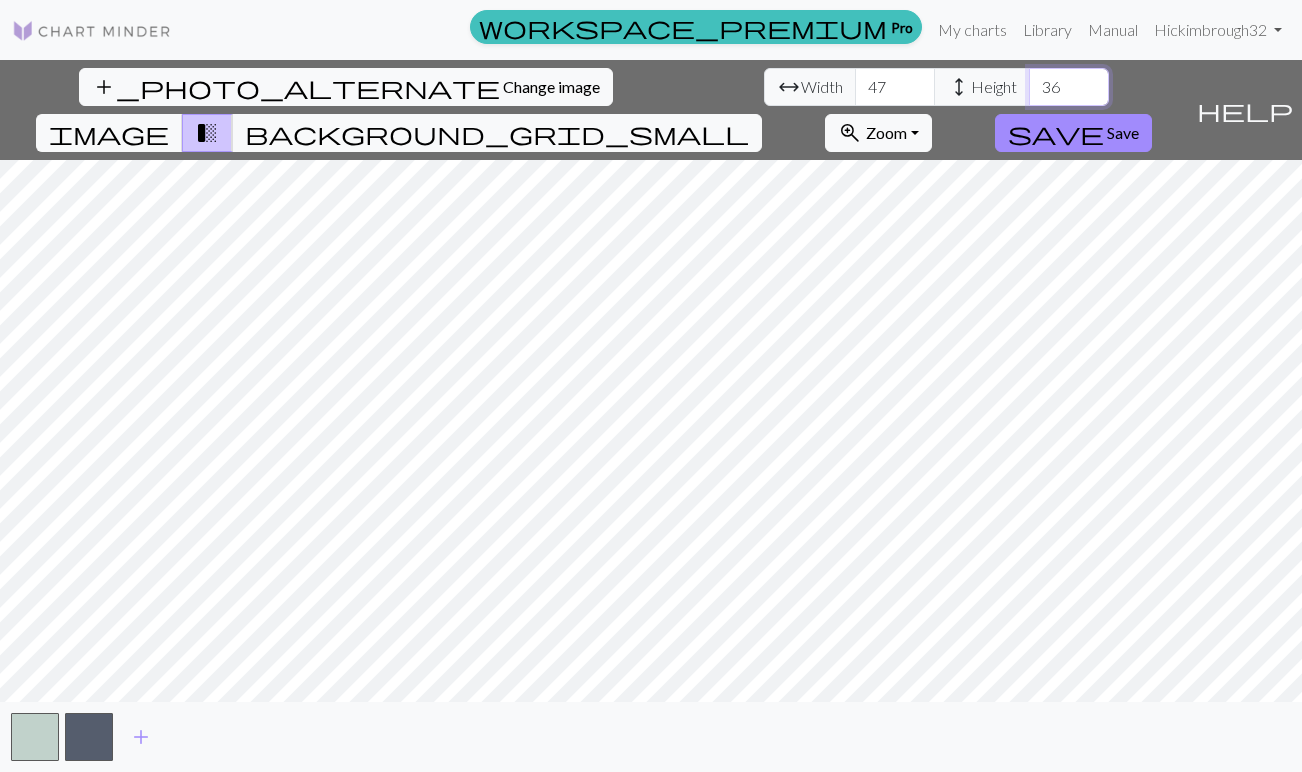 click on "36" at bounding box center [1069, 87] 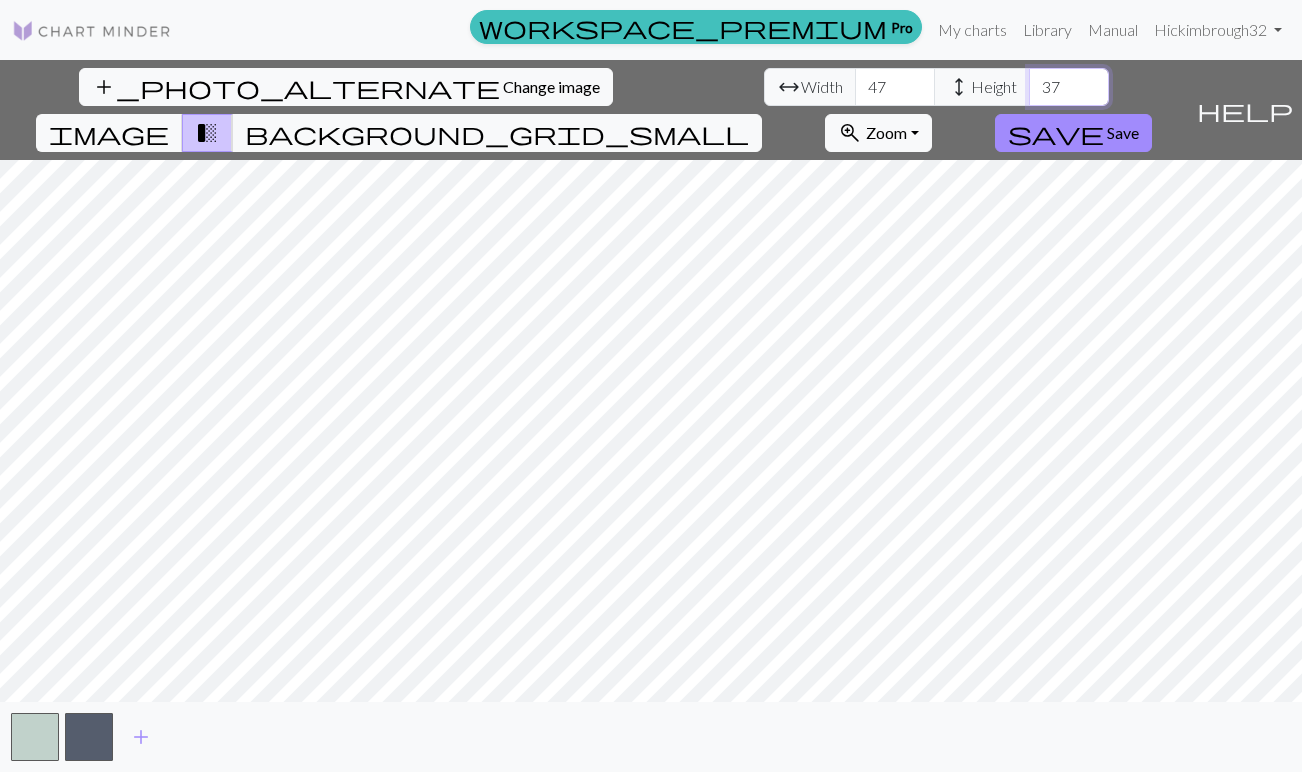 click on "37" at bounding box center [1069, 87] 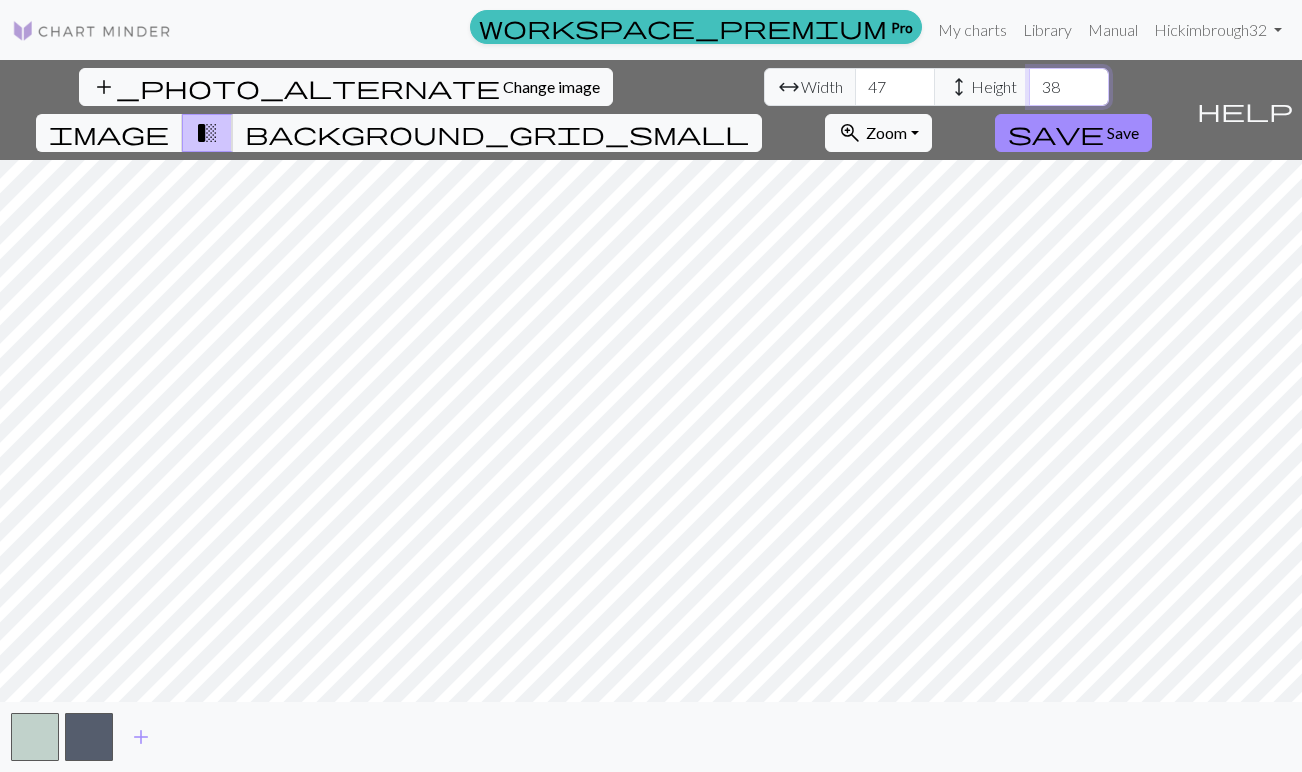 click on "38" at bounding box center (1069, 87) 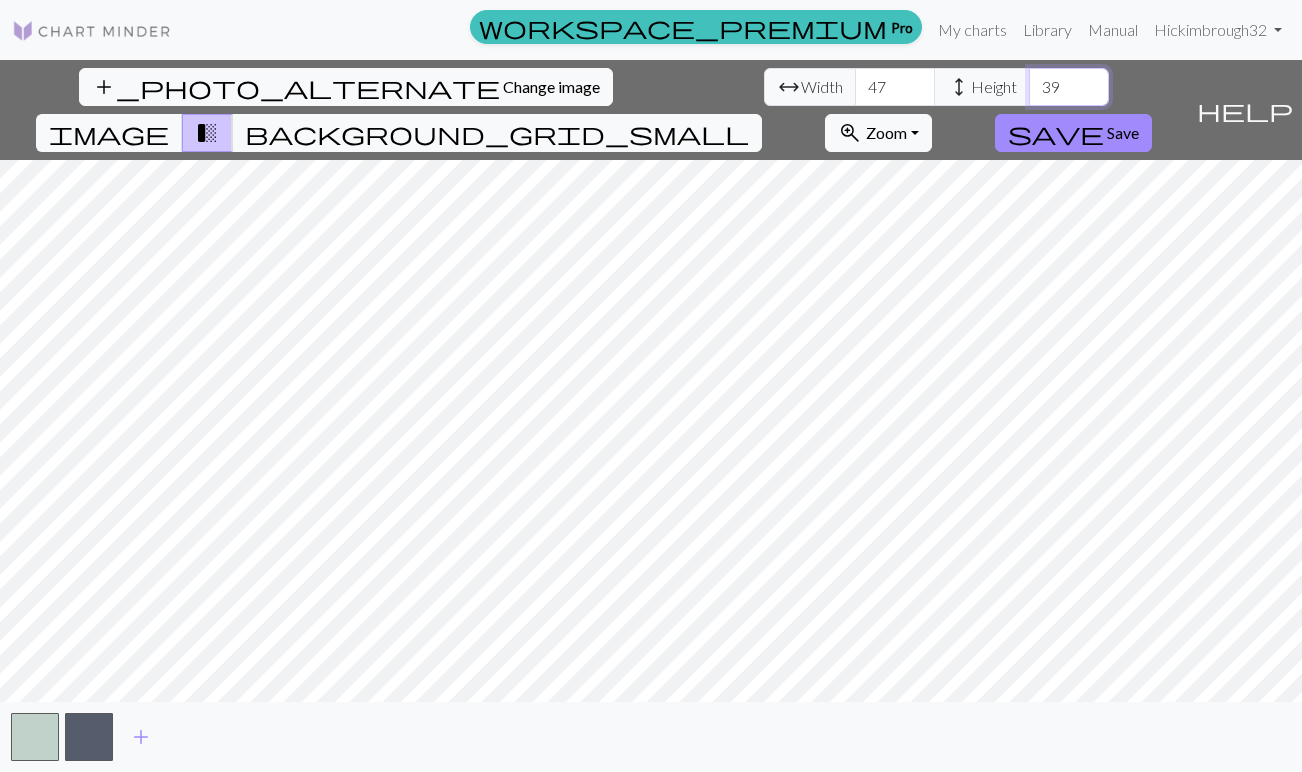 click on "39" at bounding box center (1069, 87) 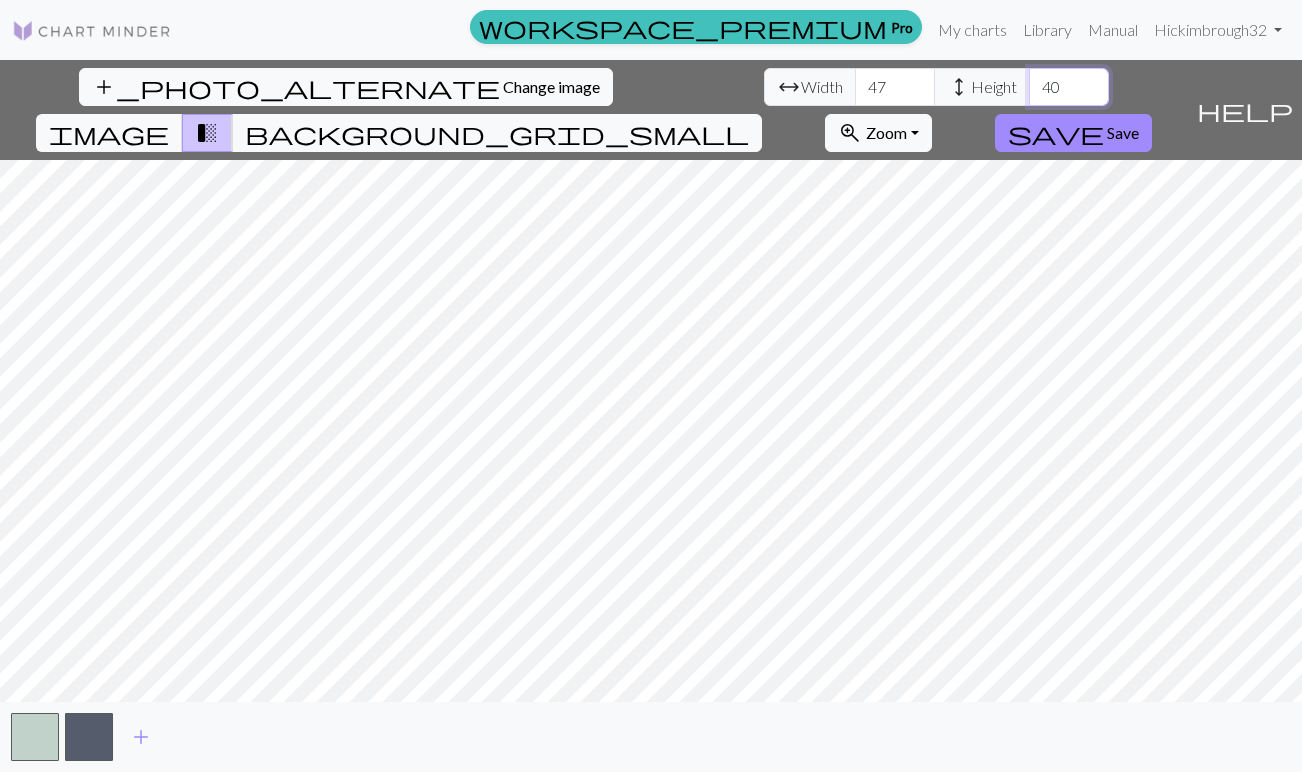 click on "40" at bounding box center [1069, 87] 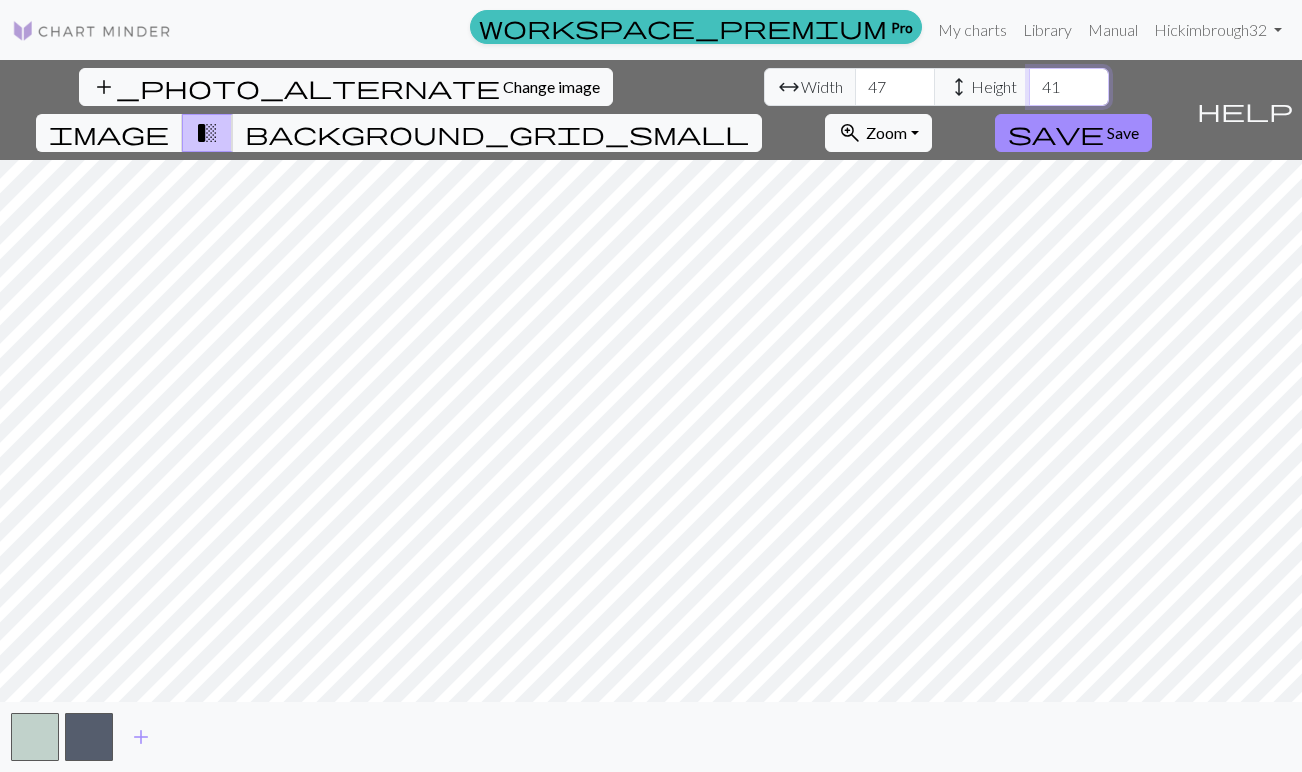 click on "41" at bounding box center [1069, 87] 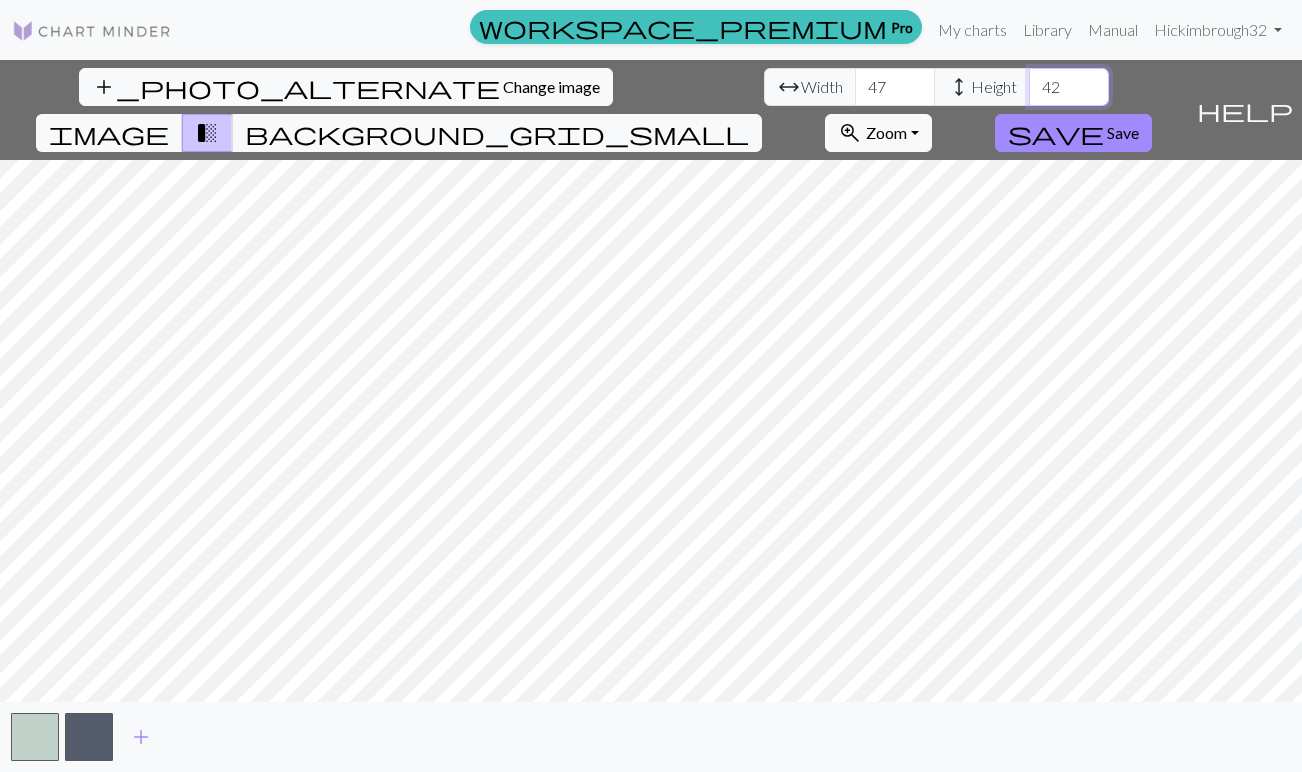 click on "42" at bounding box center [1069, 87] 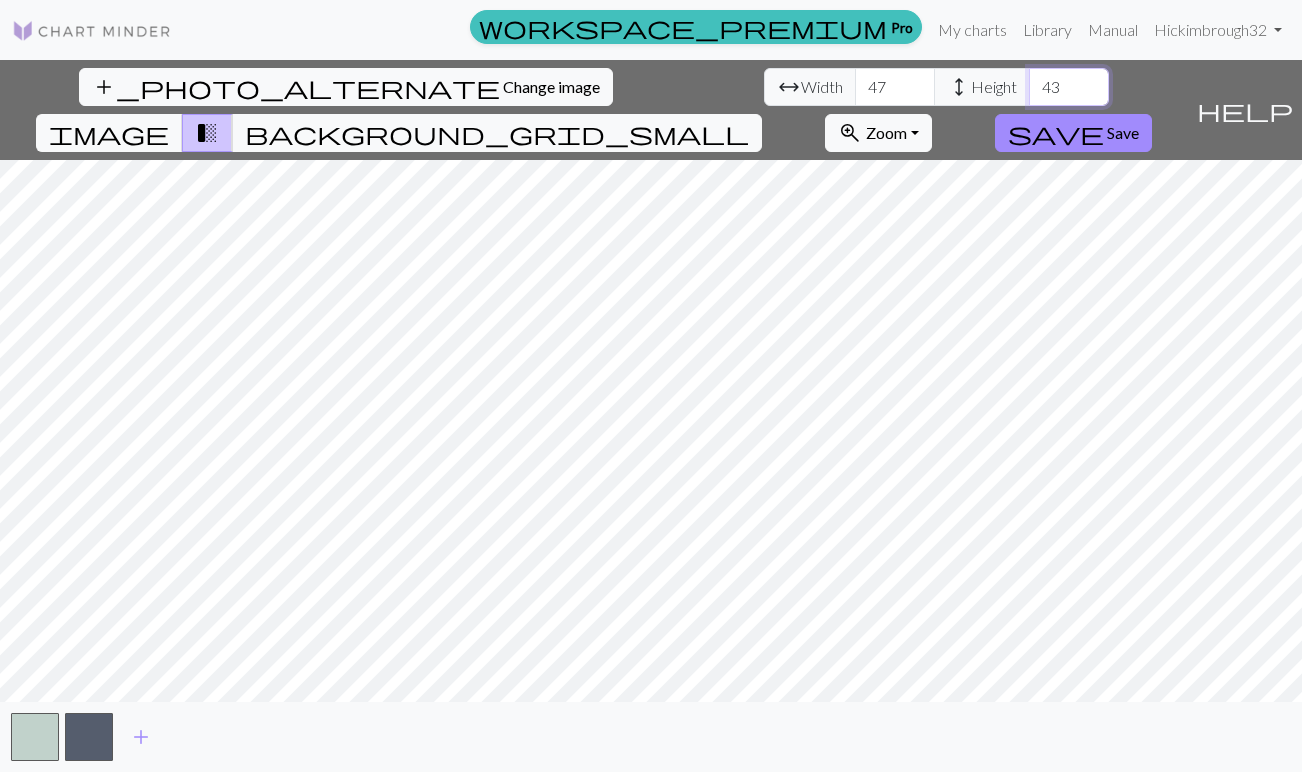 click on "43" at bounding box center [1069, 87] 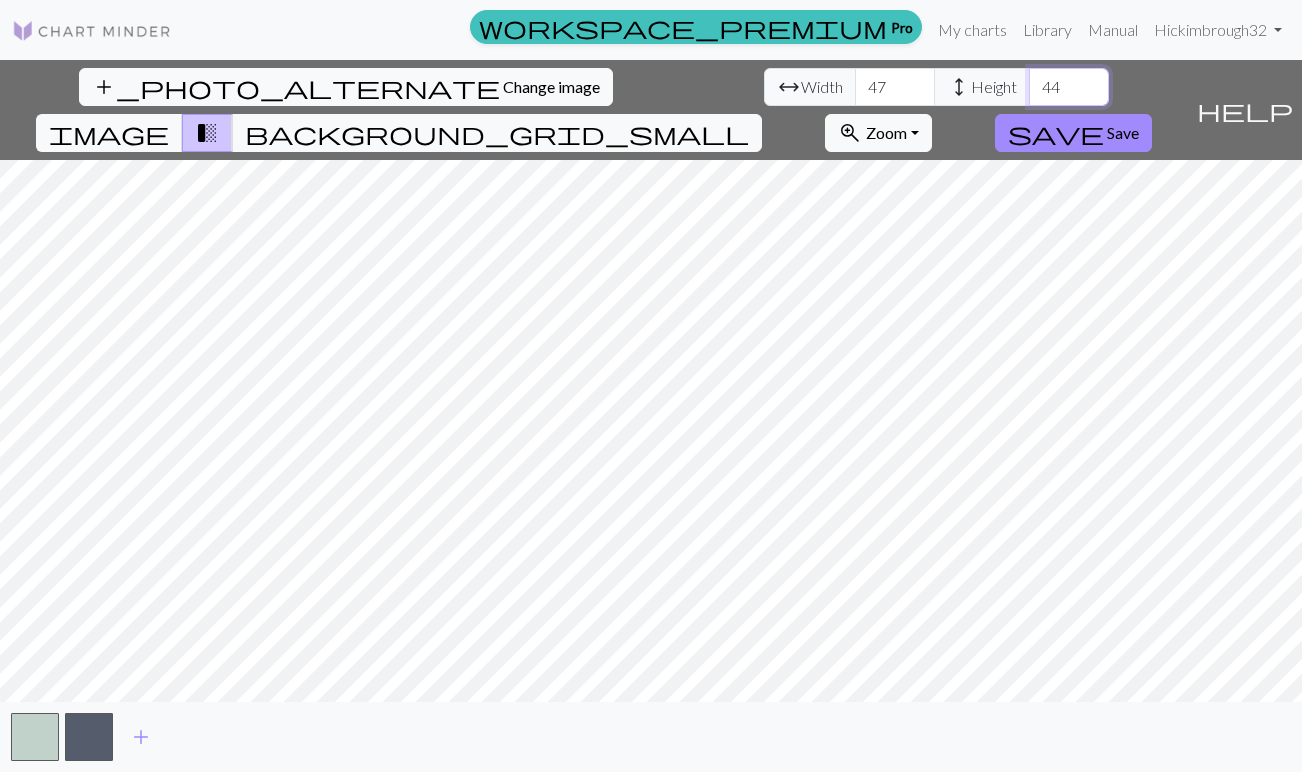 click on "44" at bounding box center (1069, 87) 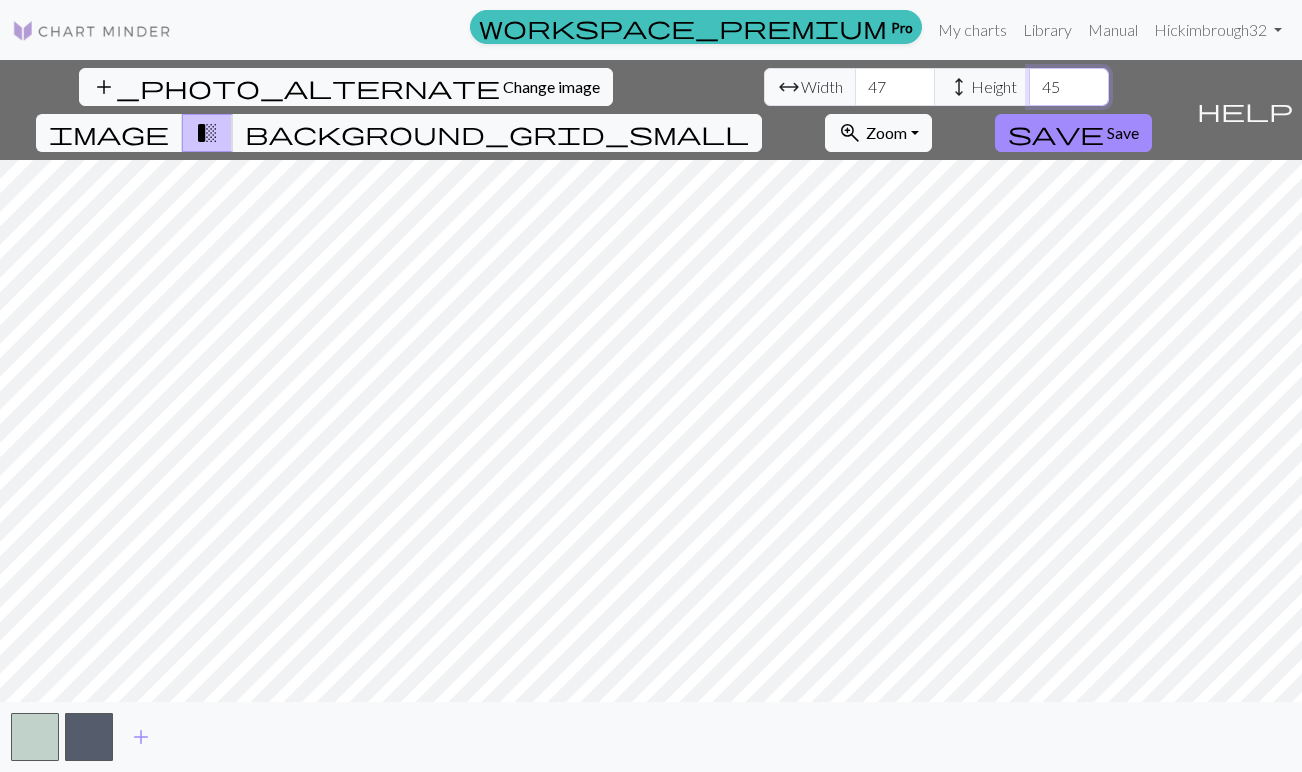 click on "45" at bounding box center [1069, 87] 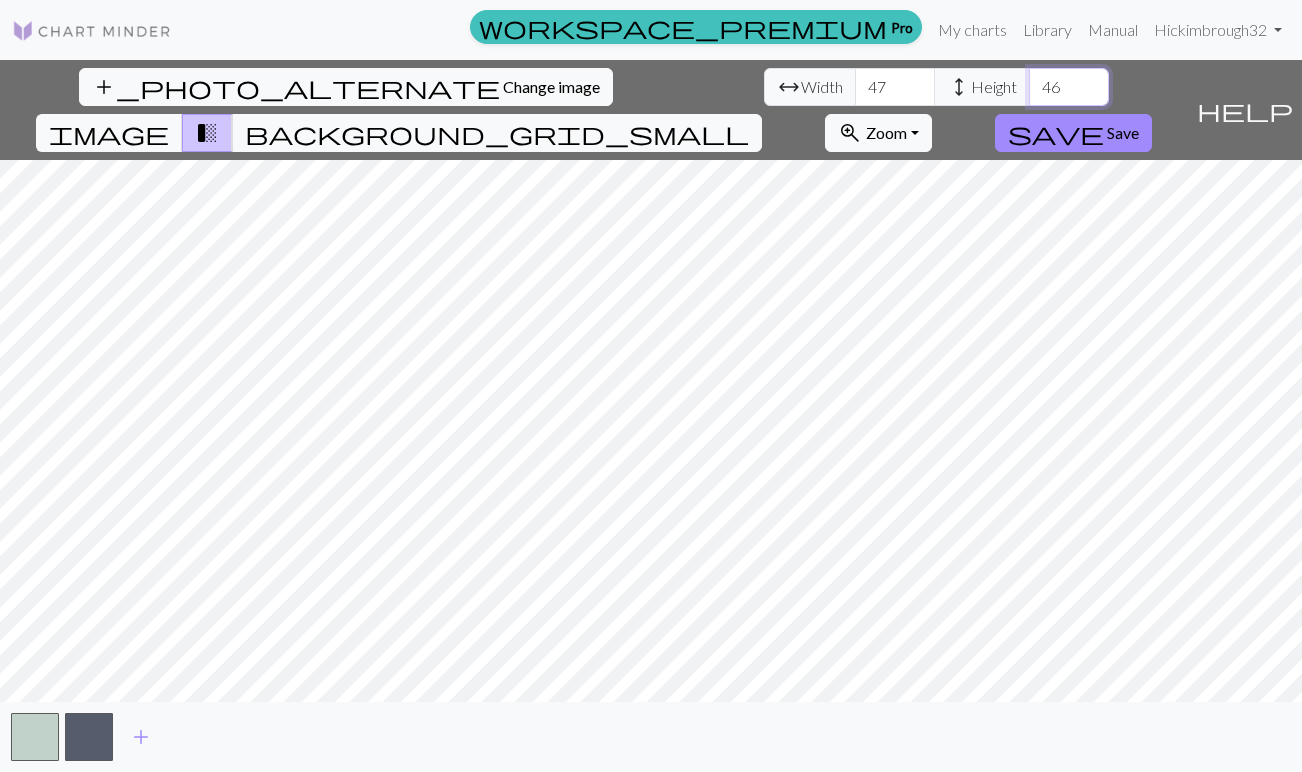 click on "46" at bounding box center (1069, 87) 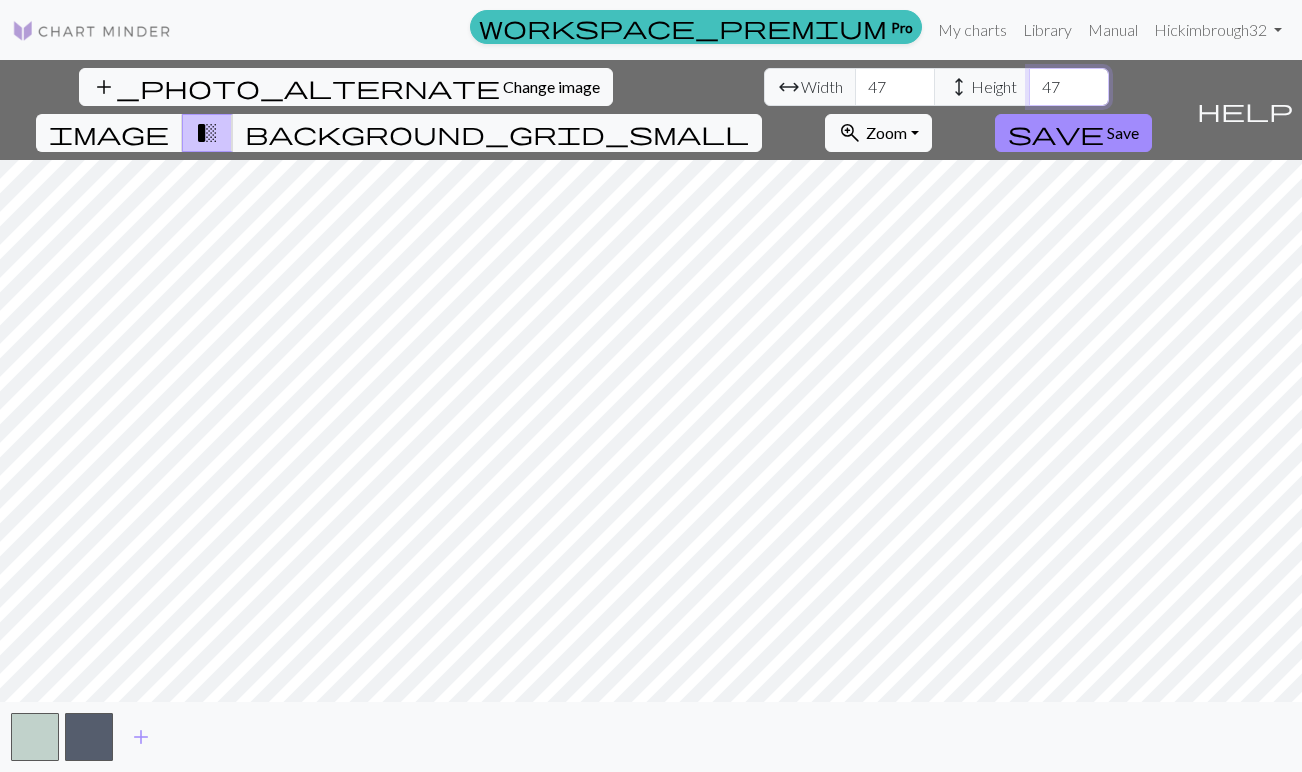click on "47" at bounding box center [1069, 87] 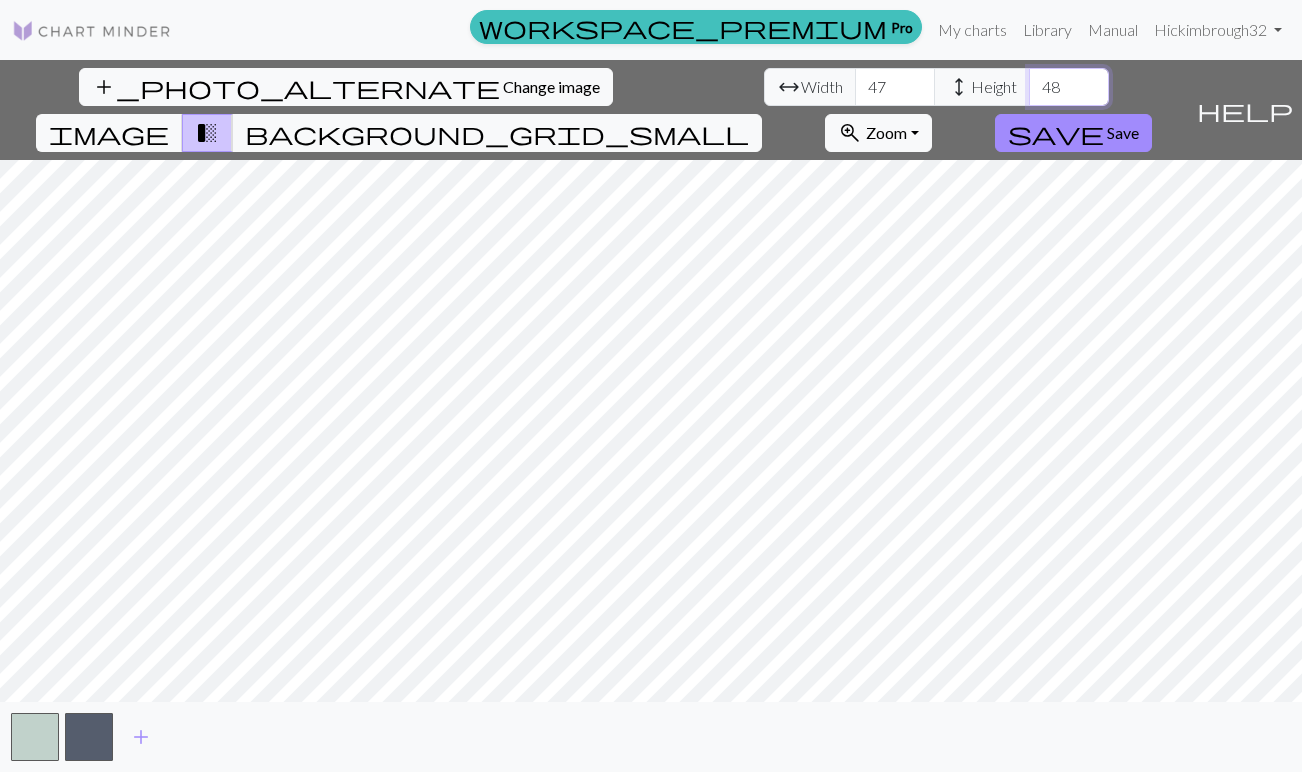click on "48" at bounding box center [1069, 87] 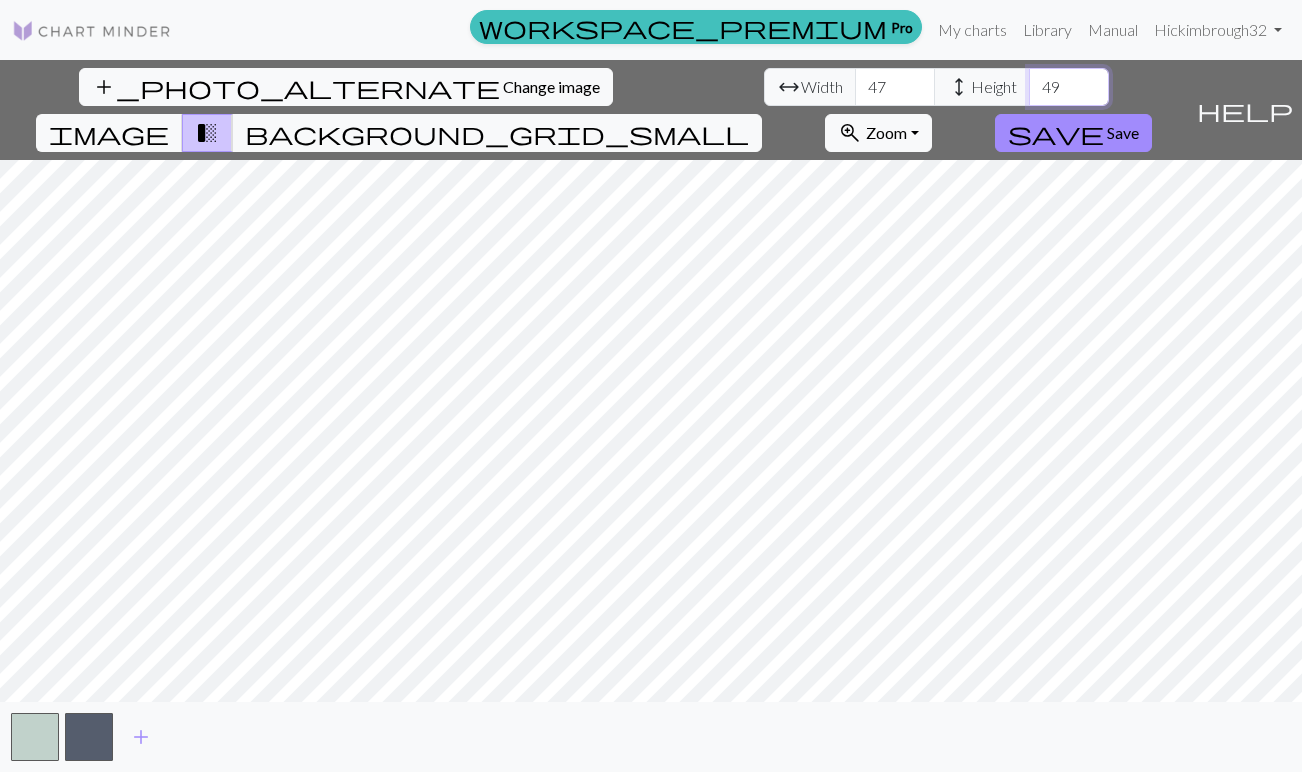 click on "49" at bounding box center (1069, 87) 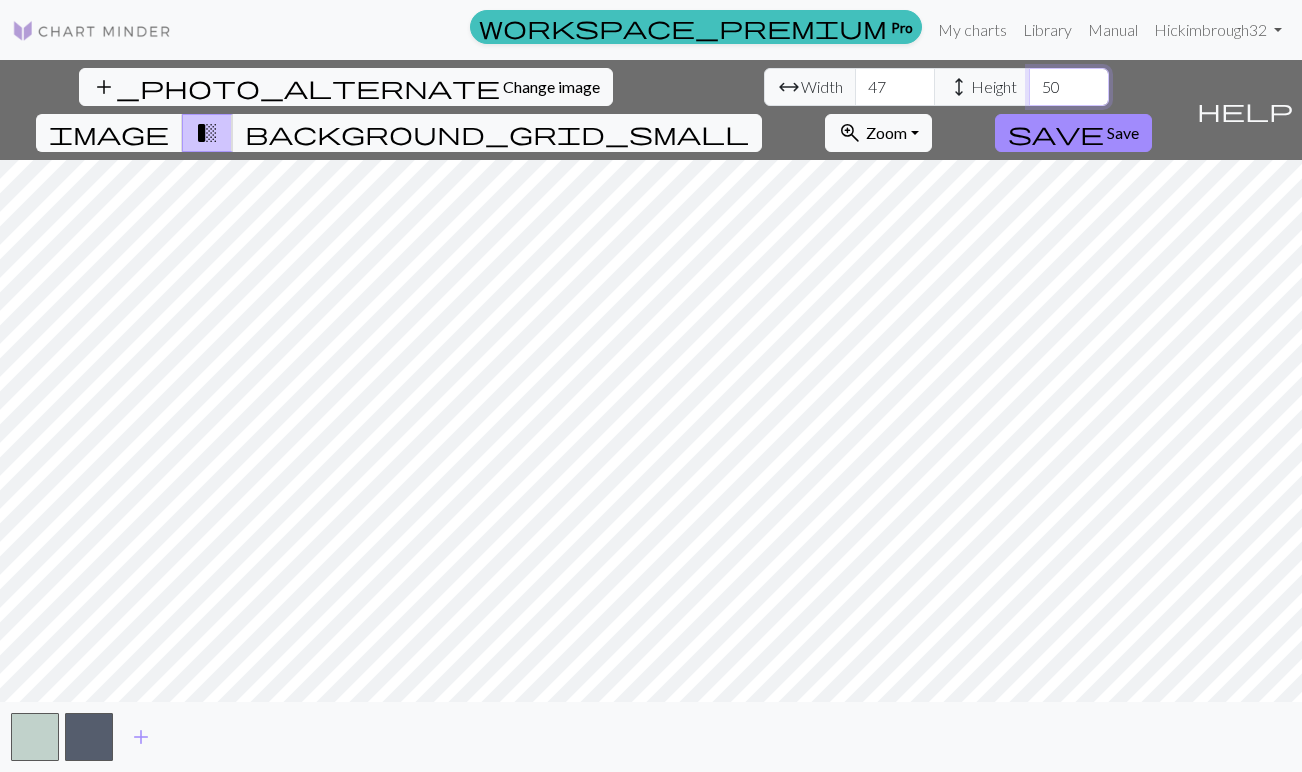 click on "50" at bounding box center (1069, 87) 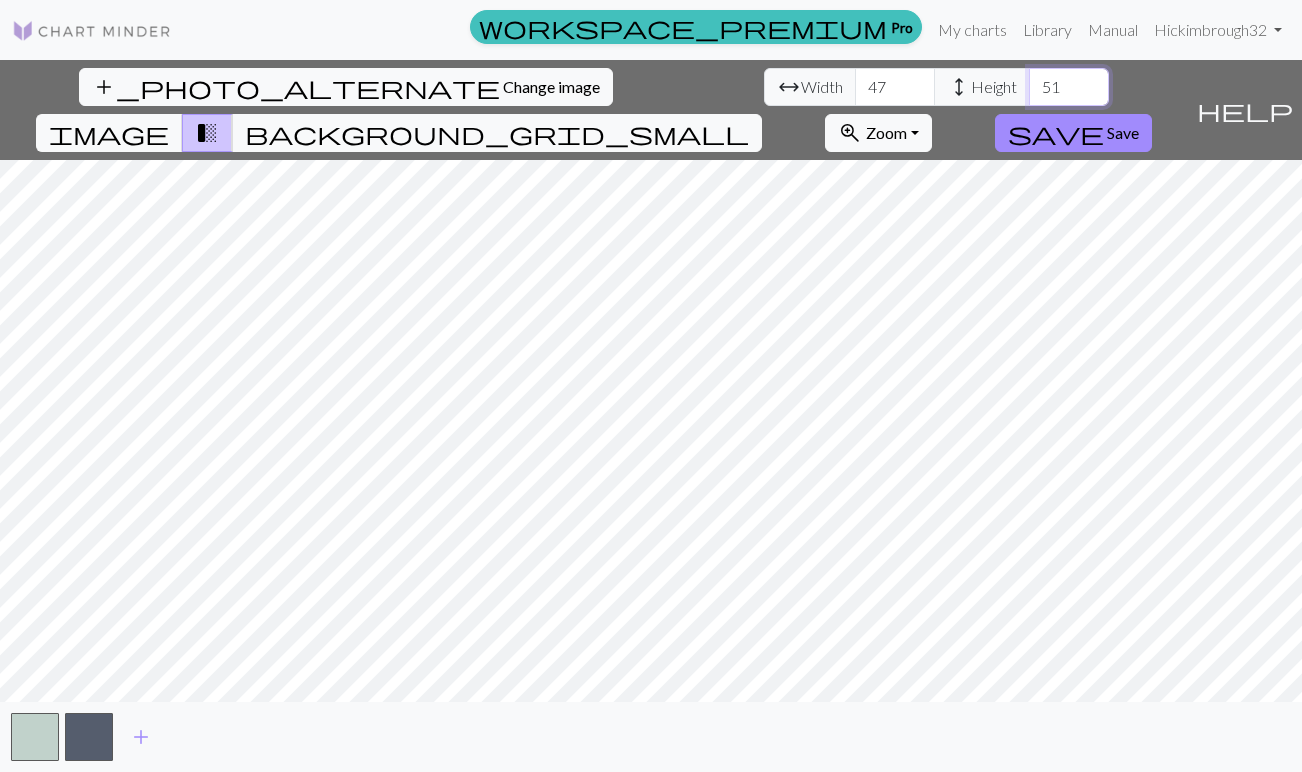 click on "51" at bounding box center [1069, 87] 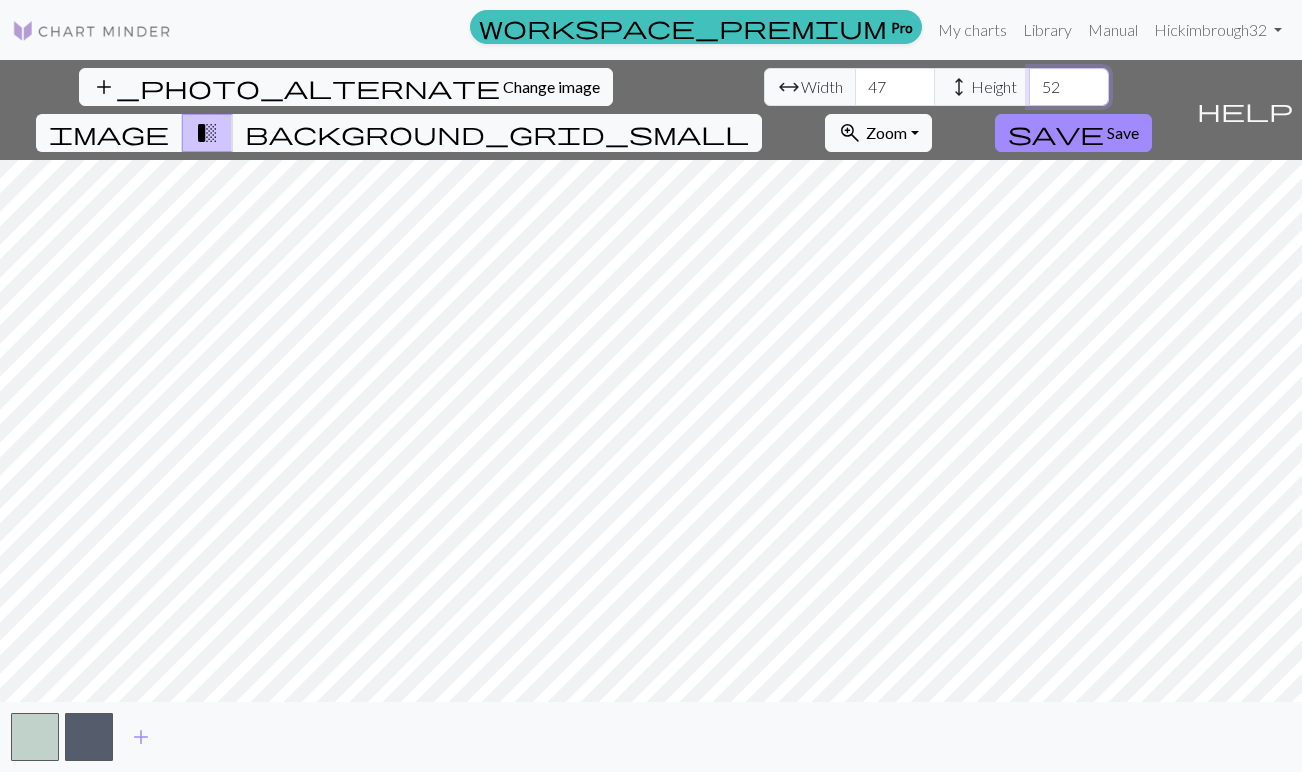 click on "52" at bounding box center (1069, 87) 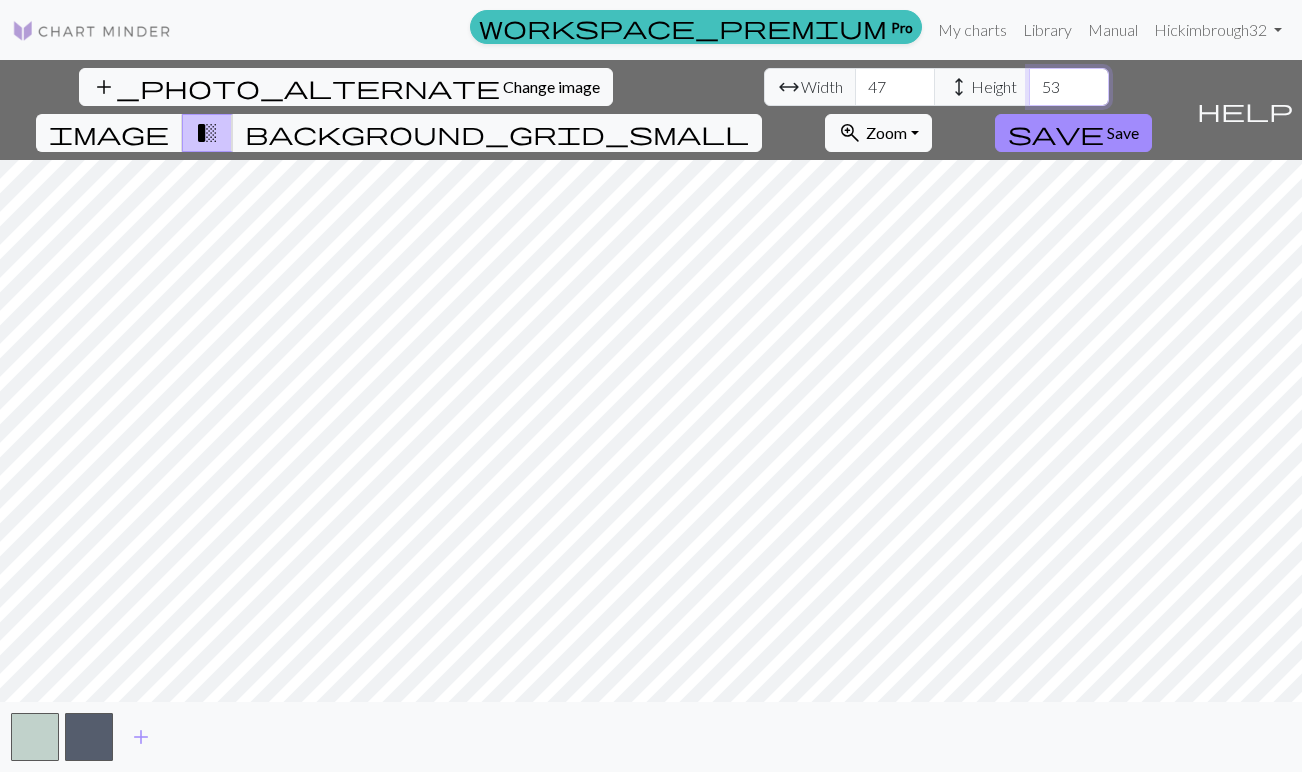 click on "53" at bounding box center (1069, 87) 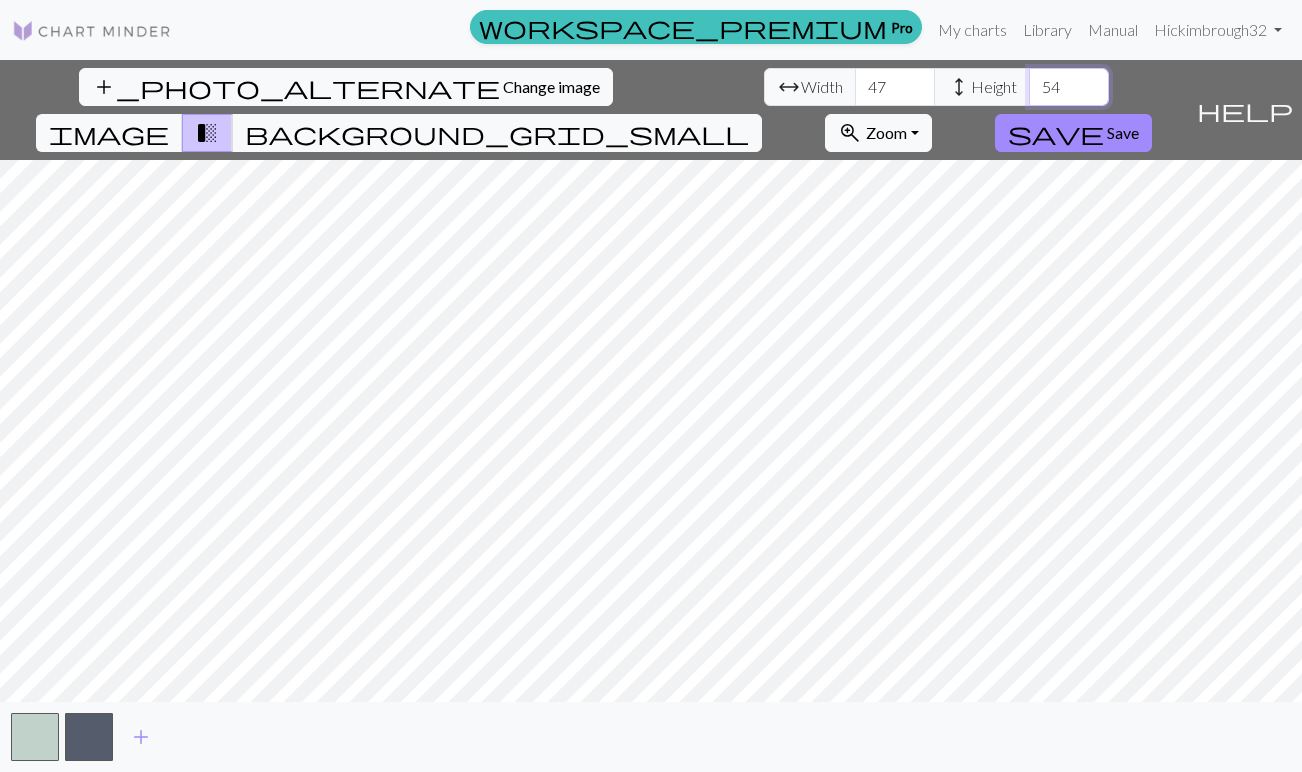 click on "54" at bounding box center [1069, 87] 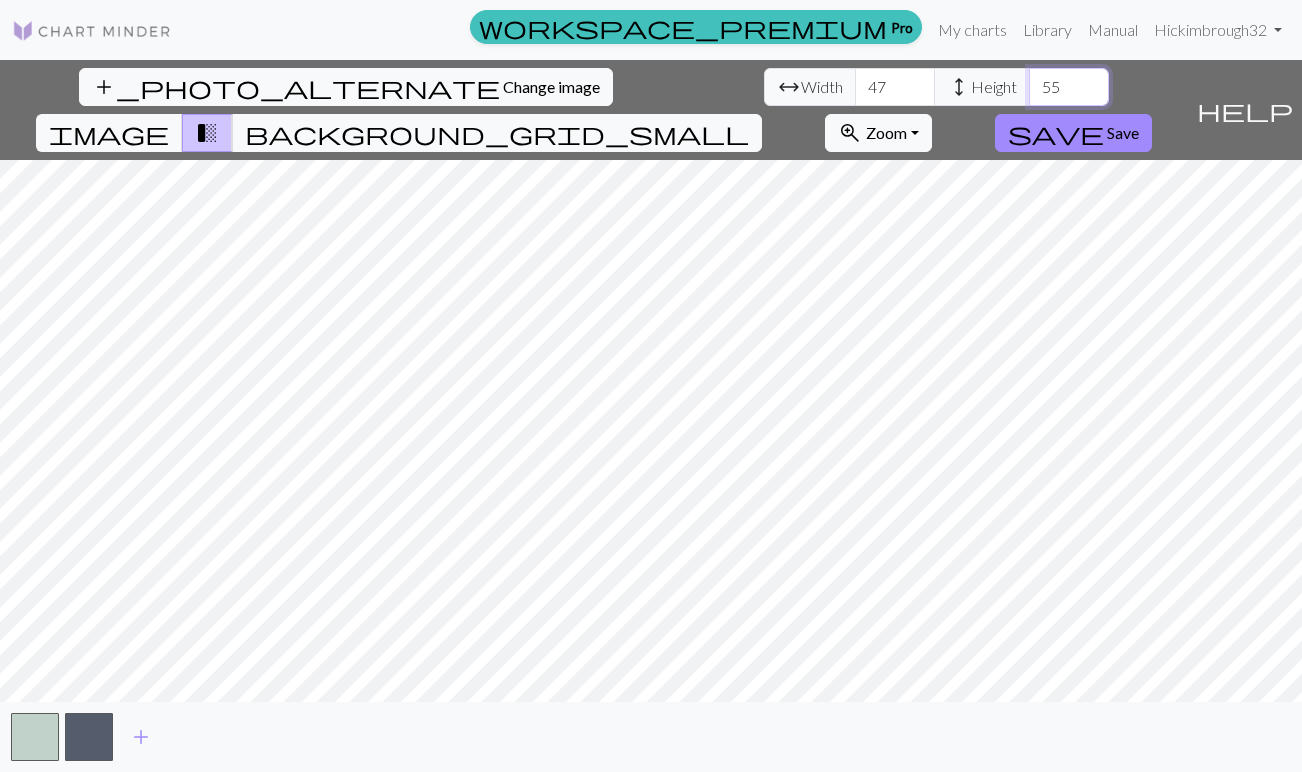 click on "55" at bounding box center [1069, 87] 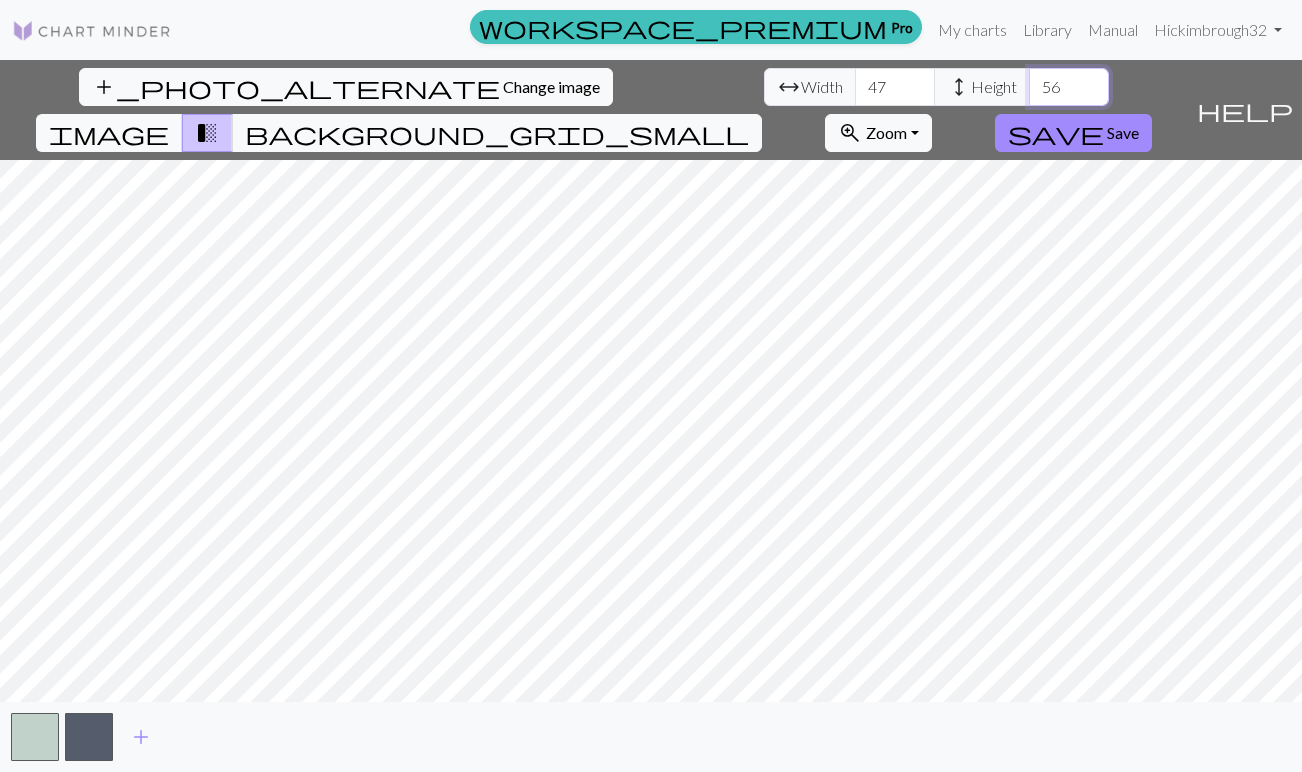click on "56" at bounding box center [1069, 87] 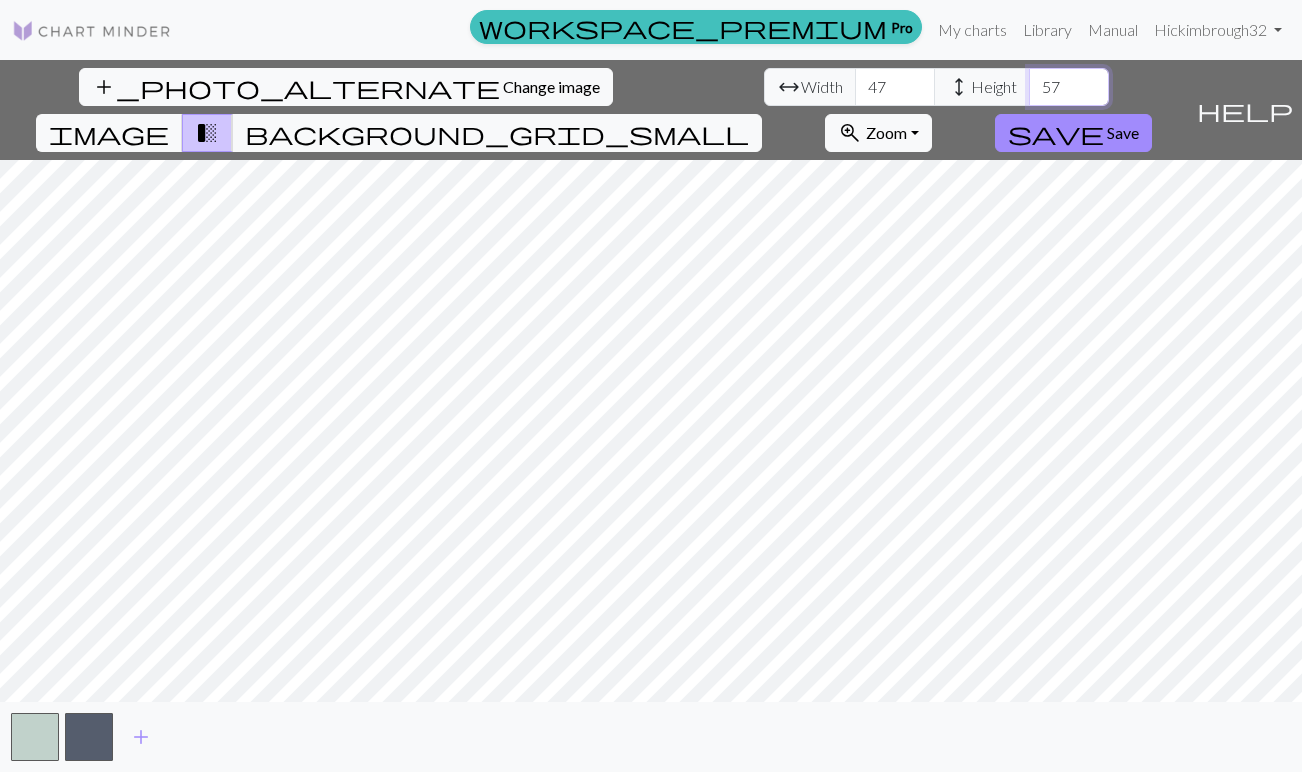 click on "57" at bounding box center [1069, 87] 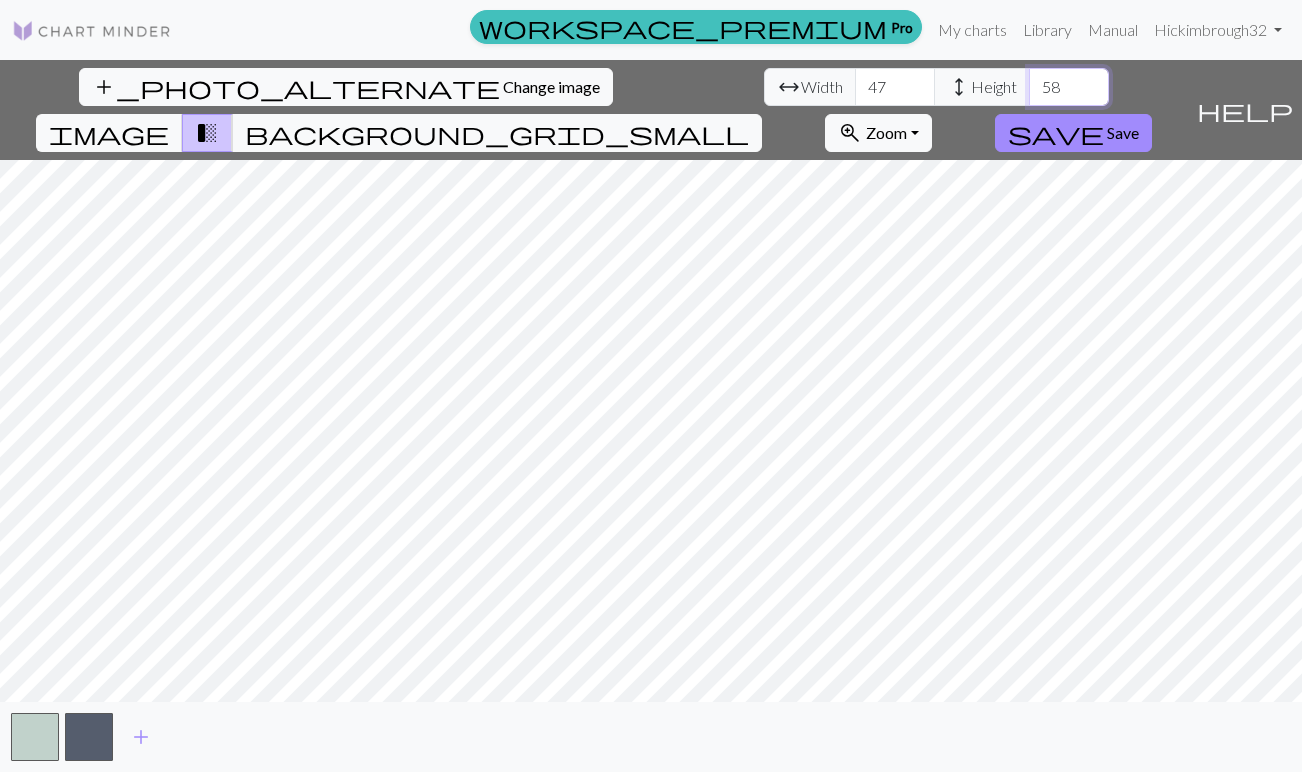 type on "58" 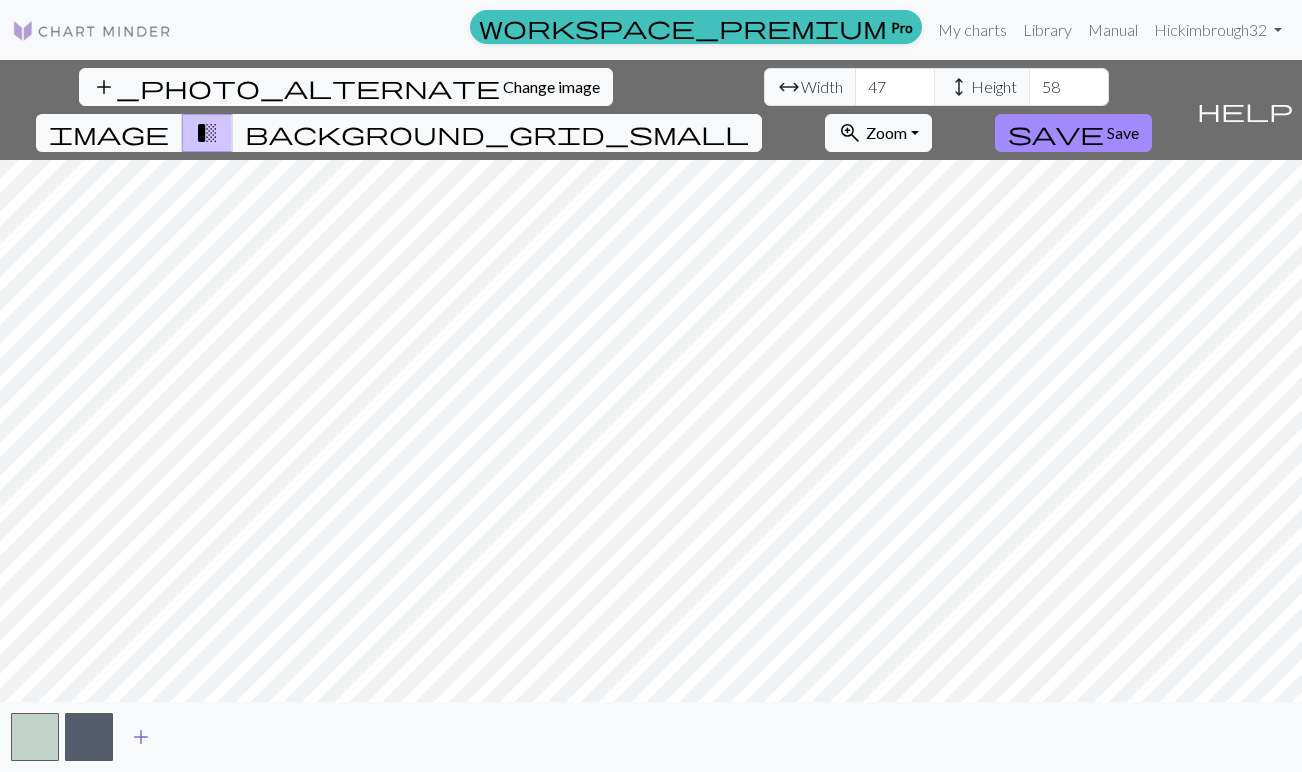click on "add" at bounding box center [141, 737] 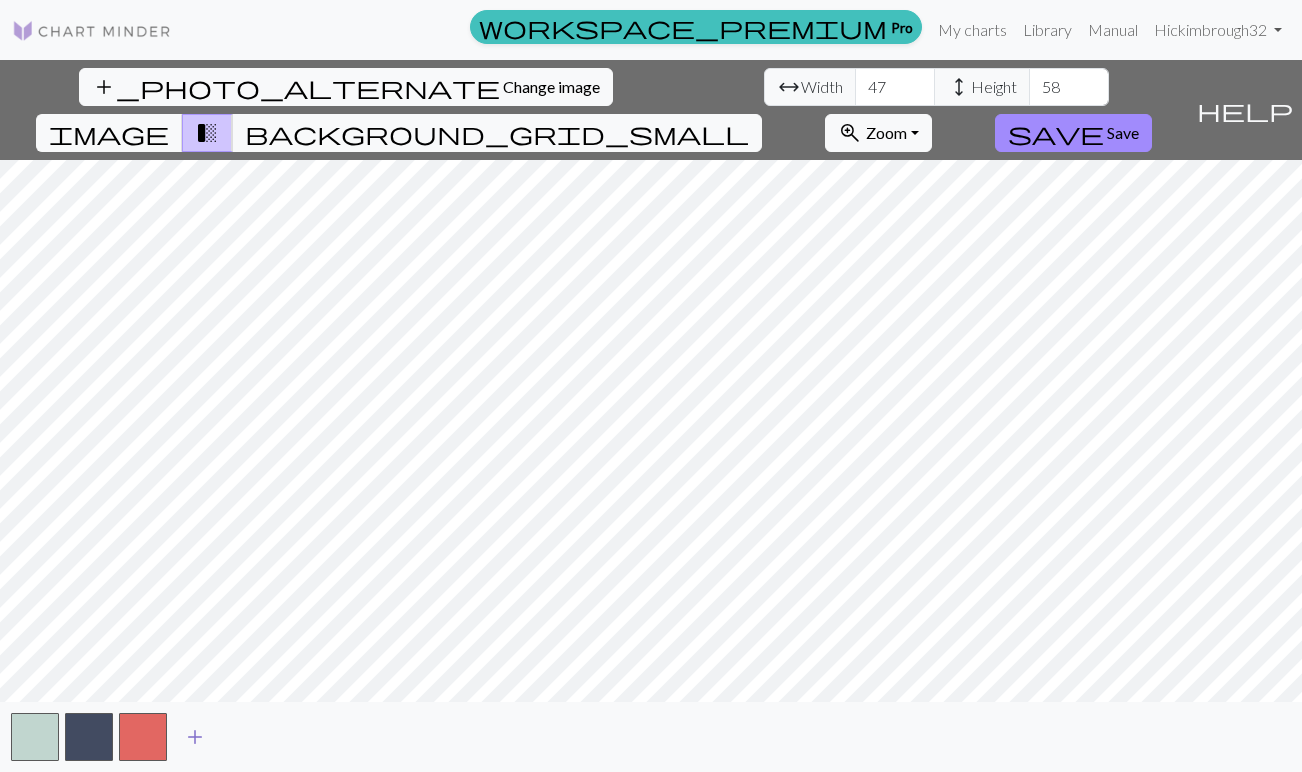 click on "add" at bounding box center [195, 737] 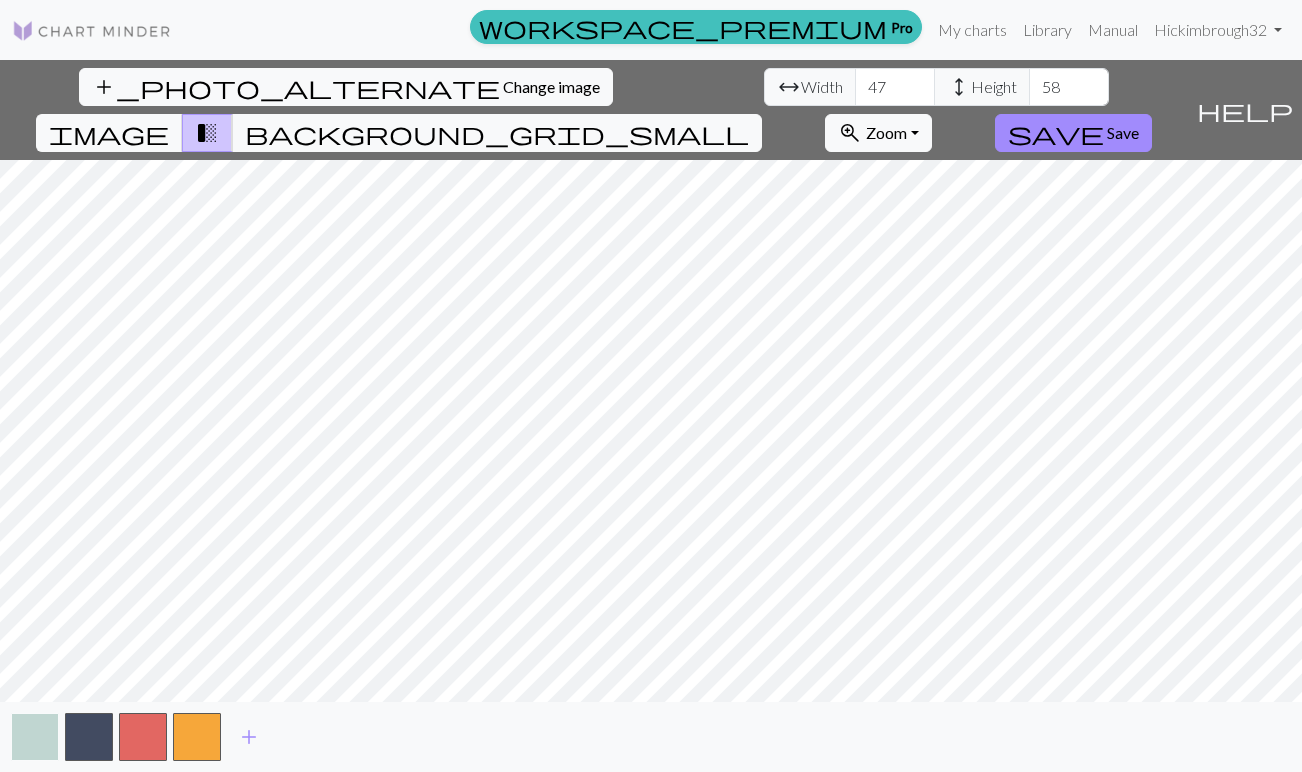 click at bounding box center (35, 737) 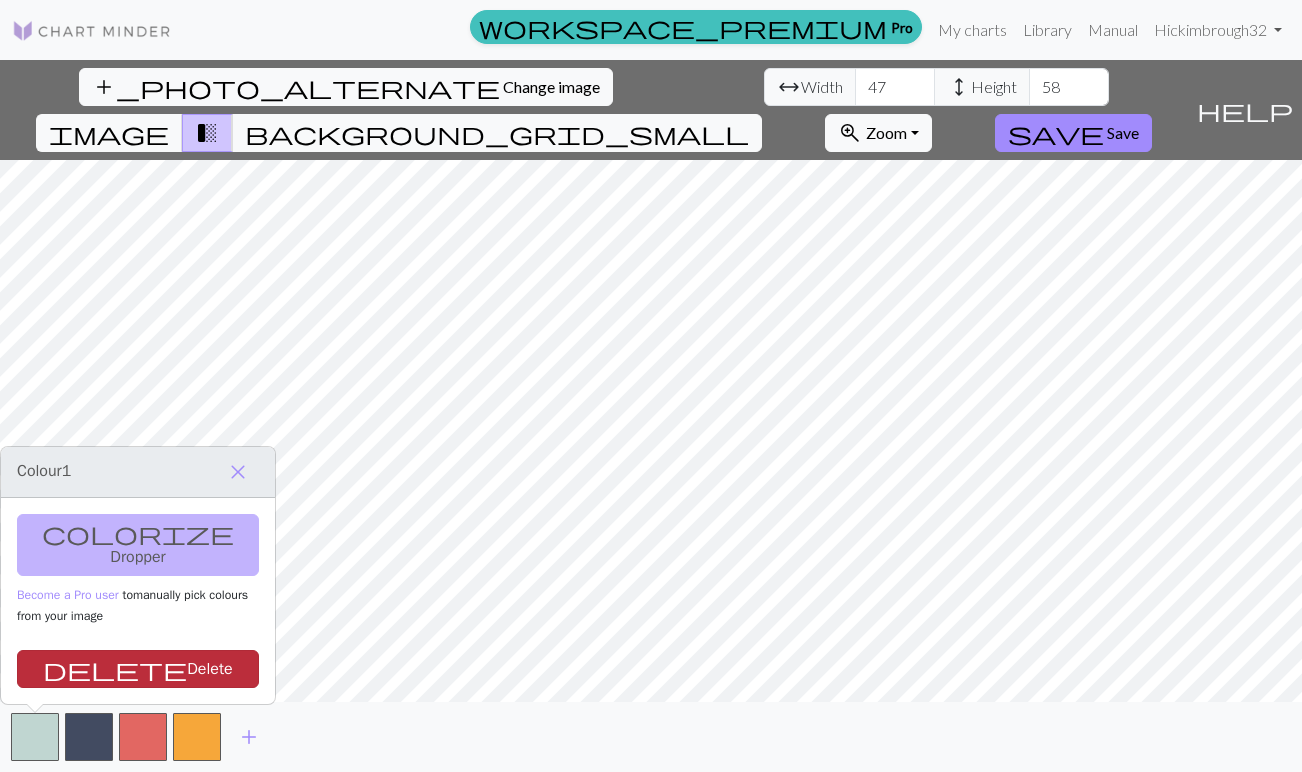 click on "delete" at bounding box center [115, 669] 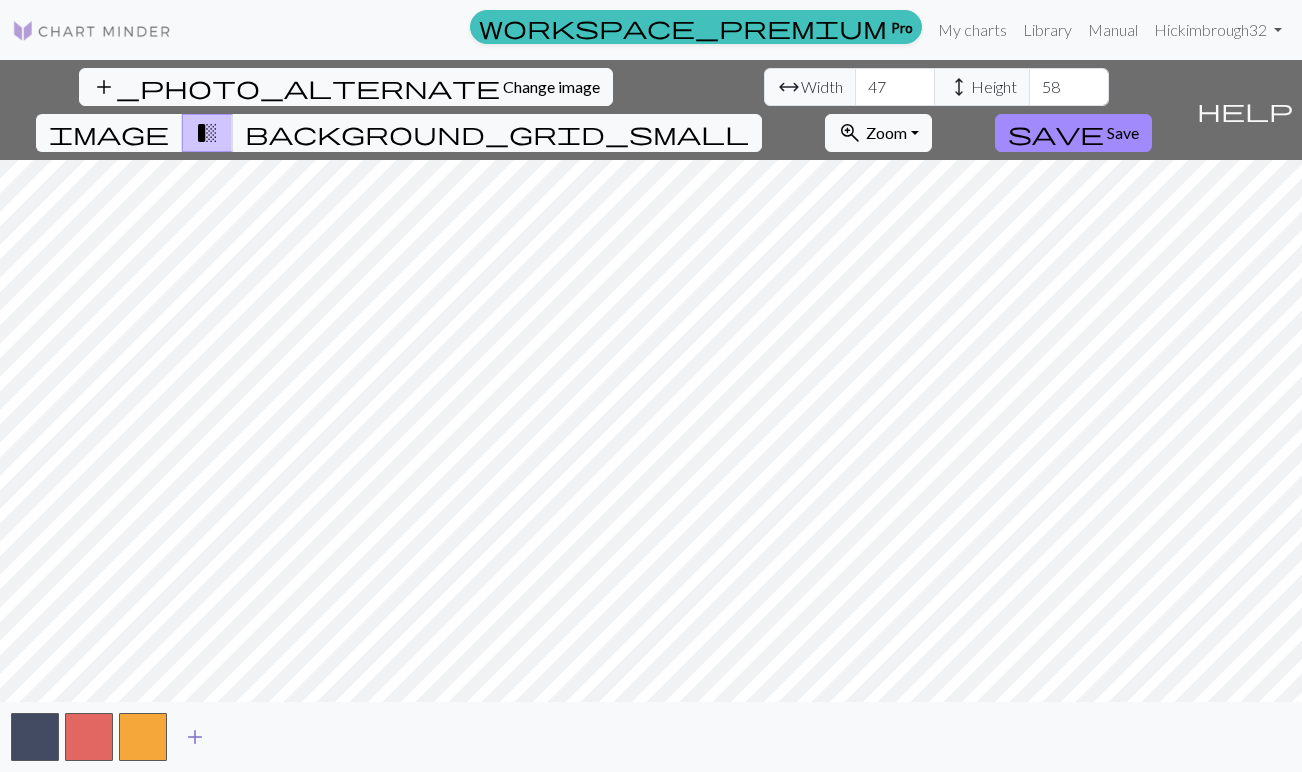 click on "add" at bounding box center (195, 737) 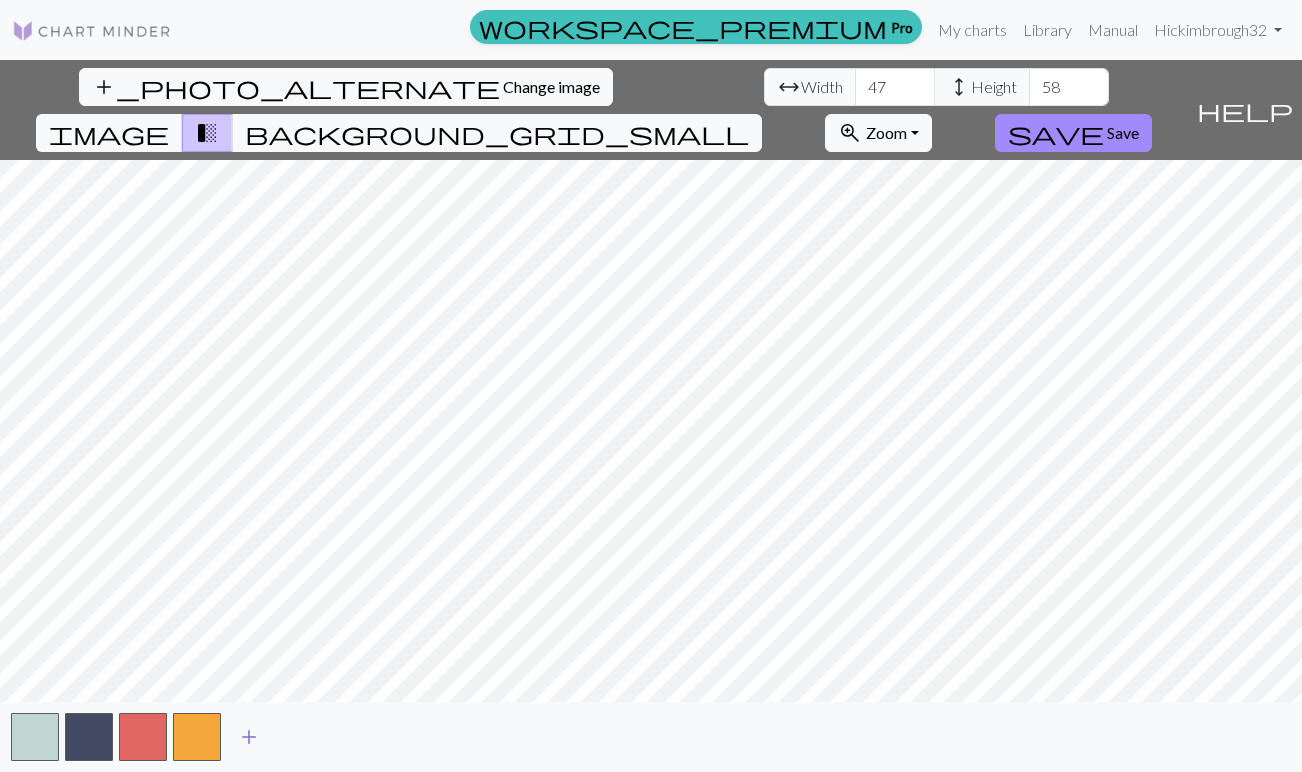 click on "add" at bounding box center (249, 737) 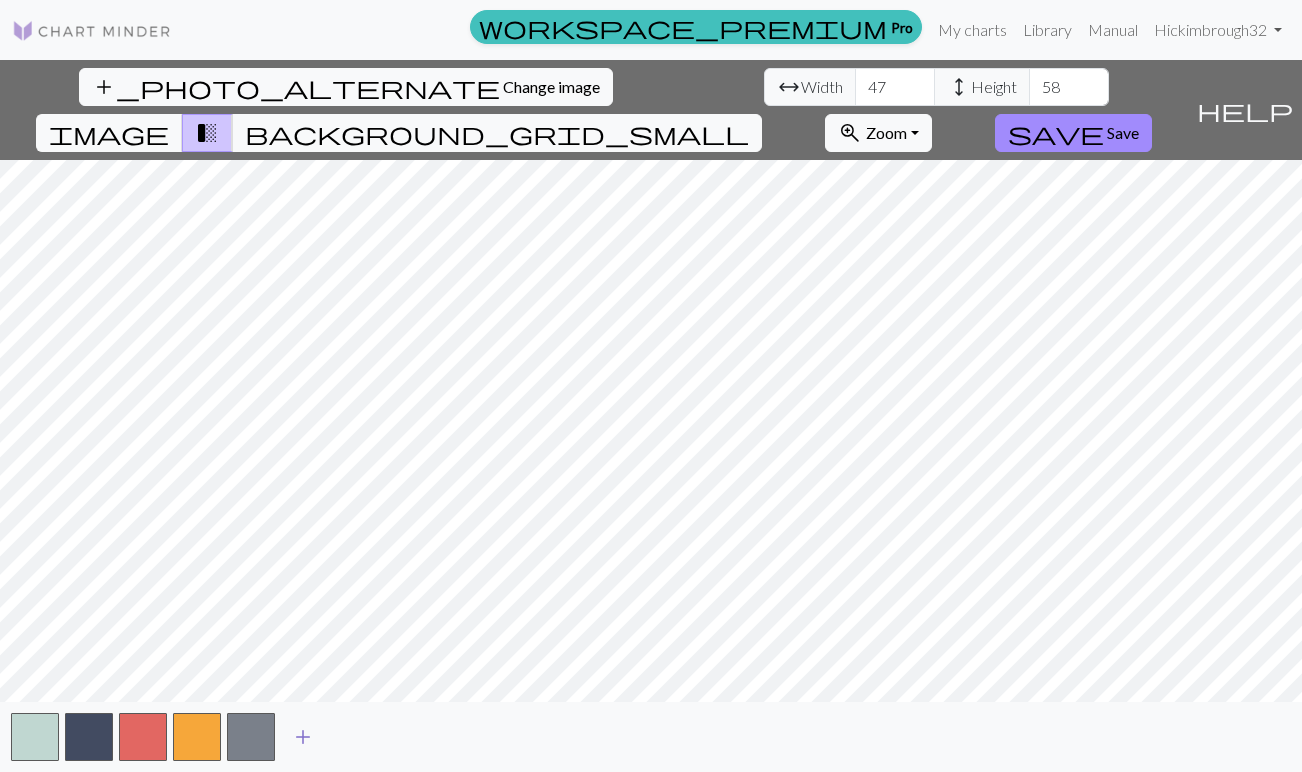 click on "add" at bounding box center (303, 737) 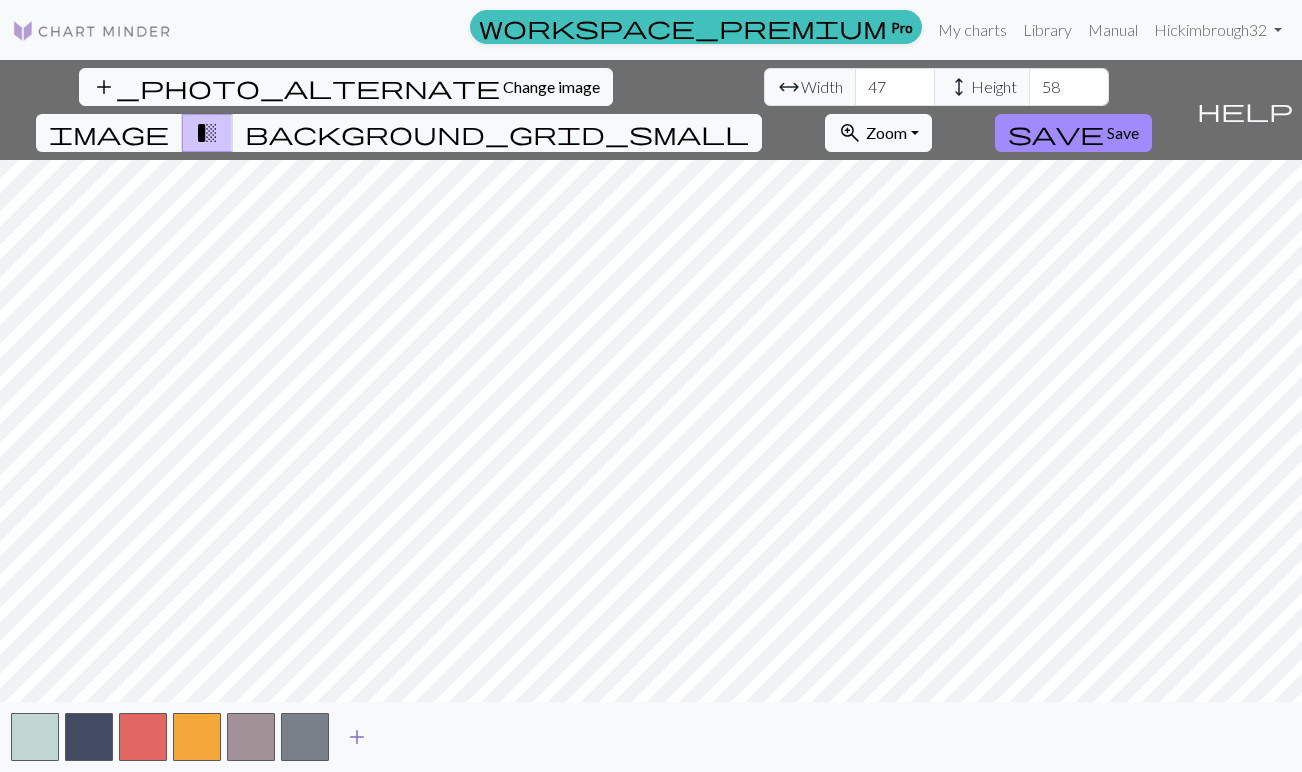 click on "add" at bounding box center [357, 737] 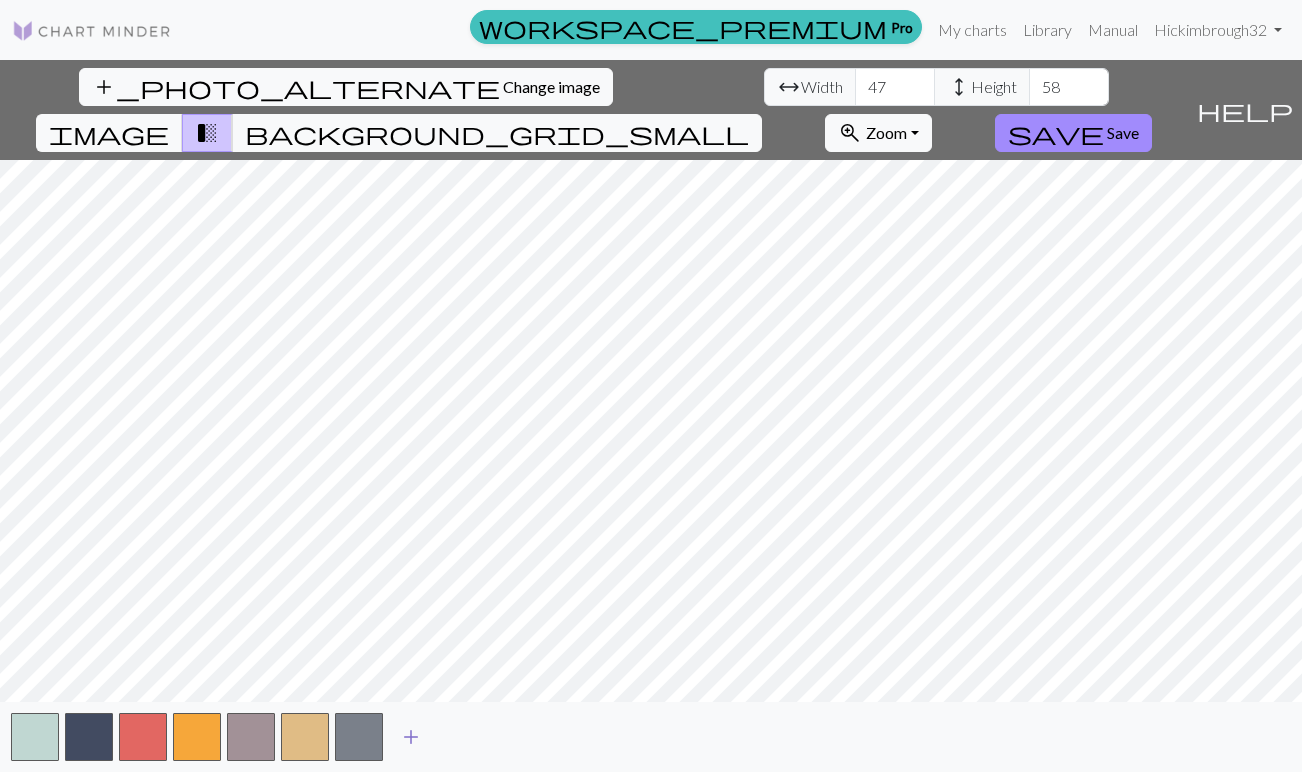click on "add" at bounding box center (411, 737) 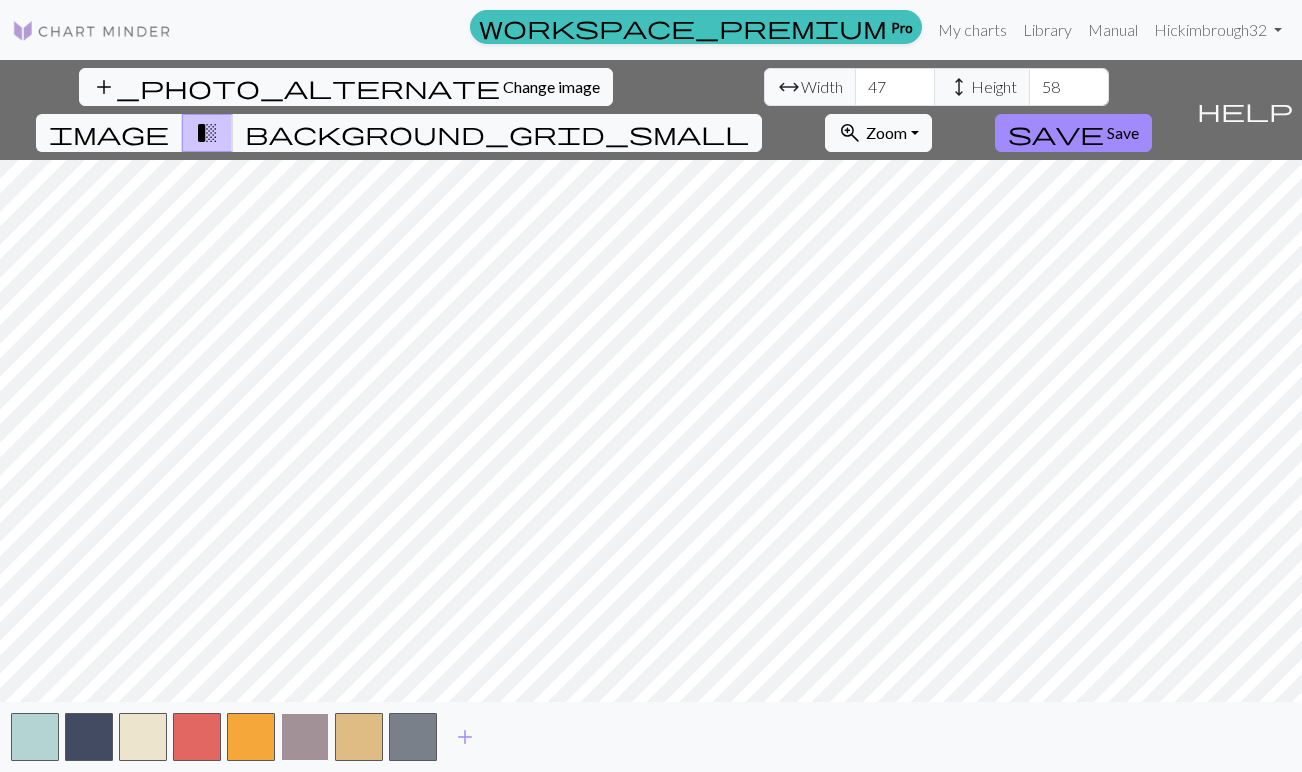 click at bounding box center (305, 737) 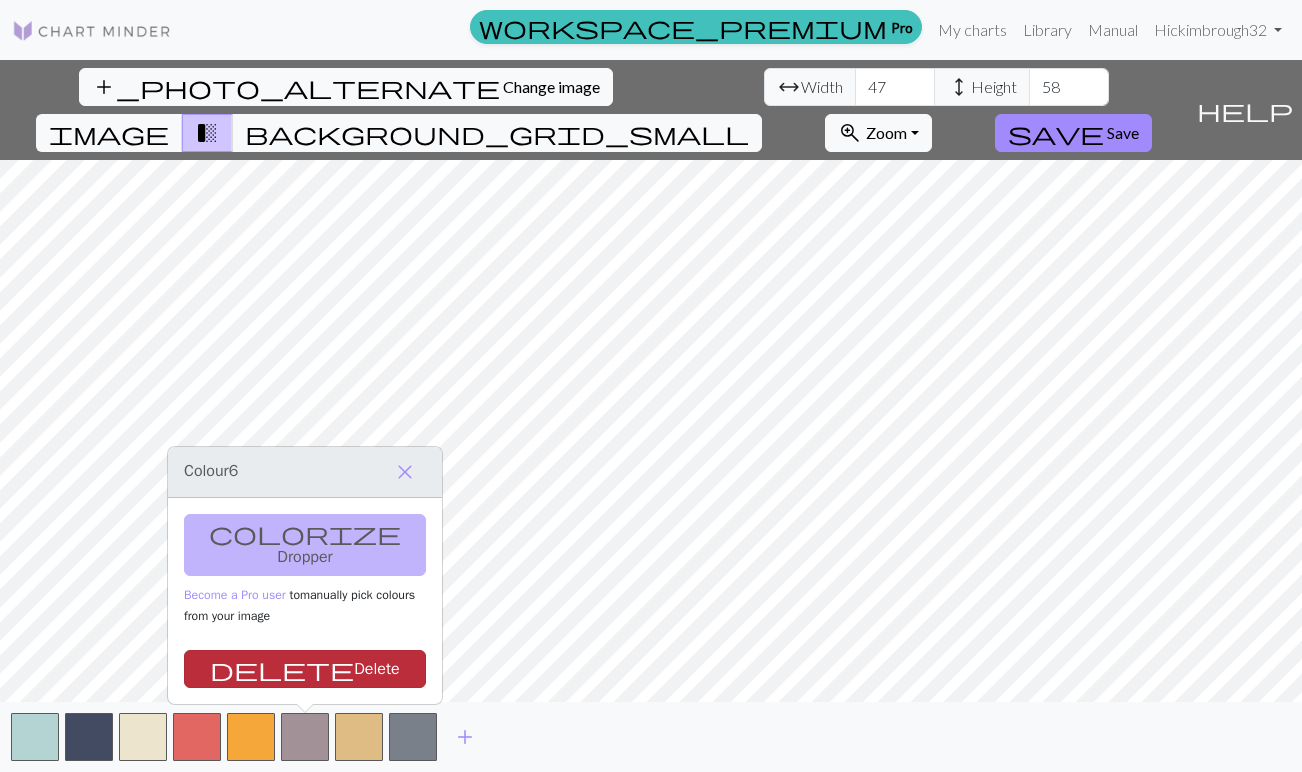 click on "delete Delete" at bounding box center [305, 669] 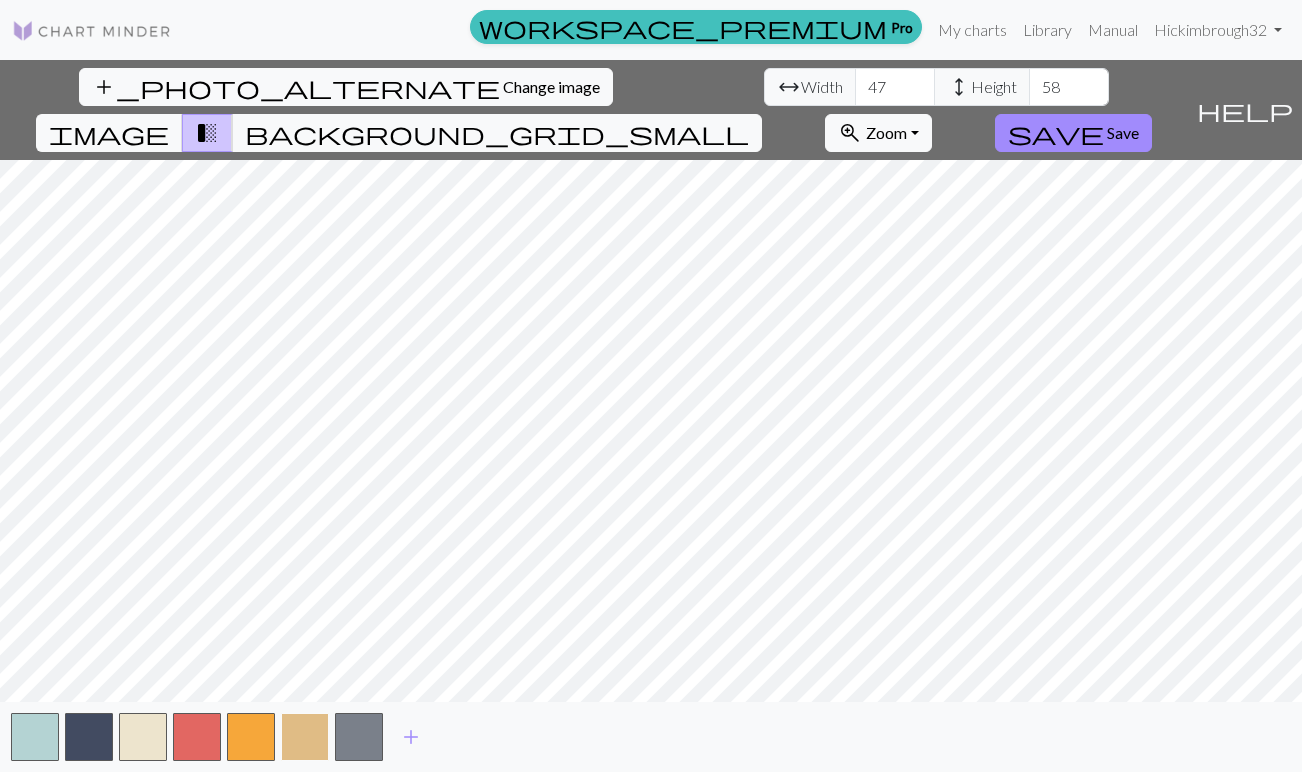 click at bounding box center (305, 737) 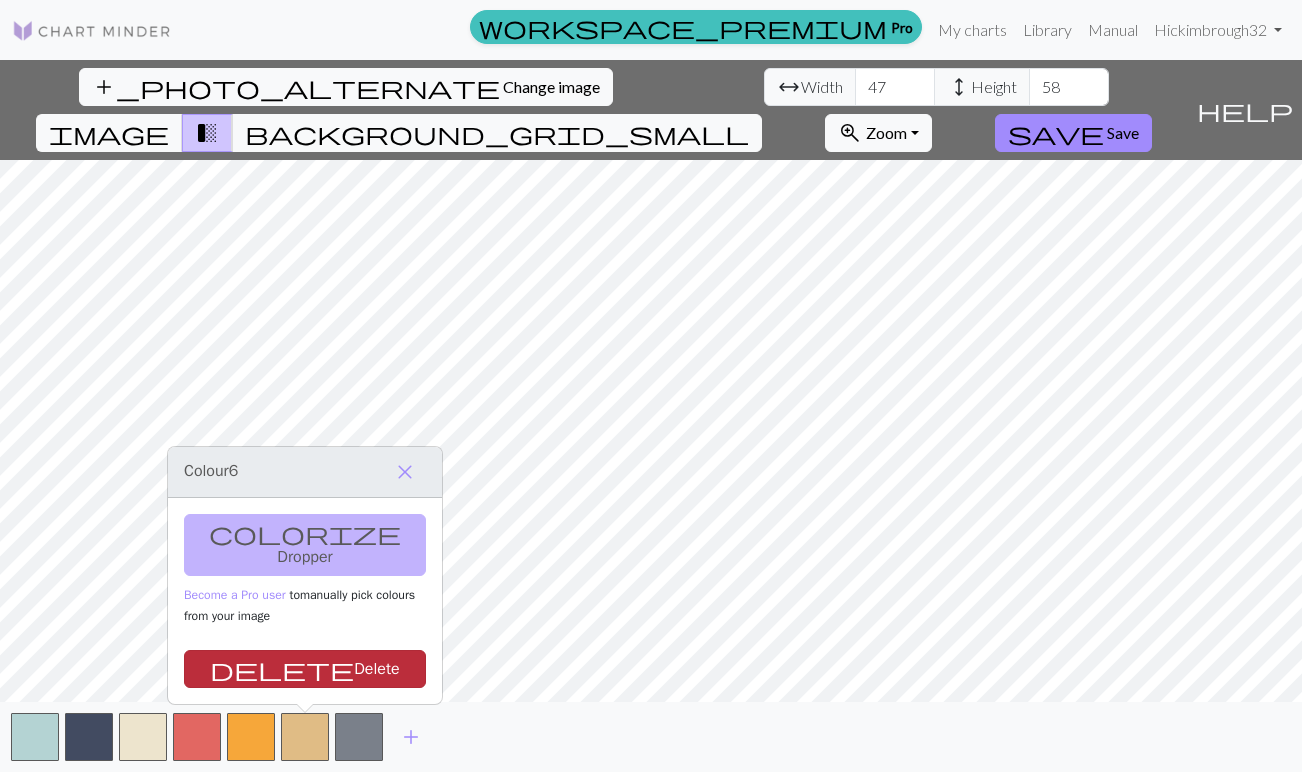 click on "delete Delete" at bounding box center (305, 669) 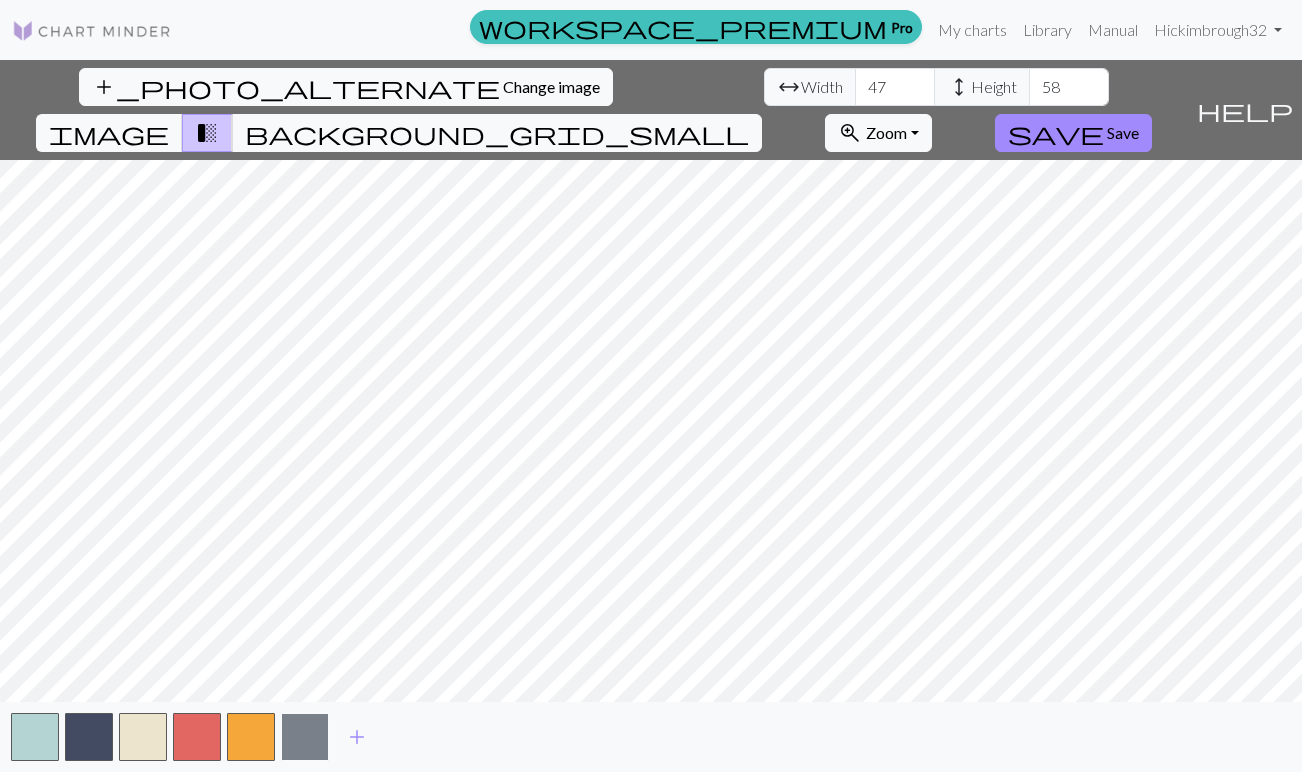 click at bounding box center [305, 737] 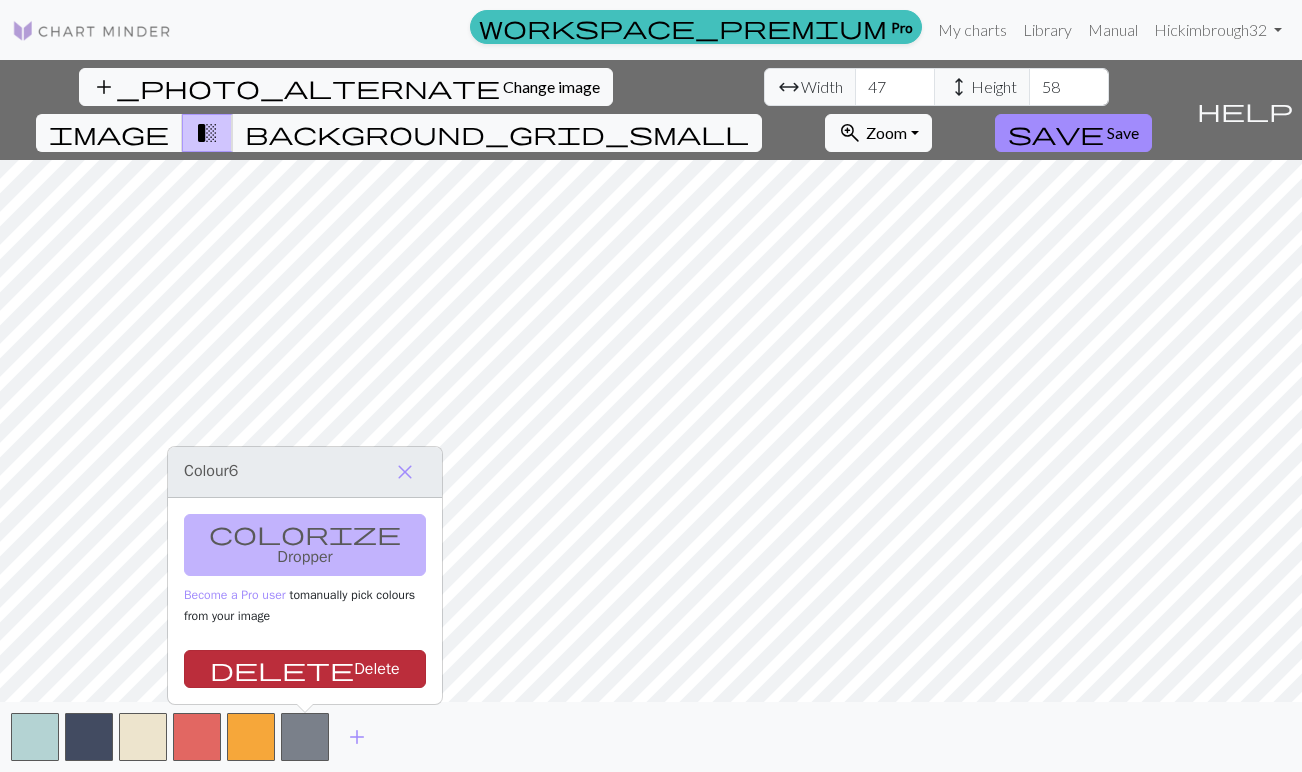click on "delete Delete" at bounding box center (305, 669) 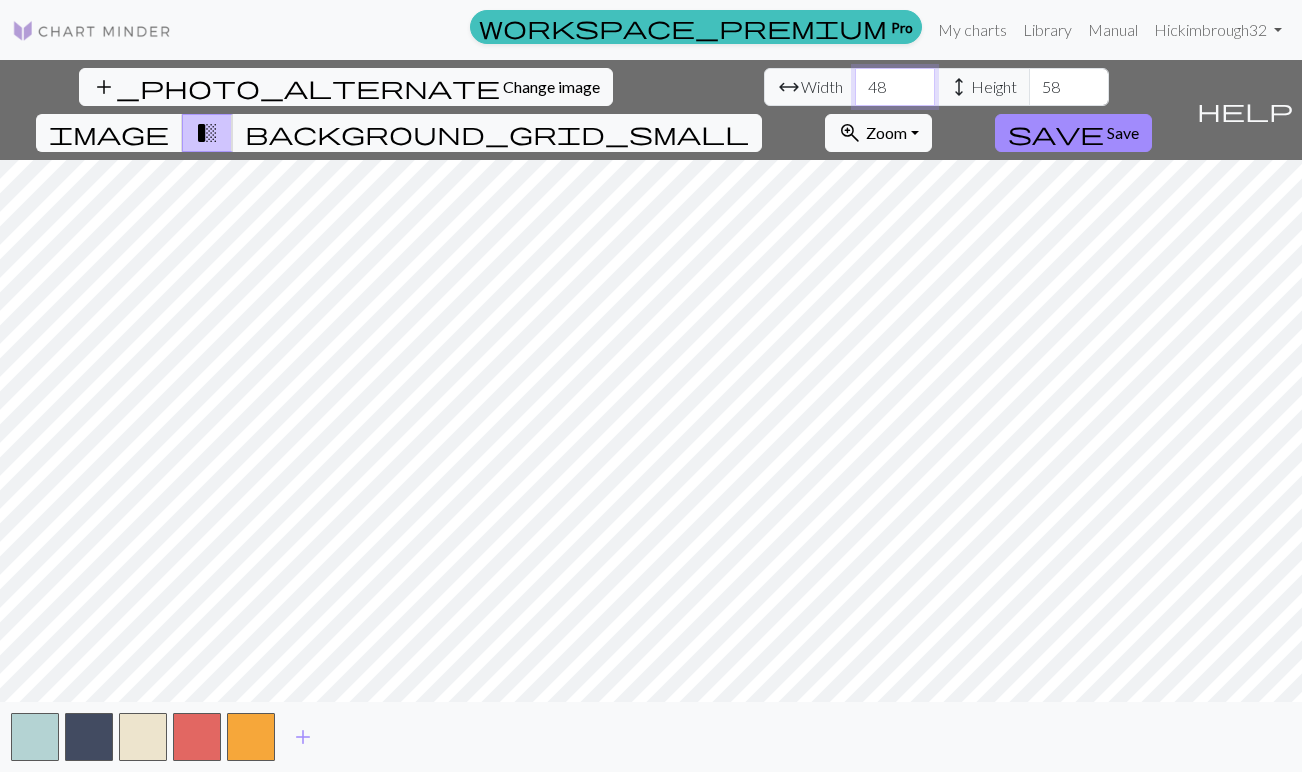click on "48" at bounding box center (895, 87) 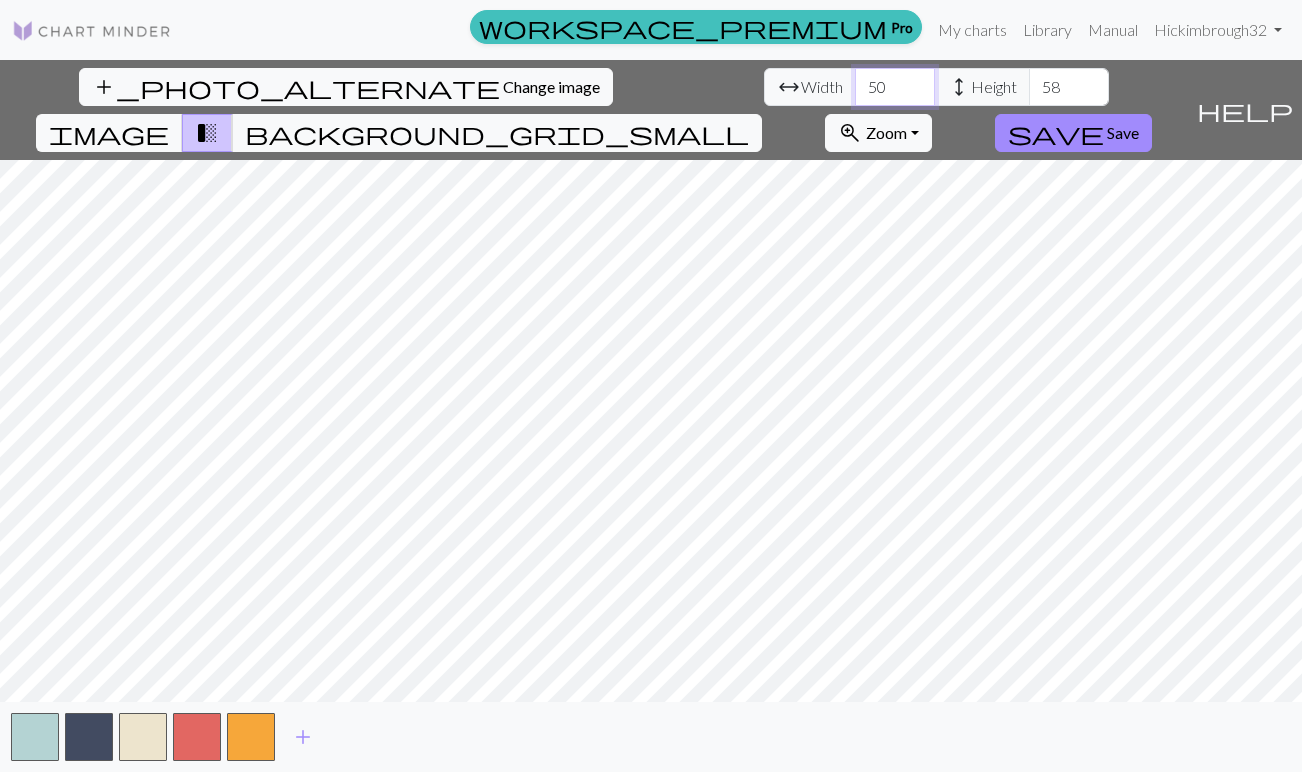 type on "50" 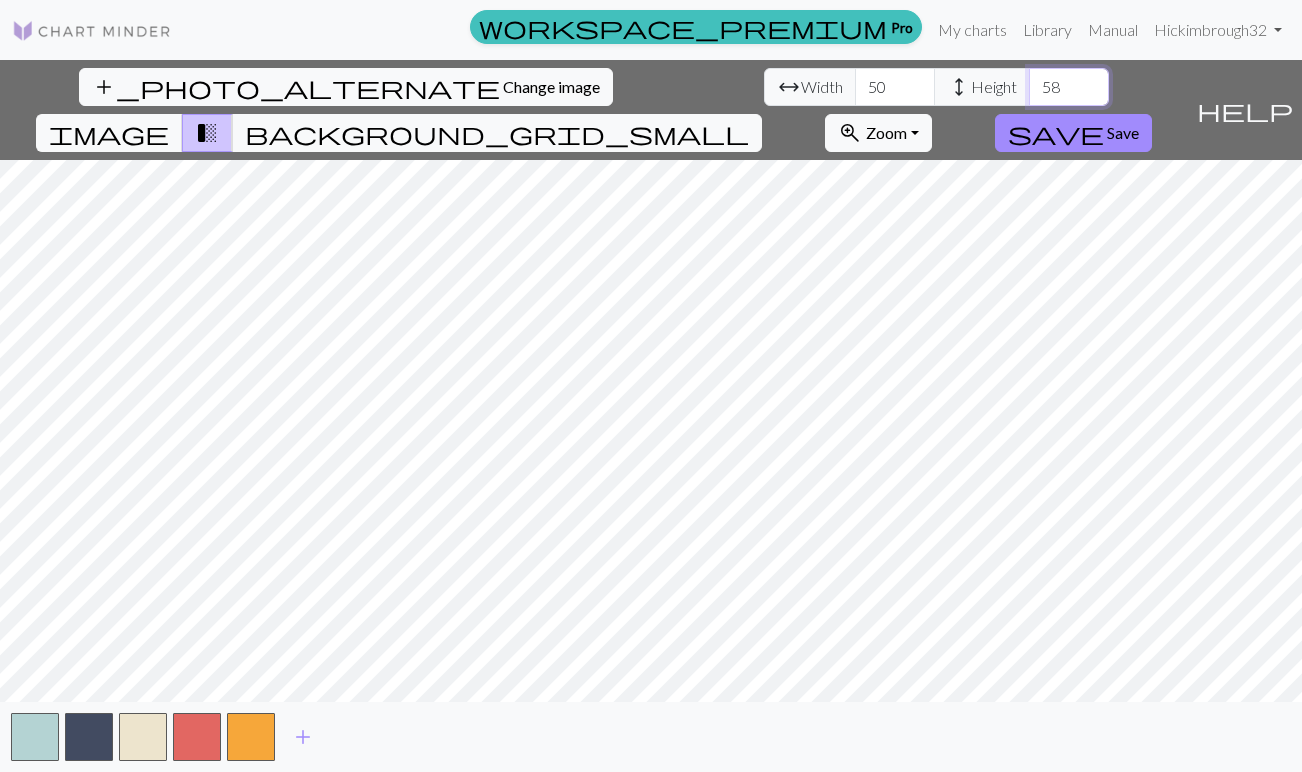 click on "59" at bounding box center (1069, 87) 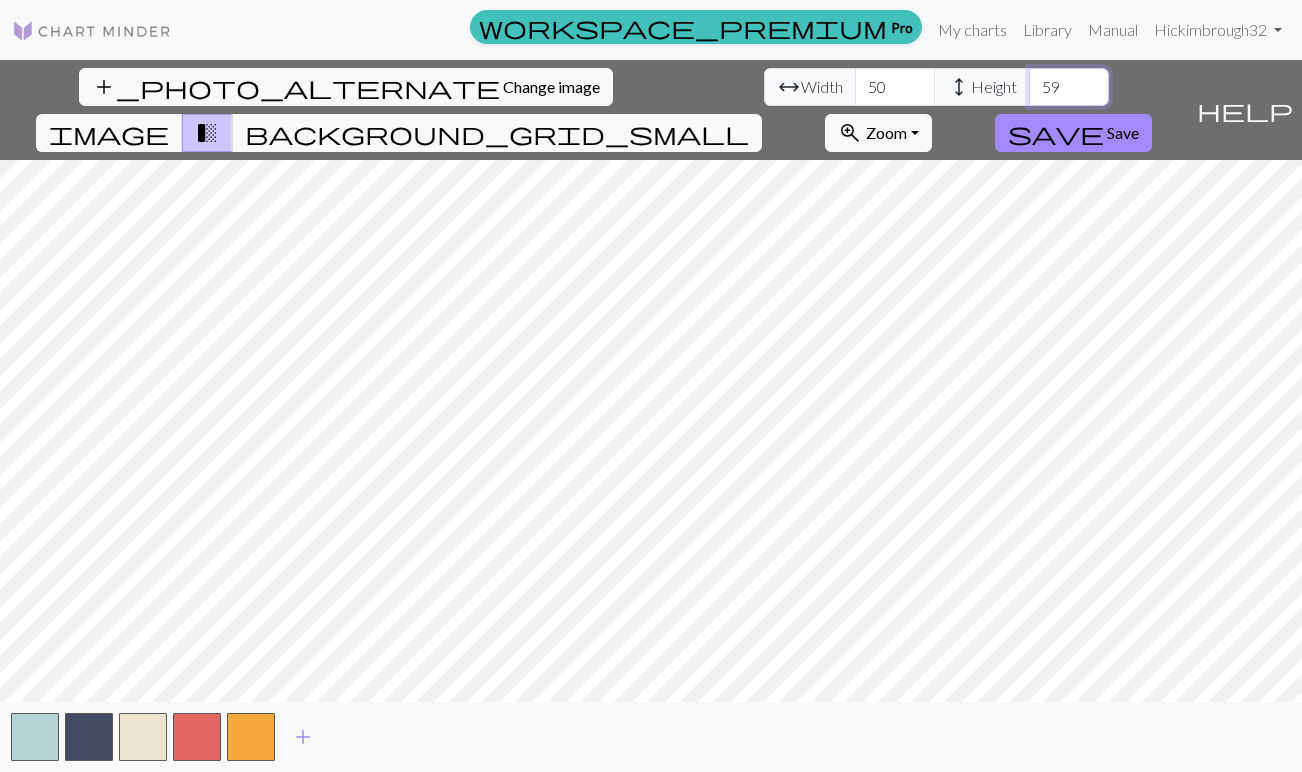 click on "60" at bounding box center (1069, 87) 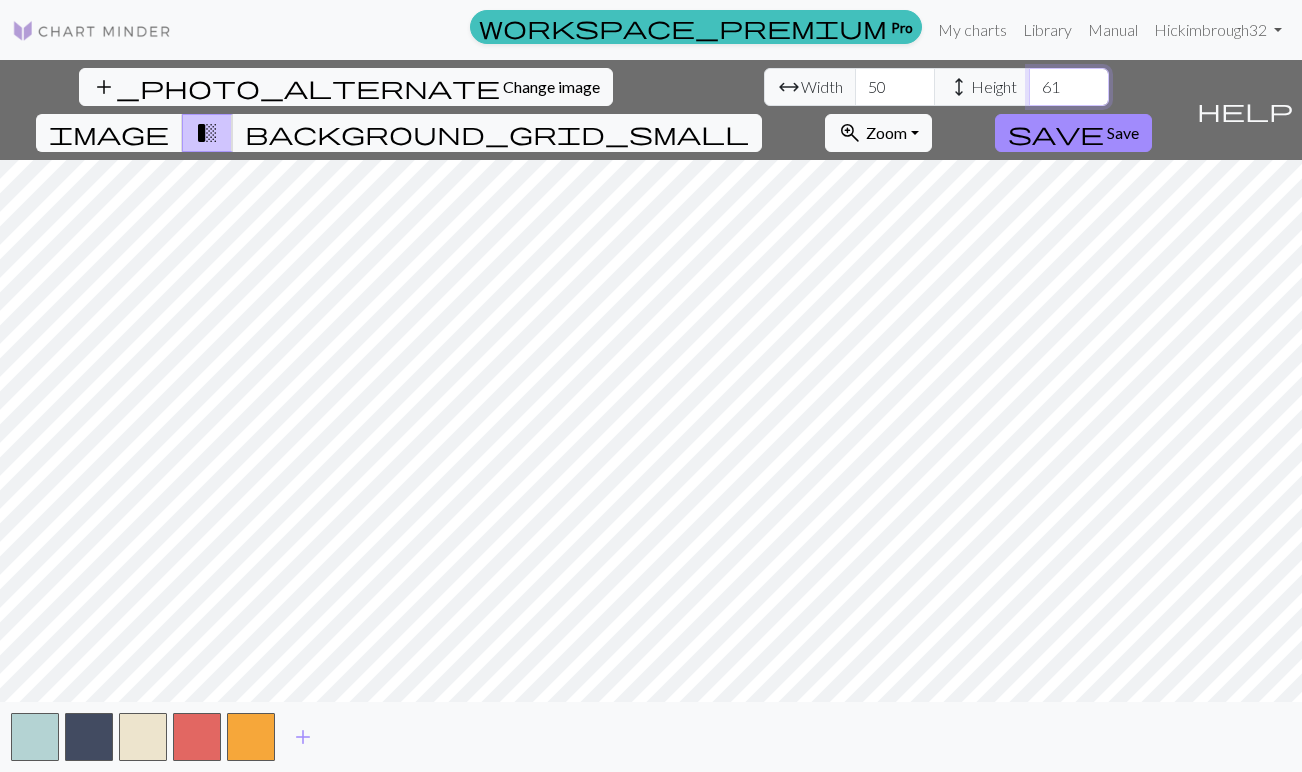 click on "61" at bounding box center [1069, 87] 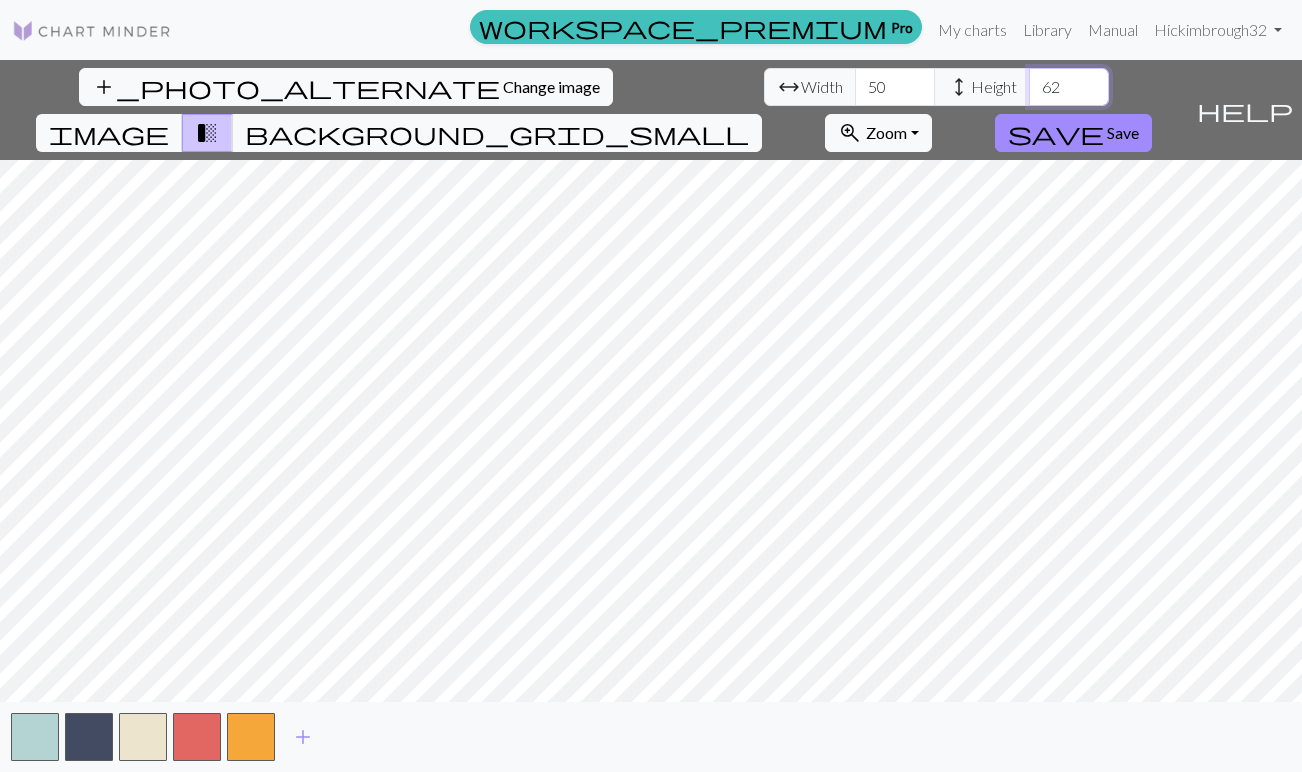 click on "62" at bounding box center [1069, 87] 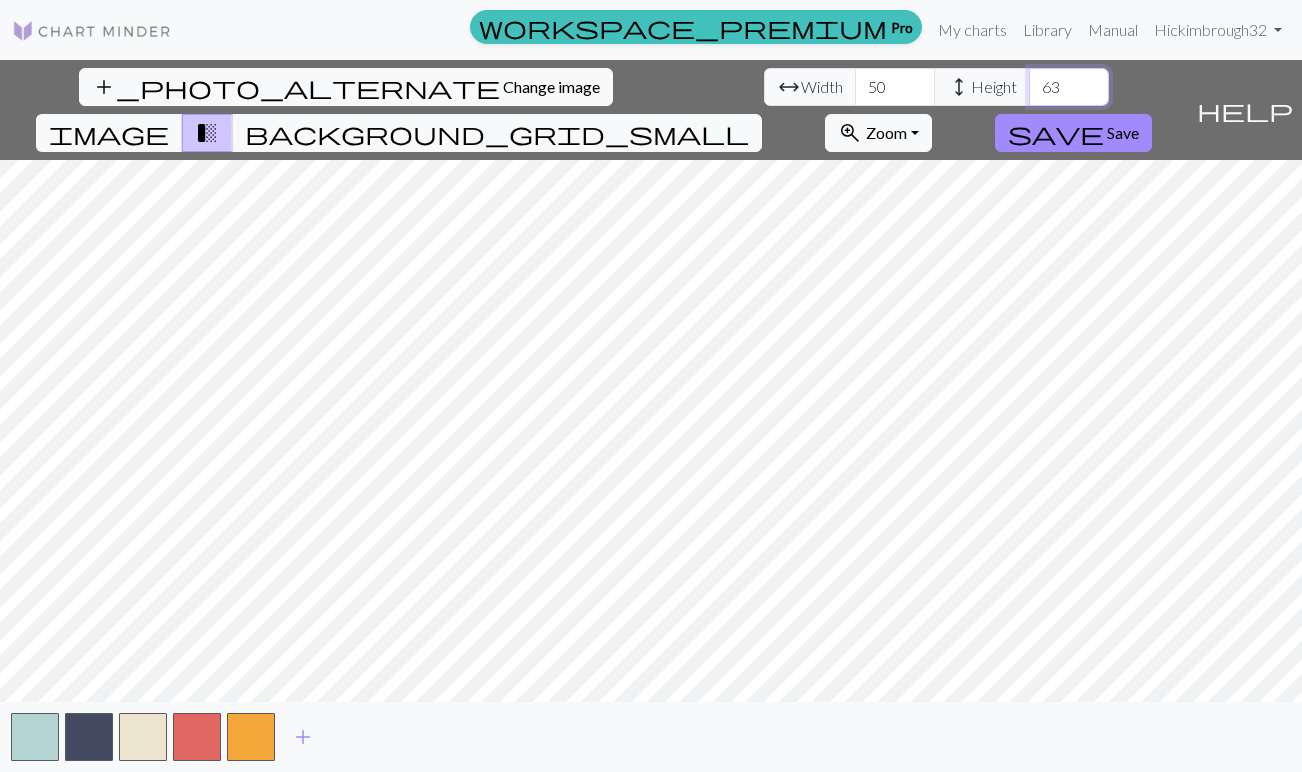 click on "63" at bounding box center (1069, 87) 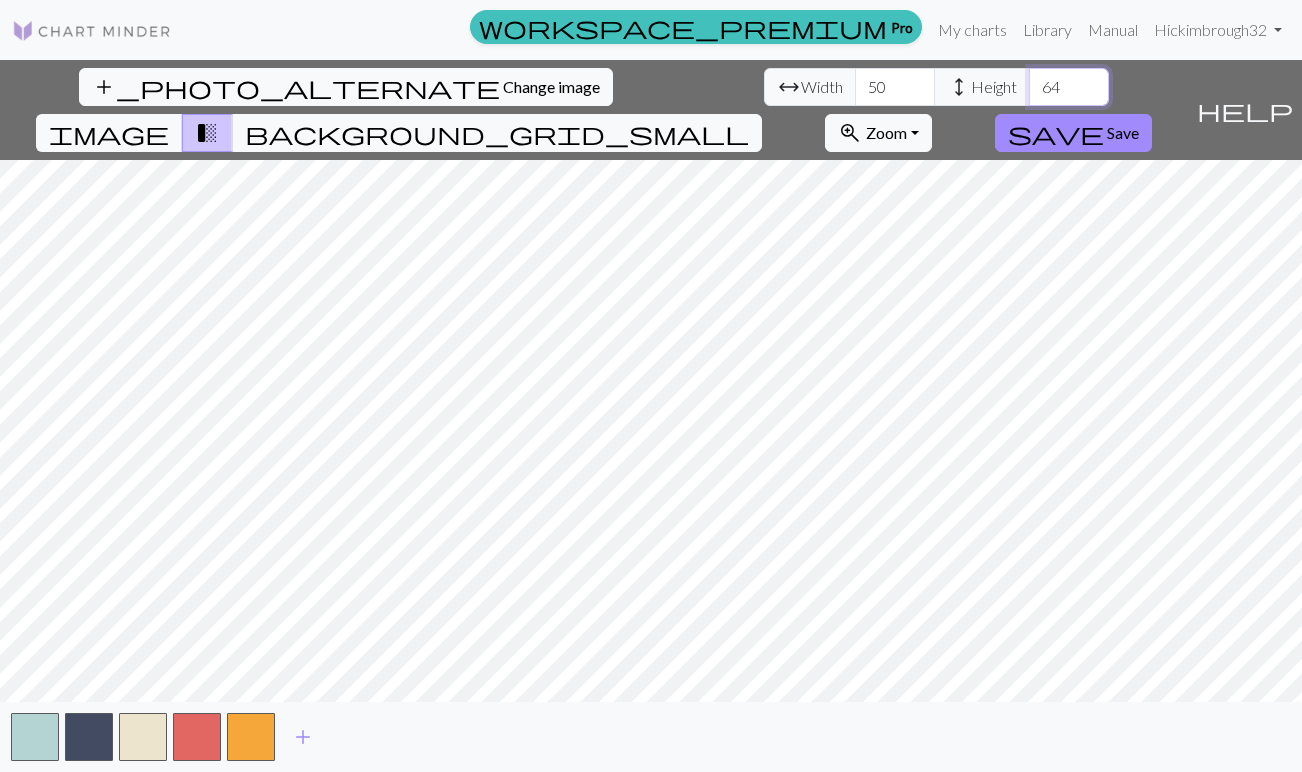 click on "64" at bounding box center (1069, 87) 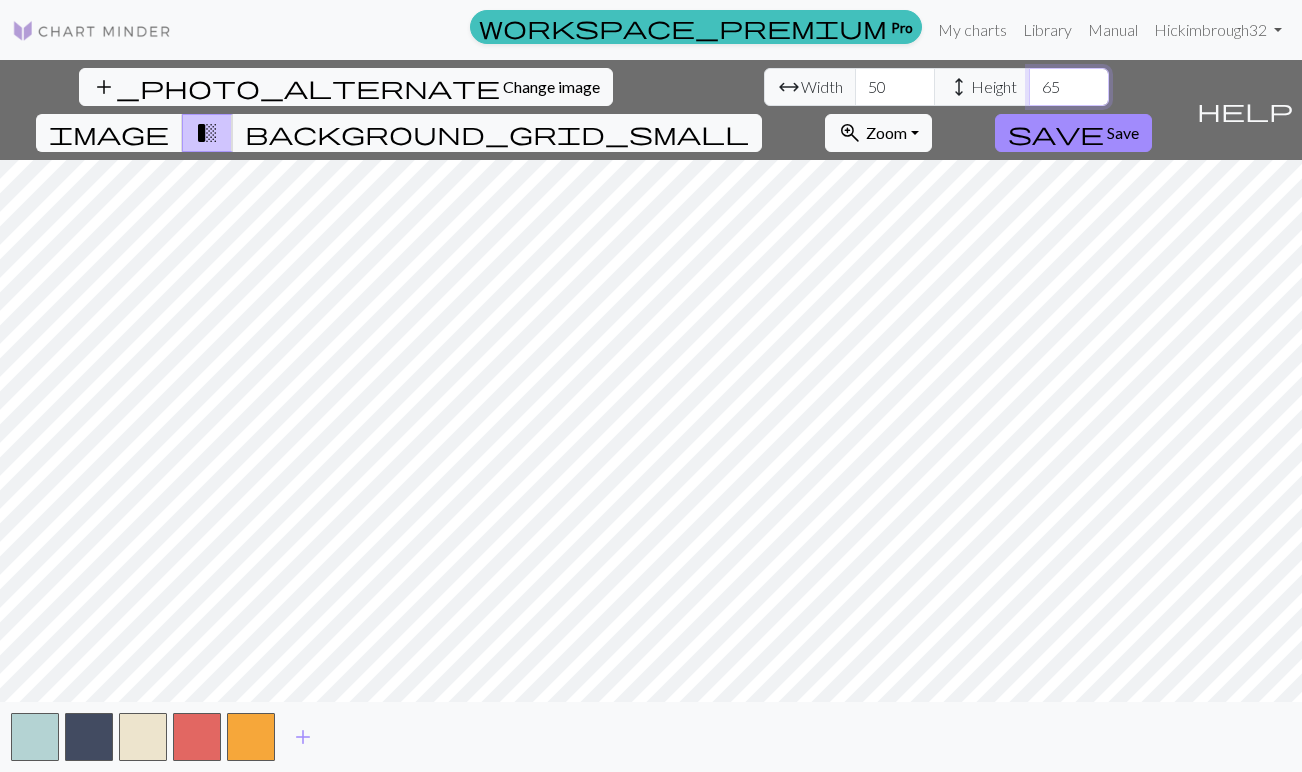 click on "65" at bounding box center [1069, 87] 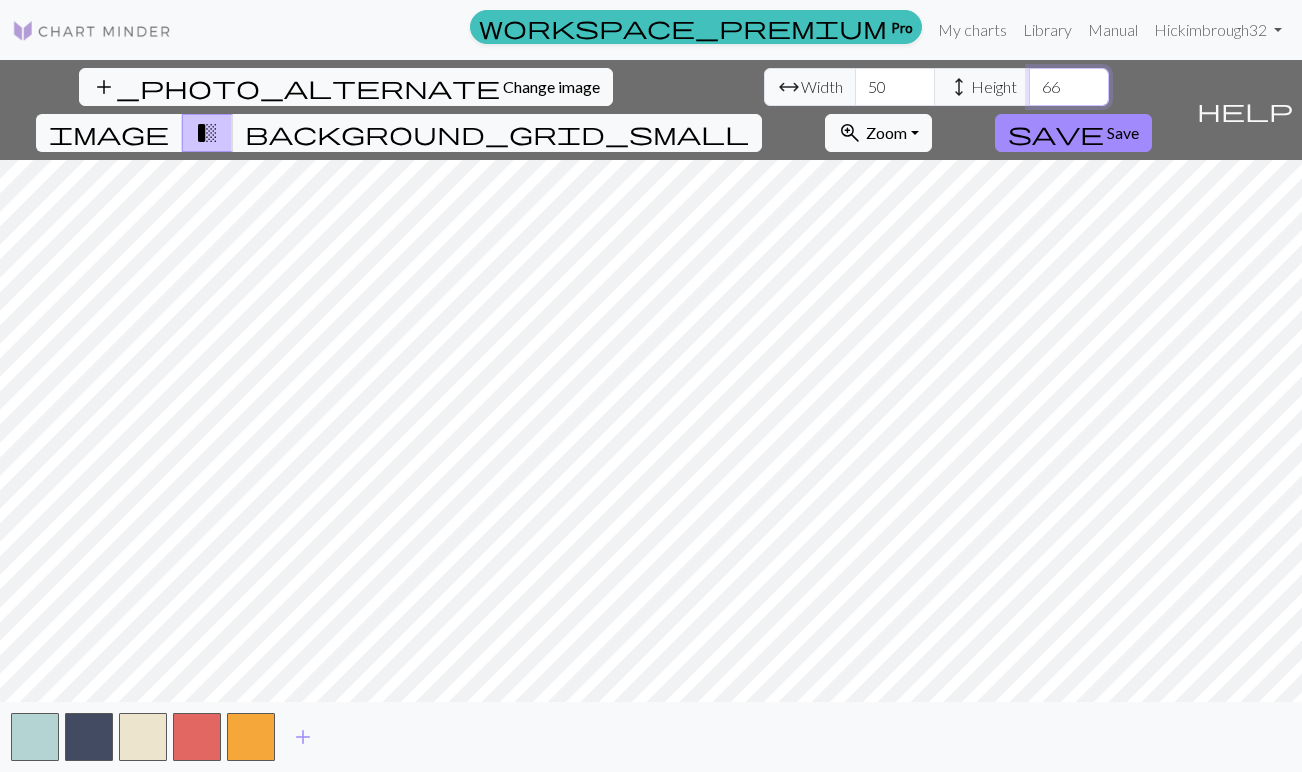 click on "66" at bounding box center (1069, 87) 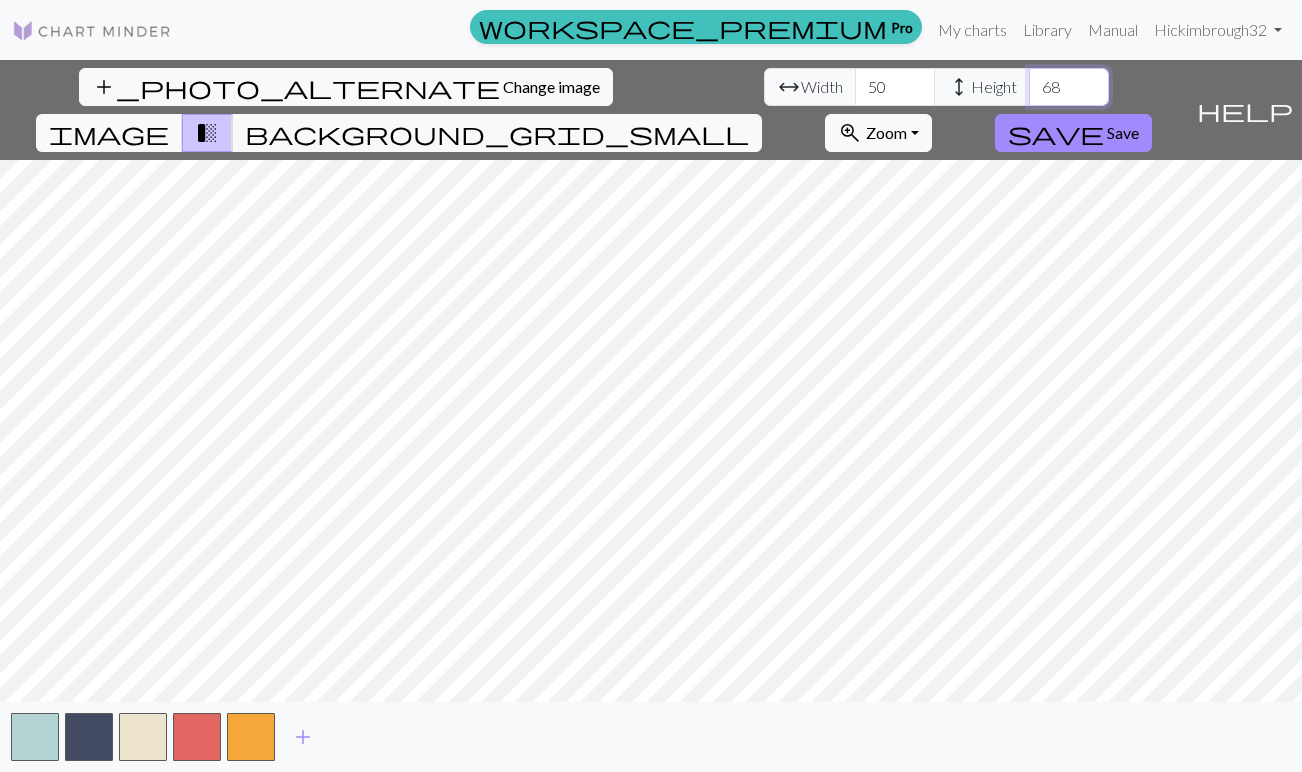 click on "68" at bounding box center [1069, 87] 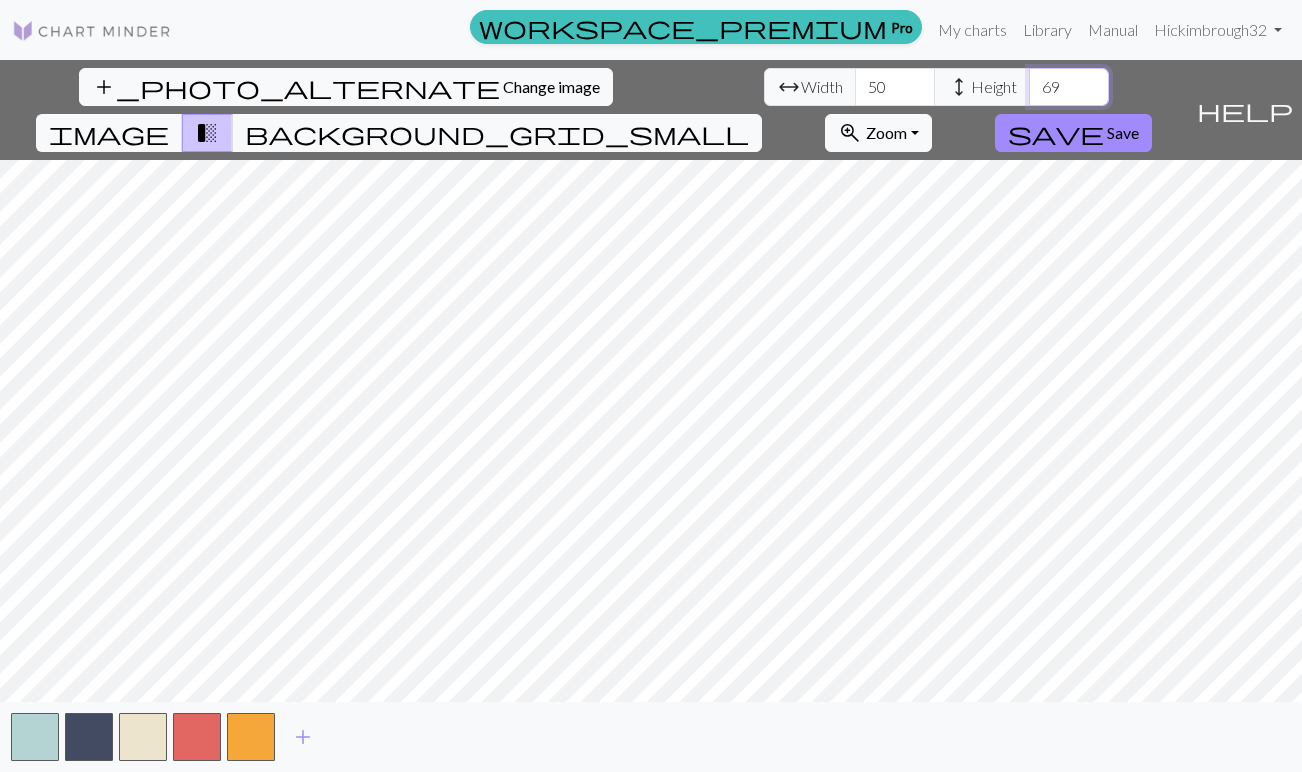 click on "69" at bounding box center [1069, 87] 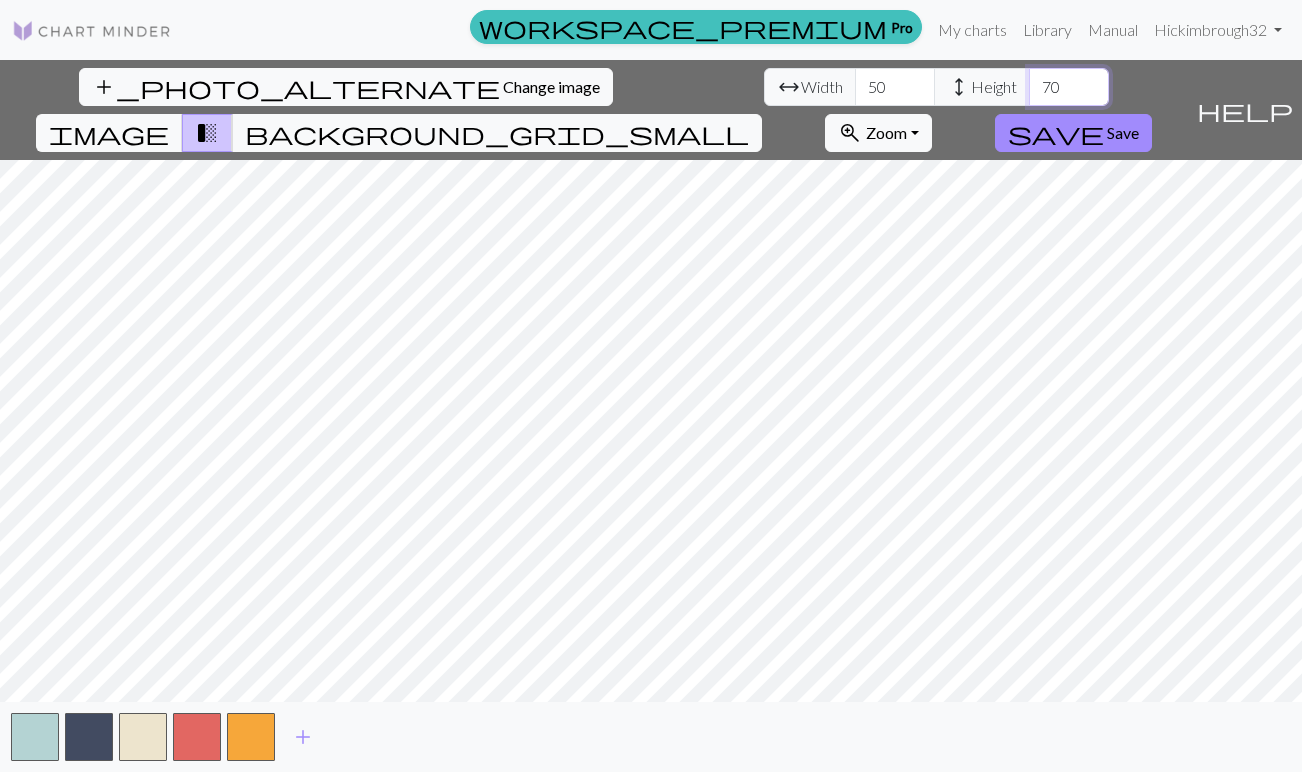 type on "70" 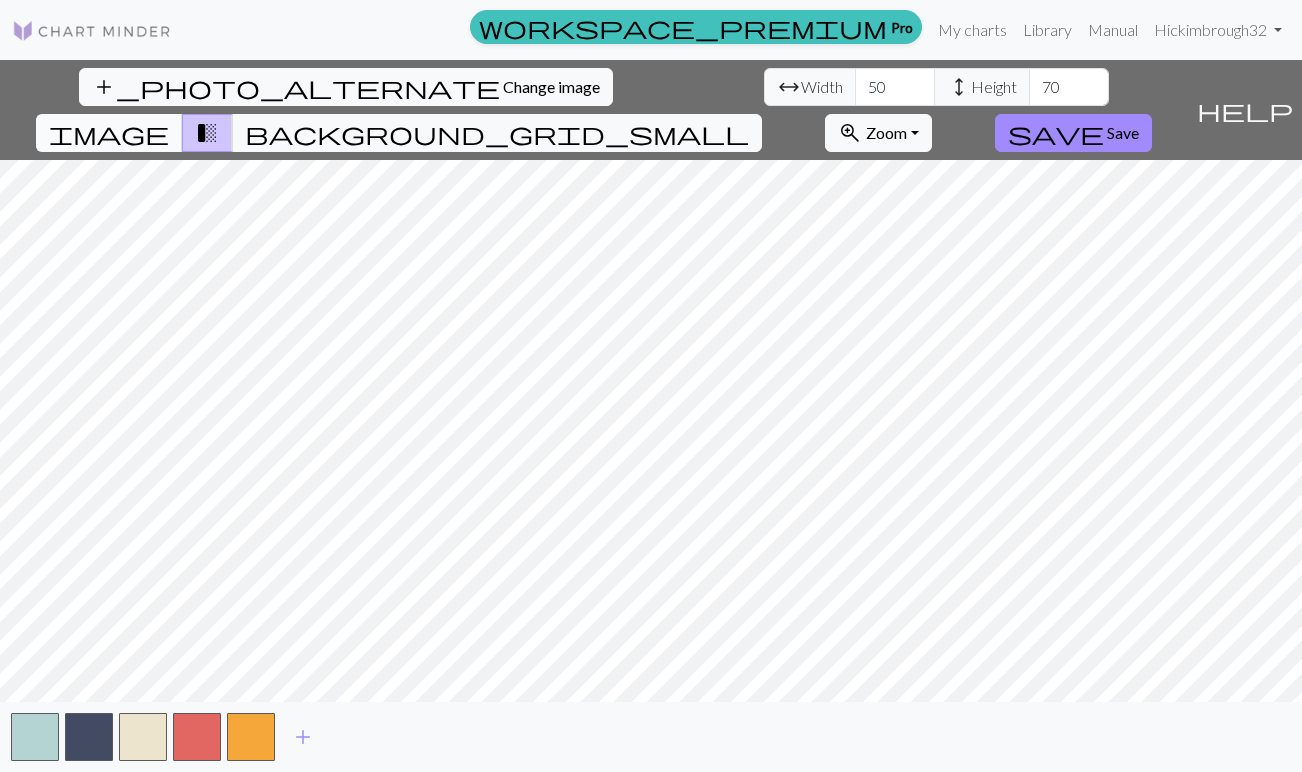 click on "image" at bounding box center (109, 133) 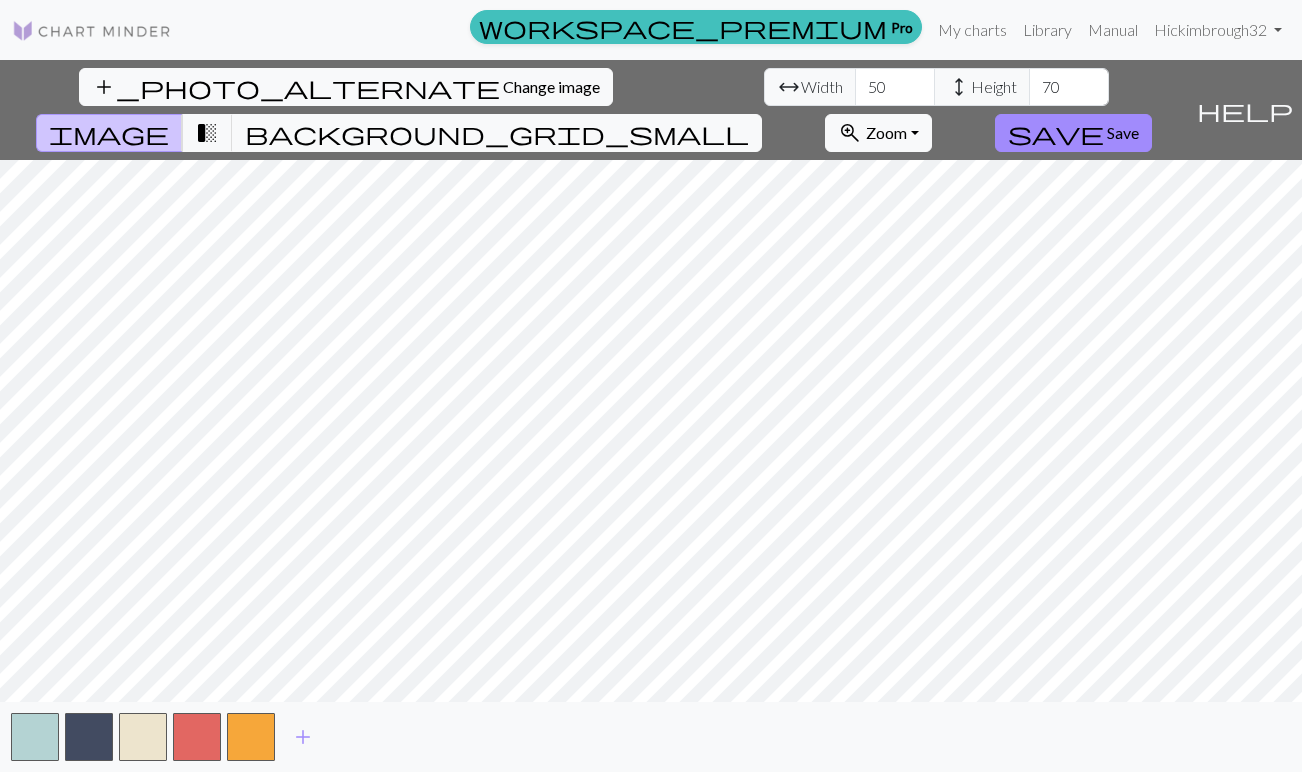 click on "image" at bounding box center [109, 133] 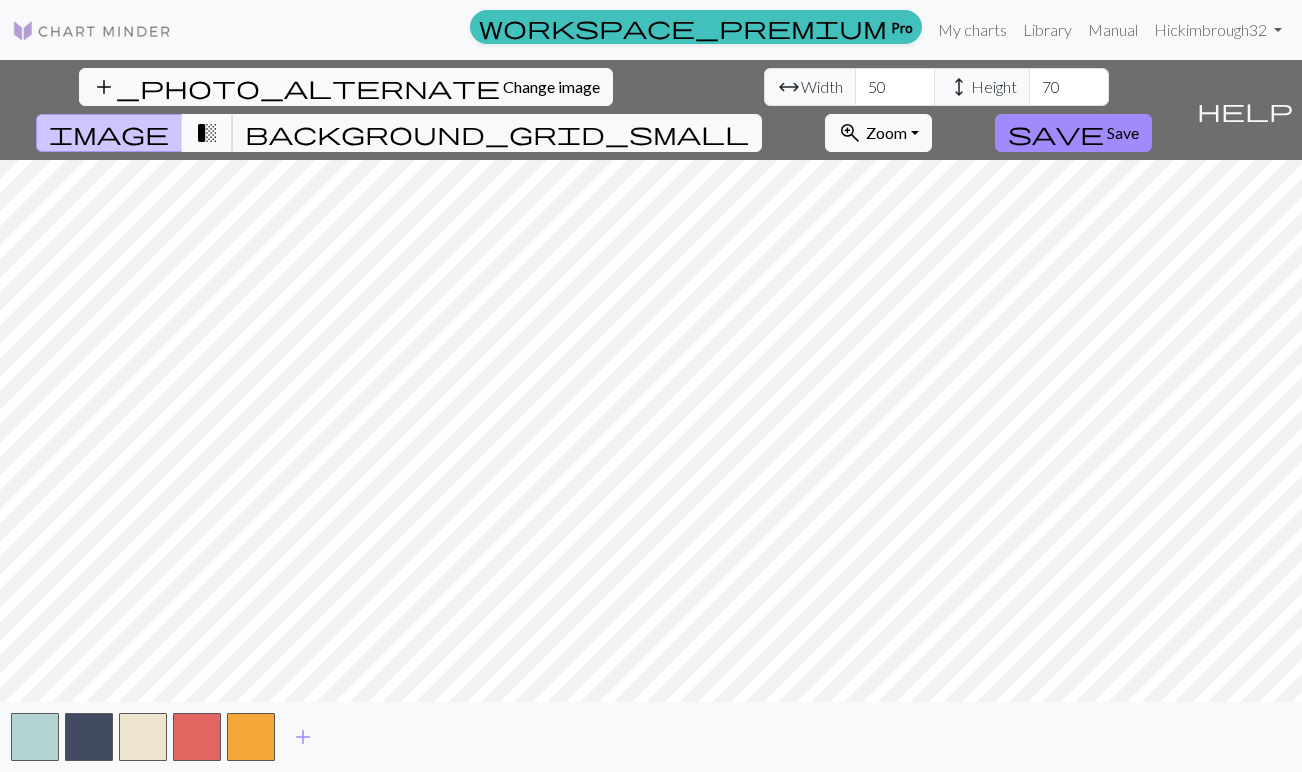 click on "transition_fade" at bounding box center [207, 133] 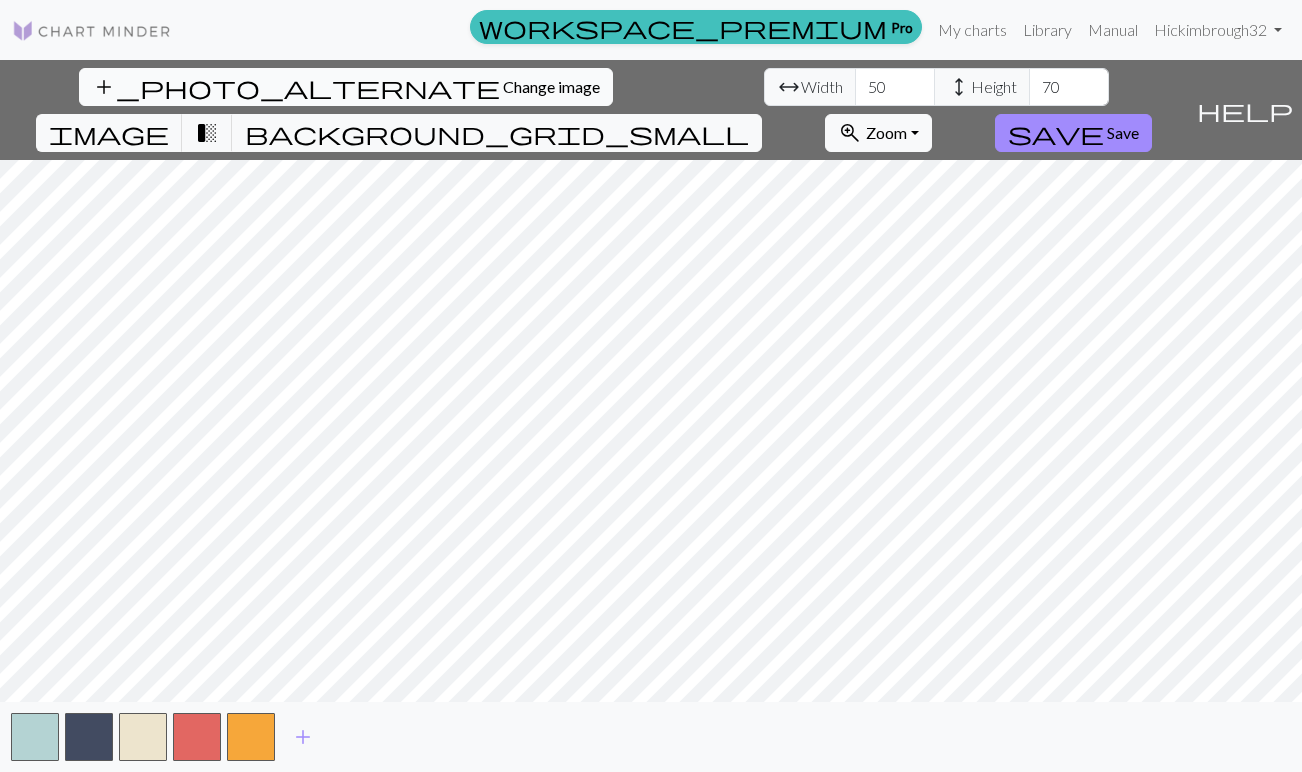 click on "Change image" at bounding box center [551, 86] 